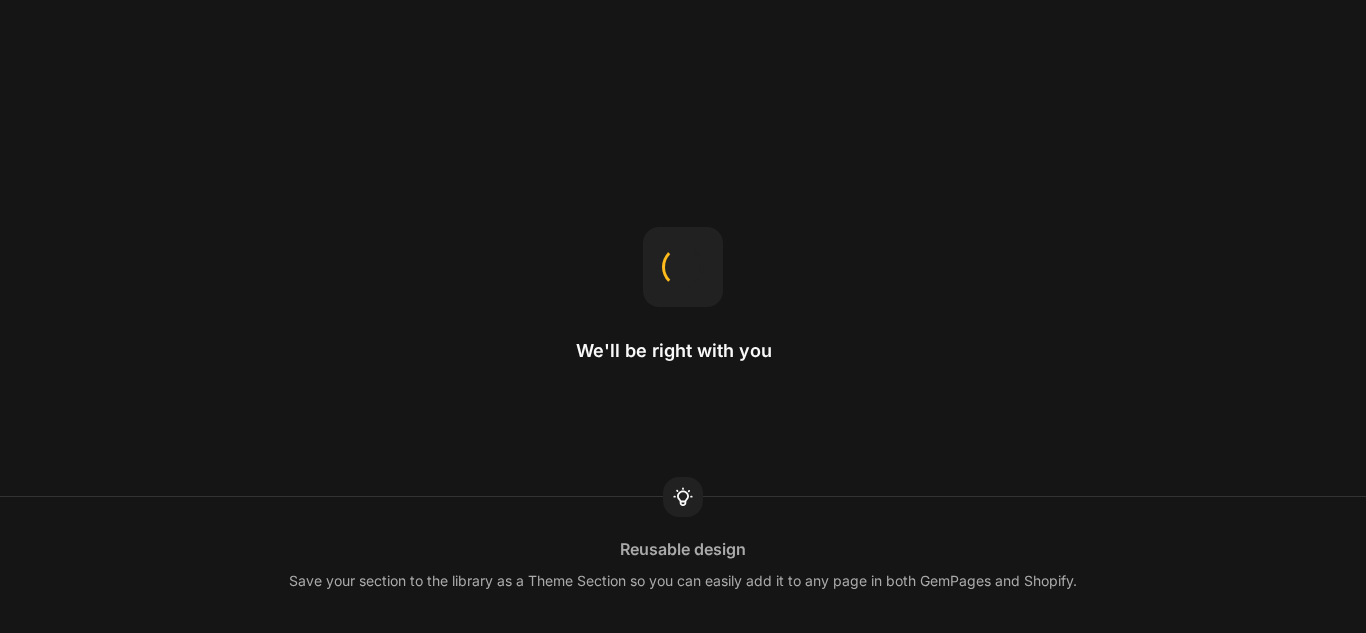 scroll, scrollTop: 0, scrollLeft: 0, axis: both 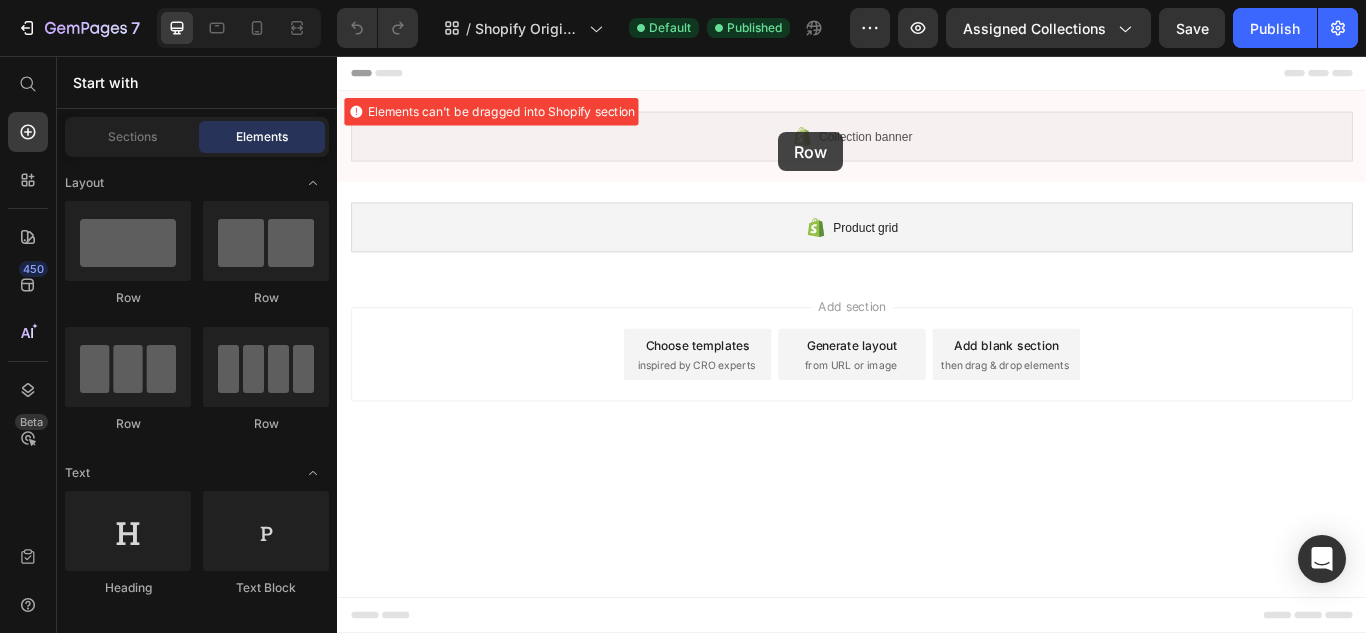 drag, startPoint x: 617, startPoint y: 330, endPoint x: 851, endPoint y: 145, distance: 298.29684 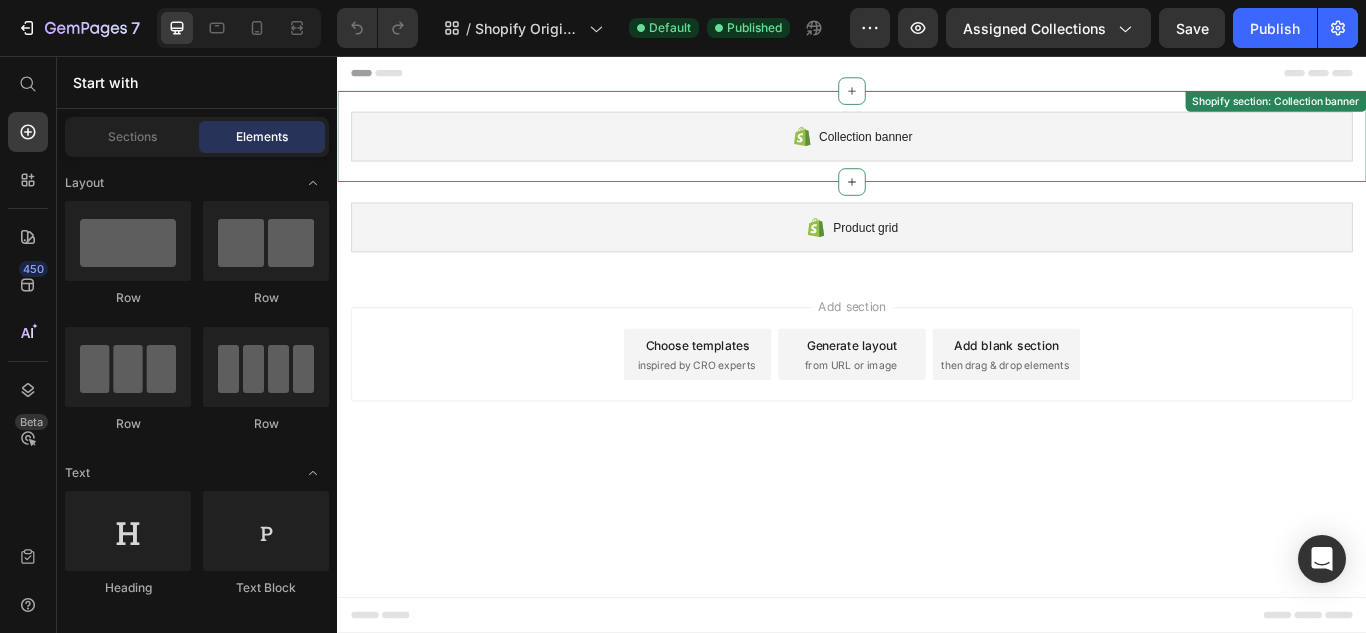 click on "Collection banner" at bounding box center [937, 150] 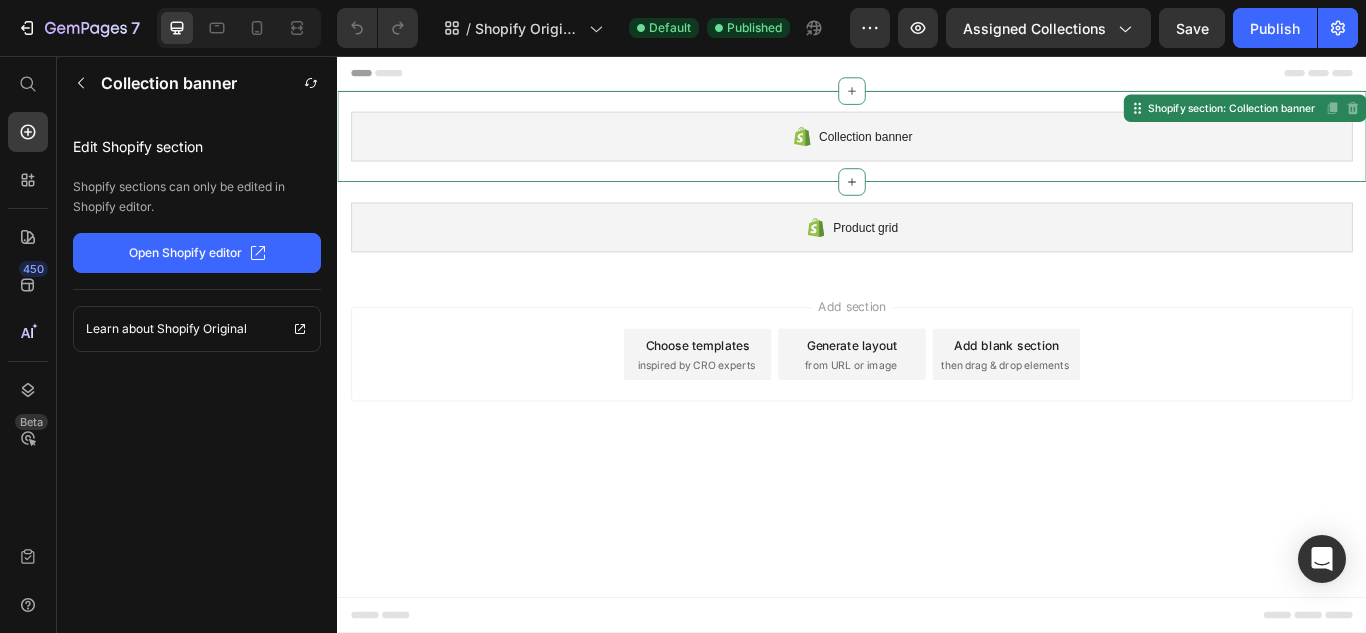 click on "Collection banner" at bounding box center (937, 150) 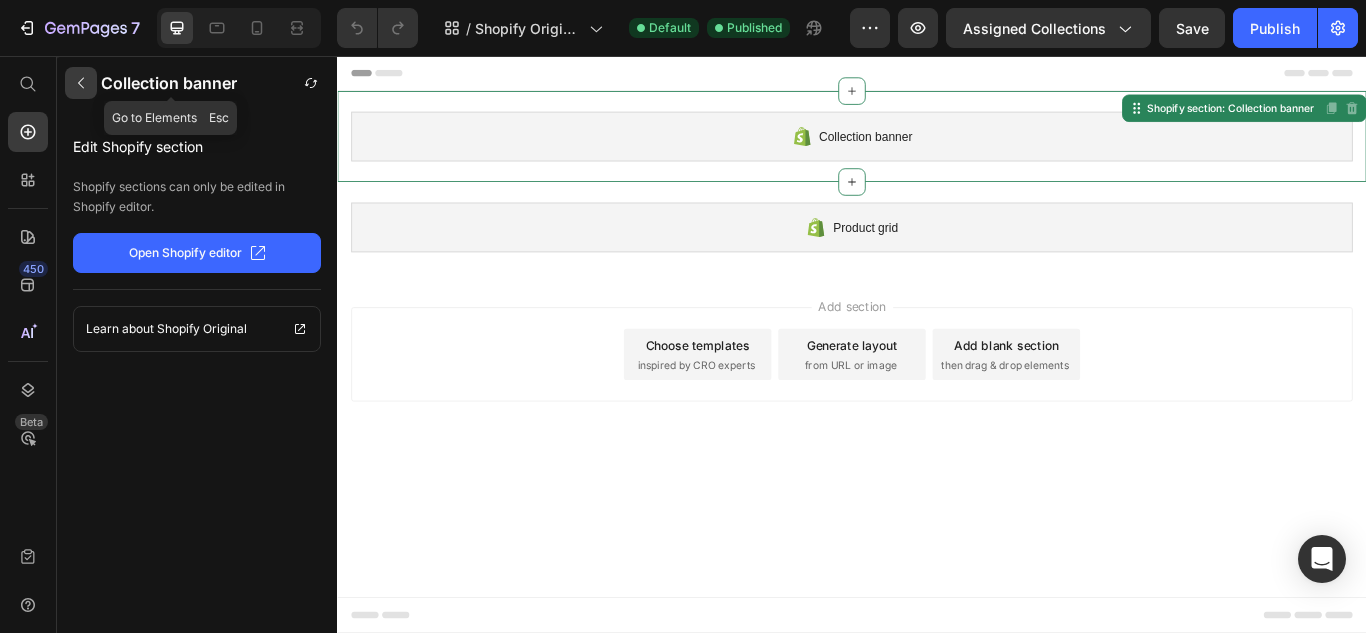 click at bounding box center (81, 83) 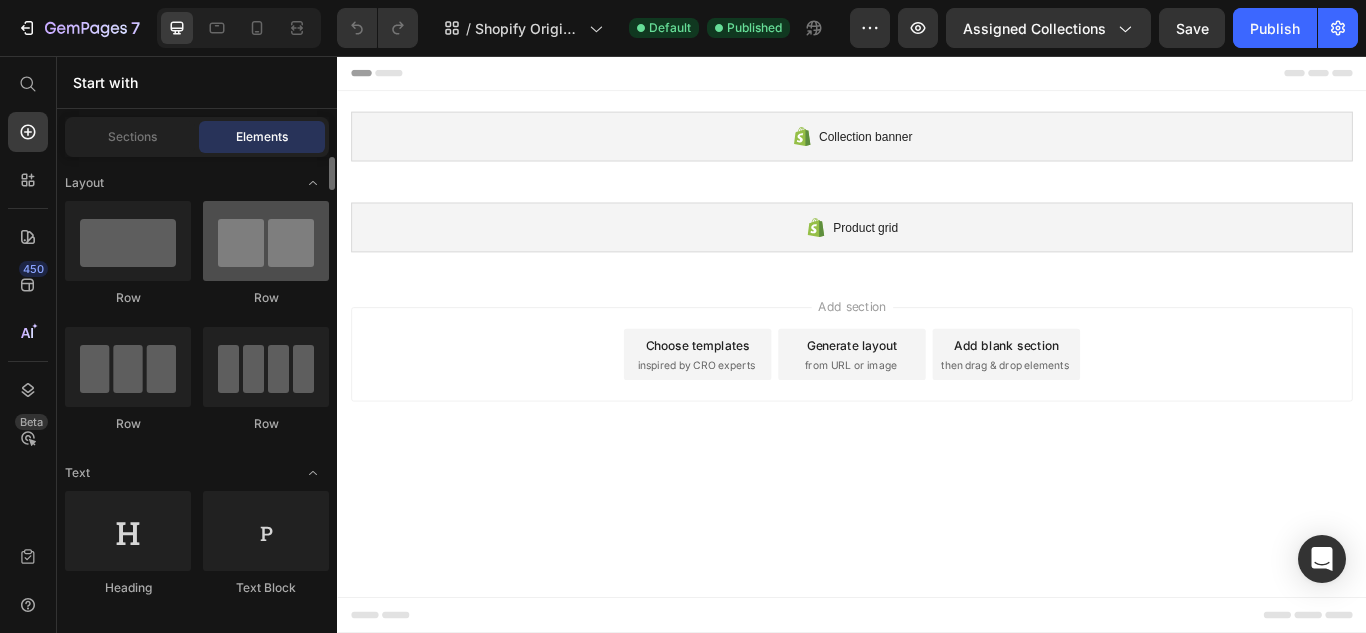 click at bounding box center (266, 241) 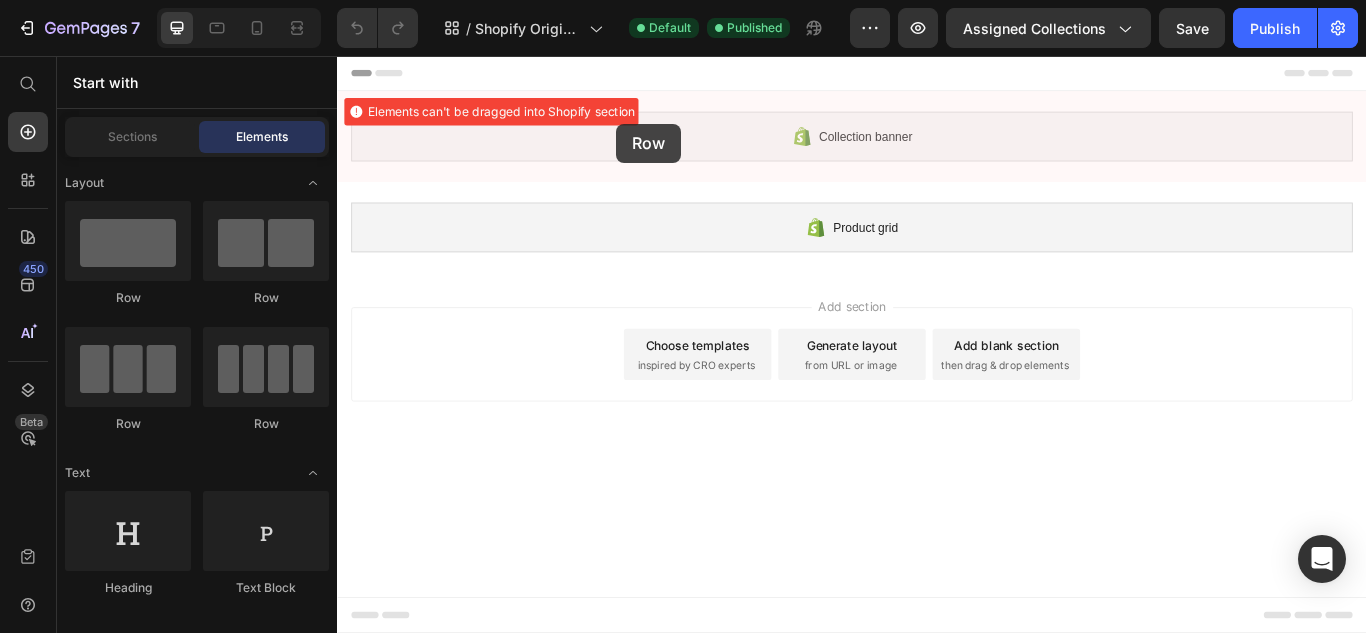 drag, startPoint x: 605, startPoint y: 304, endPoint x: 664, endPoint y: 135, distance: 179.00279 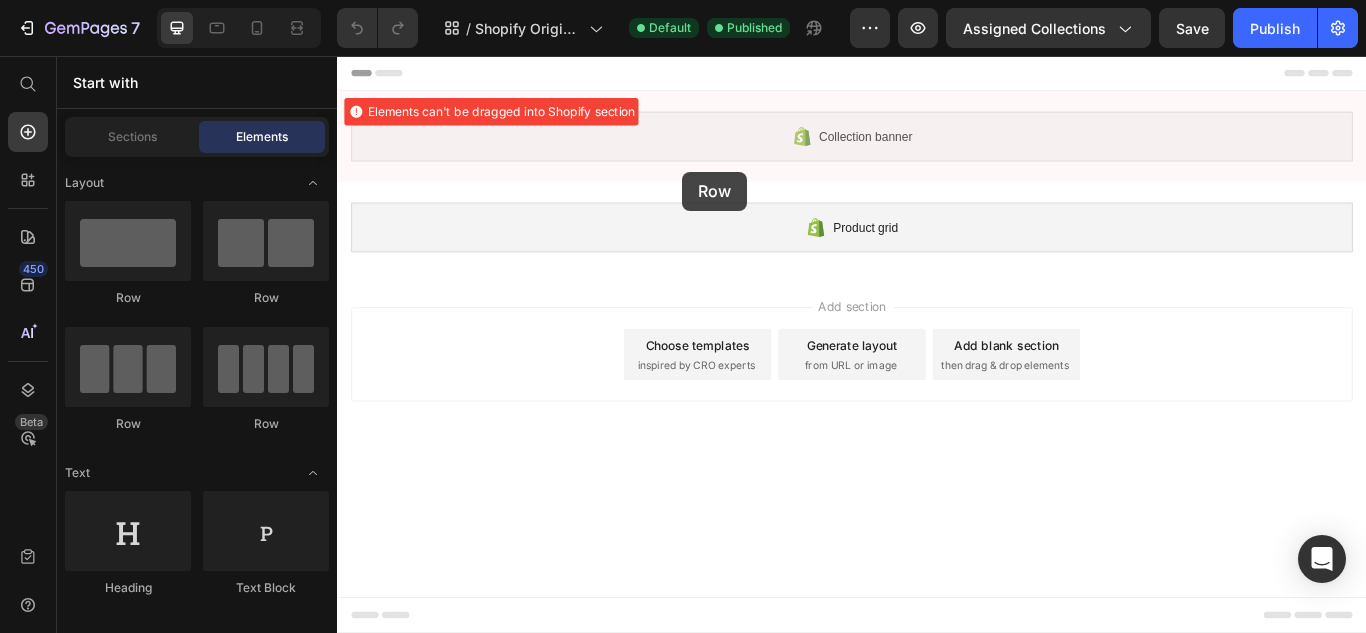 drag, startPoint x: 640, startPoint y: 301, endPoint x: 726, endPoint y: 200, distance: 132.65369 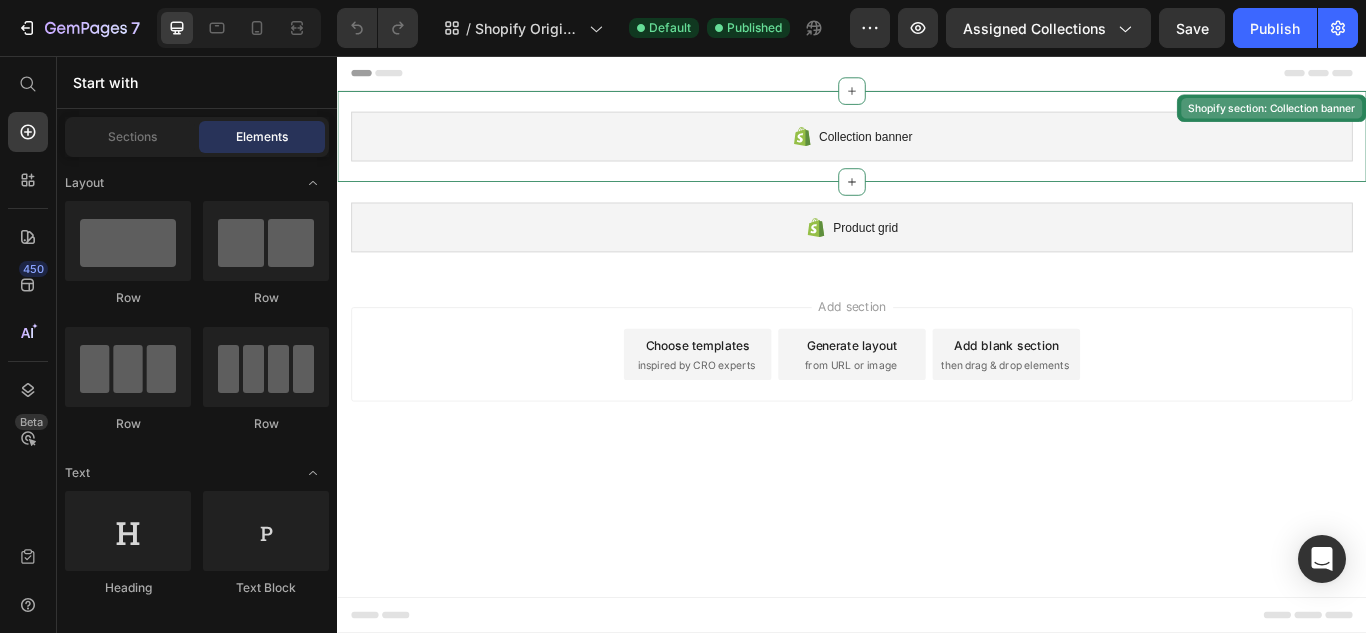 click on "Shopify section: Collection banner" at bounding box center [1426, 117] 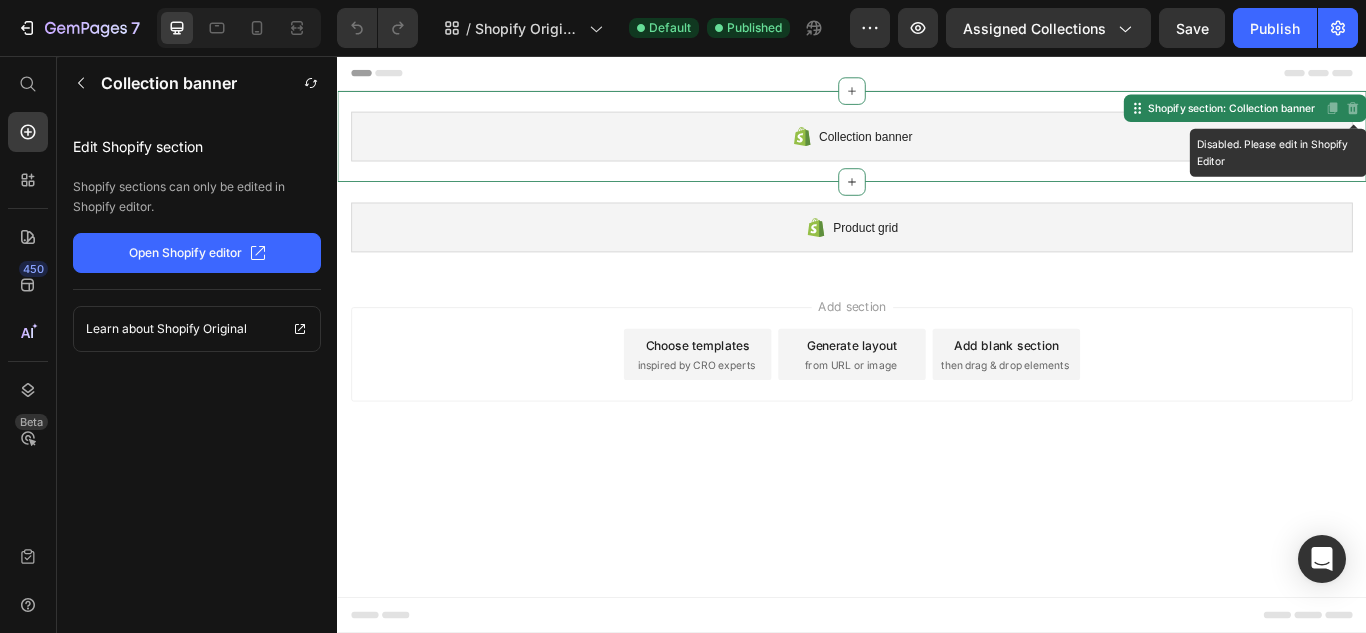 click 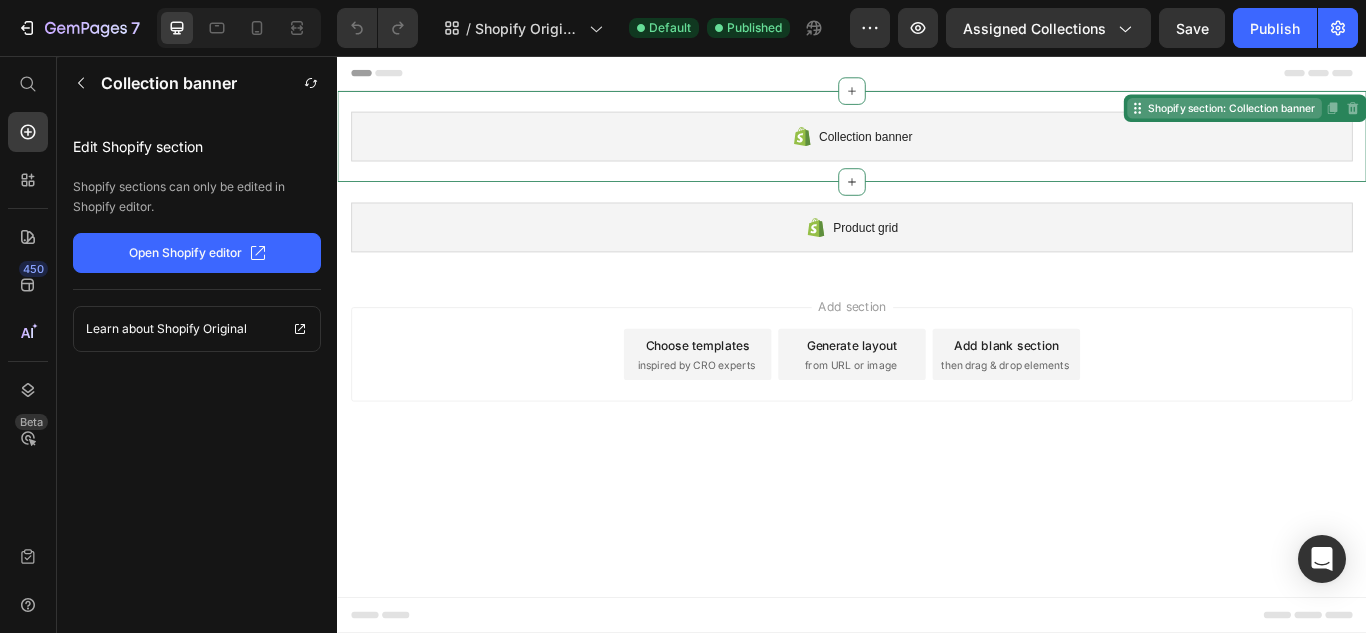 click on "Shopify section: Collection banner" at bounding box center (1379, 117) 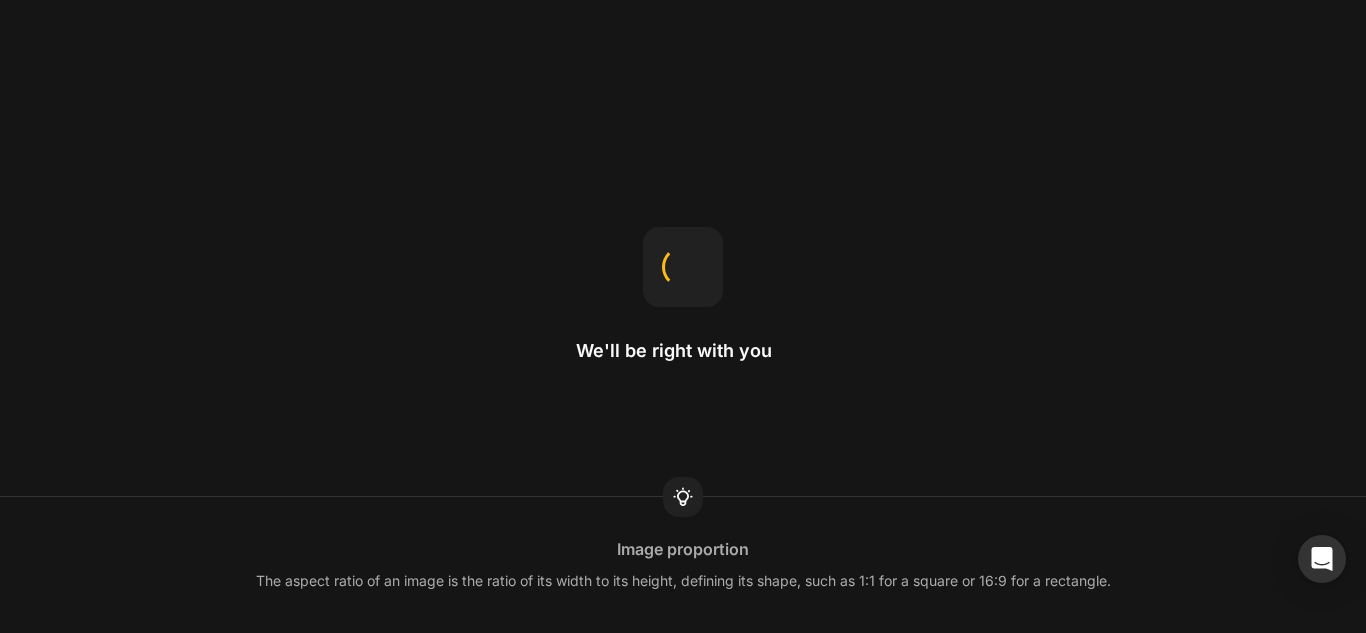 scroll, scrollTop: 0, scrollLeft: 0, axis: both 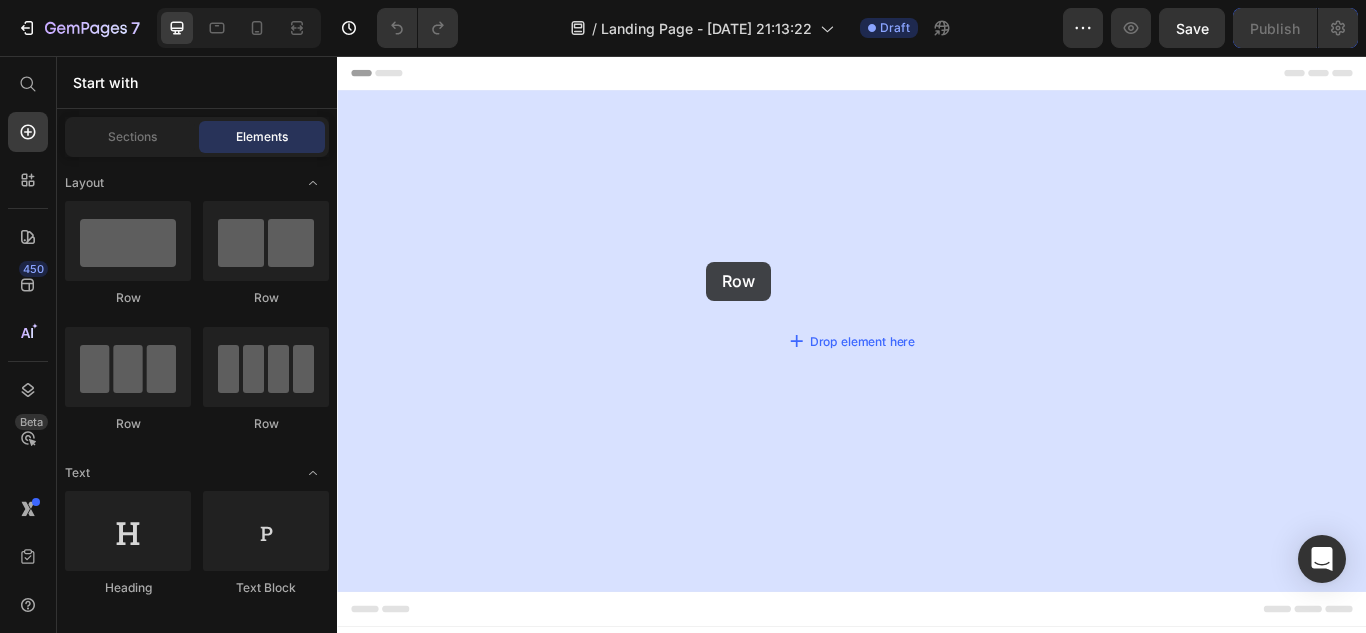 drag, startPoint x: 614, startPoint y: 325, endPoint x: 767, endPoint y: 296, distance: 155.72412 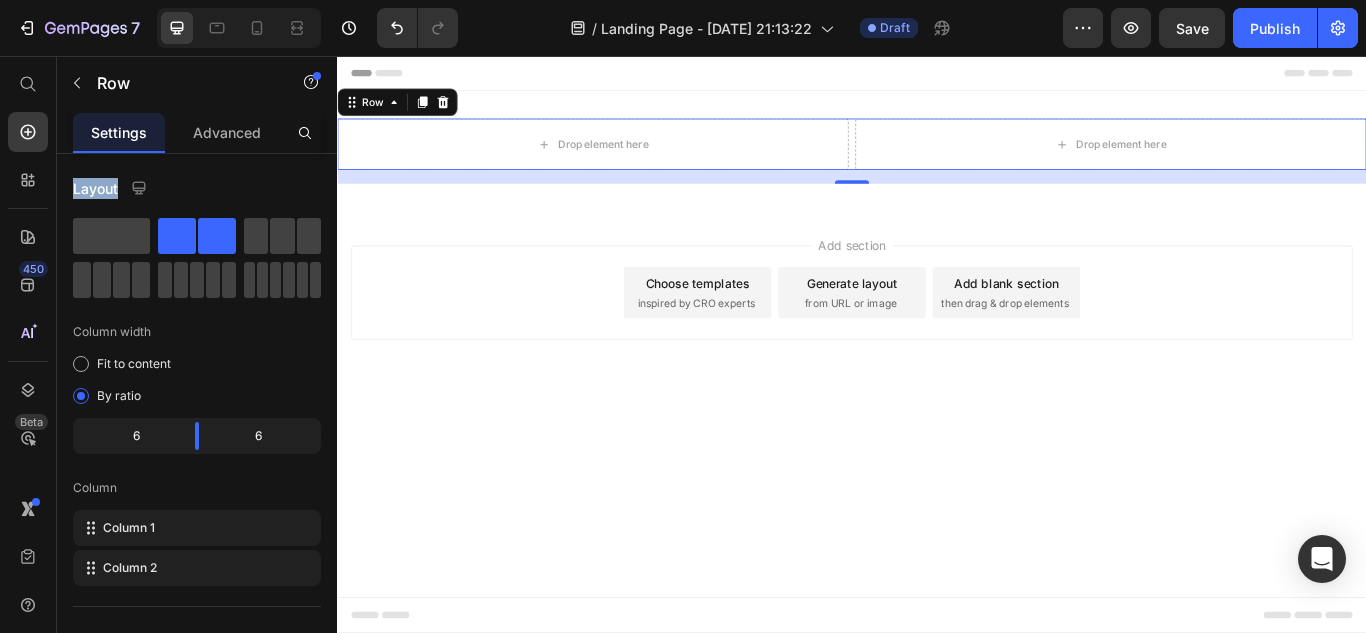 click on "Row Settings Advanced Layout Column width Fit to content By ratio 6 6 Column Column 1 Column 2 Align Vertical
Size Full width Width 1200 px % Height Full Fit Column gap 8 px Background Color Image Video  Color   Delete element" at bounding box center [197, 344] 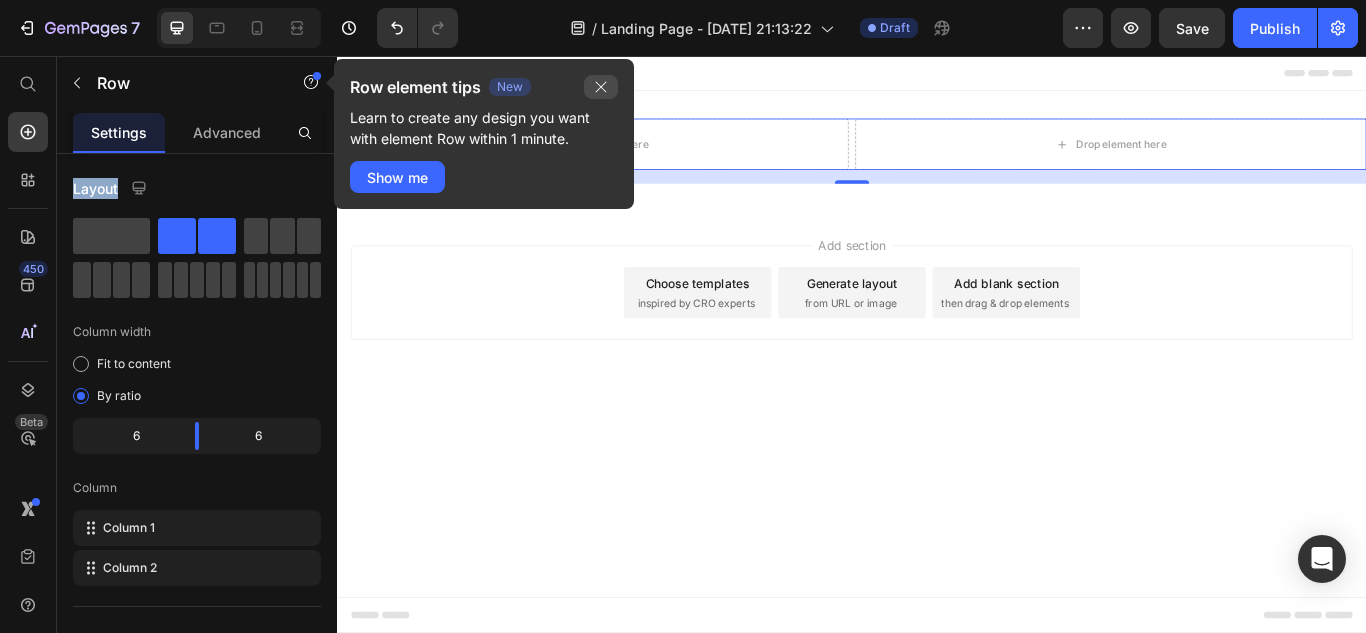 click 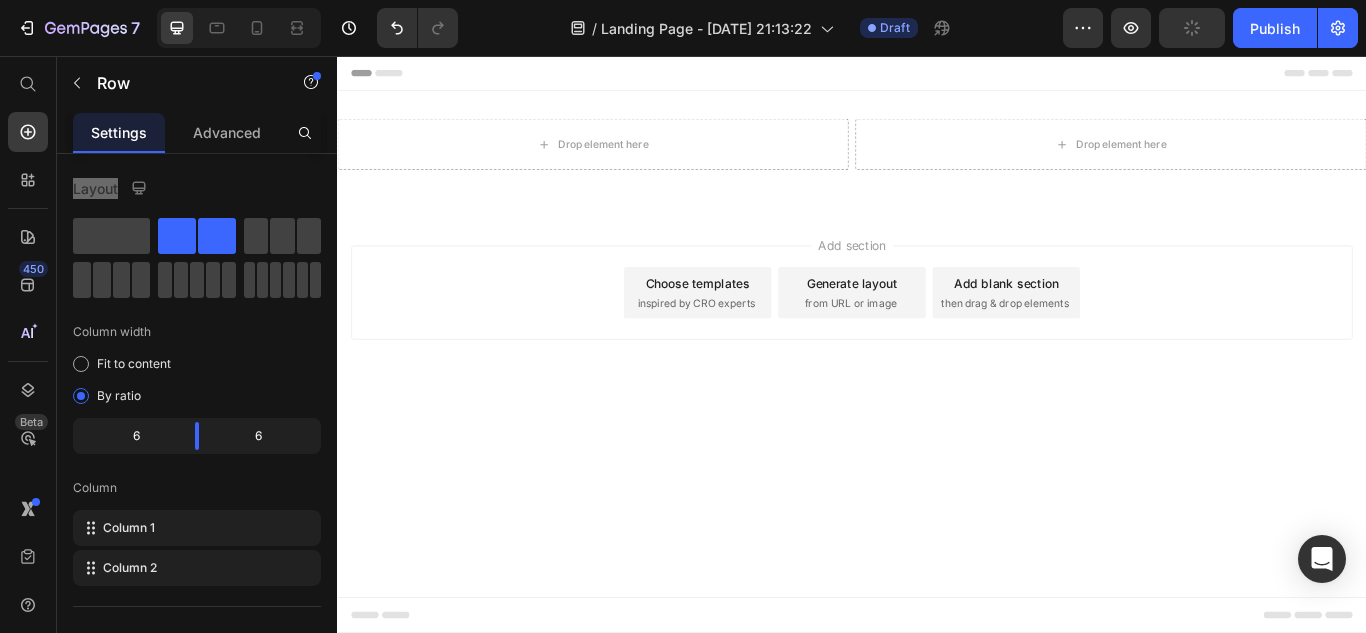 click on "Add section Choose templates inspired by CRO experts Generate layout from URL or image Add blank section then drag & drop elements" at bounding box center (937, 332) 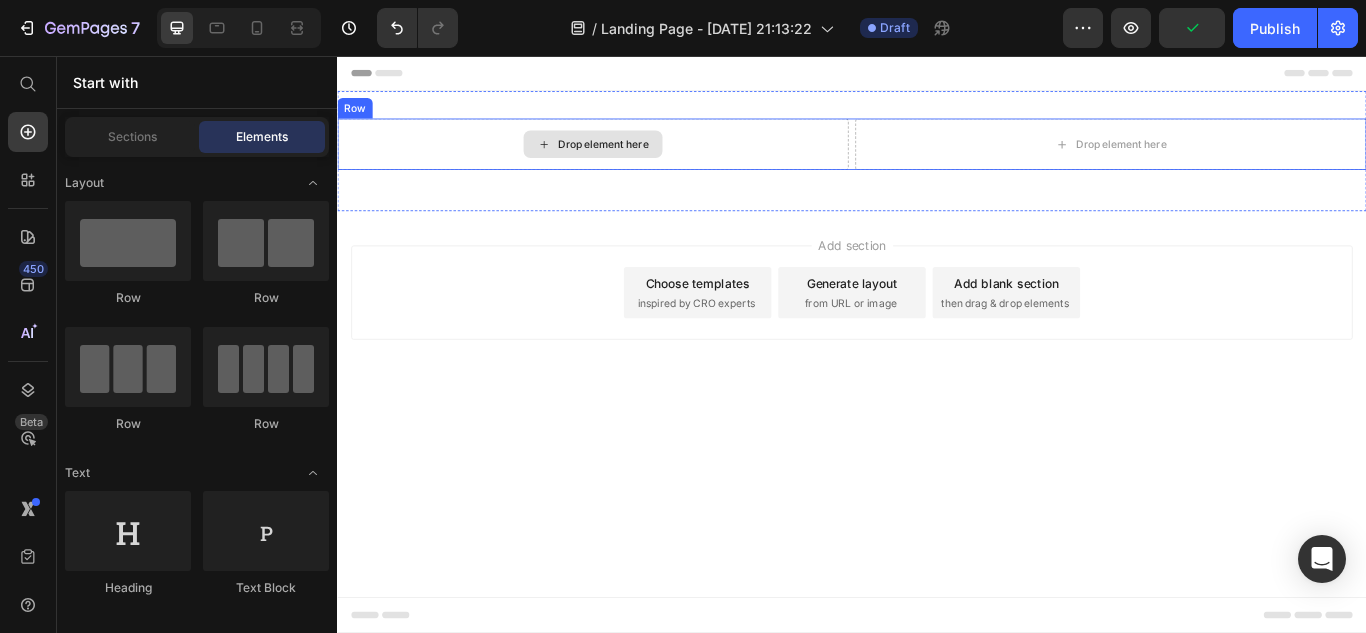click on "Drop element here" at bounding box center [635, 159] 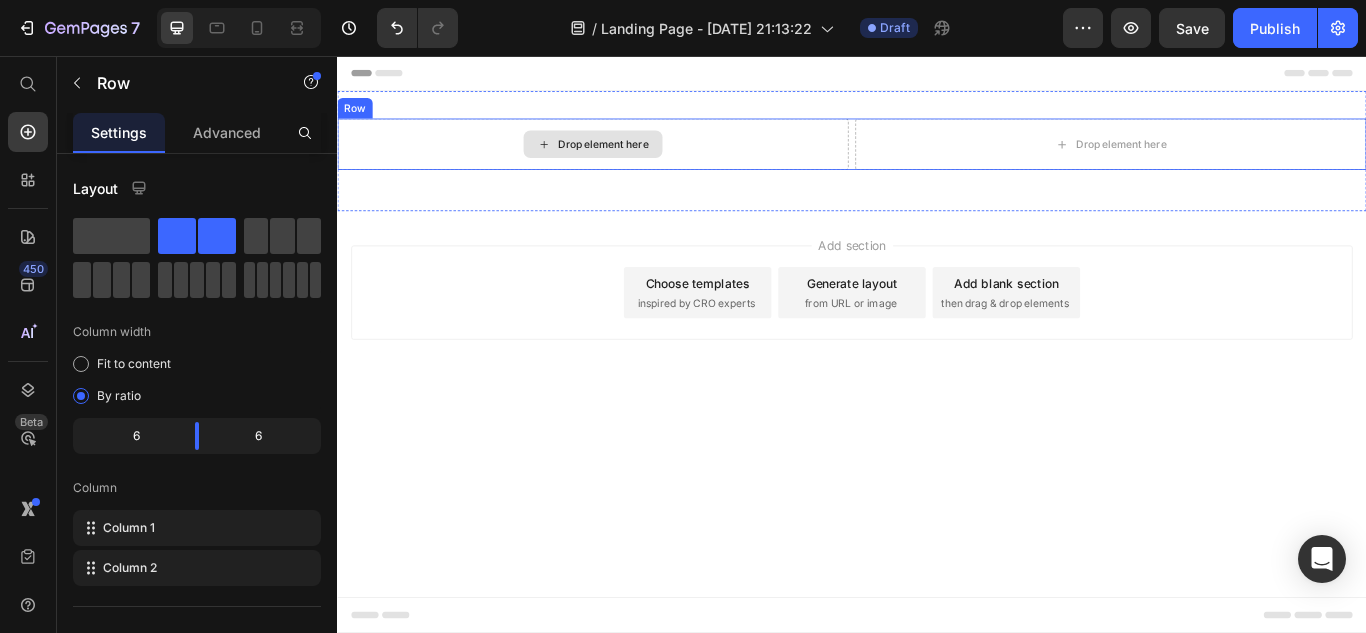 click on "Drop element here" at bounding box center [635, 159] 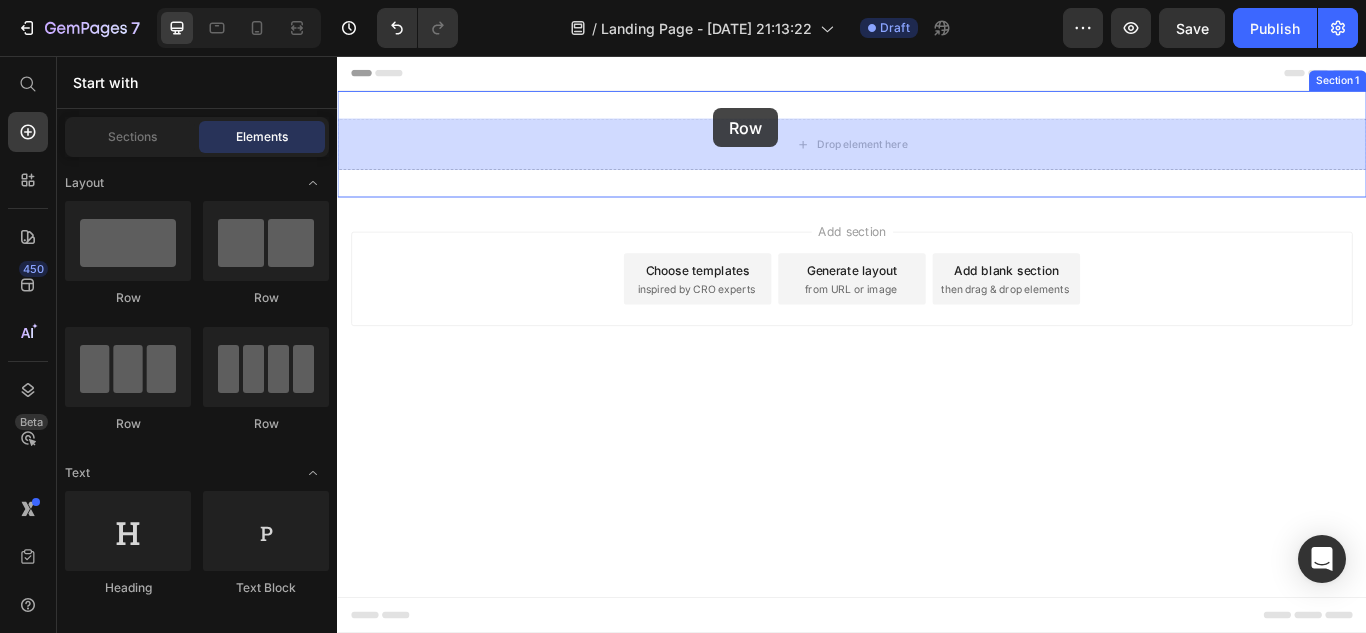 drag, startPoint x: 484, startPoint y: 275, endPoint x: 781, endPoint y: 111, distance: 339.27127 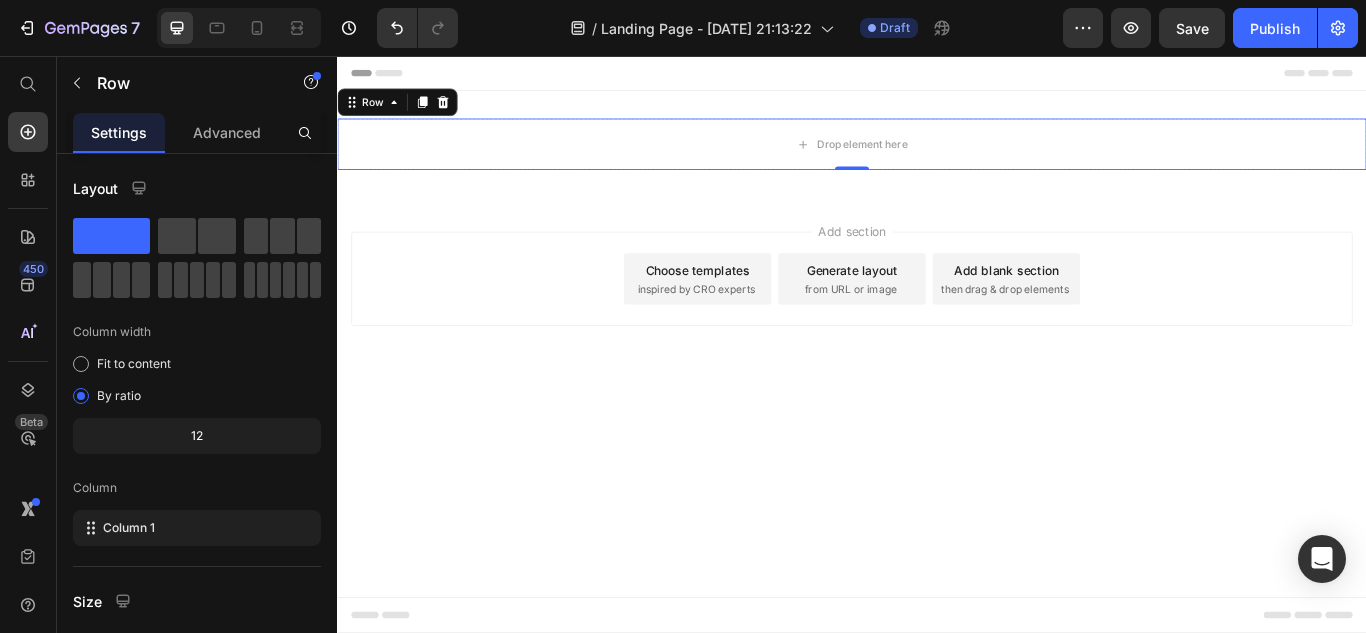 drag, startPoint x: 550, startPoint y: 305, endPoint x: 654, endPoint y: 272, distance: 109.11004 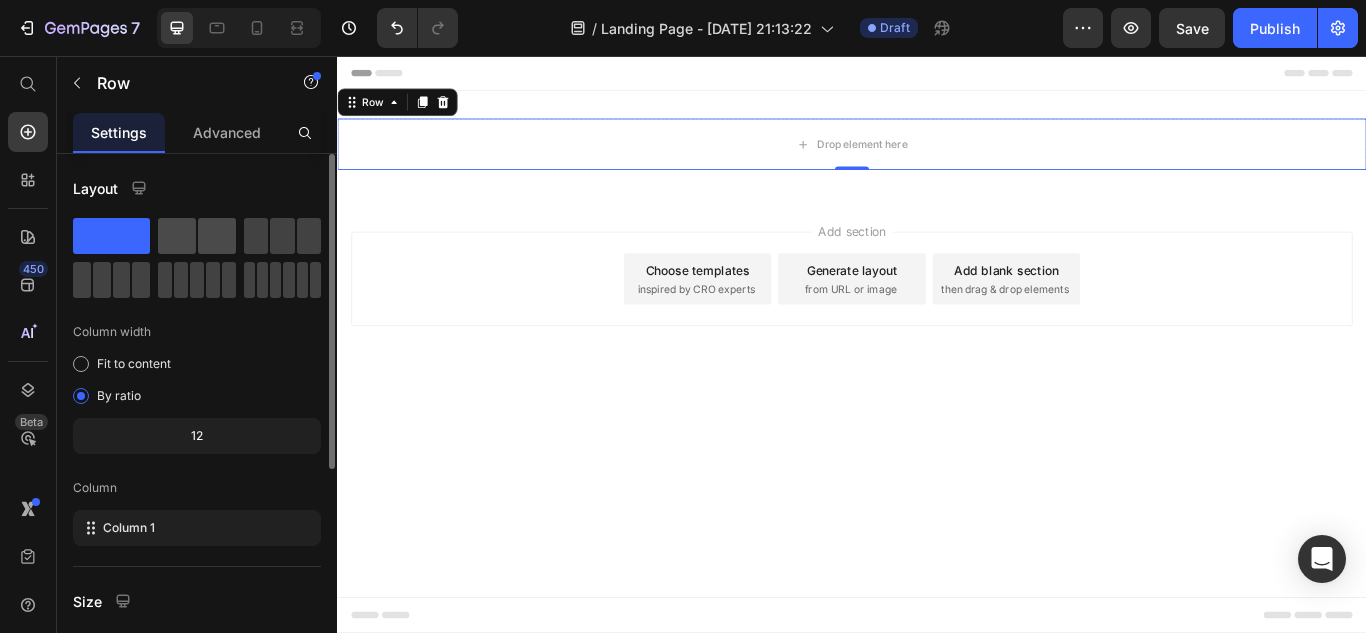 click 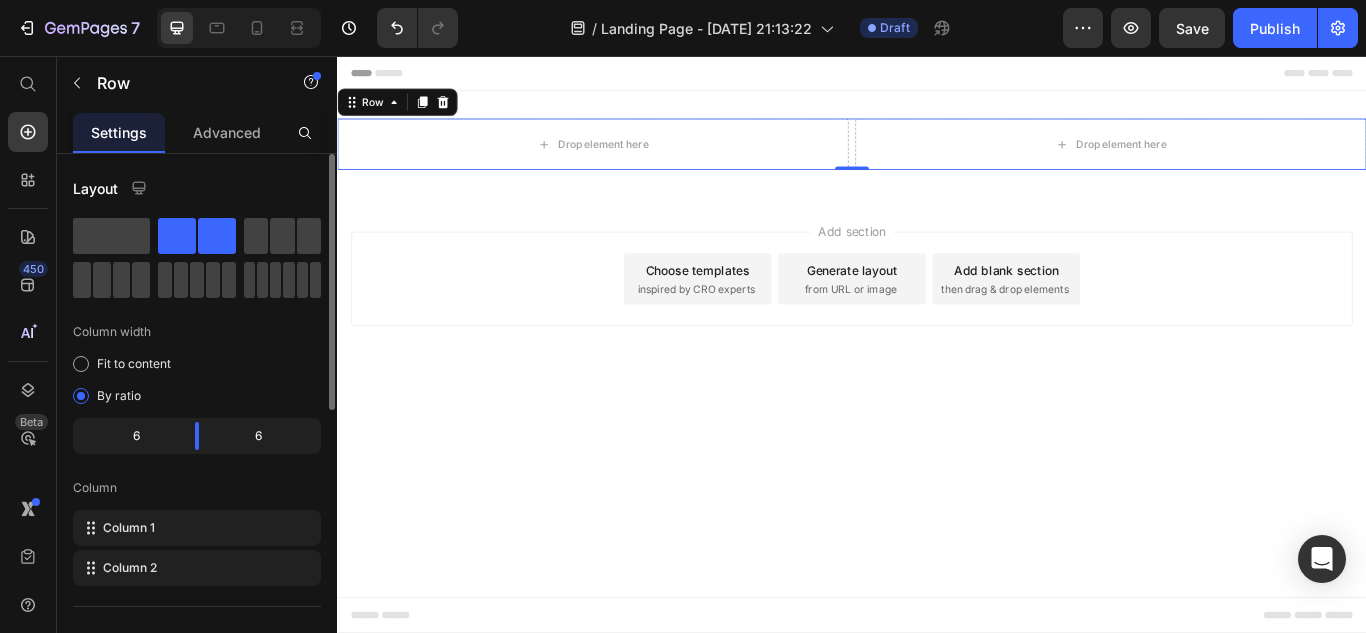 click 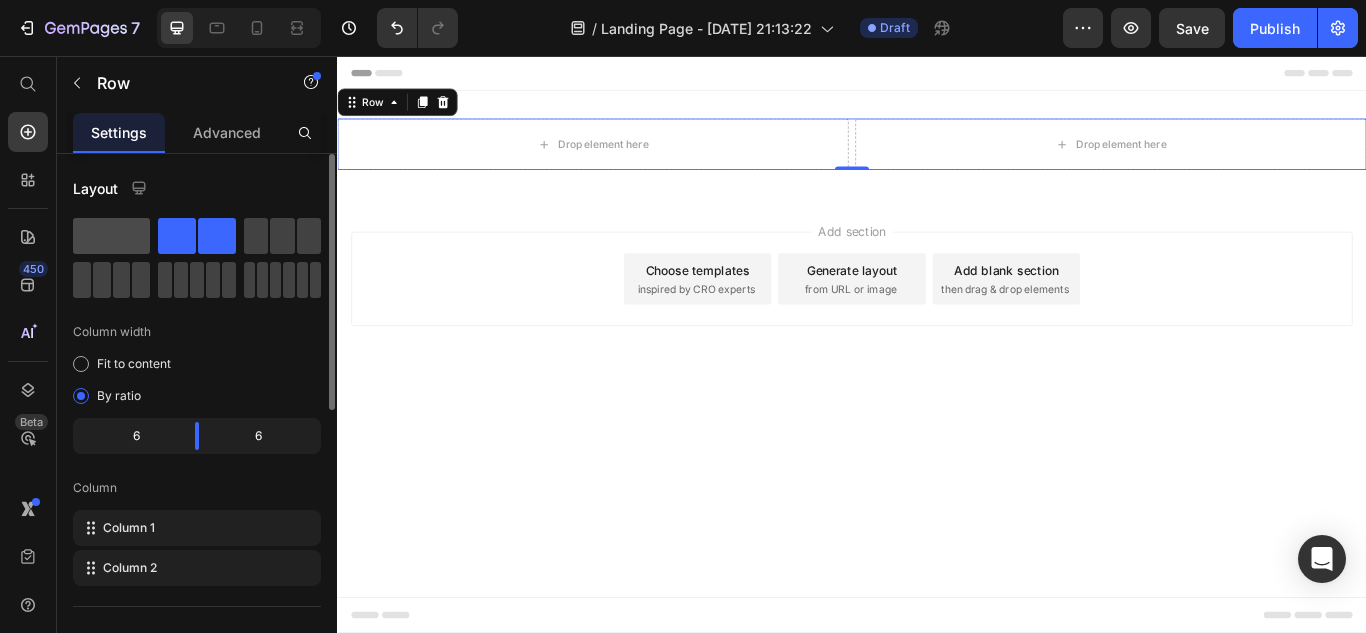 click 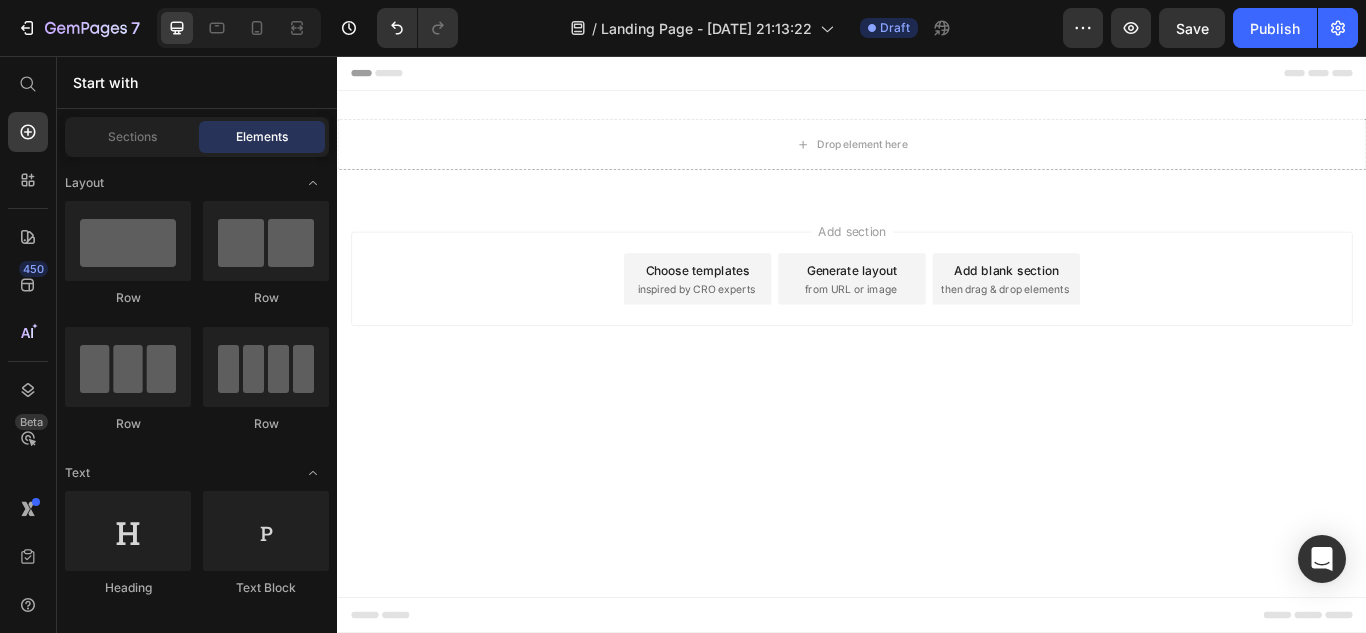 drag, startPoint x: 356, startPoint y: 345, endPoint x: 440, endPoint y: 368, distance: 87.0919 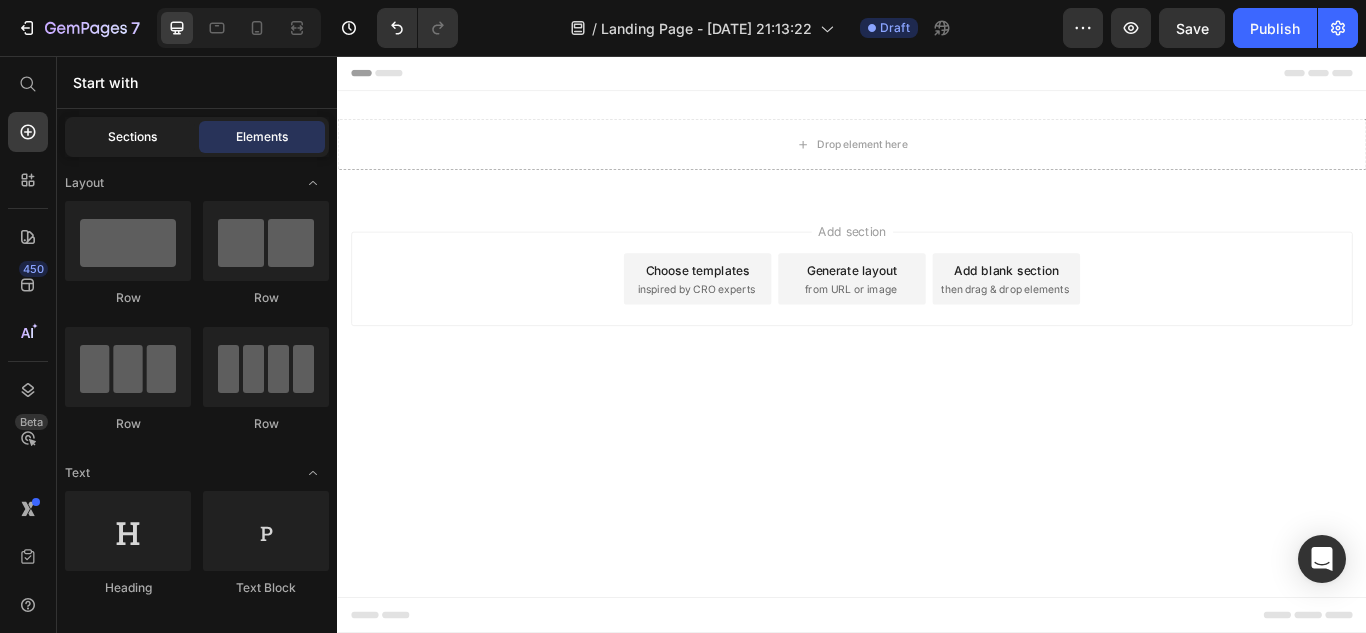 click on "Sections" 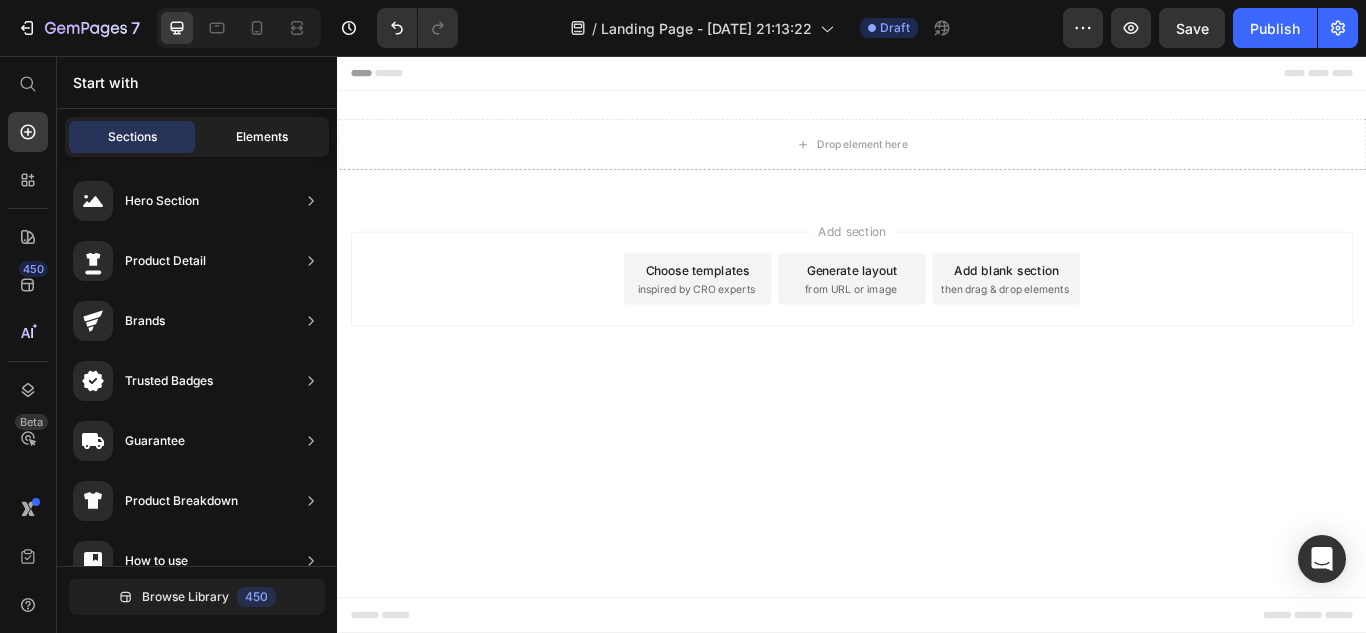 click on "Elements" 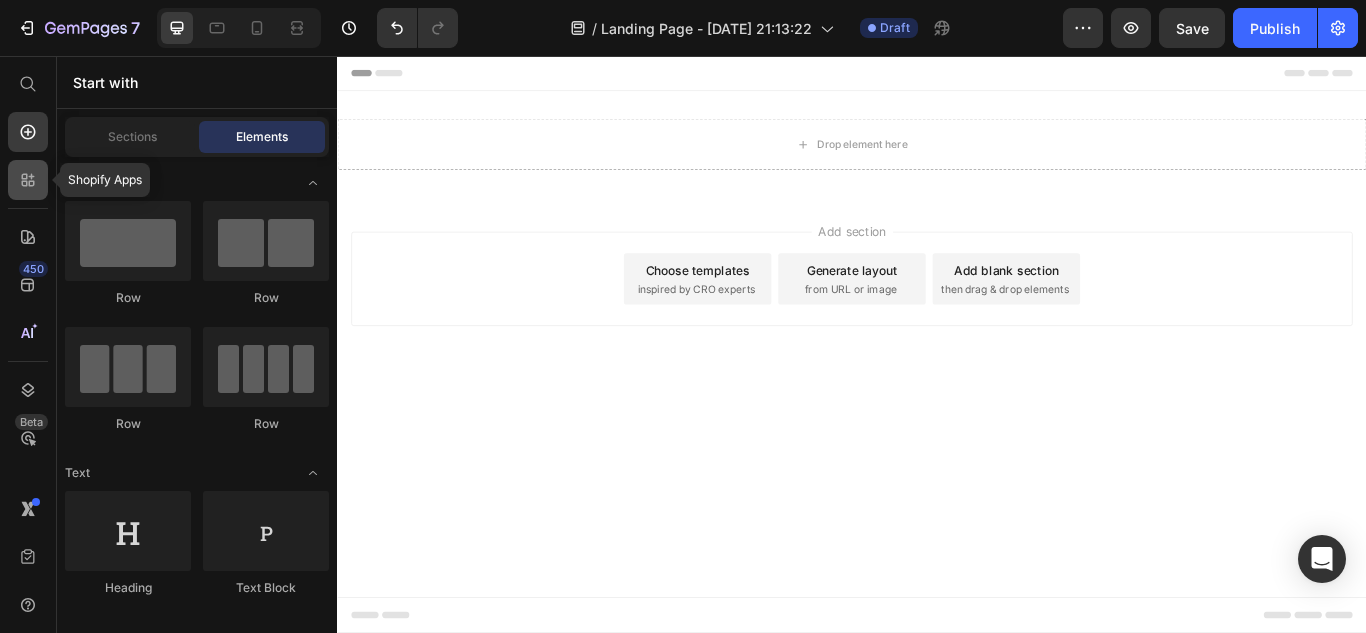 click 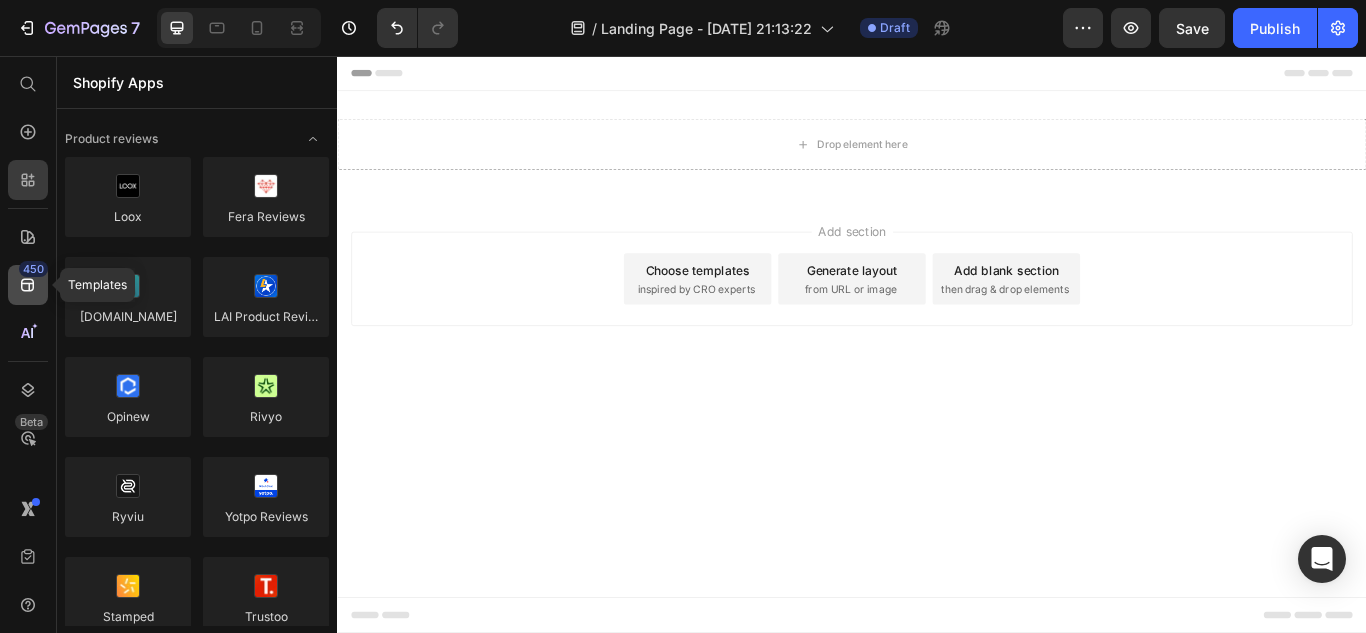 click 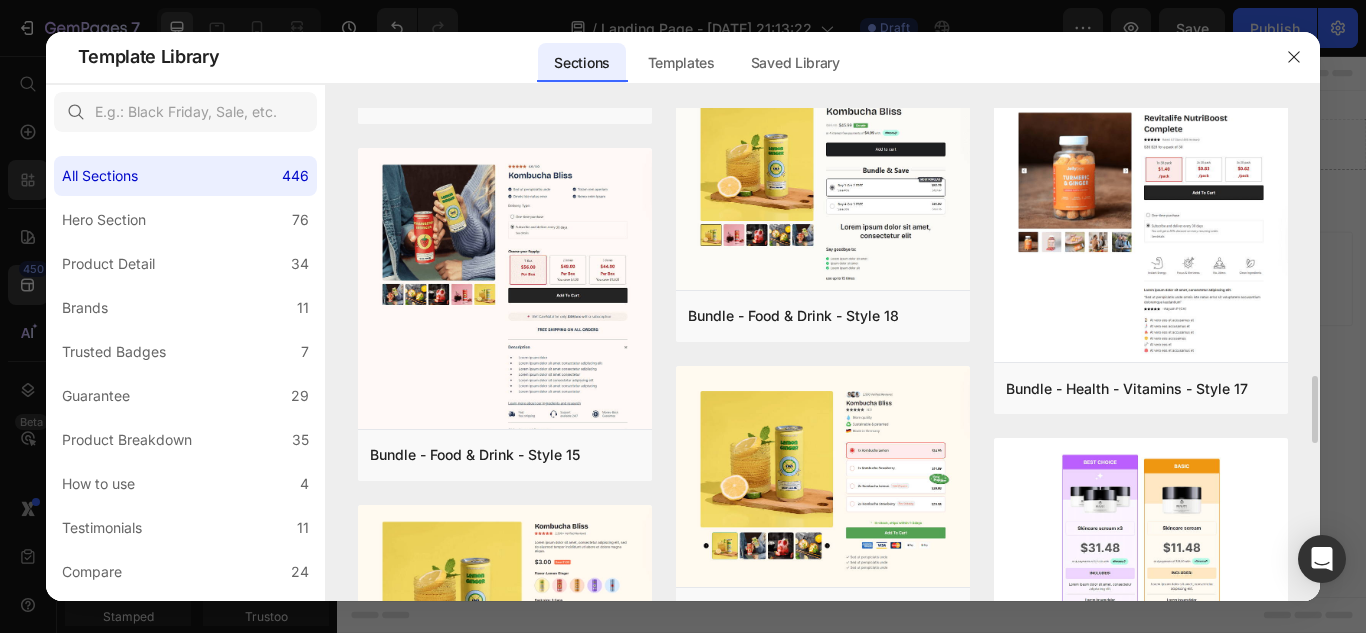 scroll, scrollTop: 1953, scrollLeft: 0, axis: vertical 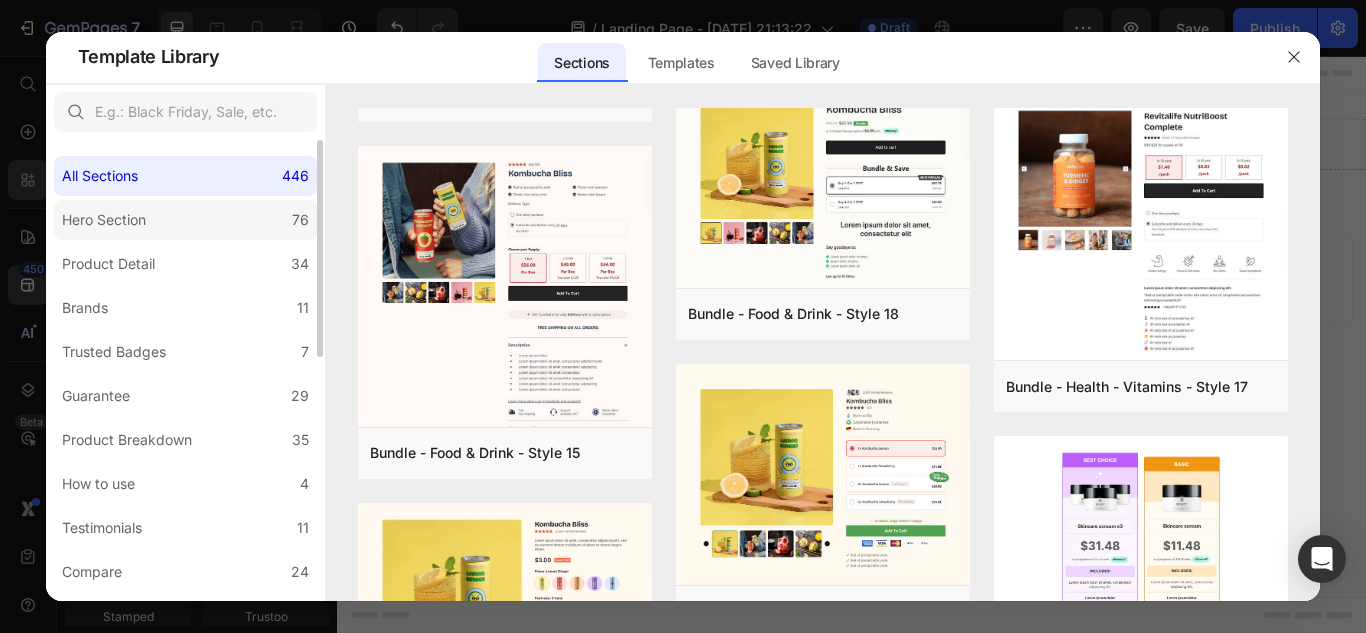 click on "Hero Section" at bounding box center [104, 220] 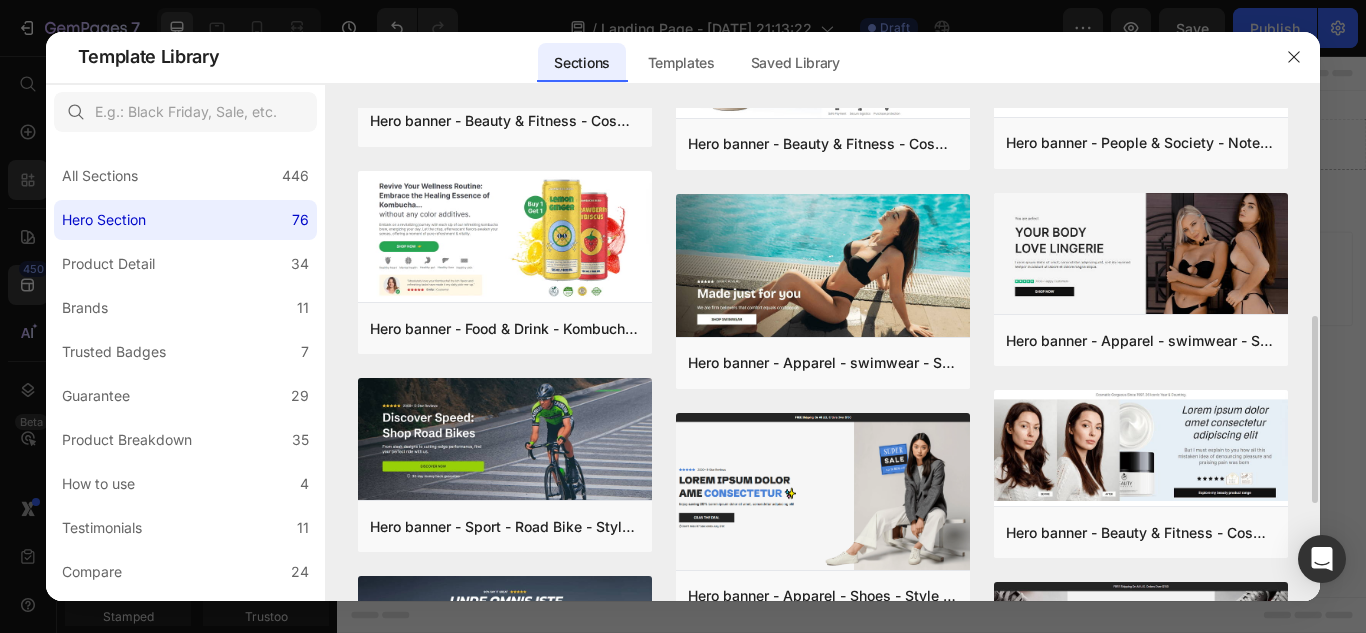 scroll, scrollTop: 547, scrollLeft: 0, axis: vertical 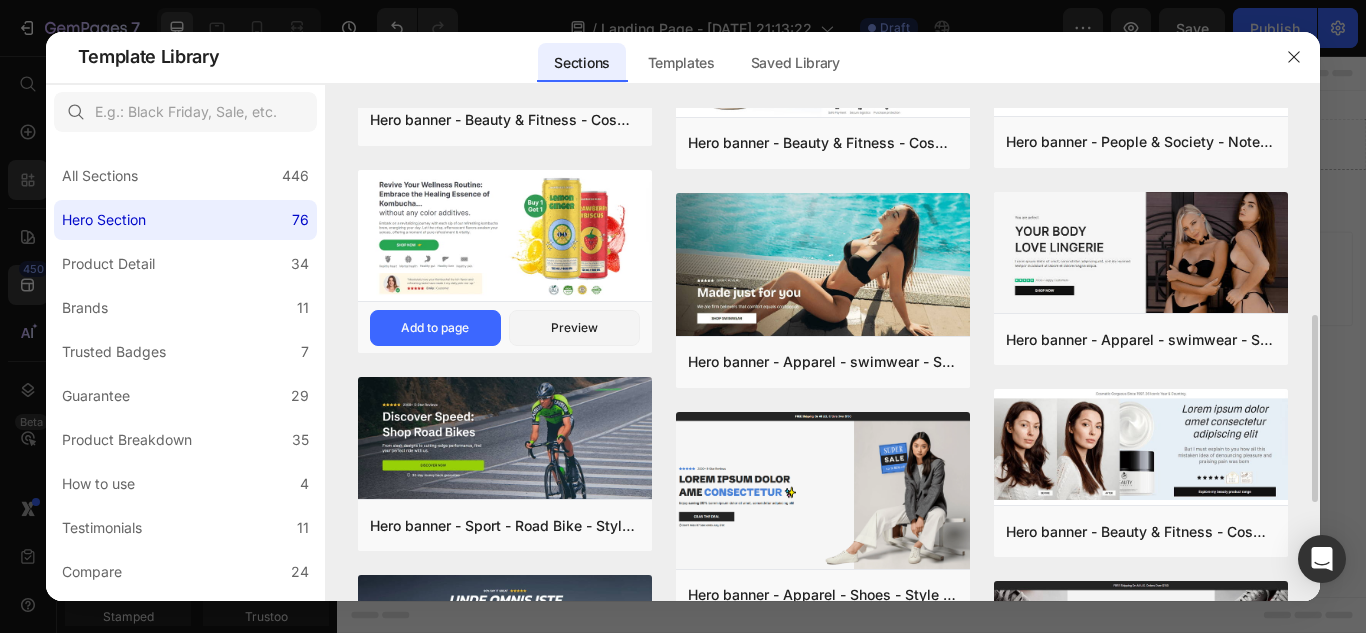 click at bounding box center [505, 236] 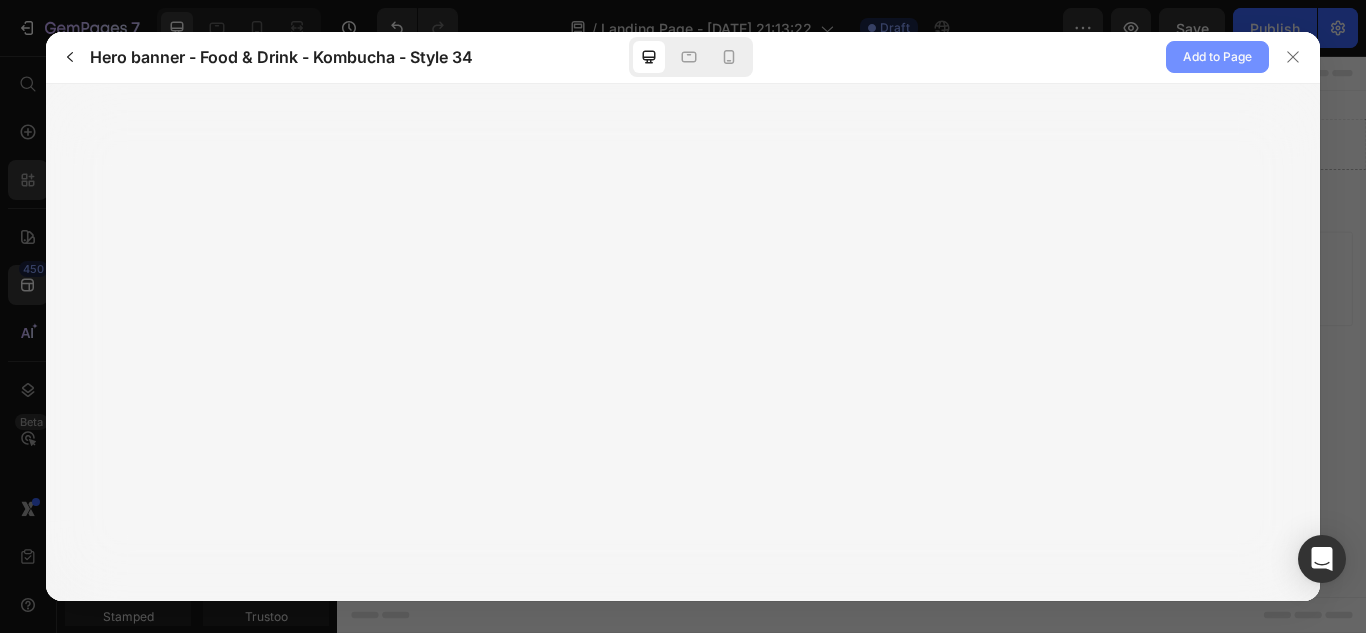 click on "Add to Page" 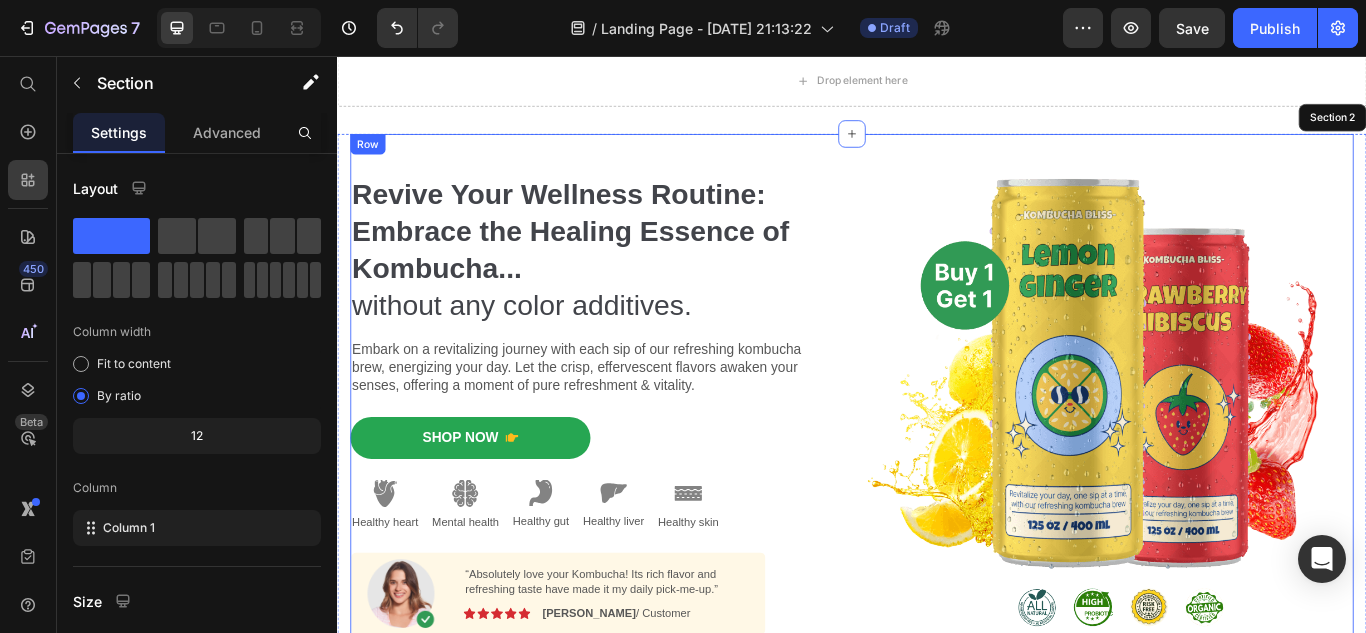scroll, scrollTop: 88, scrollLeft: 0, axis: vertical 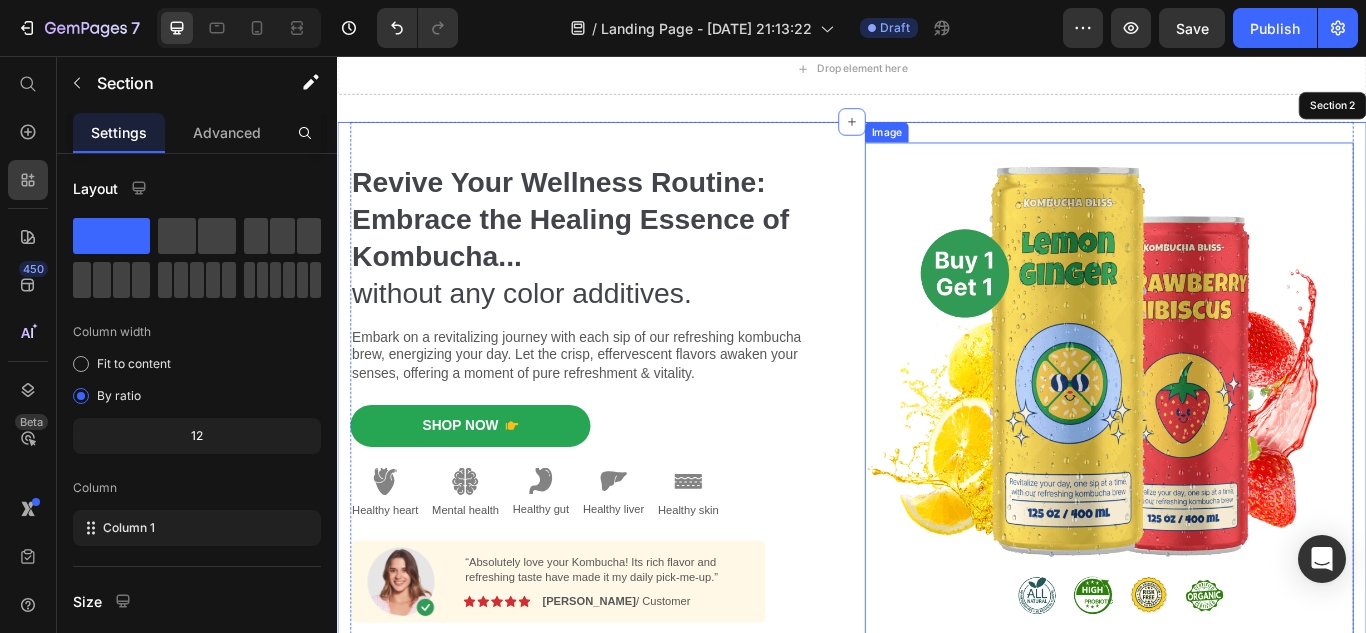 click at bounding box center [1237, 449] 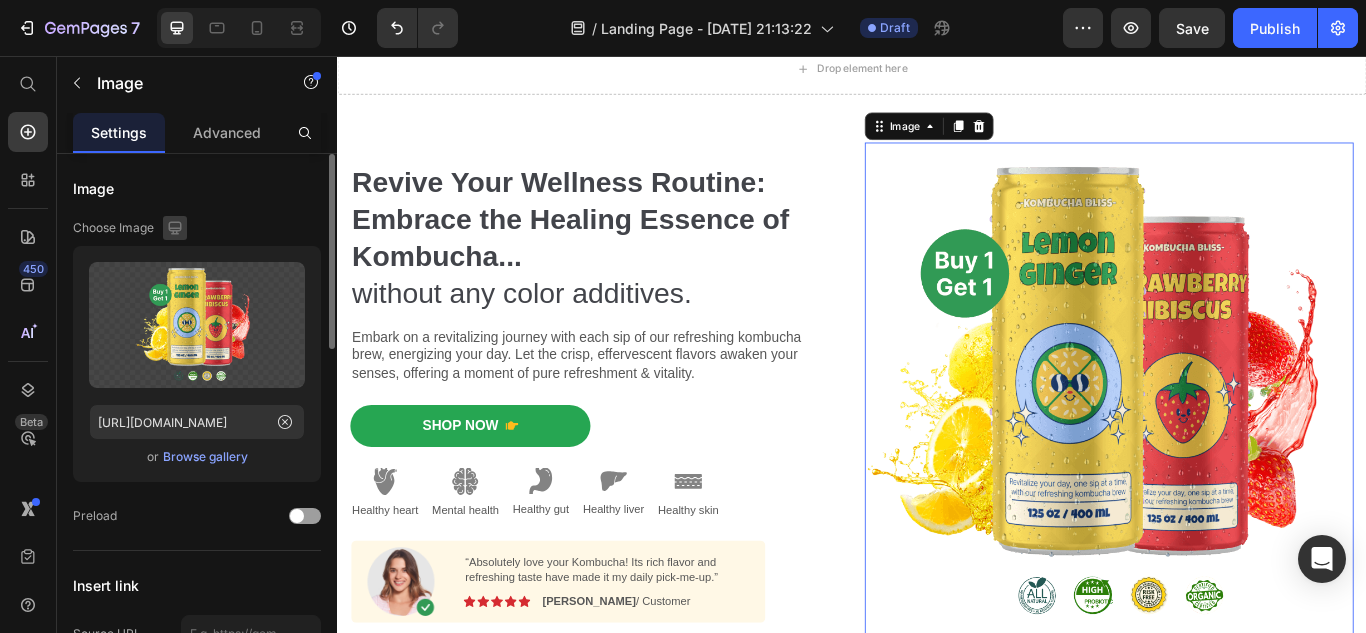click 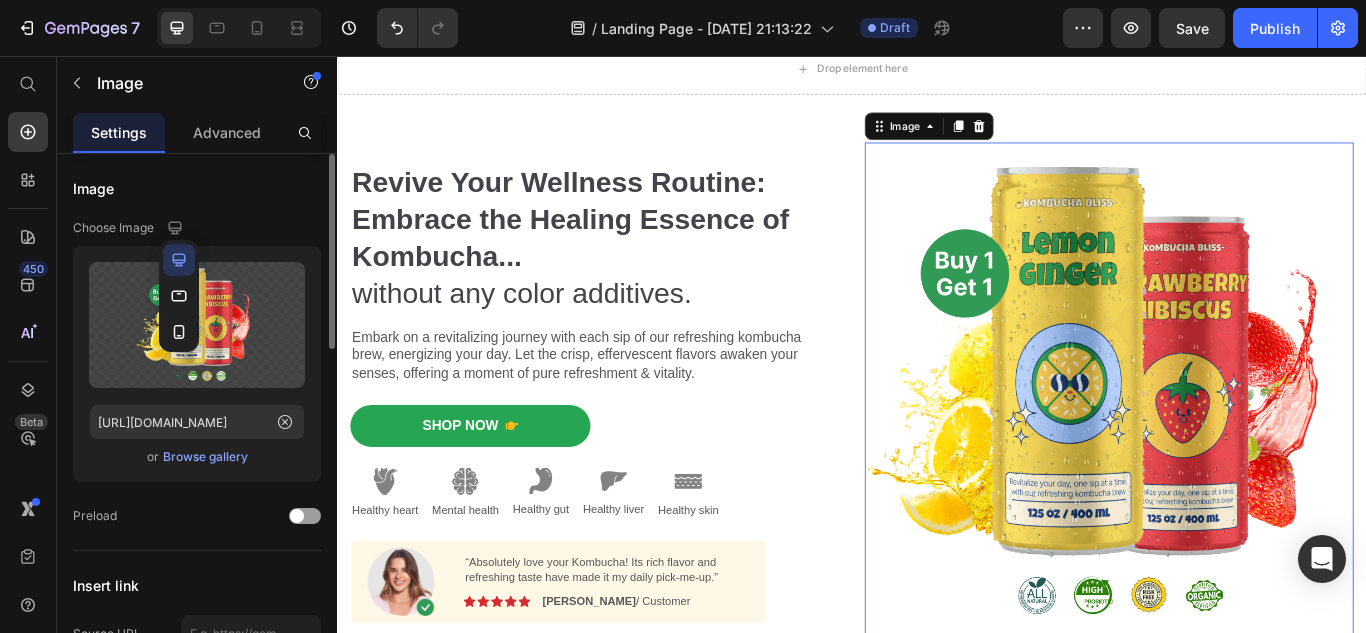 click on "Choose Image" at bounding box center [197, 228] 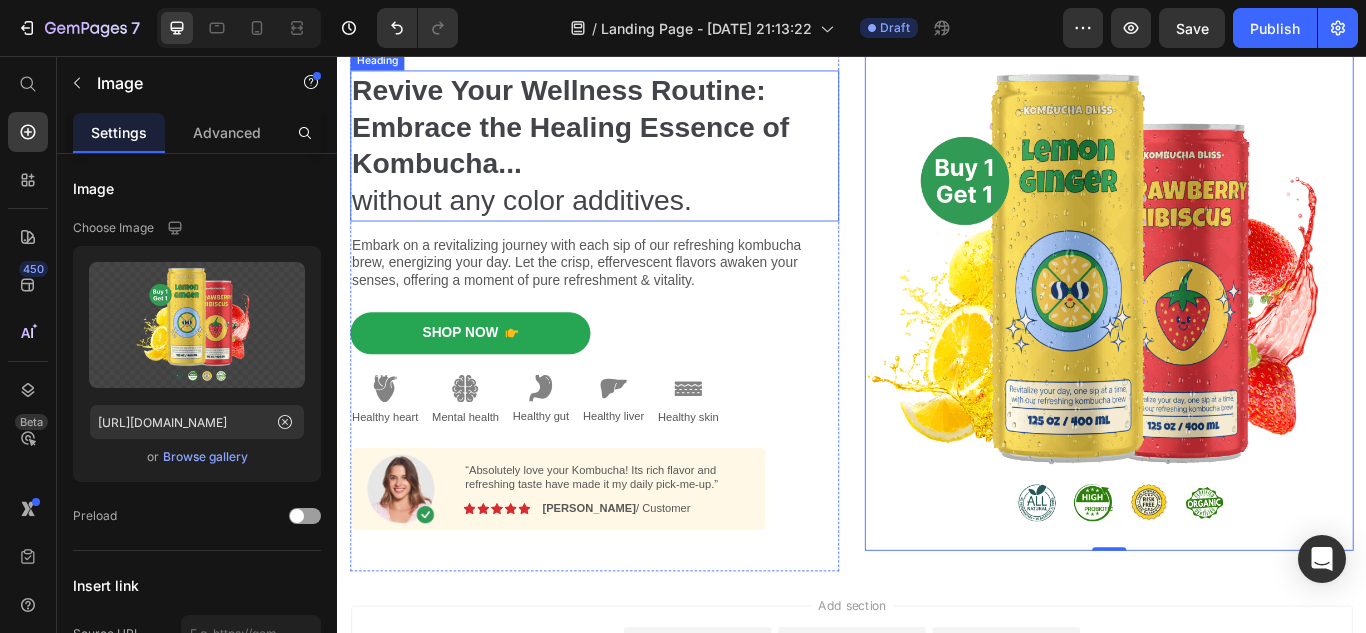 scroll, scrollTop: 197, scrollLeft: 0, axis: vertical 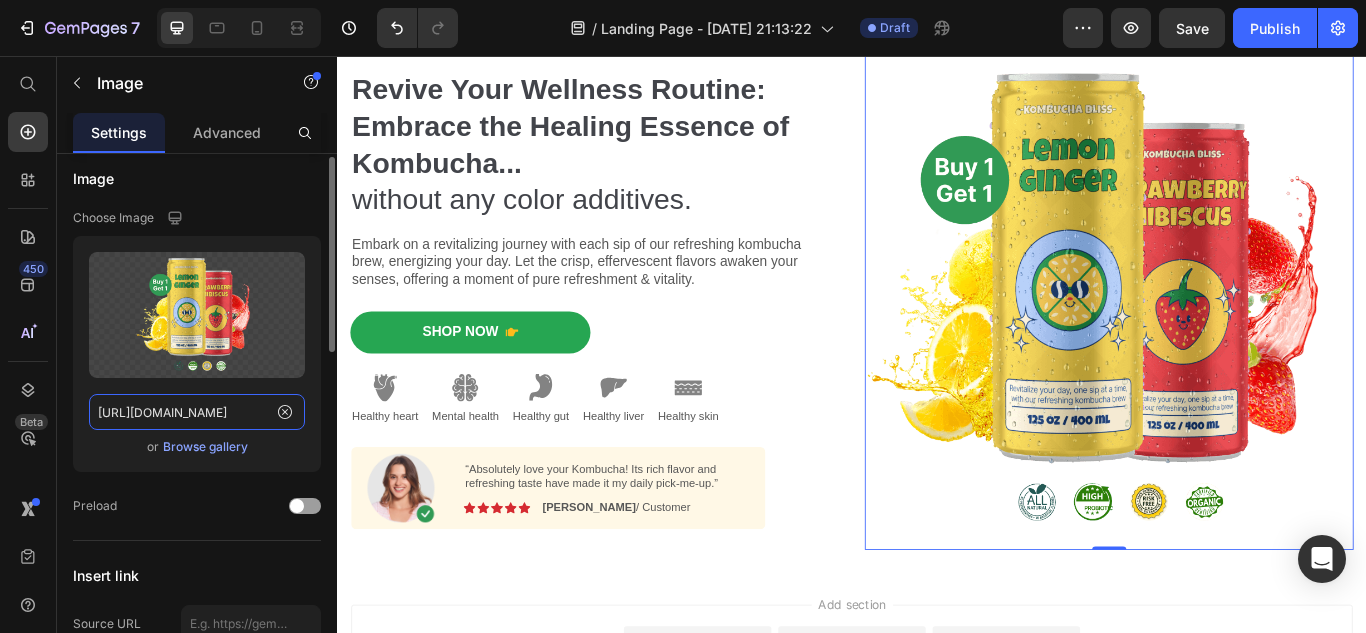 click on "[URL][DOMAIN_NAME]" 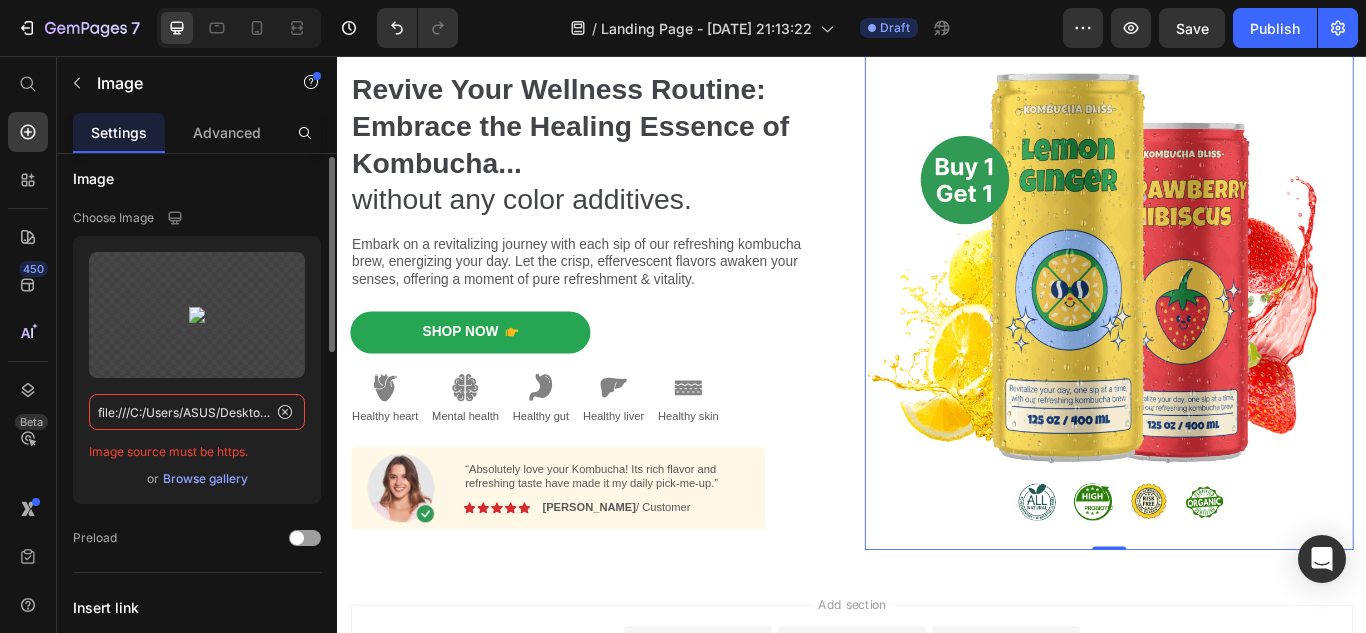 scroll, scrollTop: 0, scrollLeft: 372, axis: horizontal 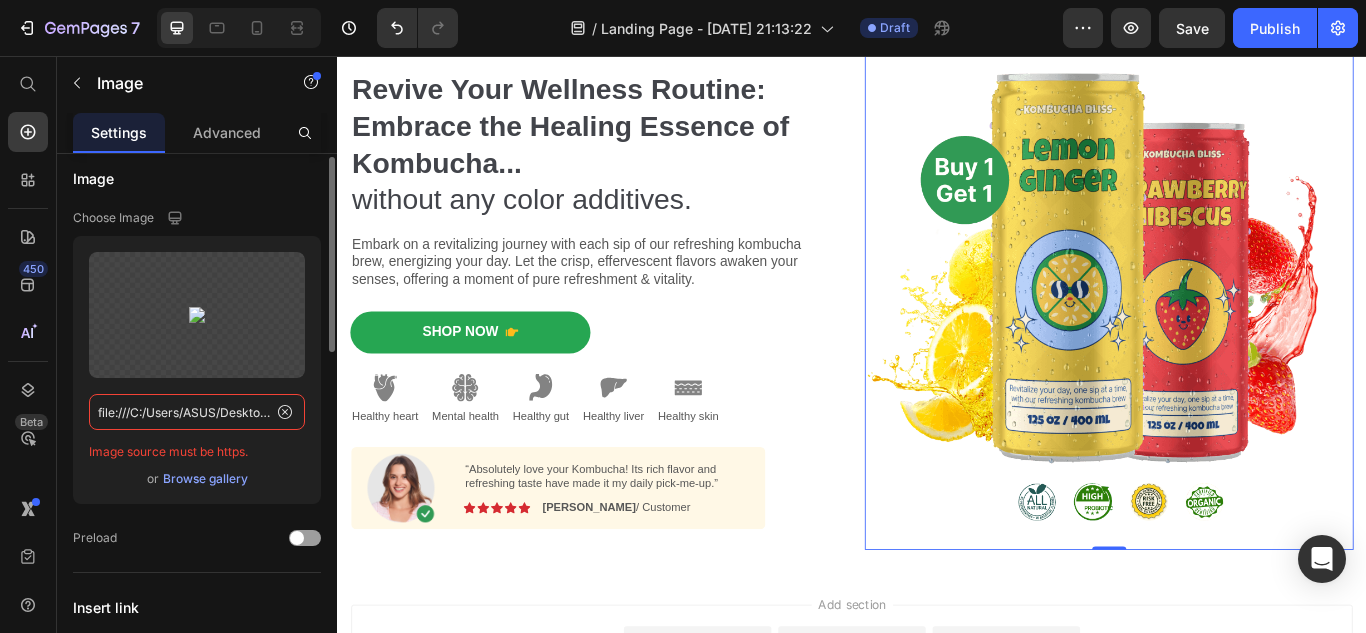 paste on "[URL][DOMAIN_NAME]" 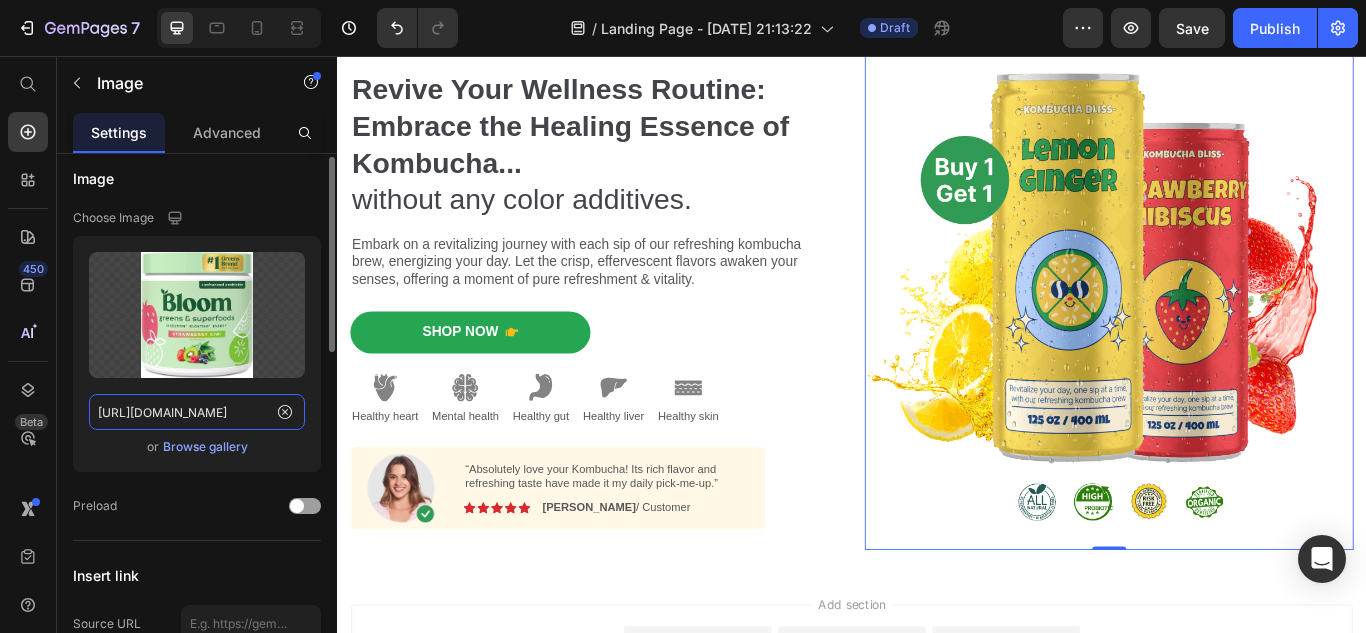 scroll, scrollTop: 0, scrollLeft: 228, axis: horizontal 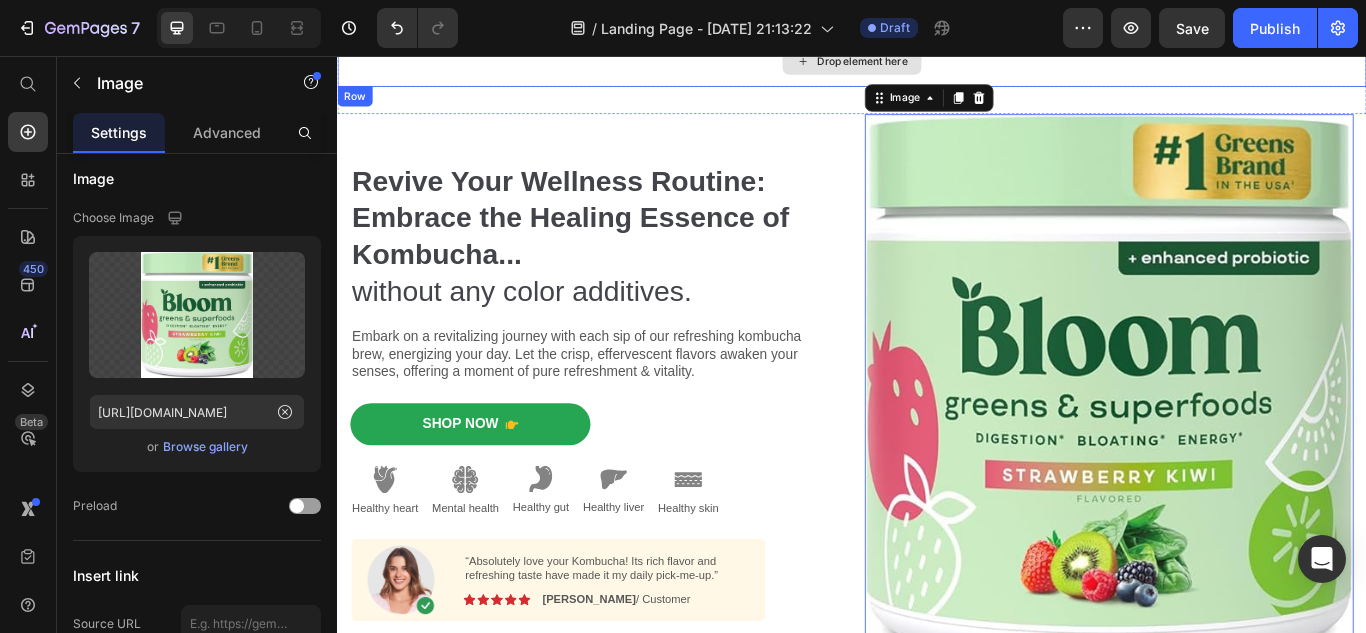 click on "Drop element here" at bounding box center [937, 62] 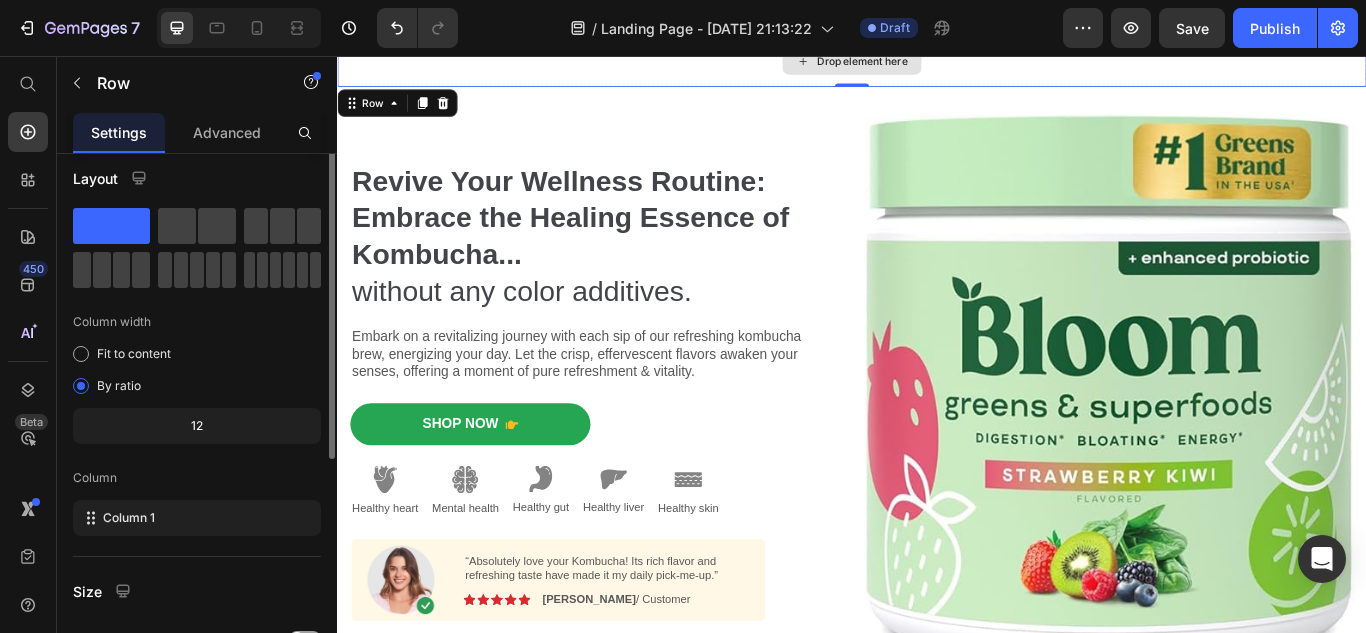 scroll, scrollTop: 0, scrollLeft: 0, axis: both 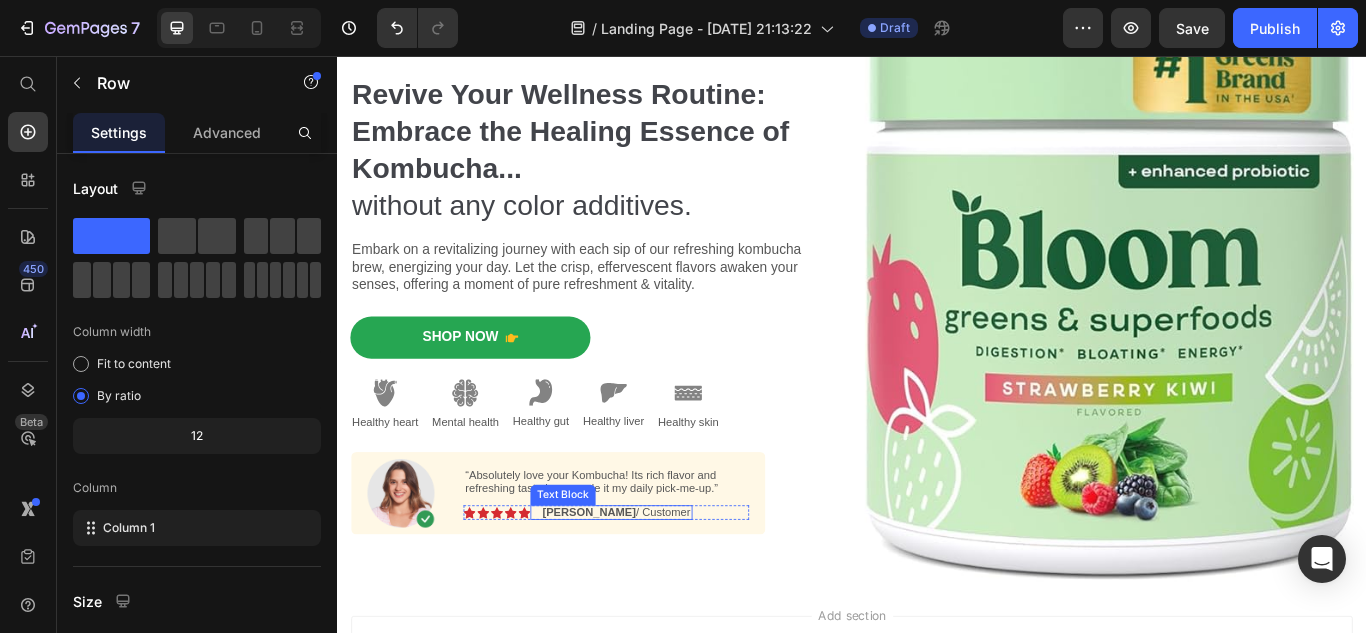 click on "Shop Now" at bounding box center (492, 384) 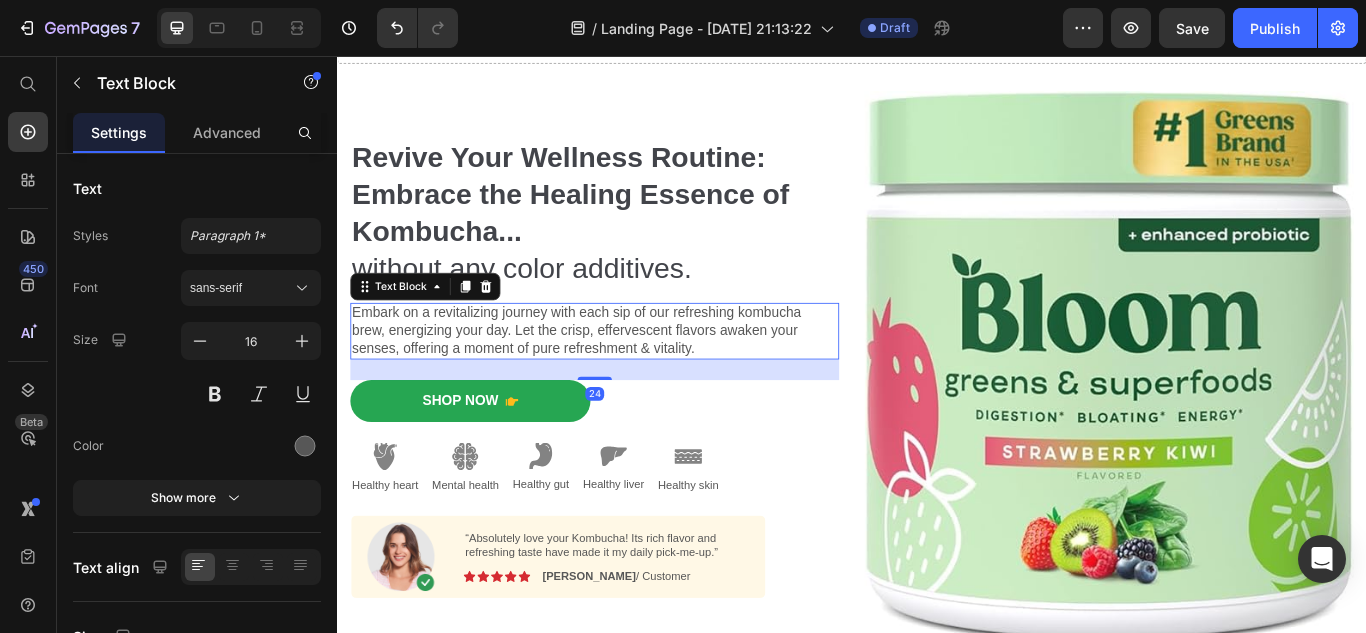 scroll, scrollTop: 121, scrollLeft: 0, axis: vertical 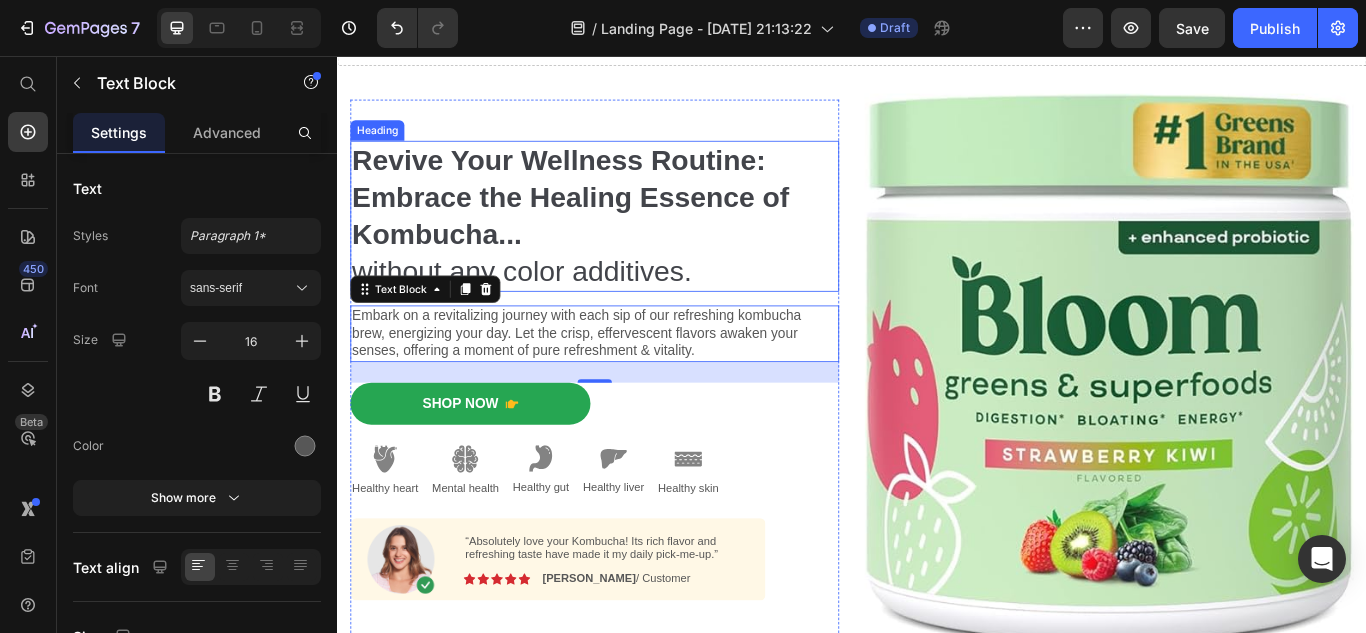 click on "Revive Your Wellness Routine: Embrace the Healing Essence of Kombucha..." at bounding box center [609, 220] 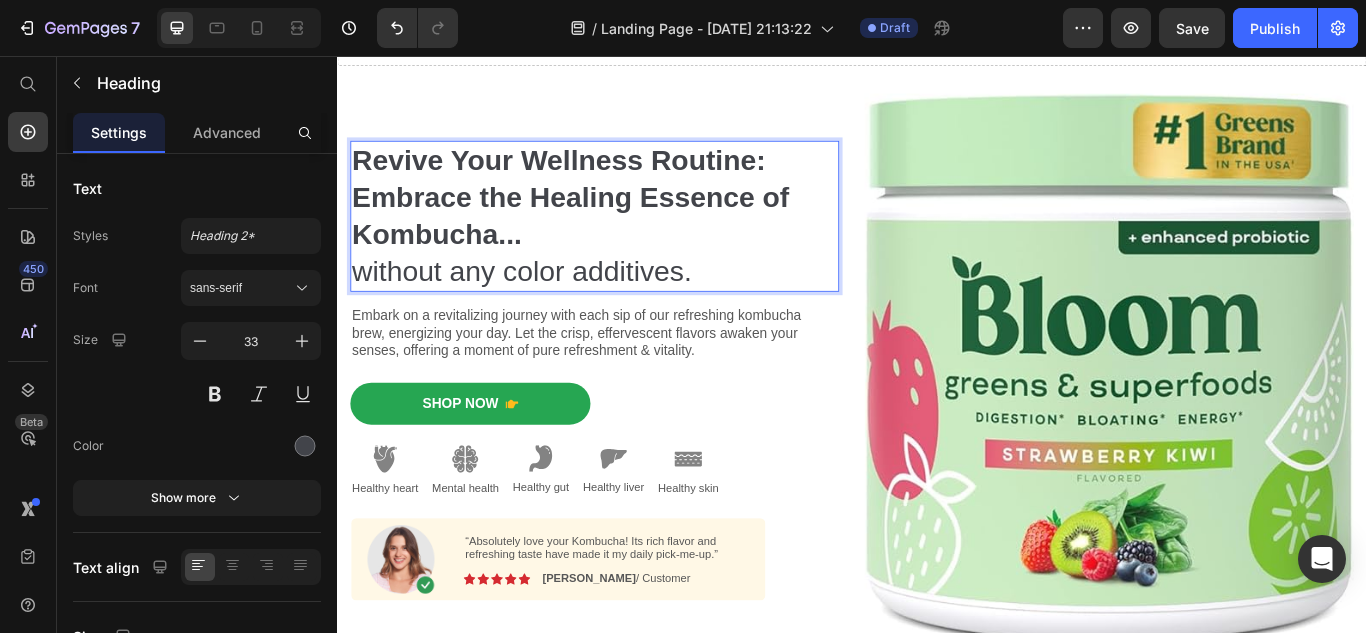 click on "Revive Your Wellness Routine: Embrace the Healing Essence of Kombucha... without any color additives." at bounding box center (637, 243) 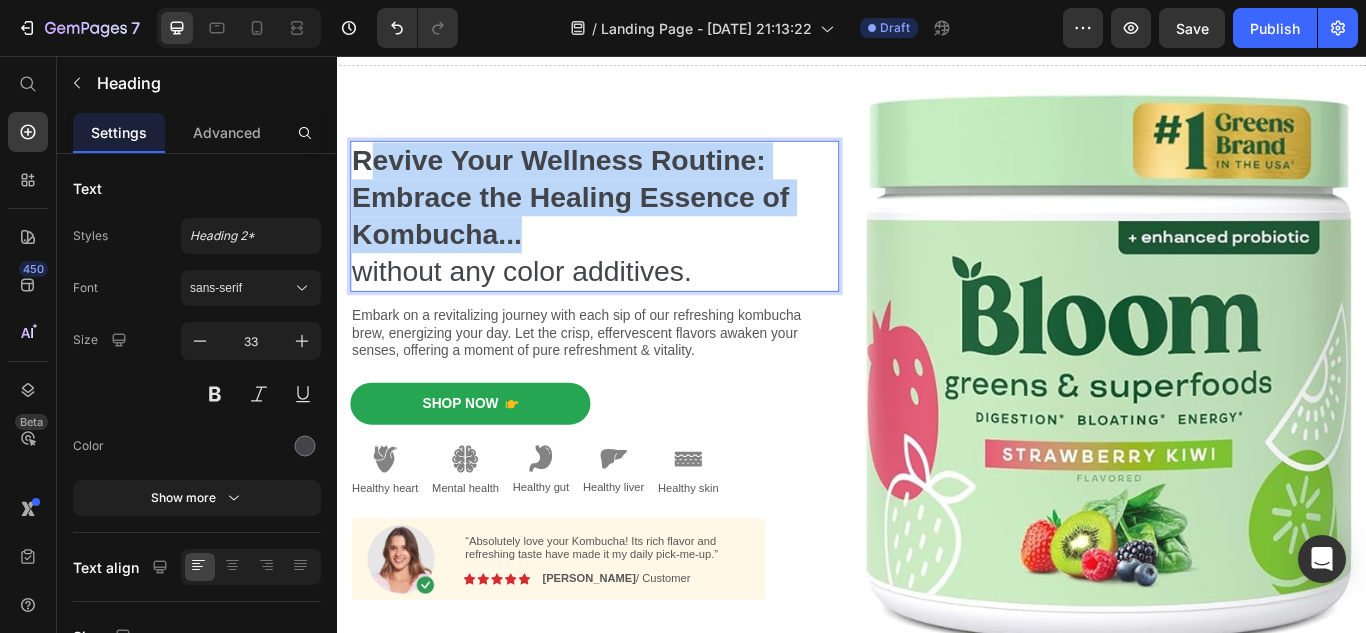 drag, startPoint x: 563, startPoint y: 261, endPoint x: 369, endPoint y: 176, distance: 211.80415 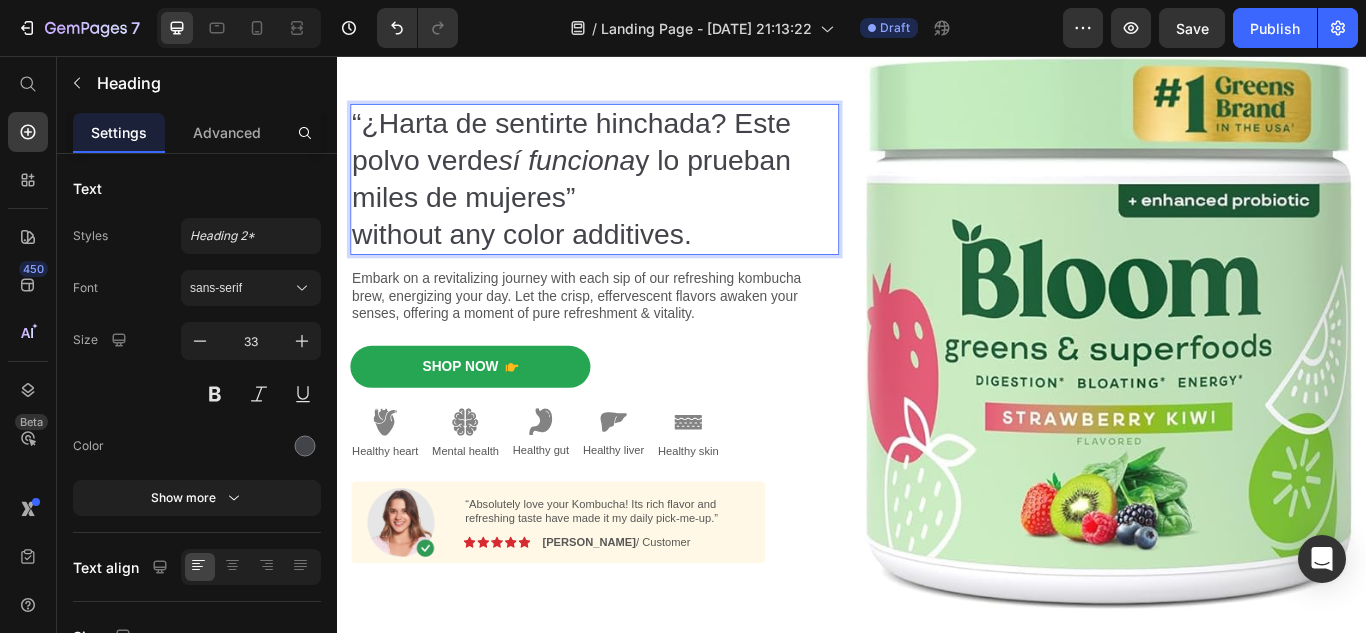 scroll, scrollTop: 121, scrollLeft: 0, axis: vertical 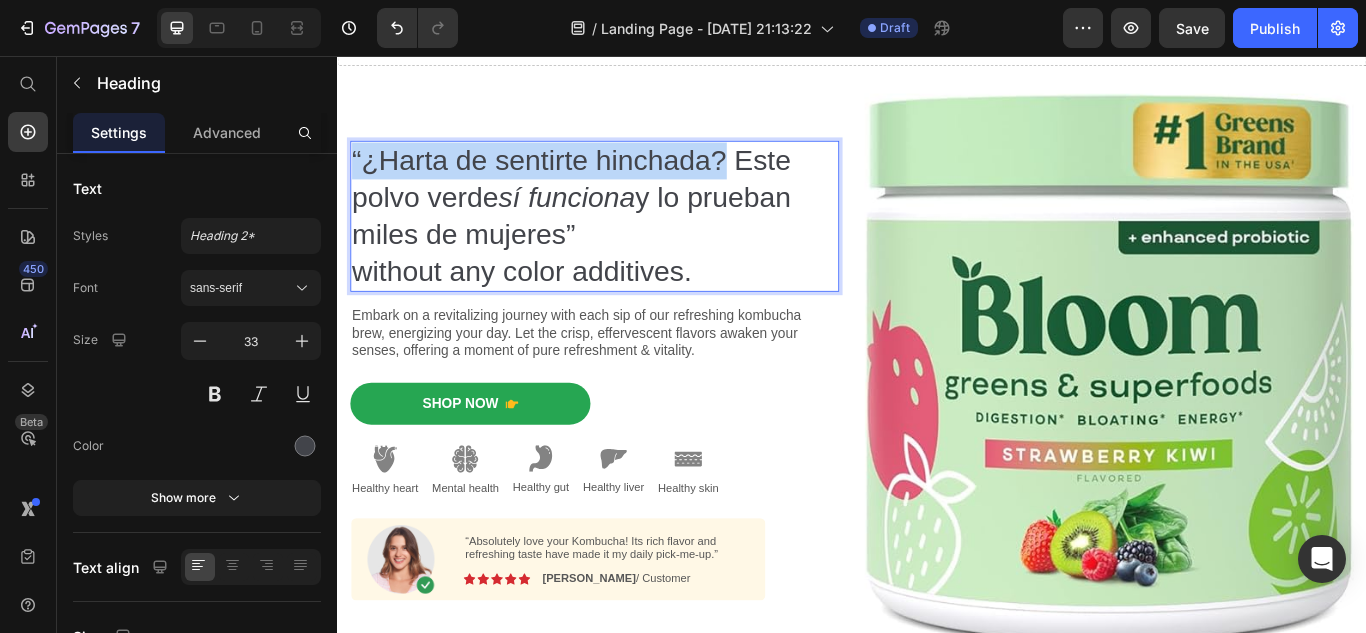drag, startPoint x: 794, startPoint y: 164, endPoint x: 355, endPoint y: 179, distance: 439.2562 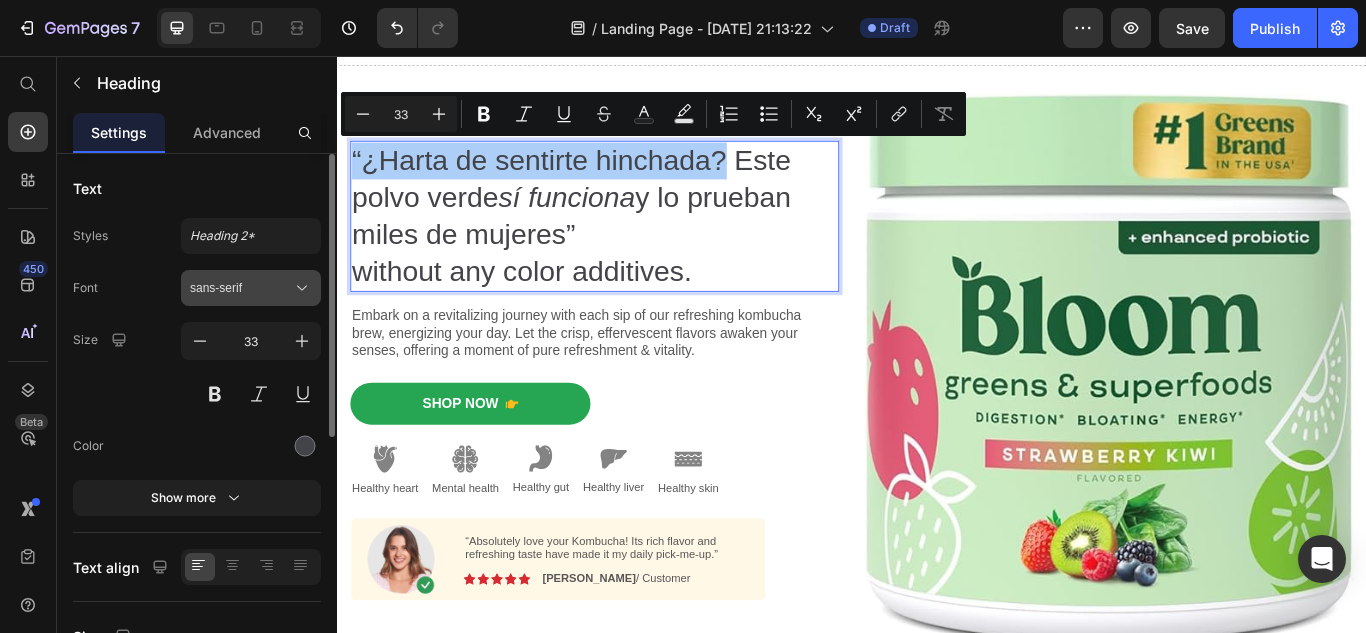 click on "sans-serif" at bounding box center (241, 288) 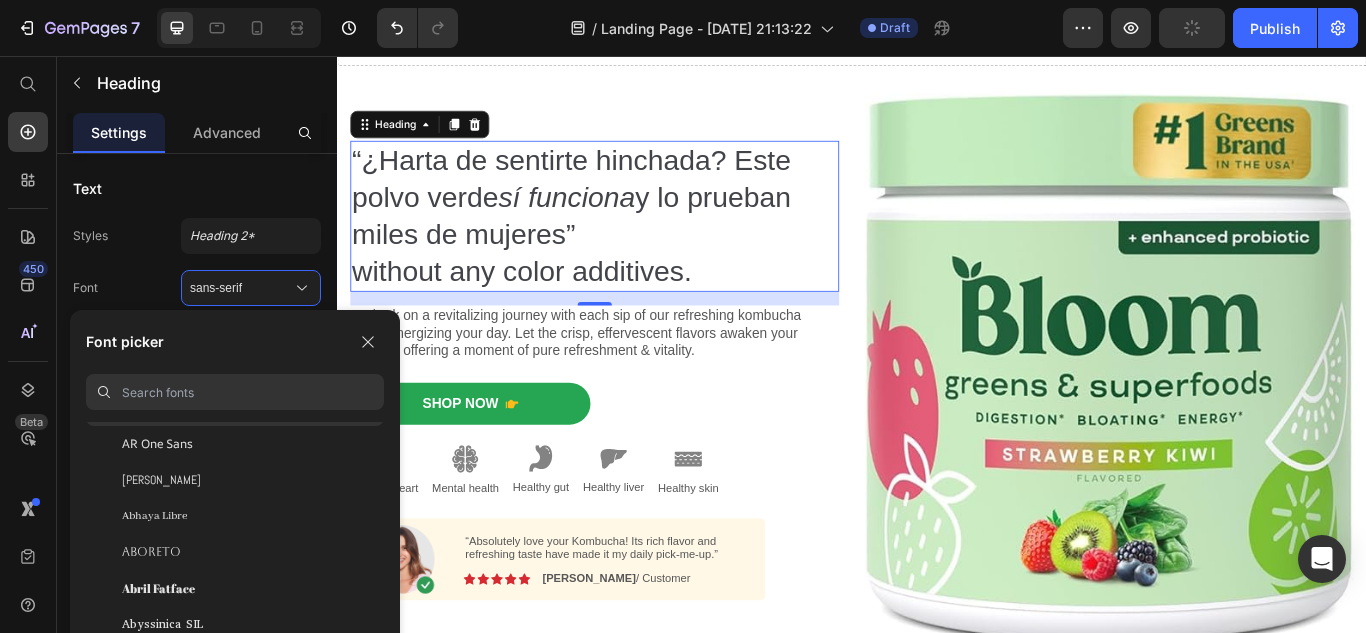 scroll, scrollTop: 177, scrollLeft: 0, axis: vertical 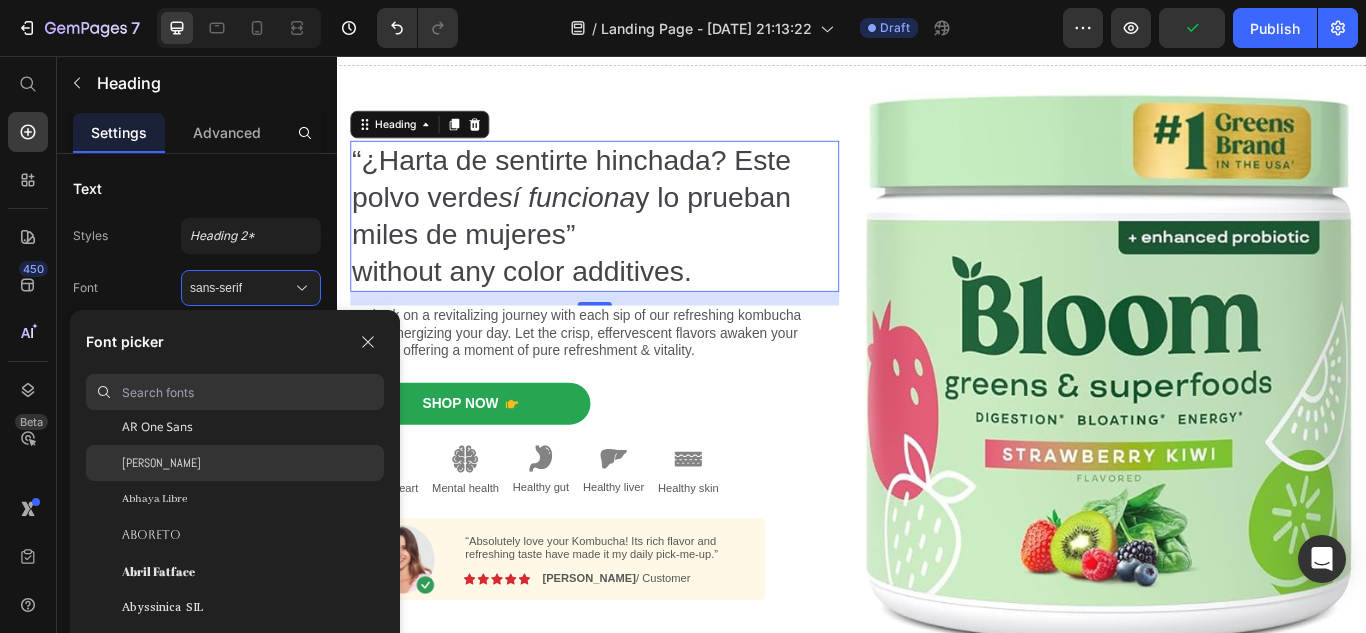 click on "[PERSON_NAME]" 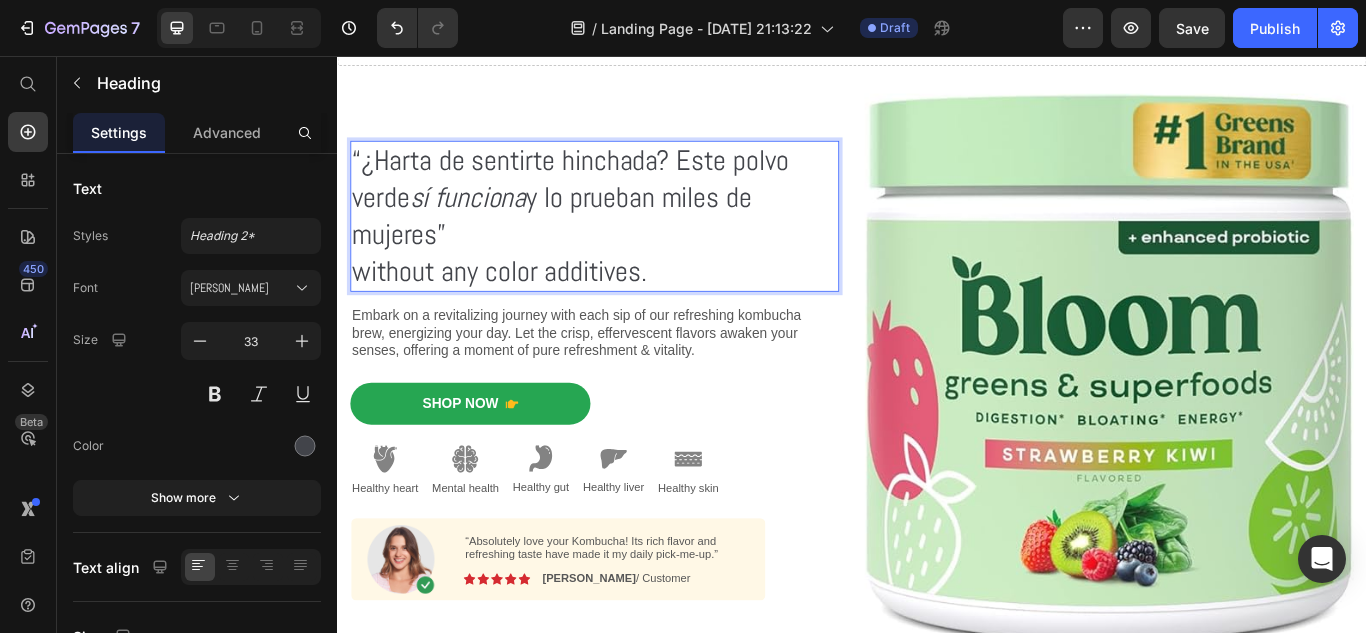 click on "“¿Harta de sentirte hinchada? Este polvo verde  sí funciona  y lo prueban miles de mujeres” without any color additives." at bounding box center (637, 243) 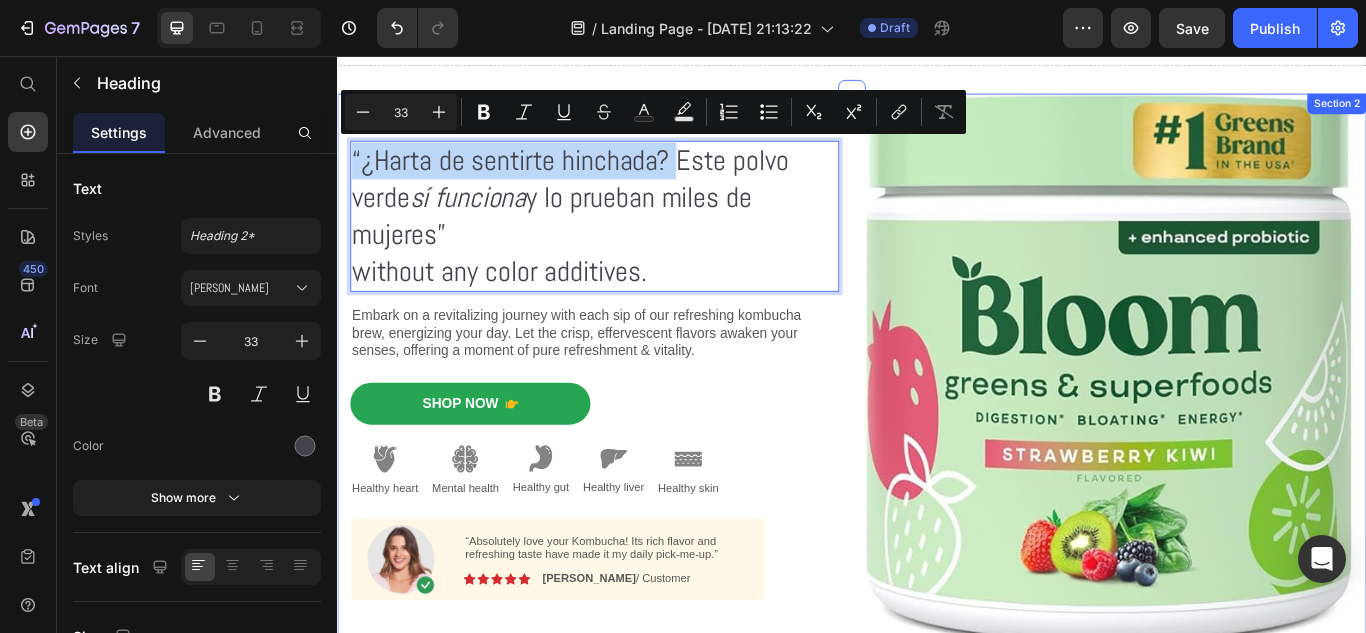 drag, startPoint x: 728, startPoint y: 169, endPoint x: 349, endPoint y: 177, distance: 379.0844 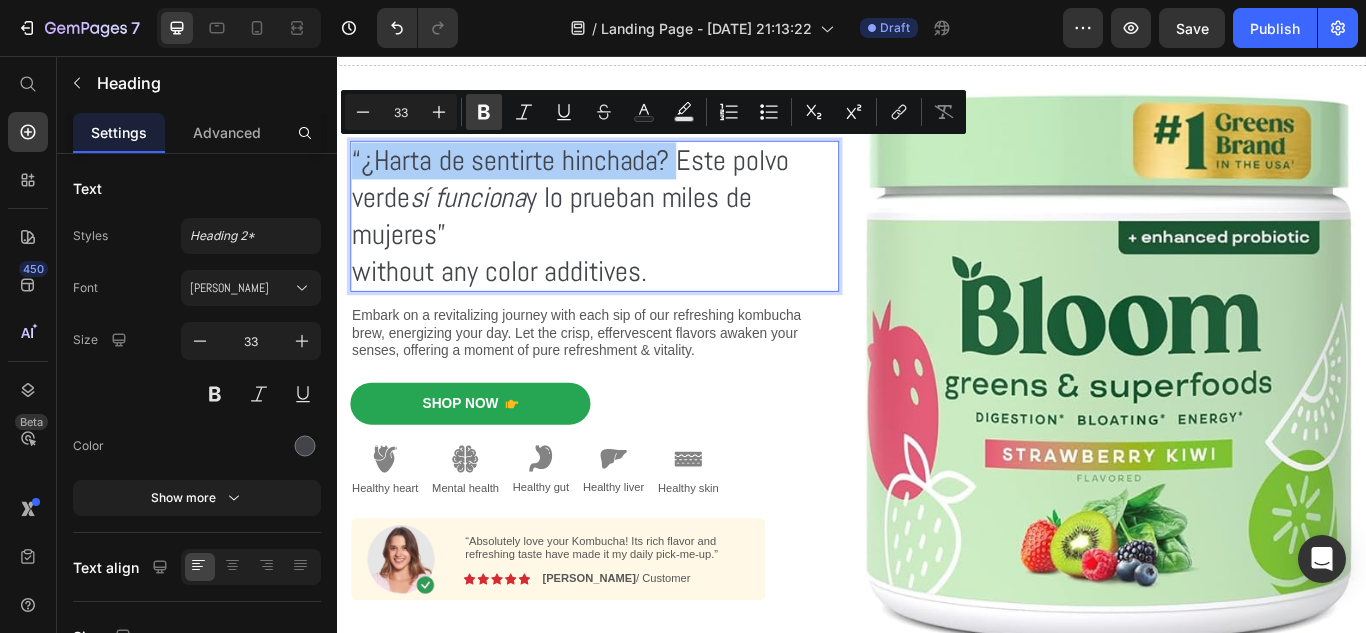 click 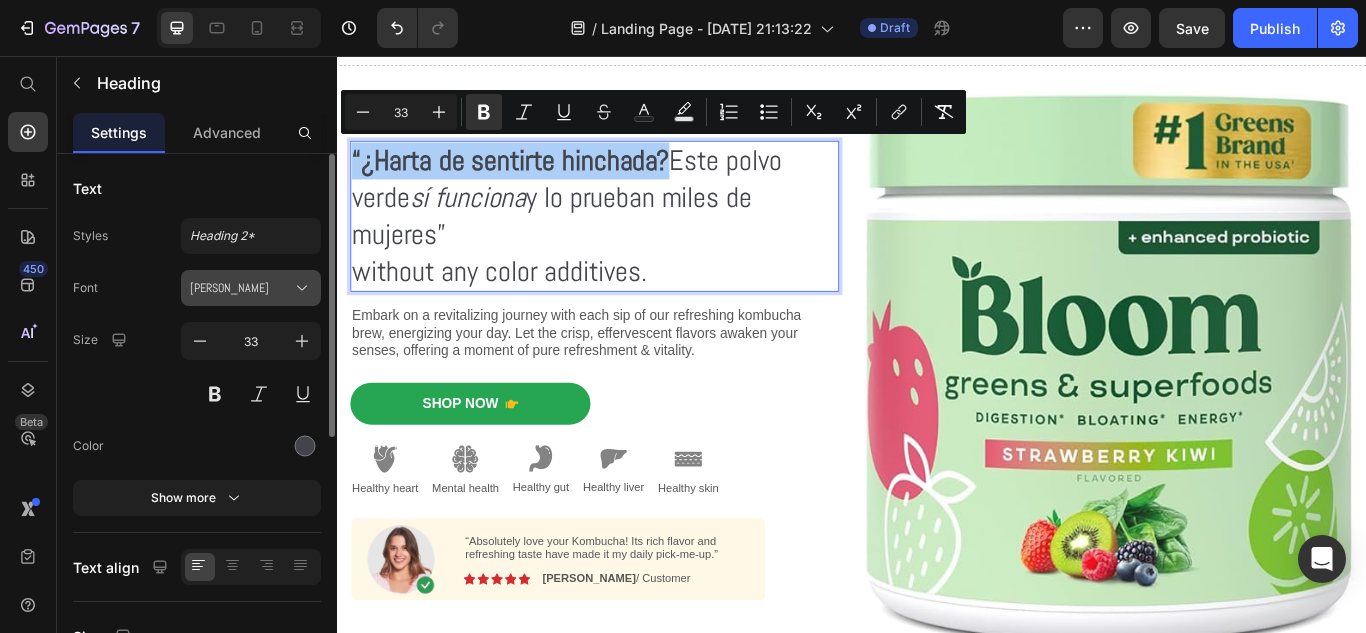 click 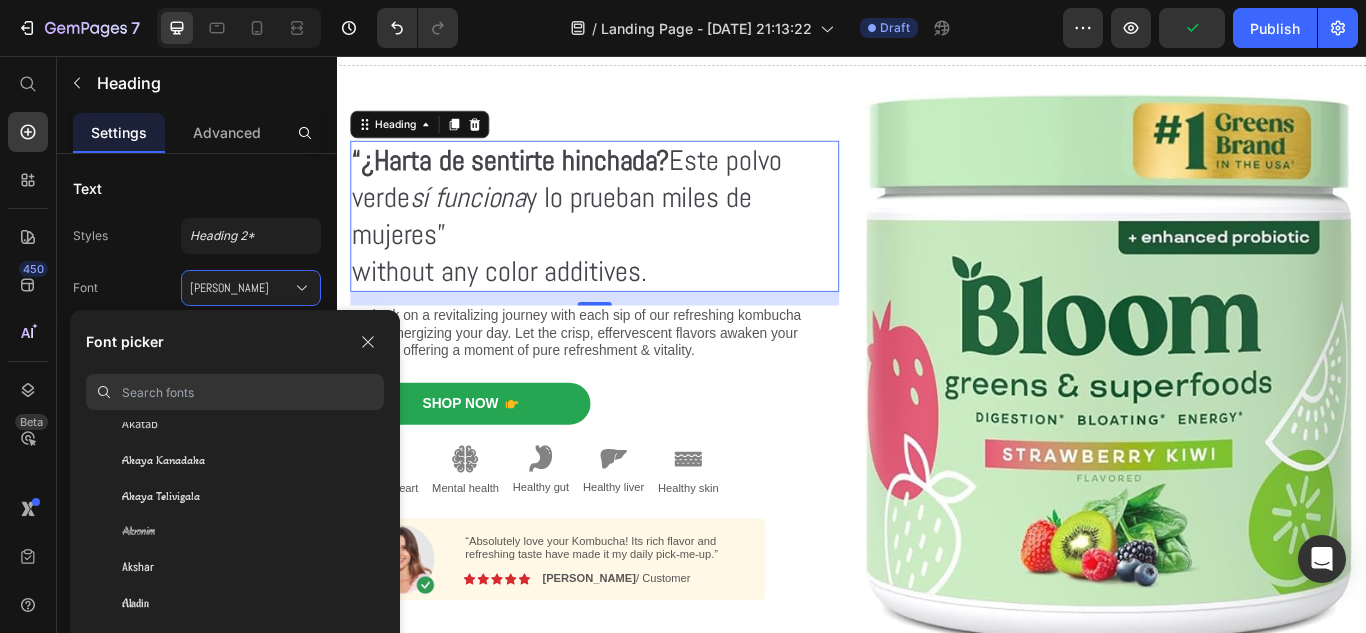 scroll, scrollTop: 827, scrollLeft: 0, axis: vertical 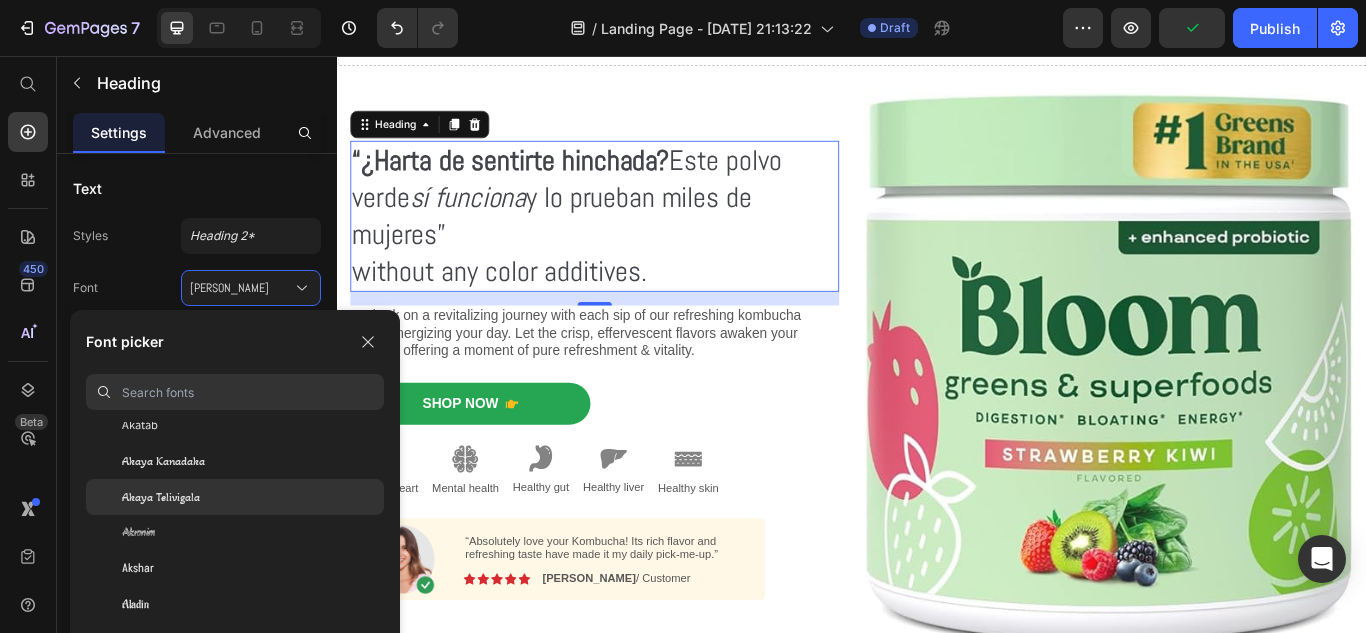click on "Akaya Telivigala" at bounding box center (161, 497) 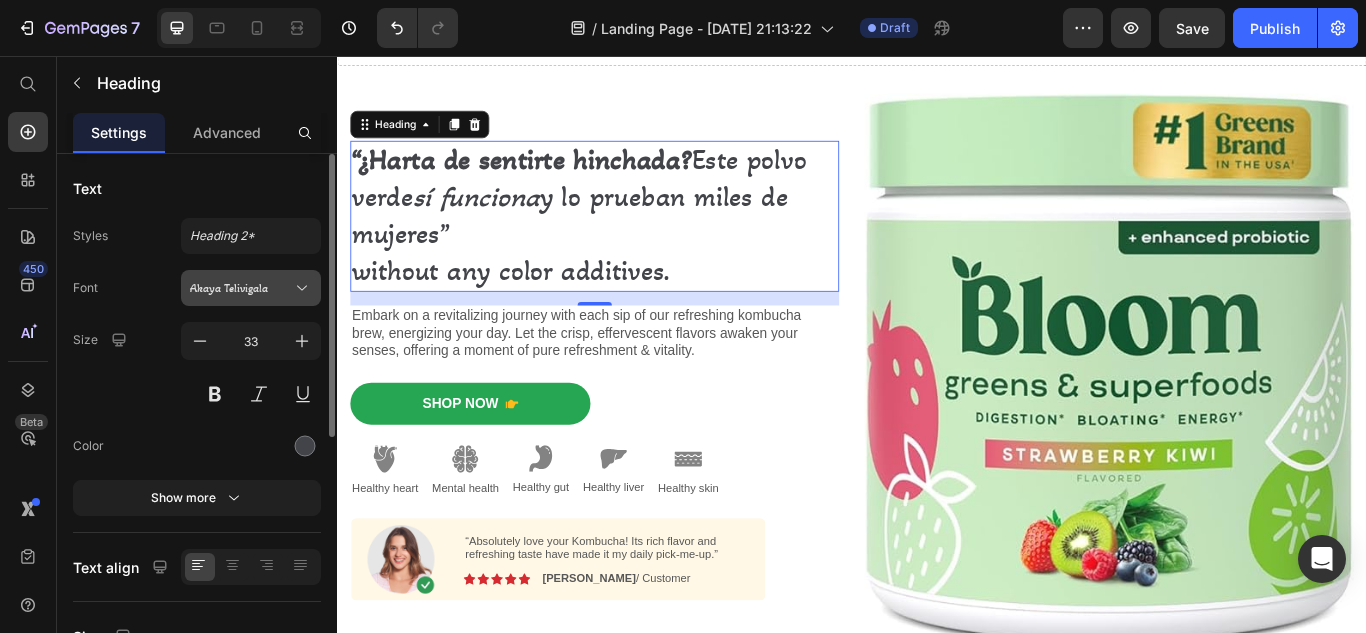 click on "Akaya Telivigala" at bounding box center [241, 288] 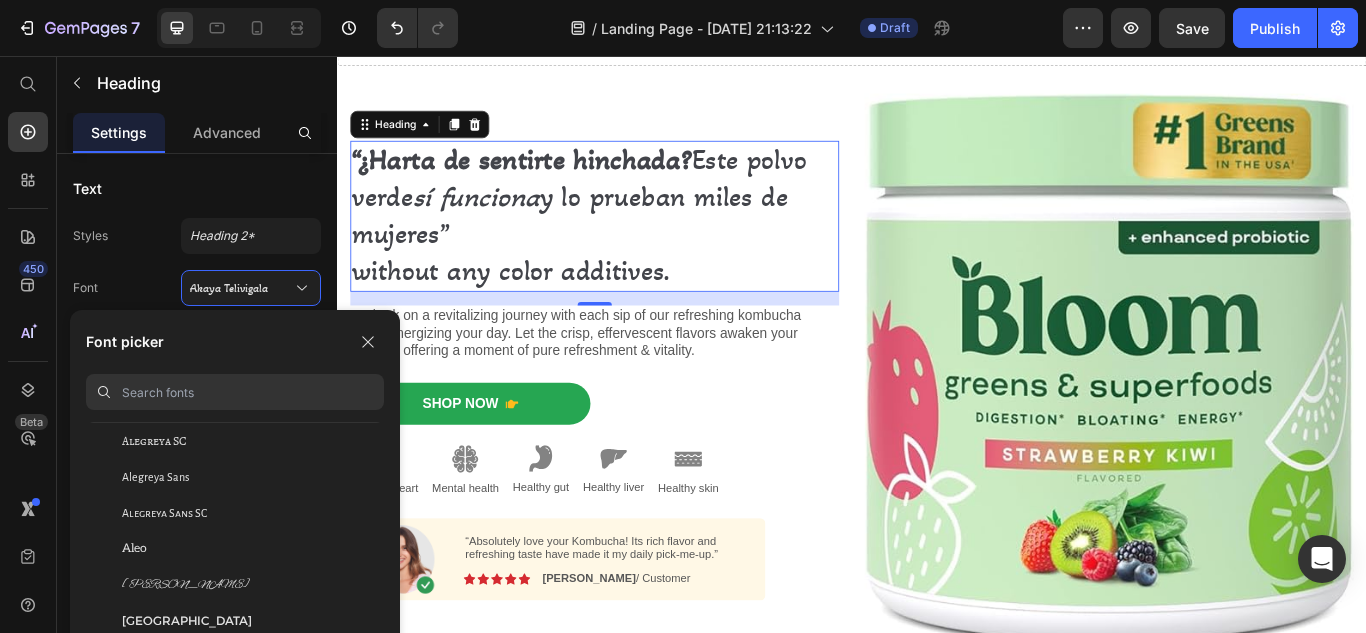 scroll, scrollTop: 1249, scrollLeft: 0, axis: vertical 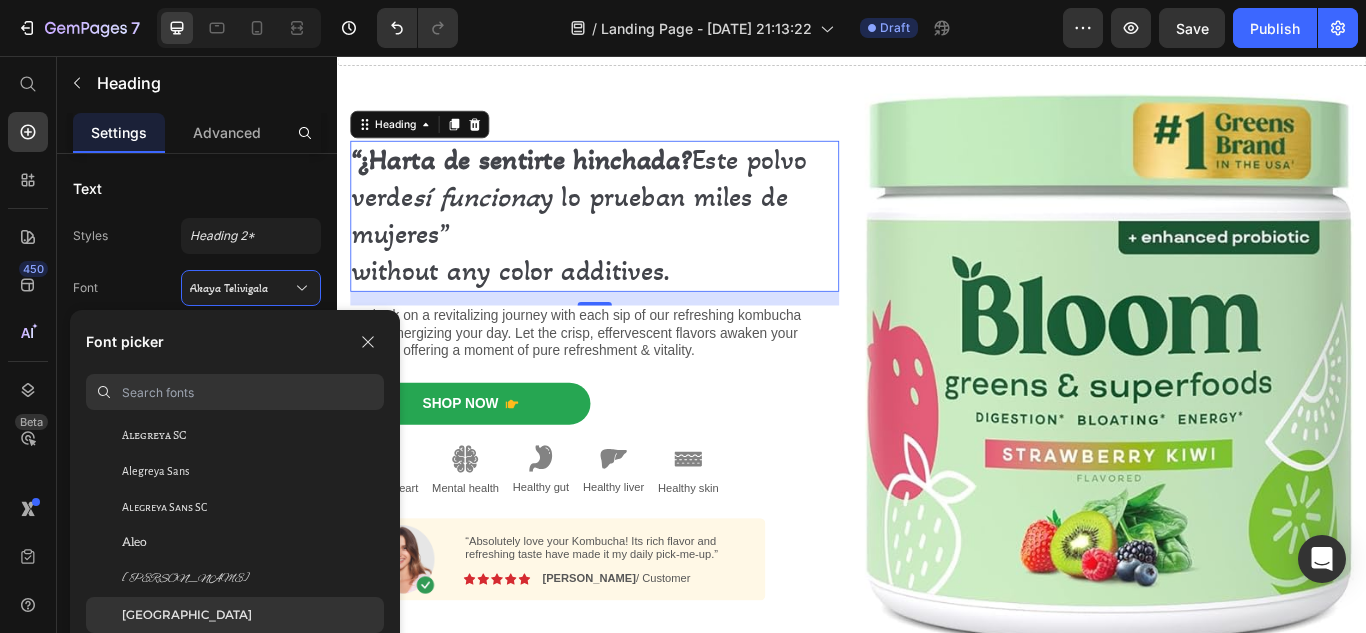 click on "[GEOGRAPHIC_DATA]" 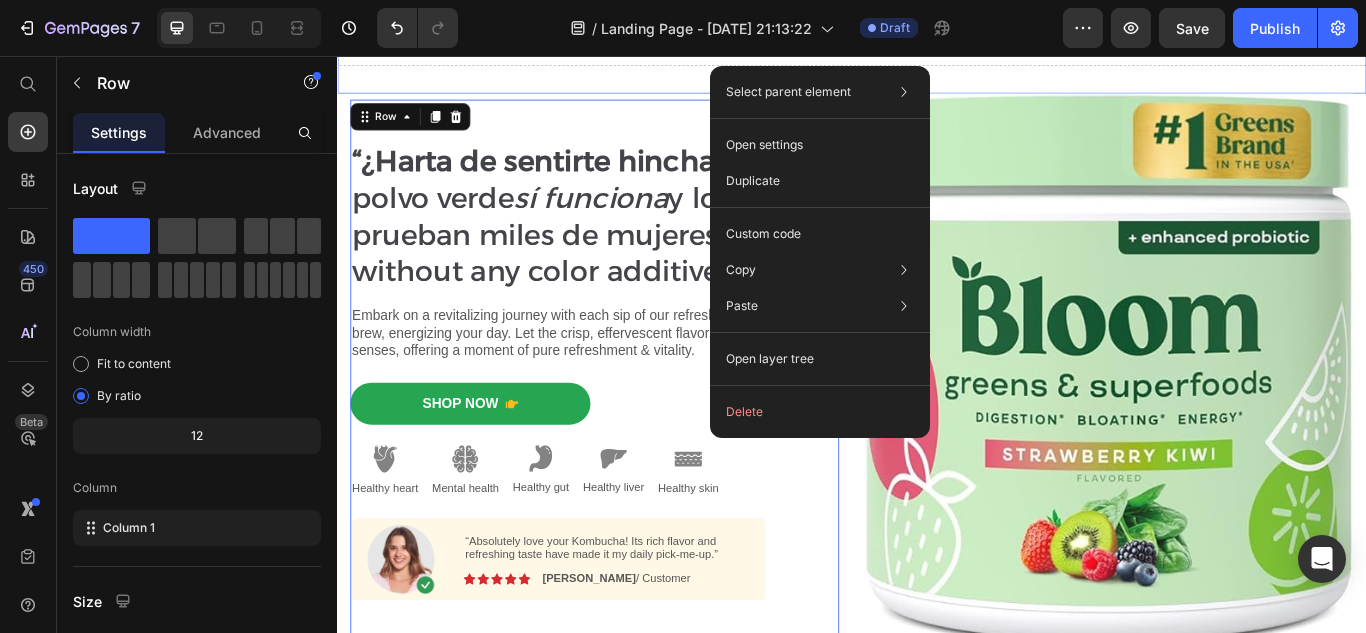 click on "Drop element here Row Section 1" at bounding box center [937, 38] 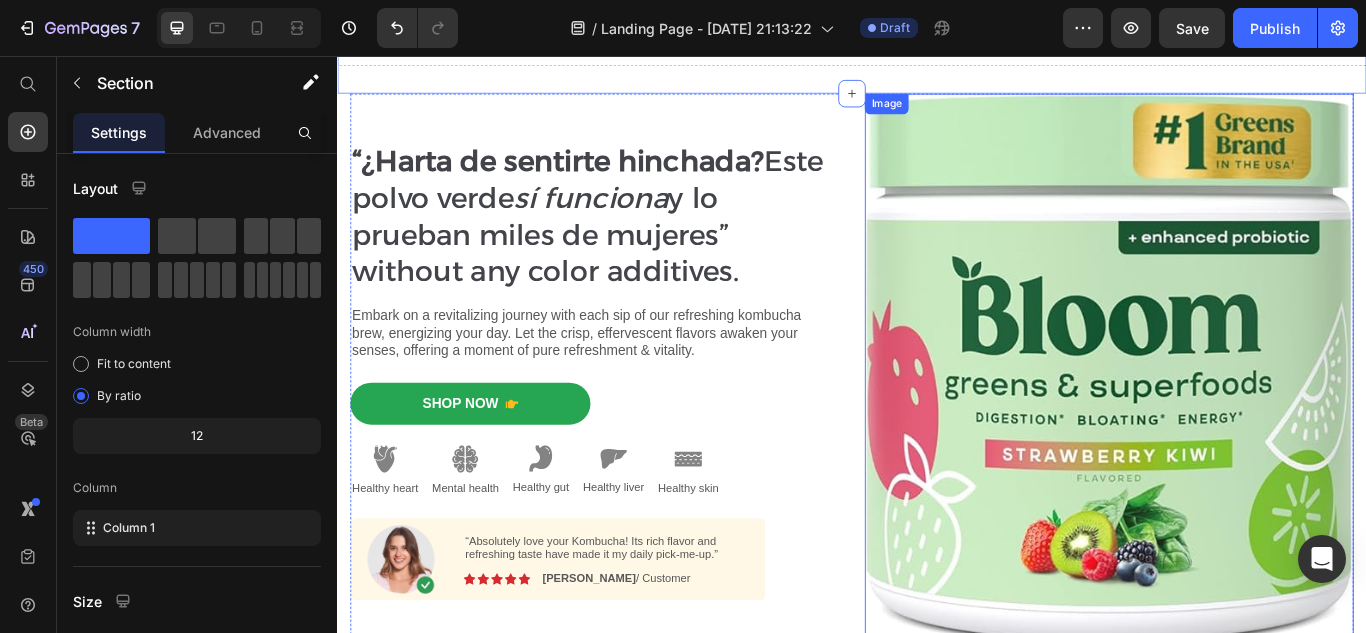 click at bounding box center [1237, 423] 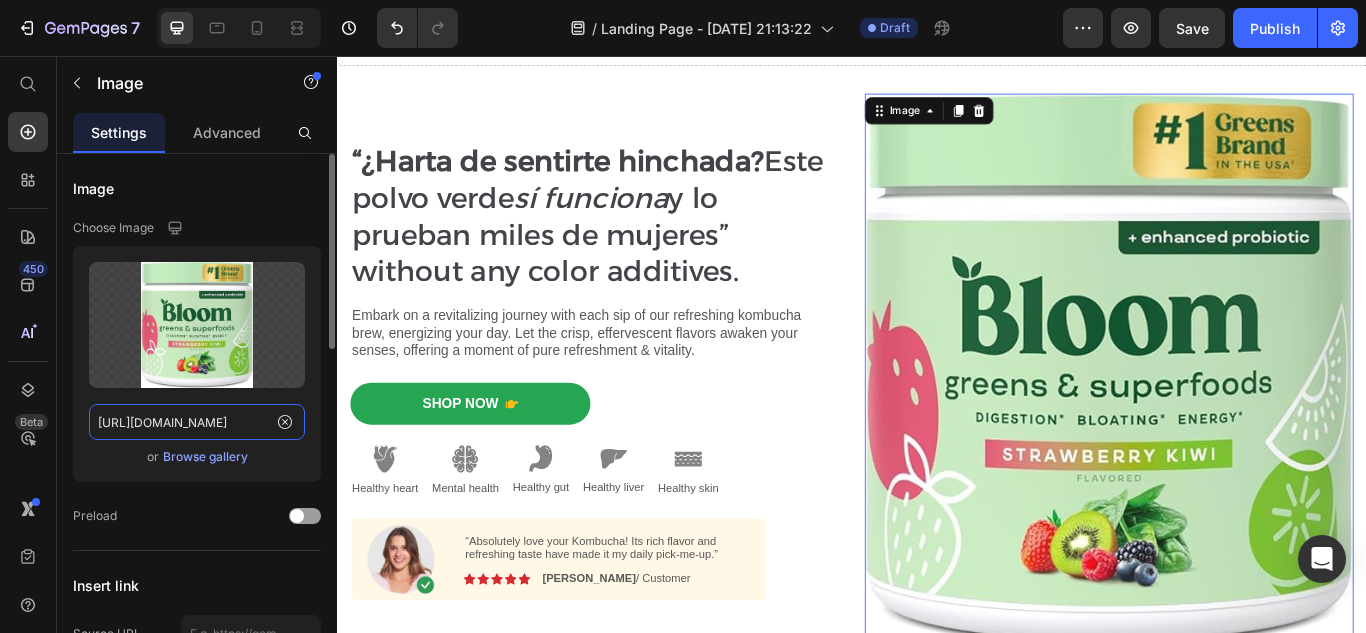 click on "[URL][DOMAIN_NAME]" 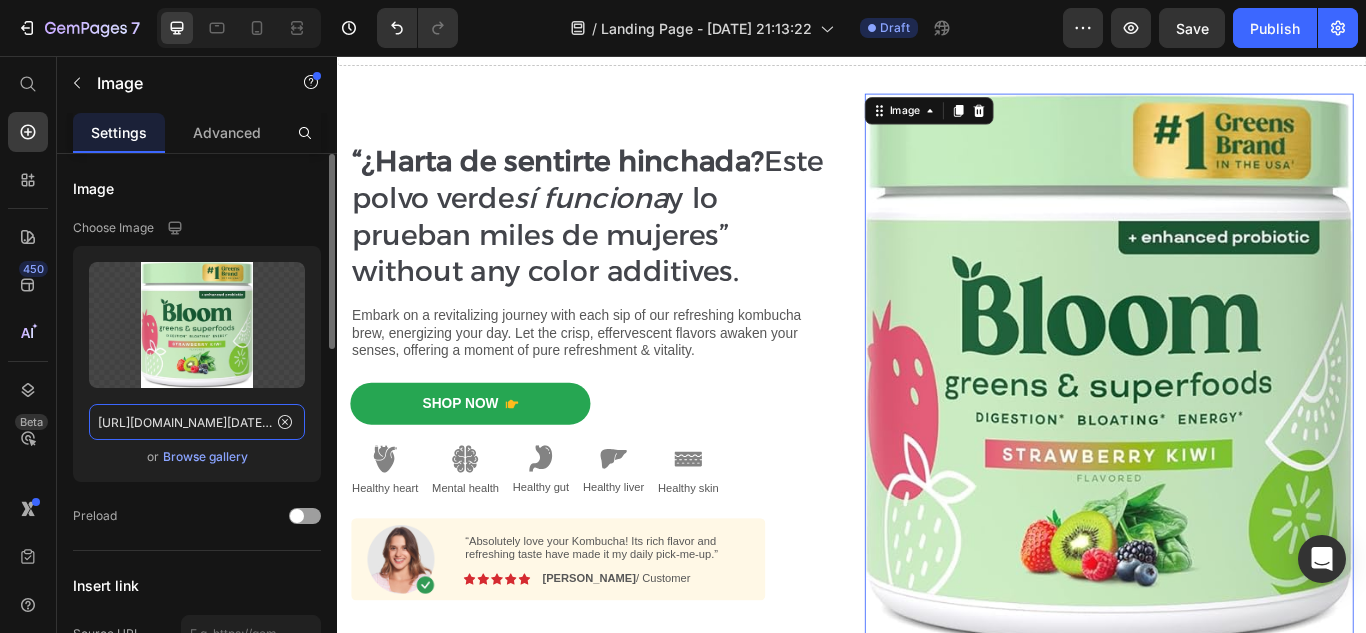 scroll, scrollTop: 0, scrollLeft: 2826, axis: horizontal 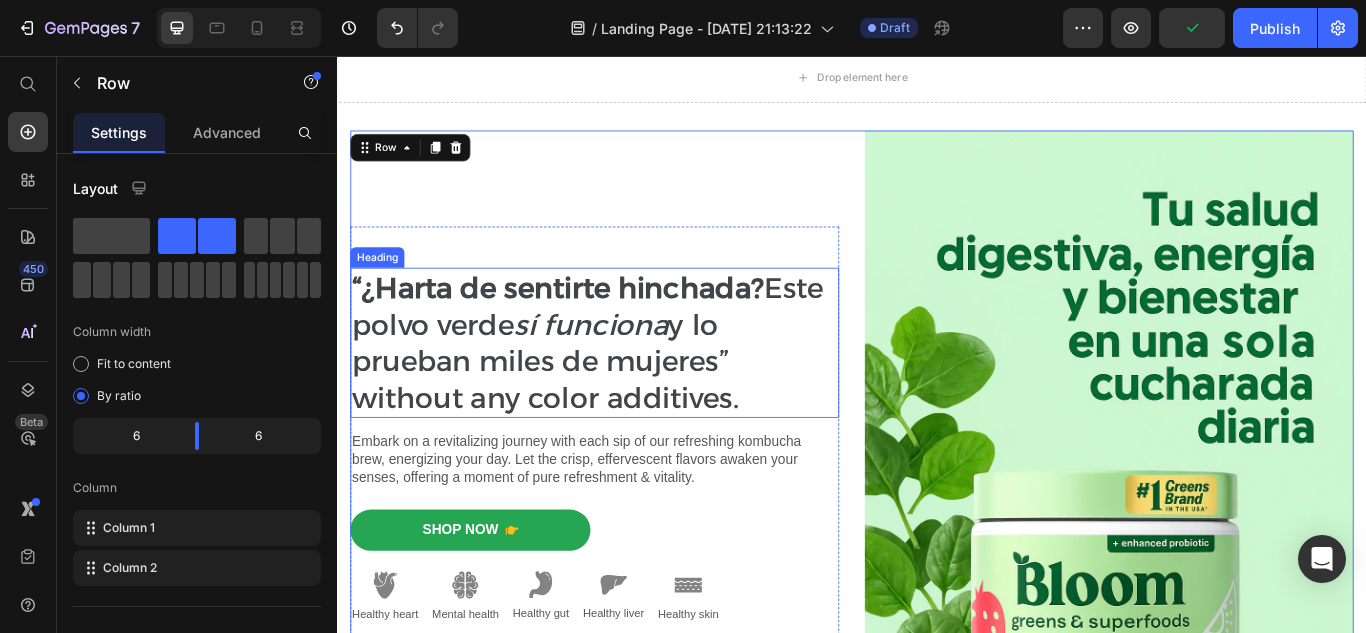 click on "⁠⁠⁠⁠⁠⁠⁠ “¿Harta de sentirte hinchada?  Este polvo verde  sí funciona  y lo prueban miles de mujeres” without any color additives." at bounding box center [637, 391] 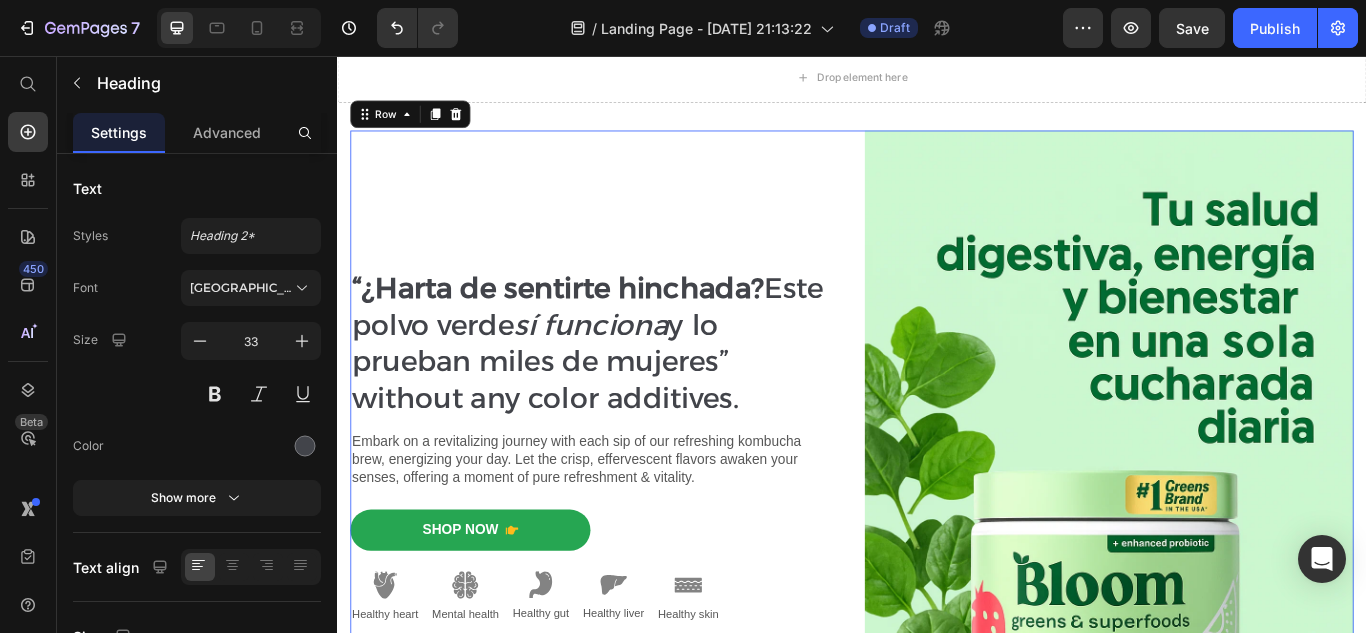 click on "⁠⁠⁠⁠⁠⁠⁠ “¿Harta de sentirte hinchada?  Este polvo verde  sí funciona  y lo prueban miles de mujeres” without any color additives. Heading Embark on a revitalizing journey with each sip of our refreshing kombucha brew, energizing your day. Let the crisp, effervescent flavors awaken your senses, offering a moment of pure refreshment & vitality. Text Block
Shop Now   Button Image Healthy heart Text Block Image Mental health Text Block Image Healthy gut Text Block Image Healthy liver Text Block Image Healthy skin Text Block Row Image “Absolutely love your Kombucha! Its rich flavor and refreshing taste have made it my daily pick-me-up.” Text Block Image Icon Icon Icon Icon Icon Icon List [PERSON_NAME]  / Customer Text Block Row Row Shop Now   👉    Button Row" at bounding box center (637, 570) 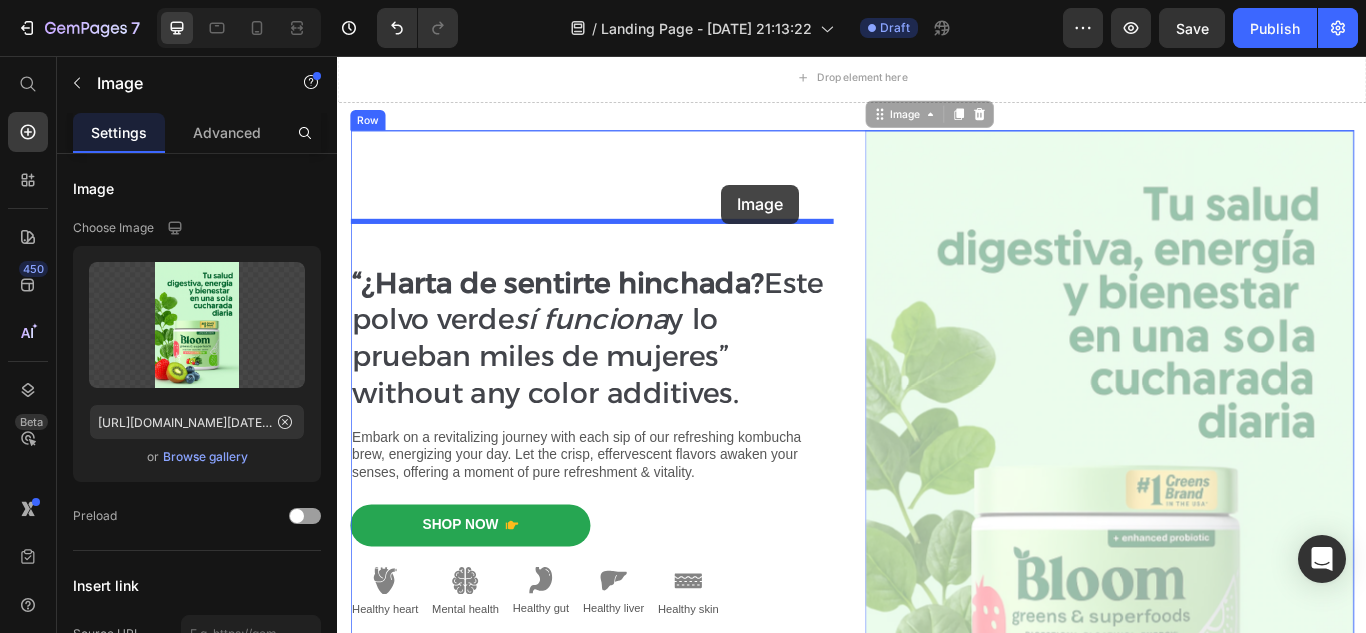 drag, startPoint x: 1265, startPoint y: 243, endPoint x: 767, endPoint y: 212, distance: 498.96393 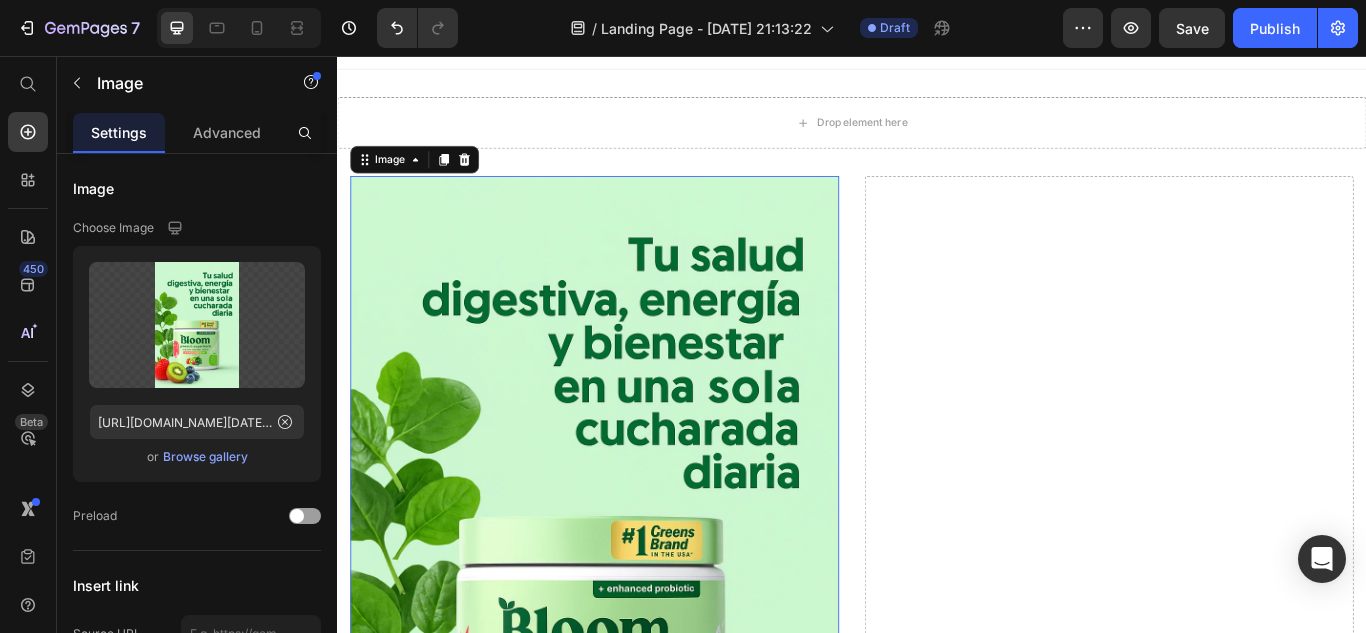 scroll, scrollTop: 24, scrollLeft: 0, axis: vertical 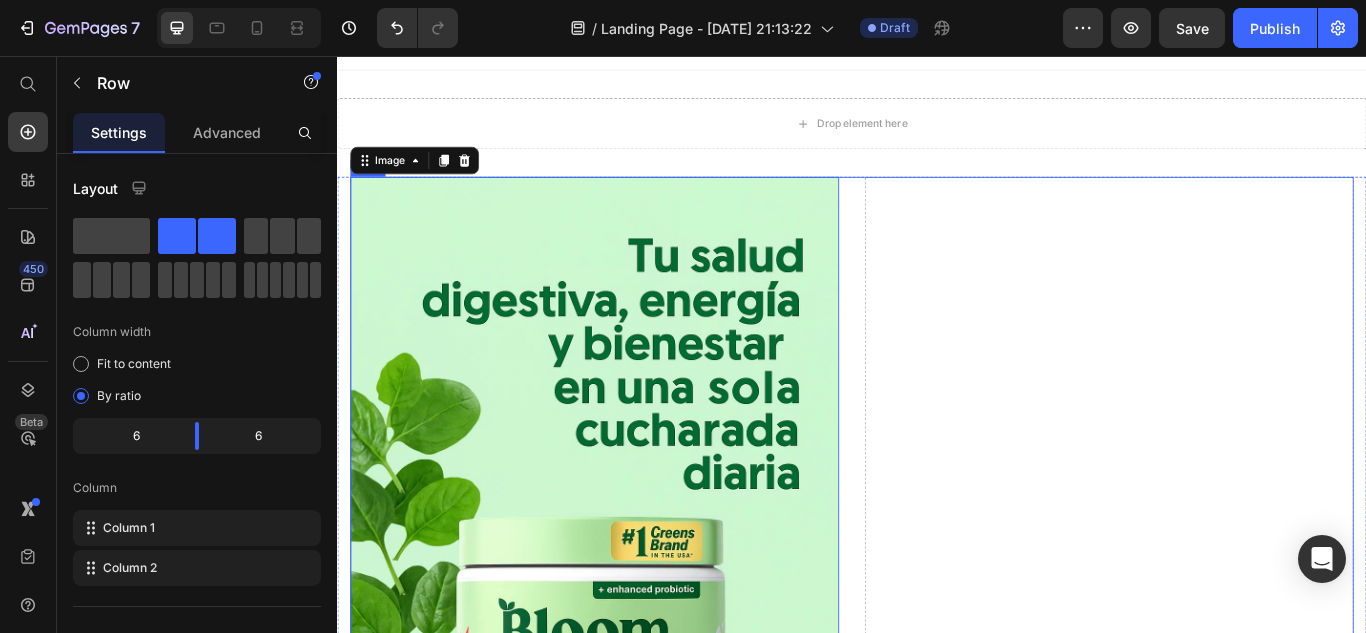 click on "Image   16 ⁠⁠⁠⁠⁠⁠⁠ “¿Harta de sentirte hinchada?  Este polvo verde  sí funciona  y lo prueban miles de mujeres” without any color additives. Heading Embark on a revitalizing journey with each sip of our refreshing kombucha brew, energizing your day. Let the crisp, effervescent flavors awaken your senses, offering a moment of pure refreshment & vitality. Text Block
Shop Now   Button Image Healthy heart Text Block Image Mental health Text Block Image Healthy gut Text Block Image Healthy liver Text Block Image Healthy skin Text Block Row Image “Absolutely love your Kombucha! Its rich flavor and refreshing taste have made it my daily pick-me-up.” Text Block Image Icon Icon Icon Icon Icon Icon List [PERSON_NAME]  / Customer Text Block Row Row Shop Now   👉    Button Row
Drop element here Row" at bounding box center (937, 948) 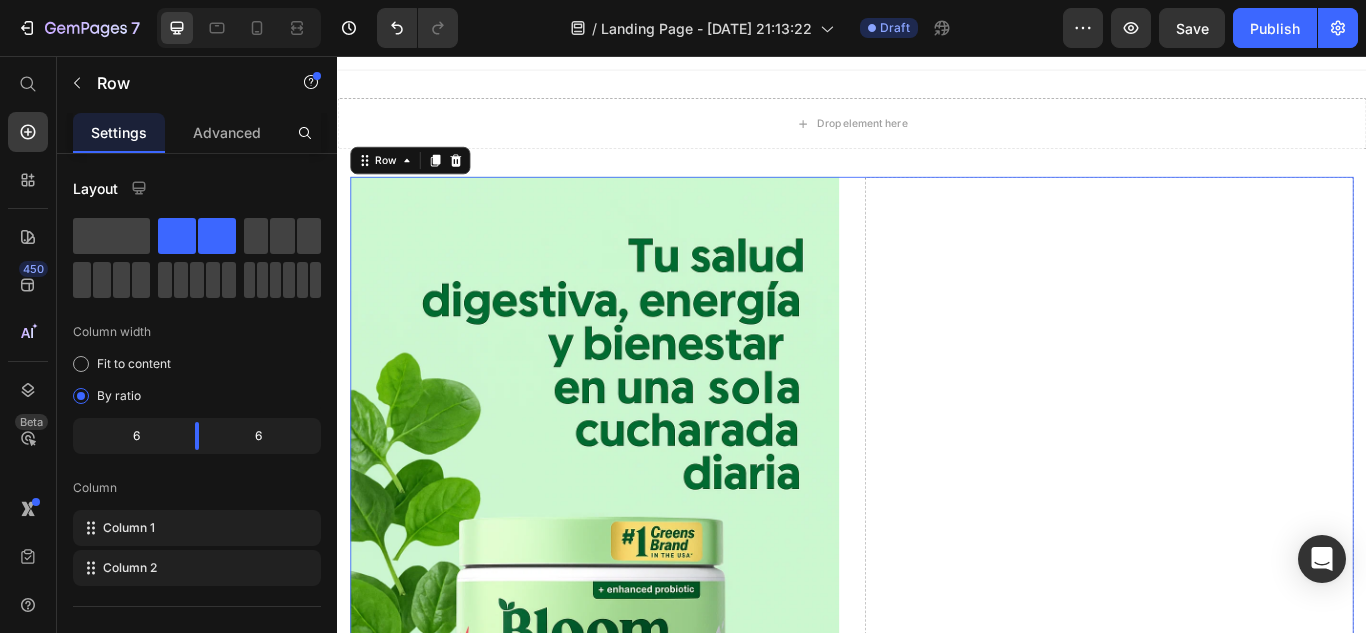 click on "Drop element here" at bounding box center [1237, 948] 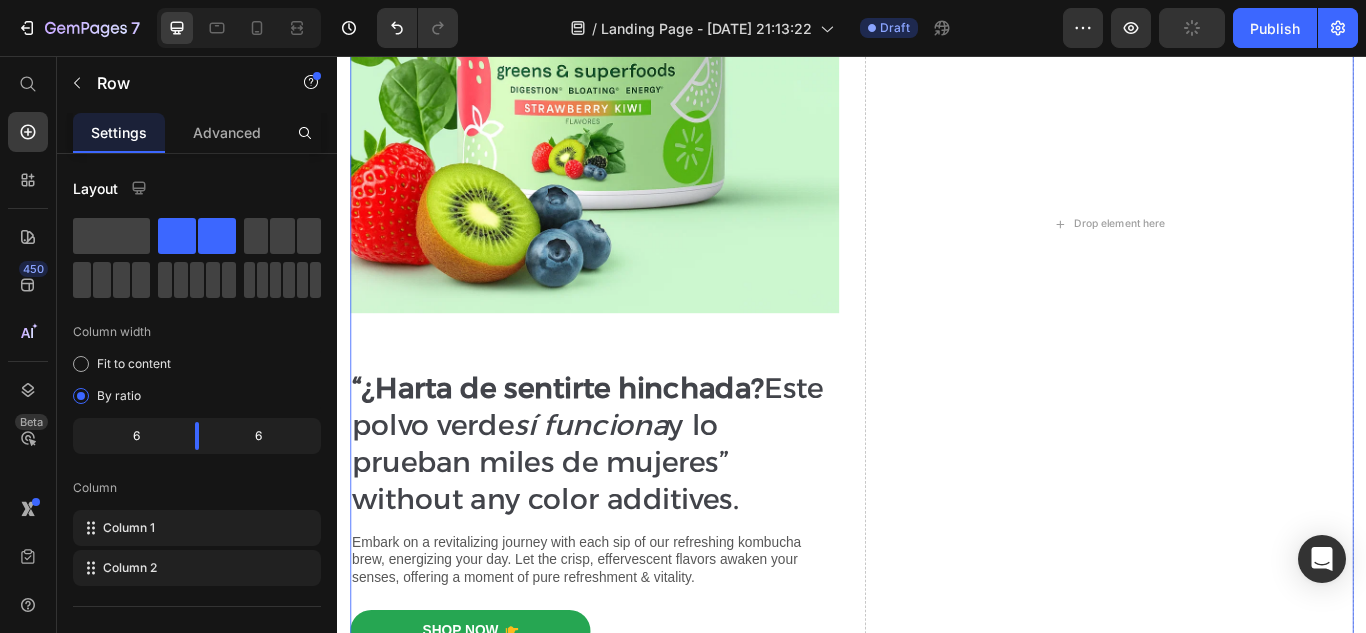 scroll, scrollTop: 714, scrollLeft: 0, axis: vertical 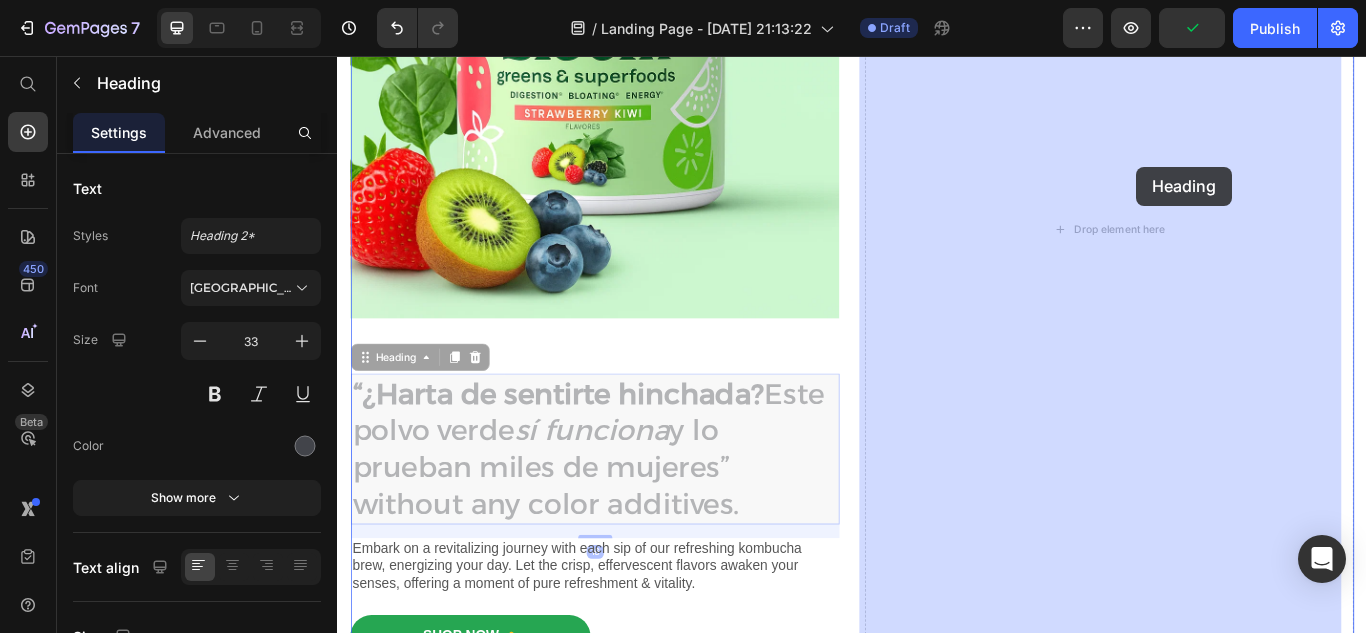 drag, startPoint x: 710, startPoint y: 451, endPoint x: 1269, endPoint y: 185, distance: 619.0614 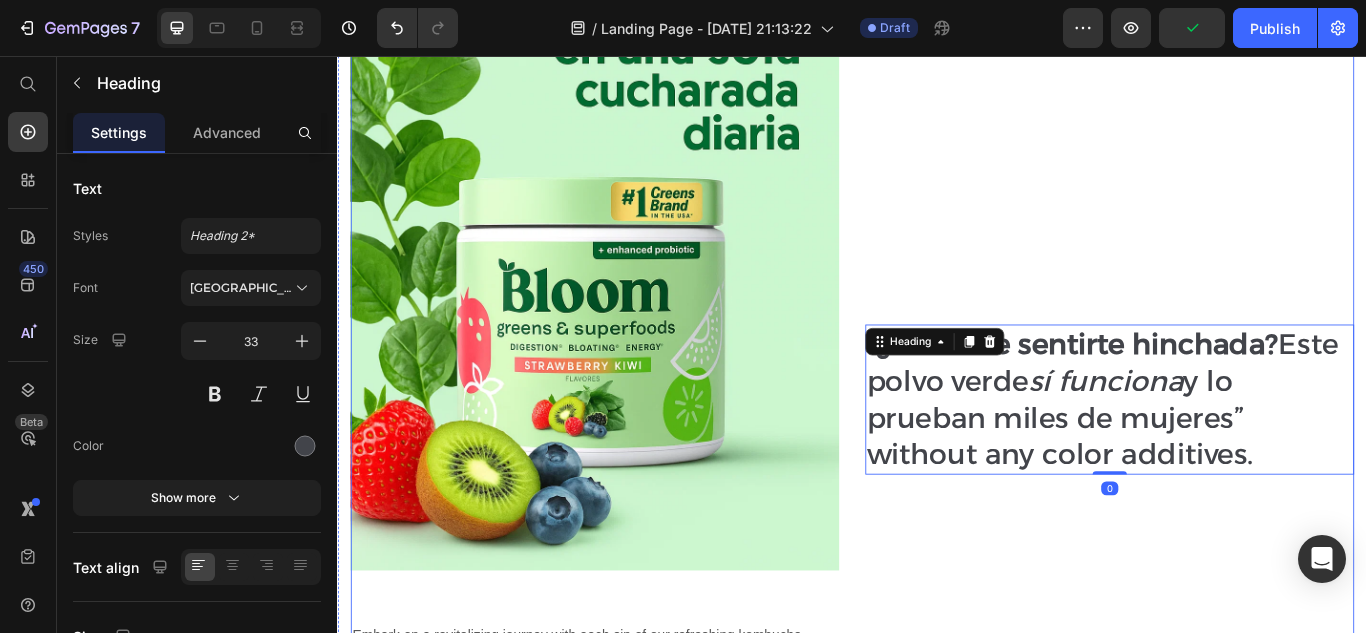 scroll, scrollTop: 396, scrollLeft: 0, axis: vertical 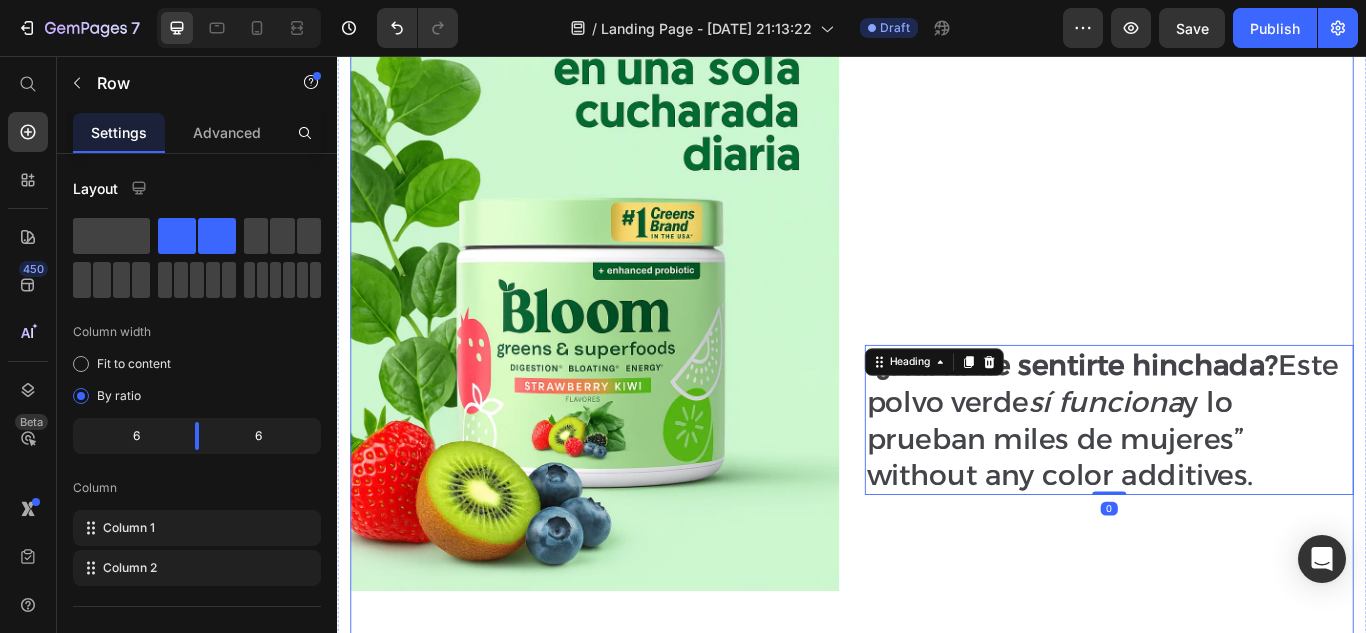 click on "“¿Harta de sentirte hinchada?  Este polvo verde  sí funciona  y lo prueban miles de mujeres” without any color additives. Heading   0" at bounding box center [1237, 480] 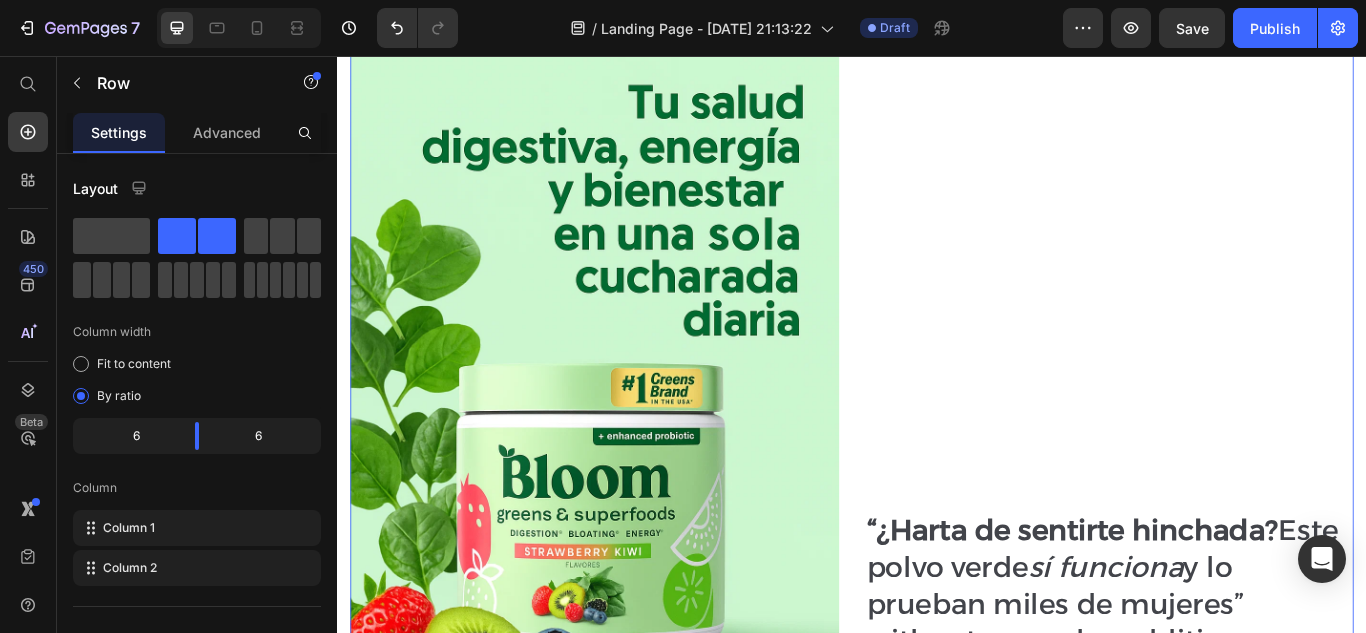 scroll, scrollTop: 209, scrollLeft: 0, axis: vertical 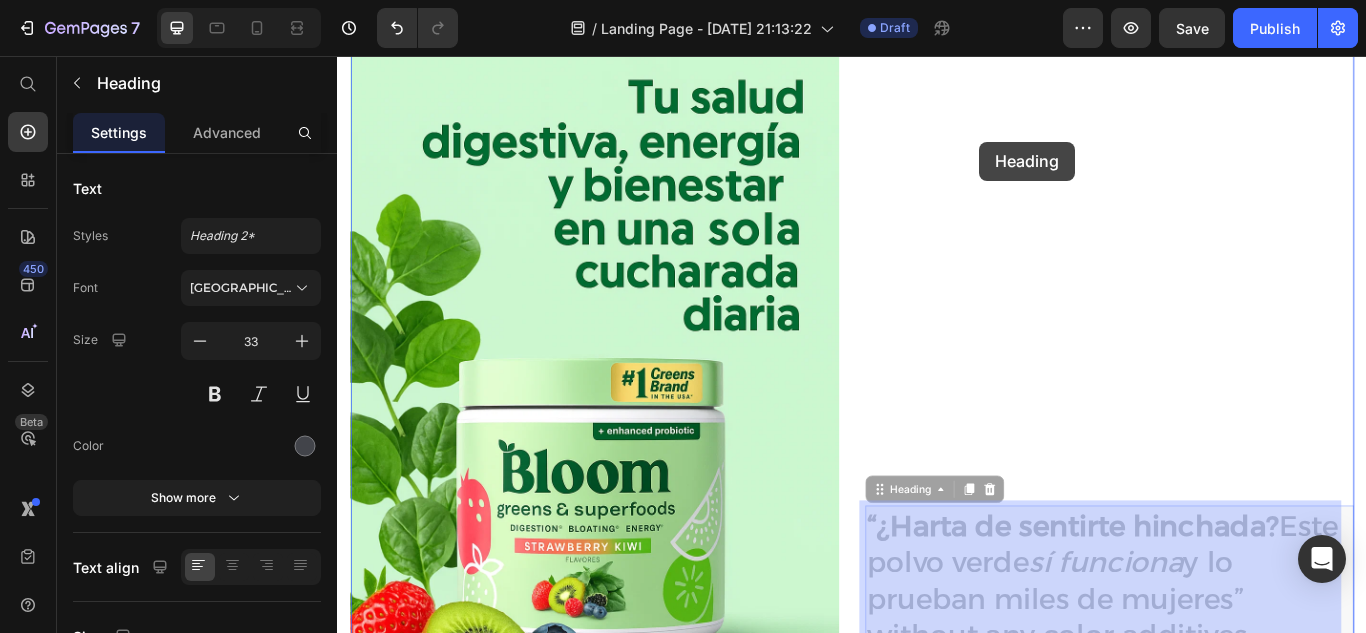 drag, startPoint x: 1166, startPoint y: 611, endPoint x: 1079, endPoint y: 143, distance: 476.01785 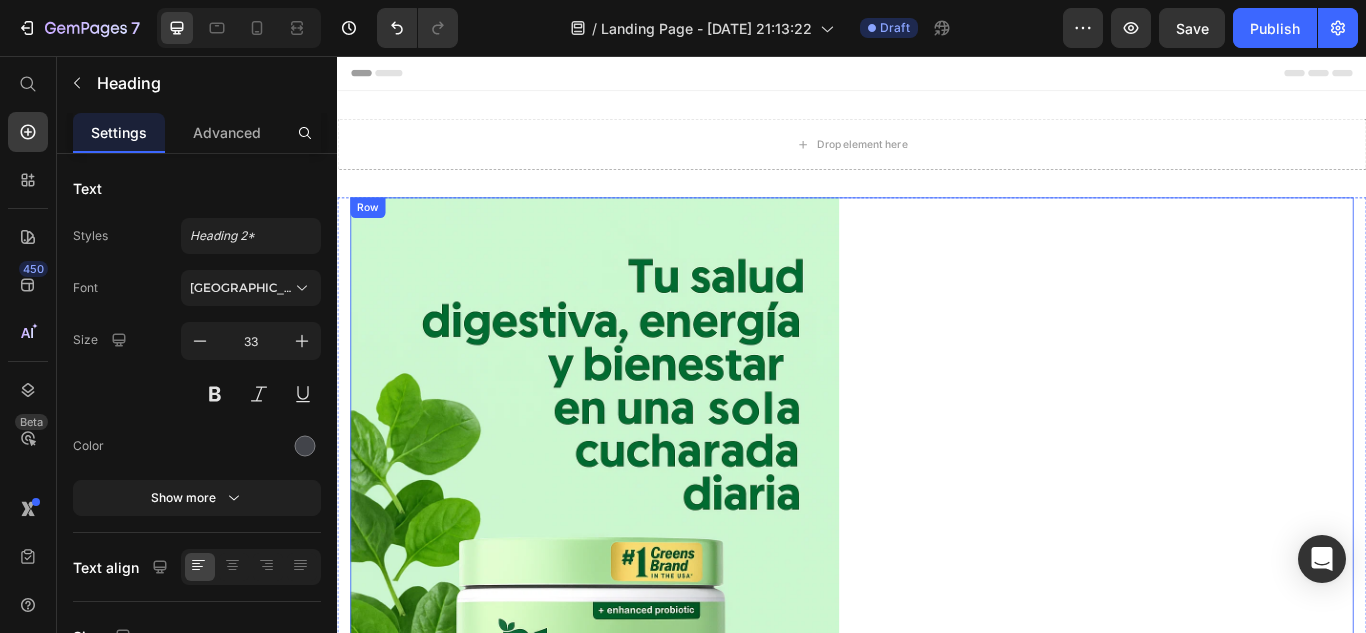 scroll, scrollTop: 102, scrollLeft: 0, axis: vertical 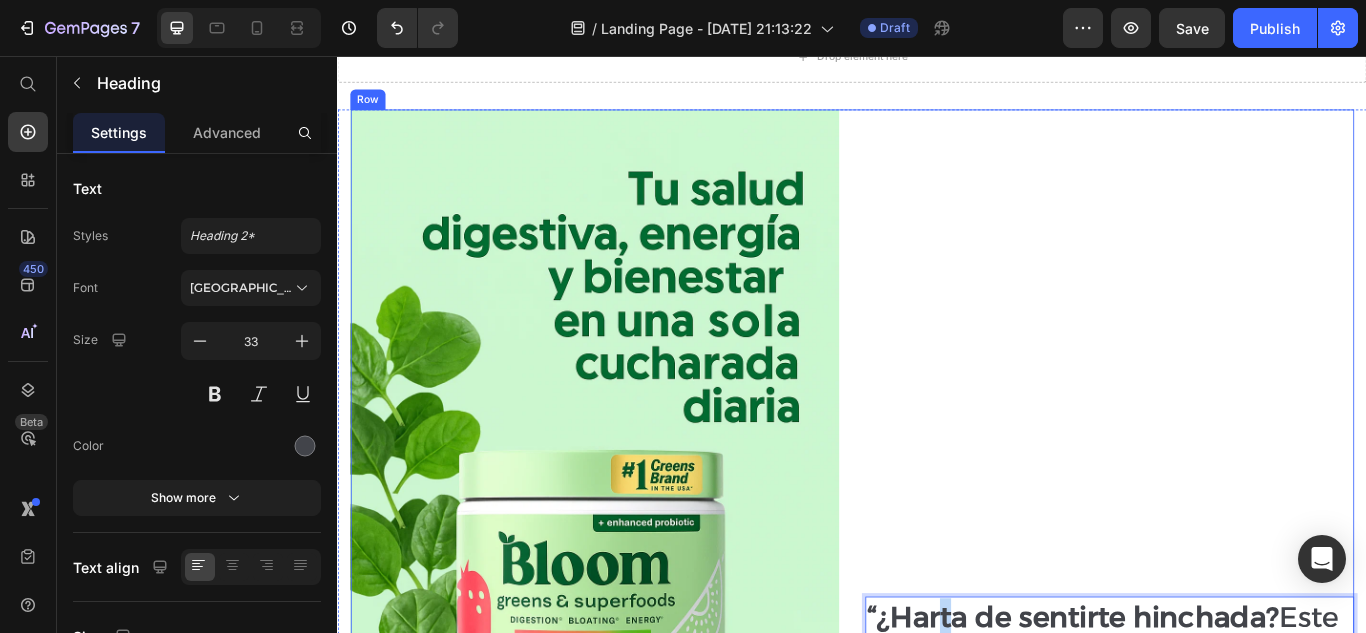 drag, startPoint x: 1033, startPoint y: 695, endPoint x: 1039, endPoint y: 152, distance: 543.03314 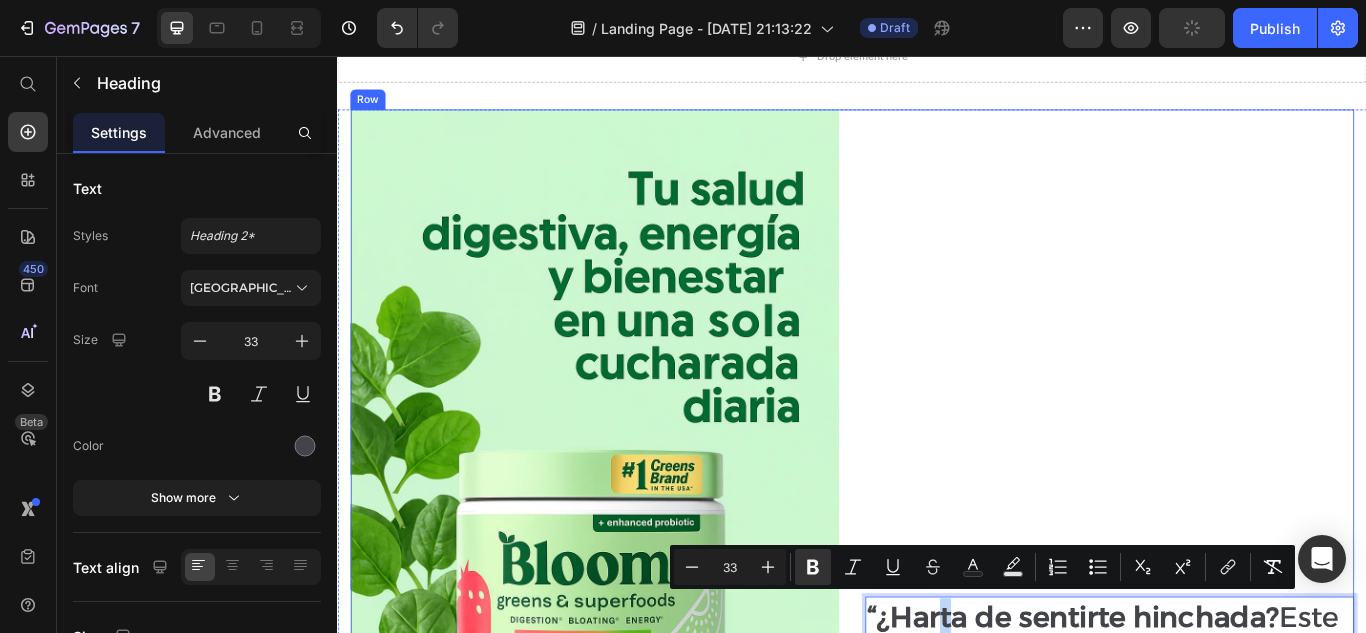 click on "“¿Harta de sentirte hinchada?  Este polvo verde  sí funciona  y lo prueban miles de mujeres” without any color additives. Heading   0" at bounding box center (1237, 774) 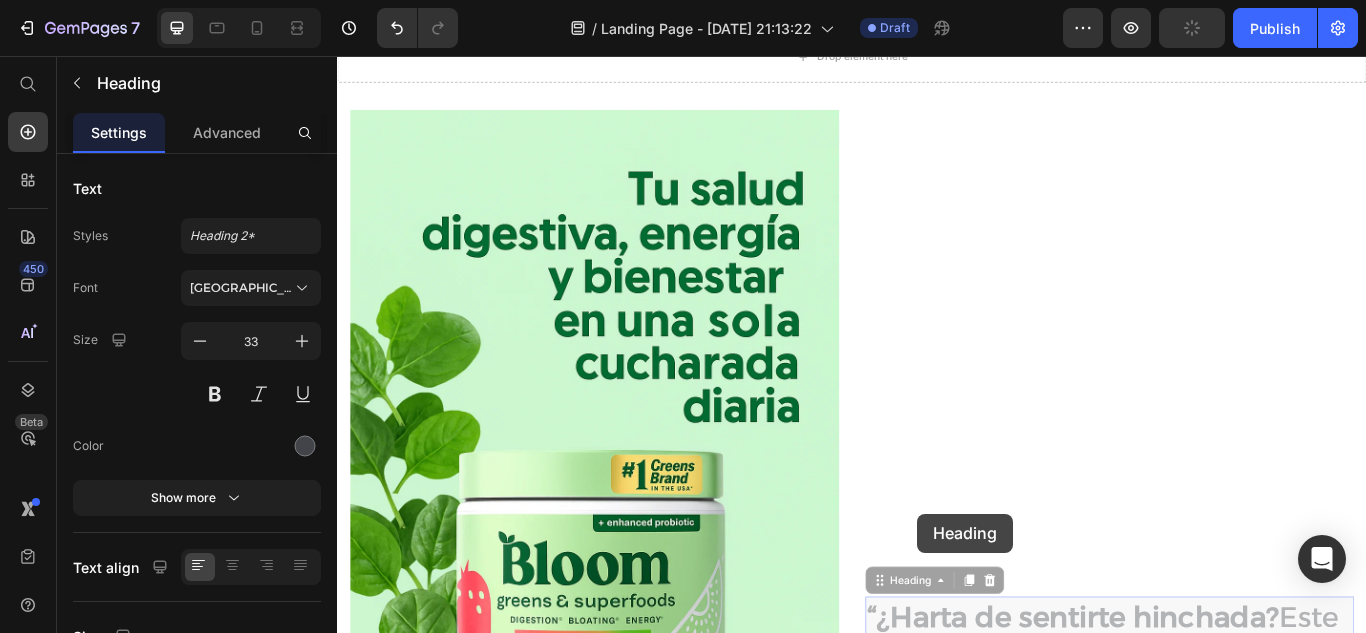 drag, startPoint x: 1054, startPoint y: 706, endPoint x: 1011, endPoint y: 565, distance: 147.411 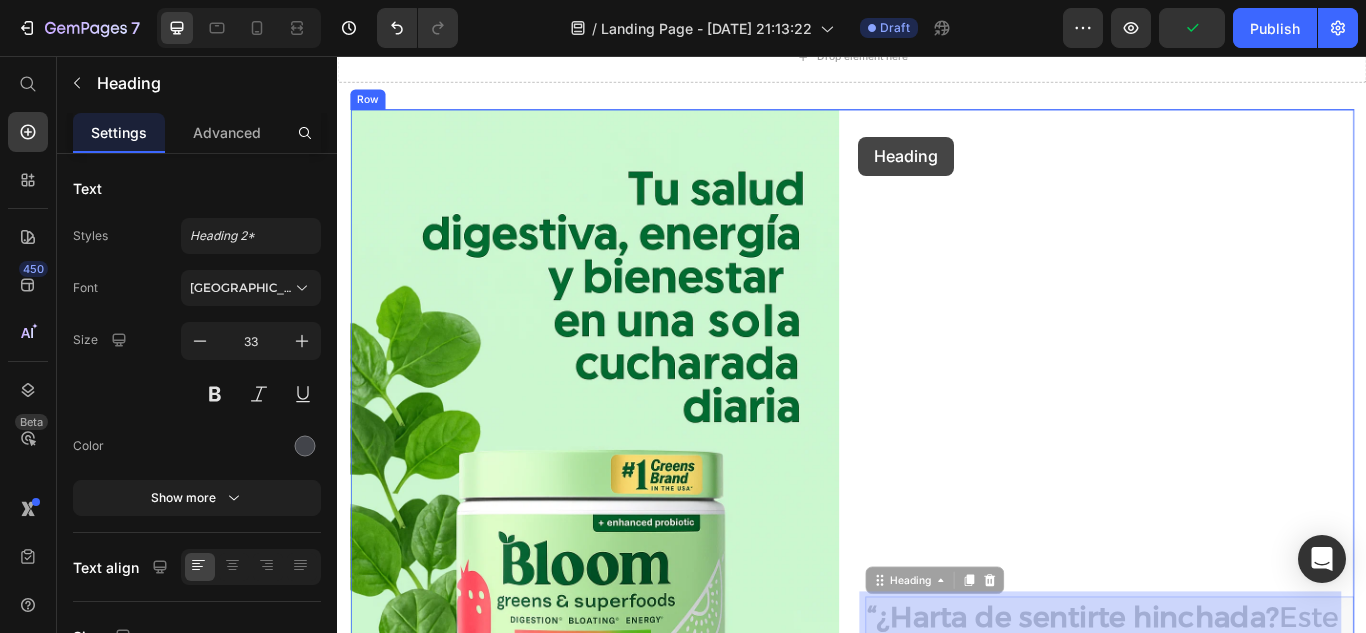 drag, startPoint x: 991, startPoint y: 665, endPoint x: 939, endPoint y: 146, distance: 521.5985 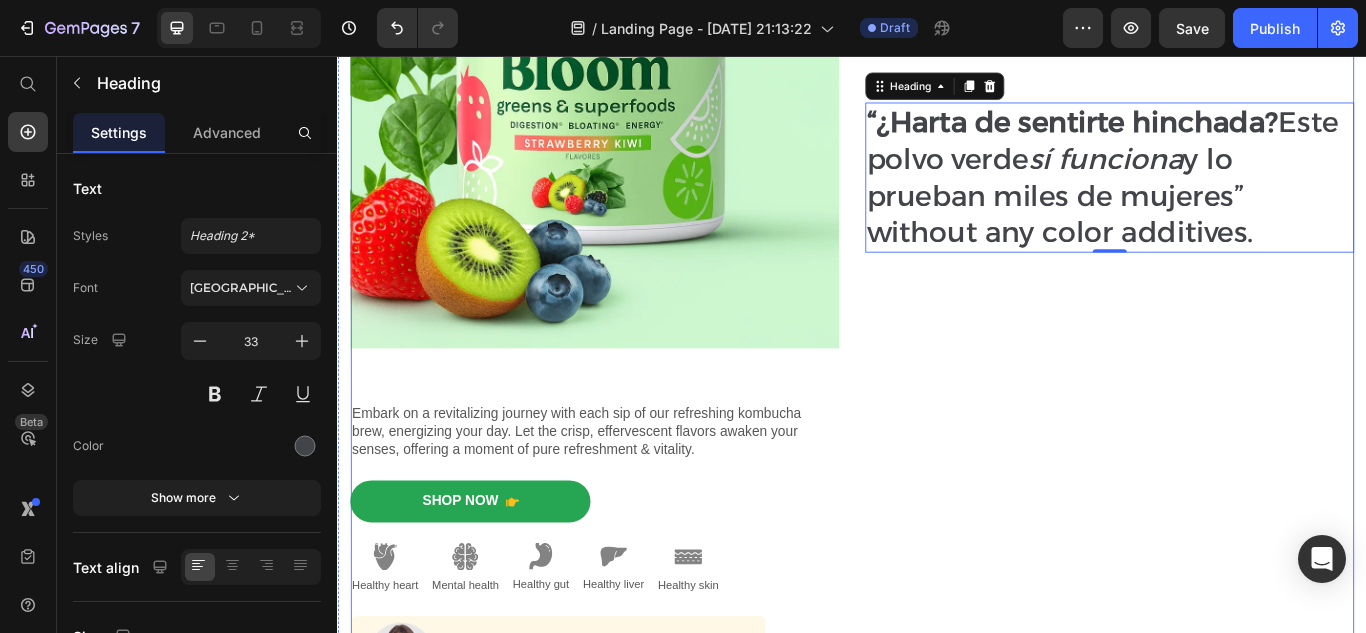 scroll, scrollTop: 678, scrollLeft: 0, axis: vertical 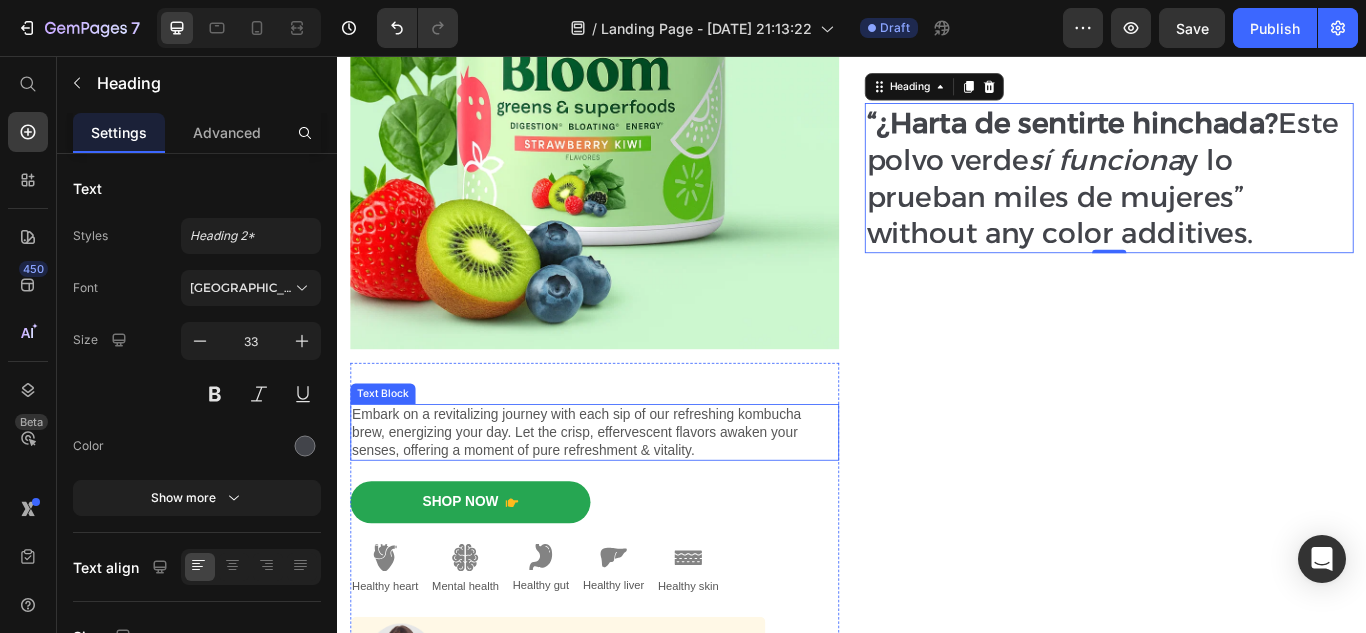 click on "Embark on a revitalizing journey with each sip of our refreshing kombucha brew, energizing your day. Let the crisp, effervescent flavors awaken your senses, offering a moment of pure refreshment & vitality." at bounding box center [637, 495] 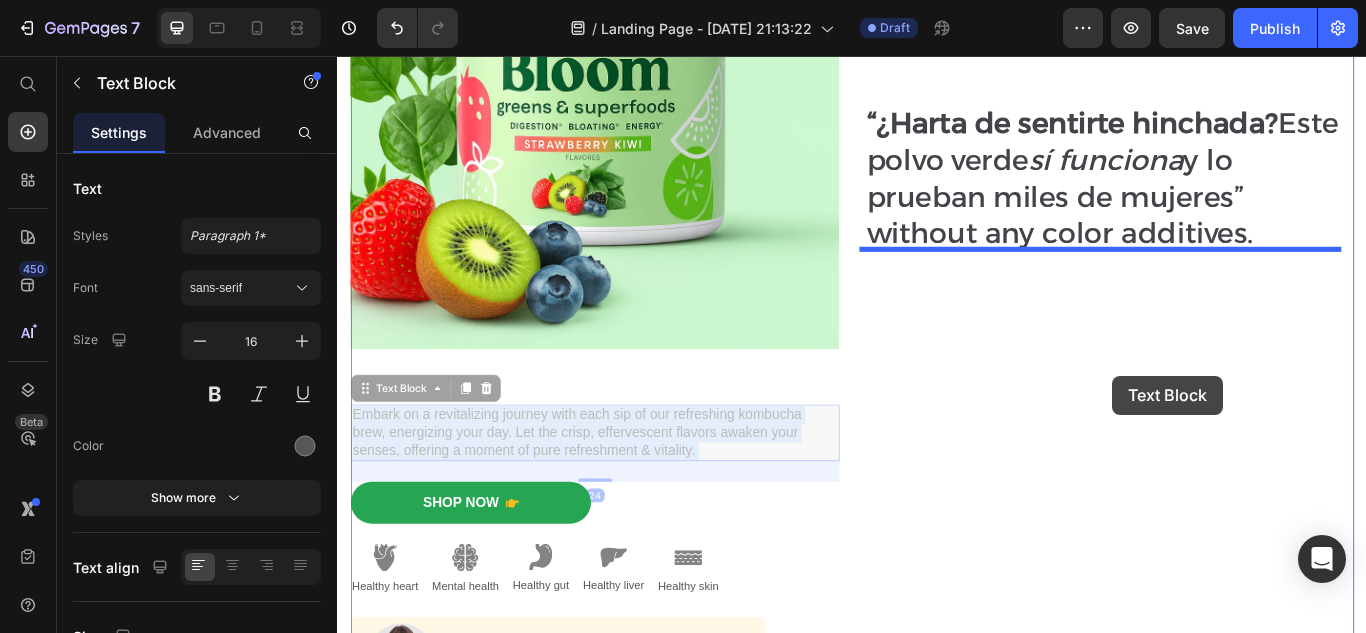 drag, startPoint x: 746, startPoint y: 503, endPoint x: 1254, endPoint y: 423, distance: 514.2606 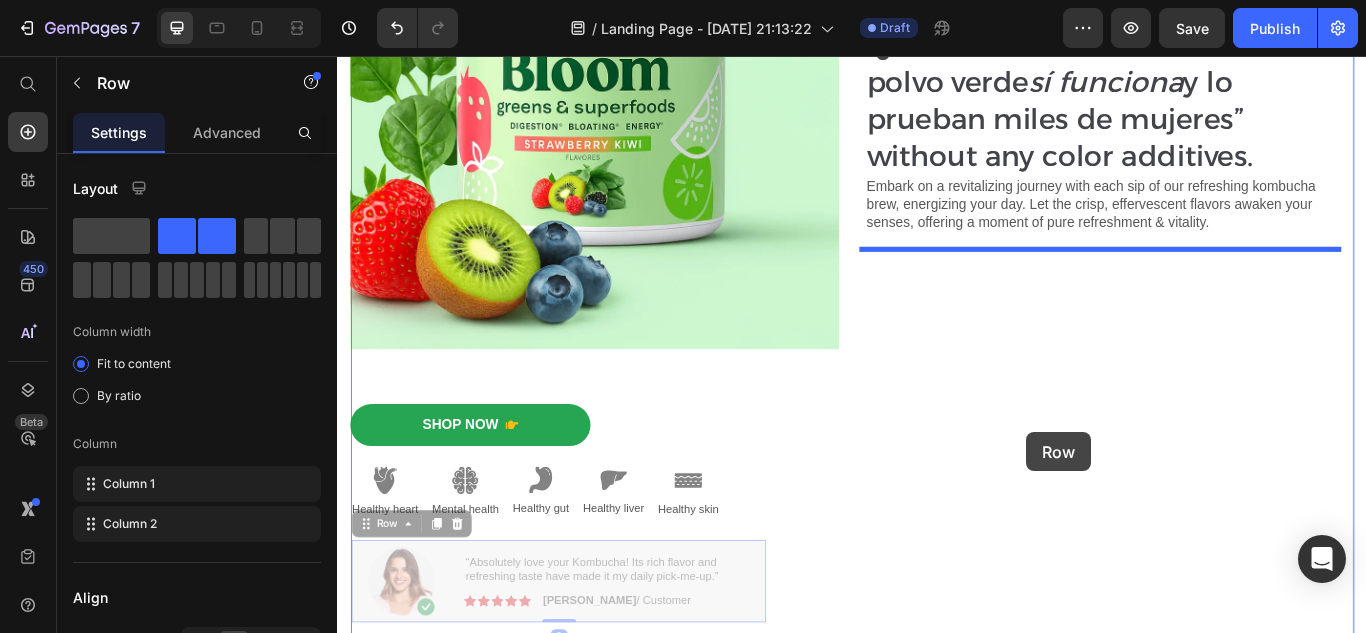 drag, startPoint x: 595, startPoint y: 612, endPoint x: 1150, endPoint y: 496, distance: 566.9929 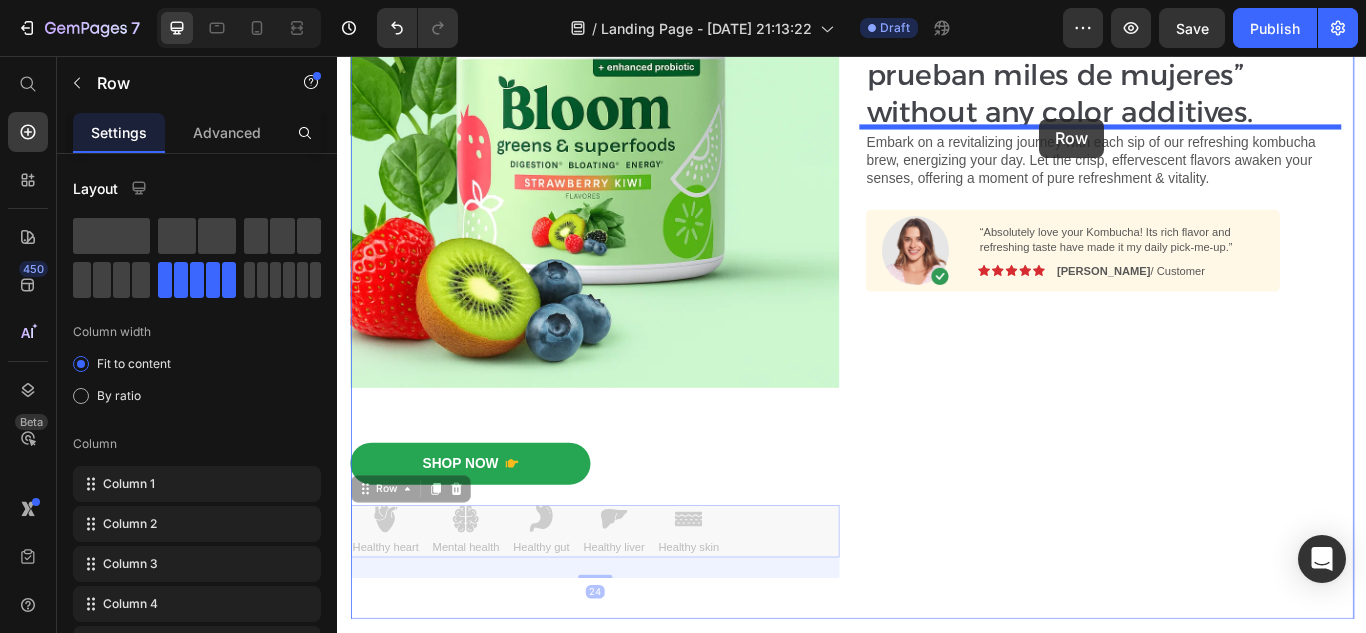 scroll, scrollTop: 615, scrollLeft: 0, axis: vertical 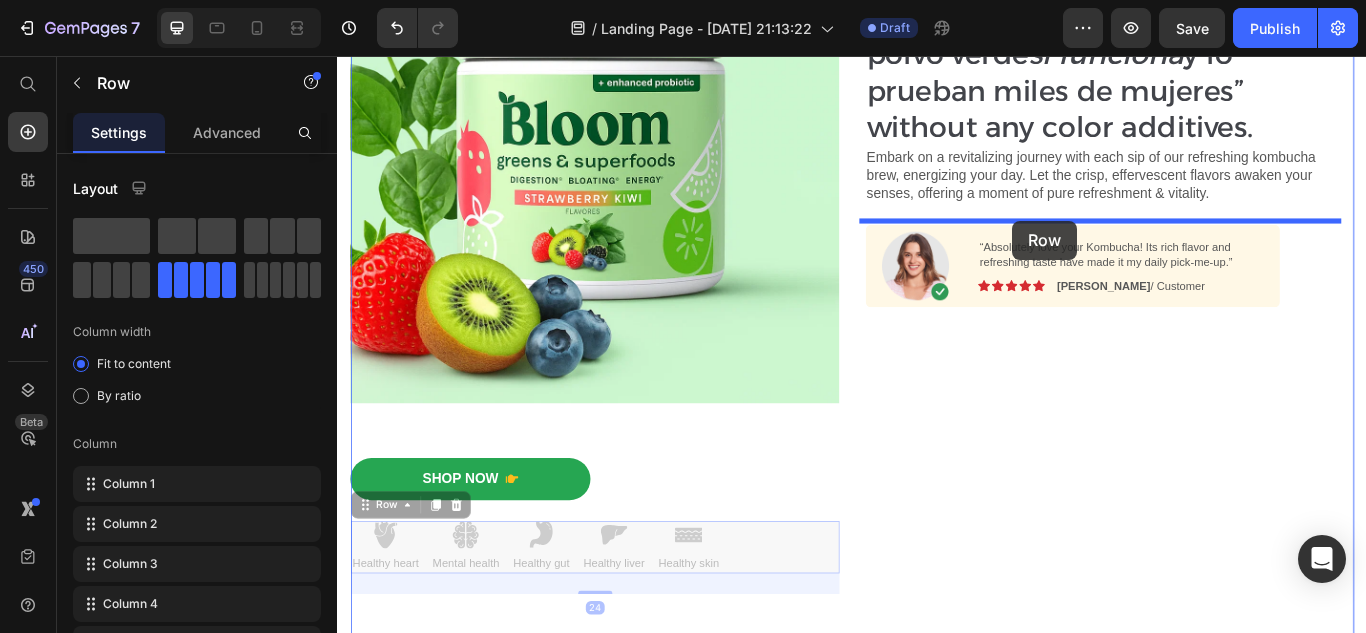 drag, startPoint x: 530, startPoint y: 572, endPoint x: 1125, endPoint y: 242, distance: 680.3859 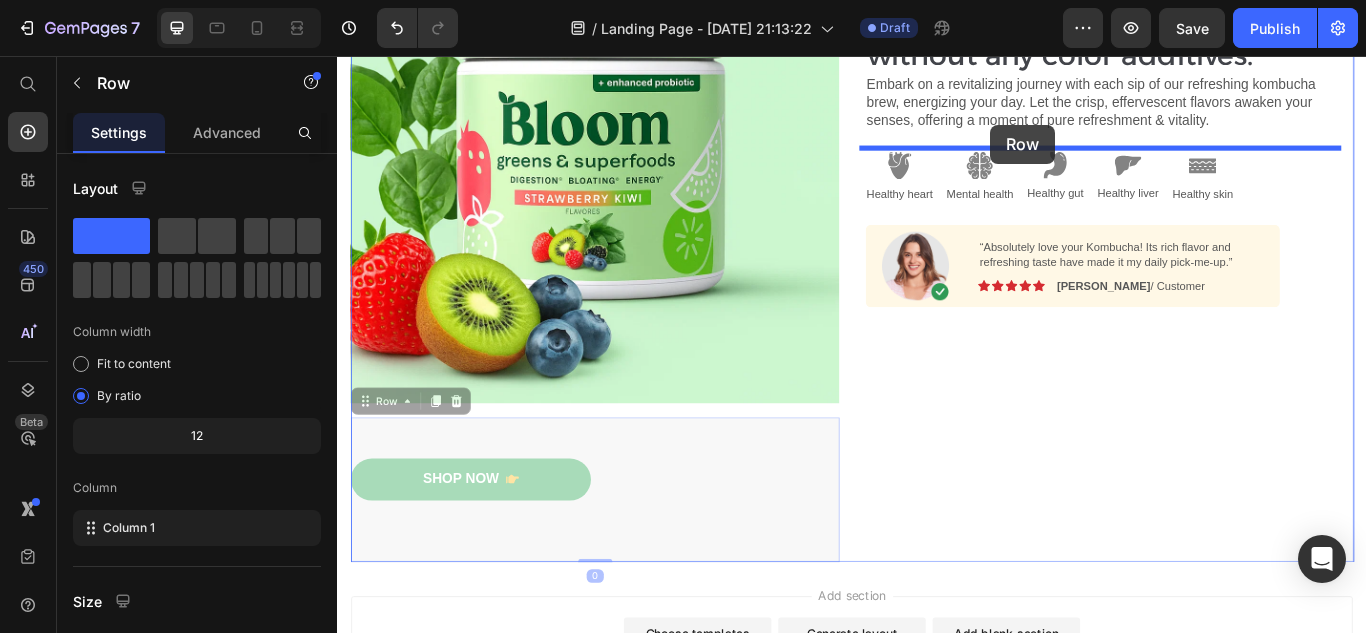 drag, startPoint x: 504, startPoint y: 564, endPoint x: 1099, endPoint y: 139, distance: 731.19763 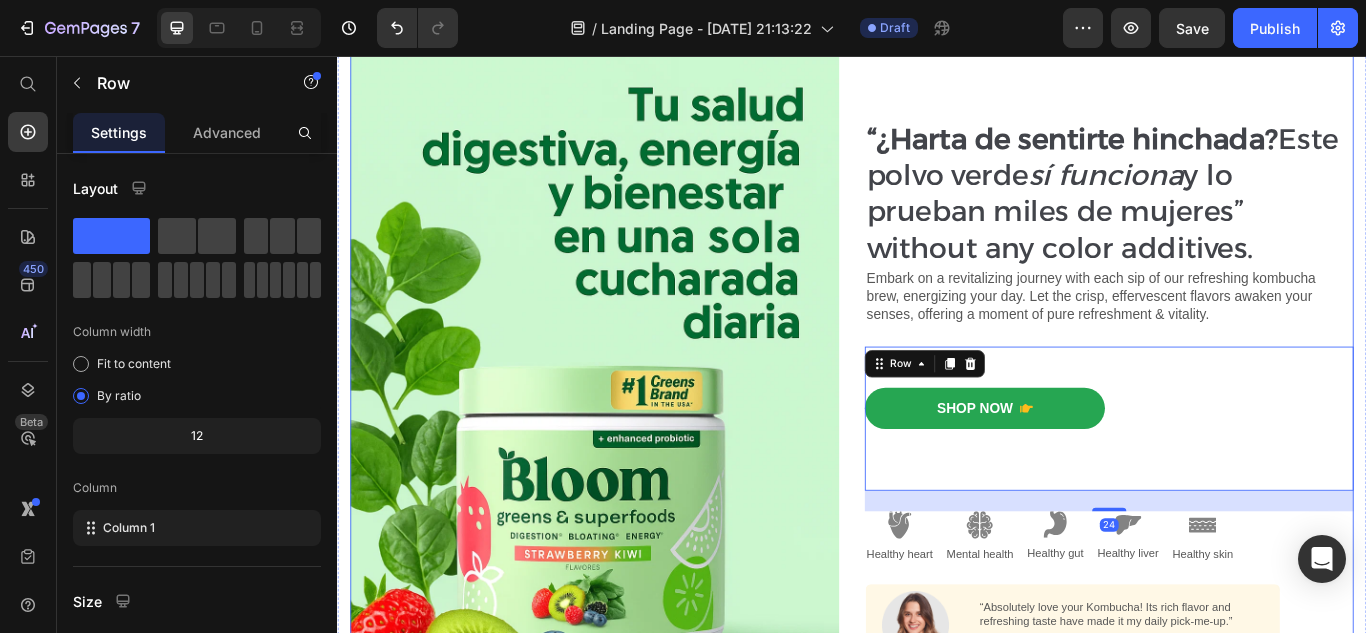 scroll, scrollTop: 209, scrollLeft: 0, axis: vertical 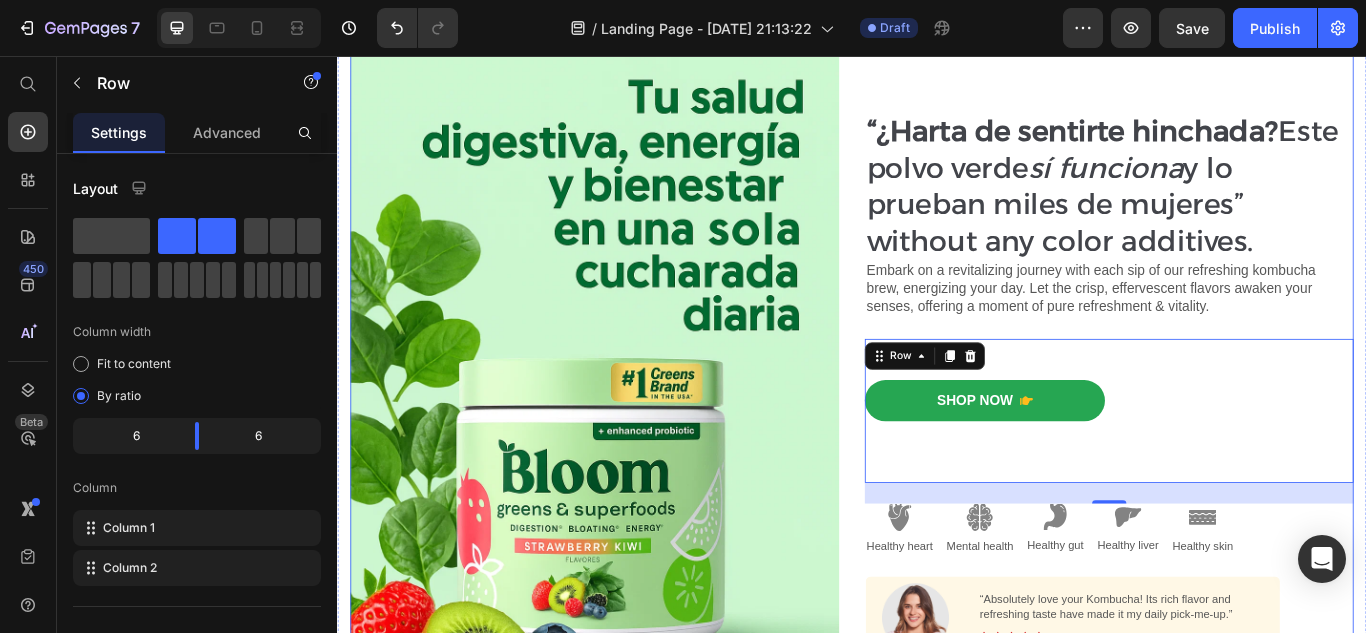 click on "⁠⁠⁠⁠⁠⁠⁠ “¿Harta de sentirte hinchada?  Este polvo verde  sí funciona  y lo prueban miles de mujeres” without any color additives. Heading Embark on a revitalizing journey with each sip of our refreshing kombucha brew, energizing your day. Let the crisp, effervescent flavors awaken your senses, offering a moment of pure refreshment & vitality. Text Block
Shop Now   Button Shop Now   👉    Button Row   24 Image Healthy heart Text Block Image Mental health Text Block Image Healthy gut Text Block Image Healthy liver Text Block Image Healthy skin Text Block Row Image “Absolutely love your Kombucha! Its rich flavor and refreshing taste have made it my daily pick-me-up.” Text Block Image Icon Icon Icon Icon Icon Icon List [PERSON_NAME]  / Customer Text Block Row Row" at bounding box center (1237, 439) 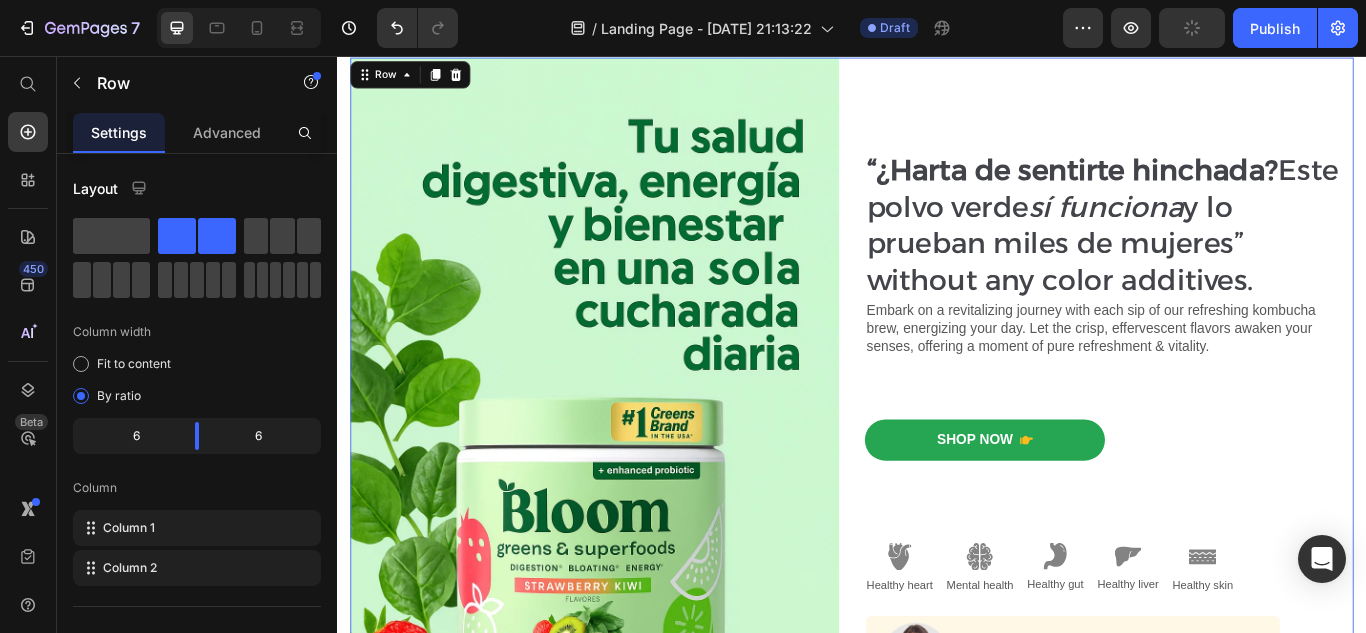 scroll, scrollTop: 165, scrollLeft: 0, axis: vertical 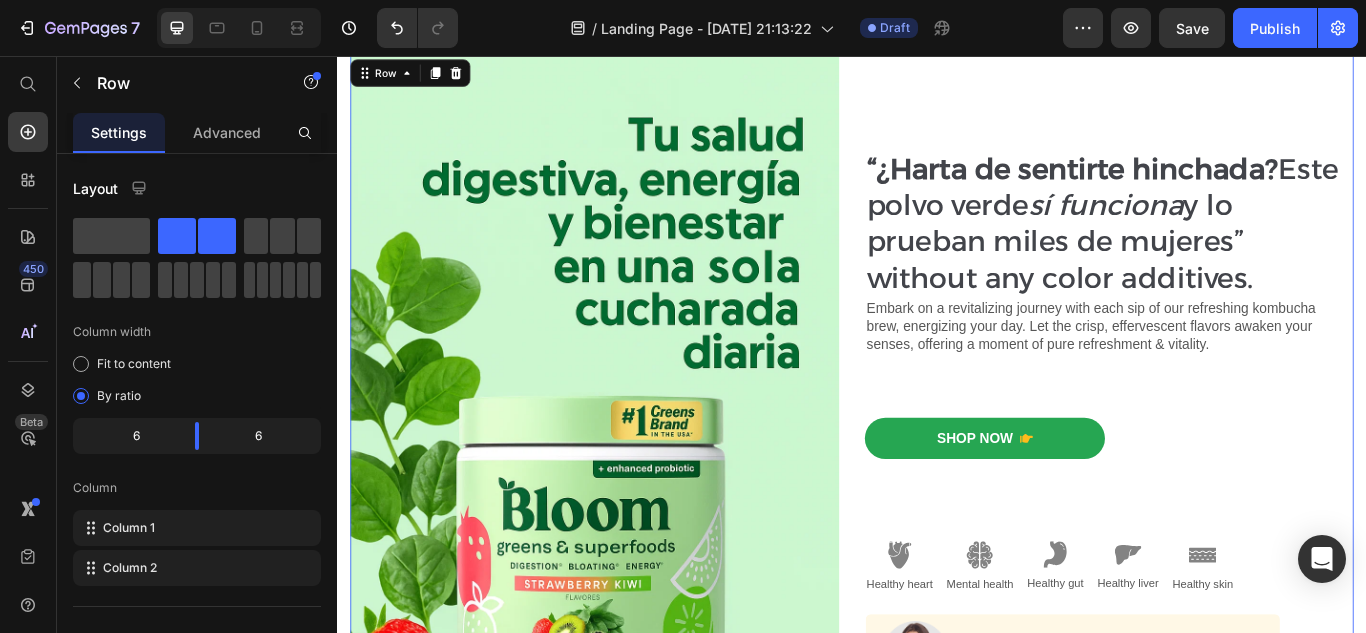 click on "⁠⁠⁠⁠⁠⁠⁠ “¿Harta de sentirte hinchada?  Este polvo verde  sí funciona  y lo prueban miles de mujeres” without any color additives. Heading Embark on a revitalizing journey with each sip of our refreshing kombucha brew, energizing your day. Let the crisp, effervescent flavors awaken your senses, offering a moment of pure refreshment & vitality. Text Block
Shop Now   Button Shop Now   👉    Button Row Image Healthy heart Text Block Image Mental health Text Block Image Healthy gut Text Block Image Healthy liver Text Block Image Healthy skin Text Block Row Image “Absolutely love your Kombucha! Its rich flavor and refreshing taste have made it my daily pick-me-up.” Text Block Image Icon Icon Icon Icon Icon Icon List [PERSON_NAME]  / Customer Text Block Row Row" at bounding box center (1237, 483) 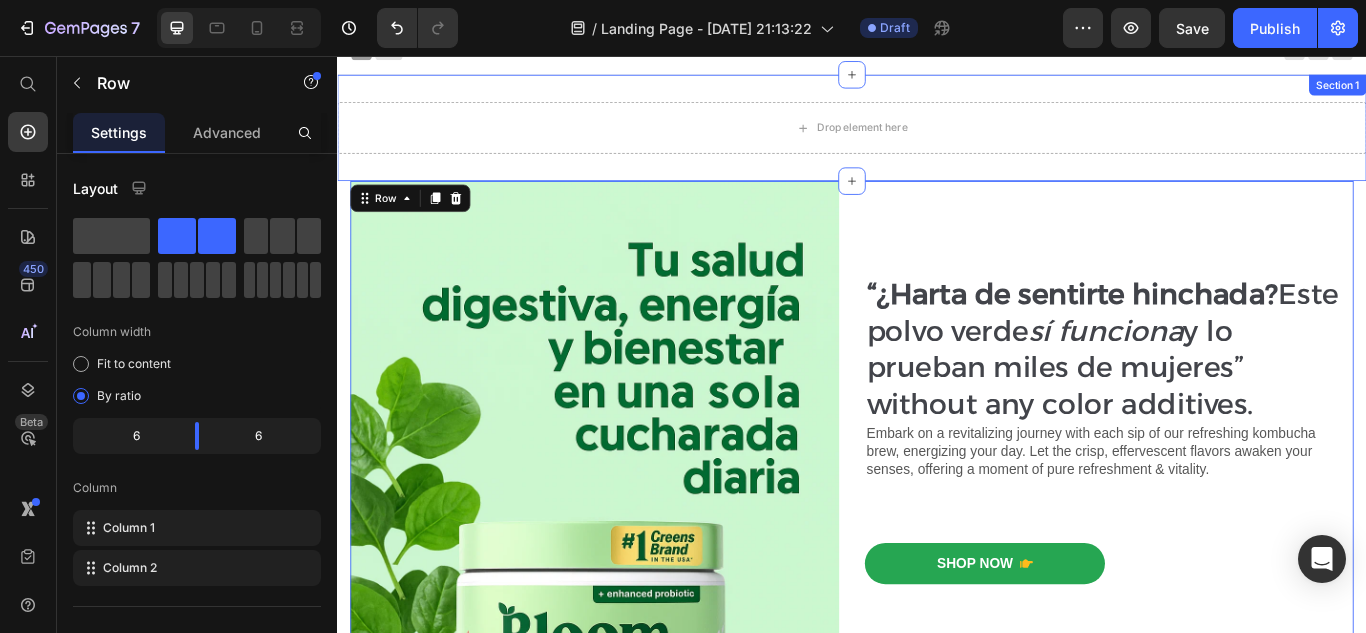 click on "Drop element here Row Section 1" at bounding box center [937, 140] 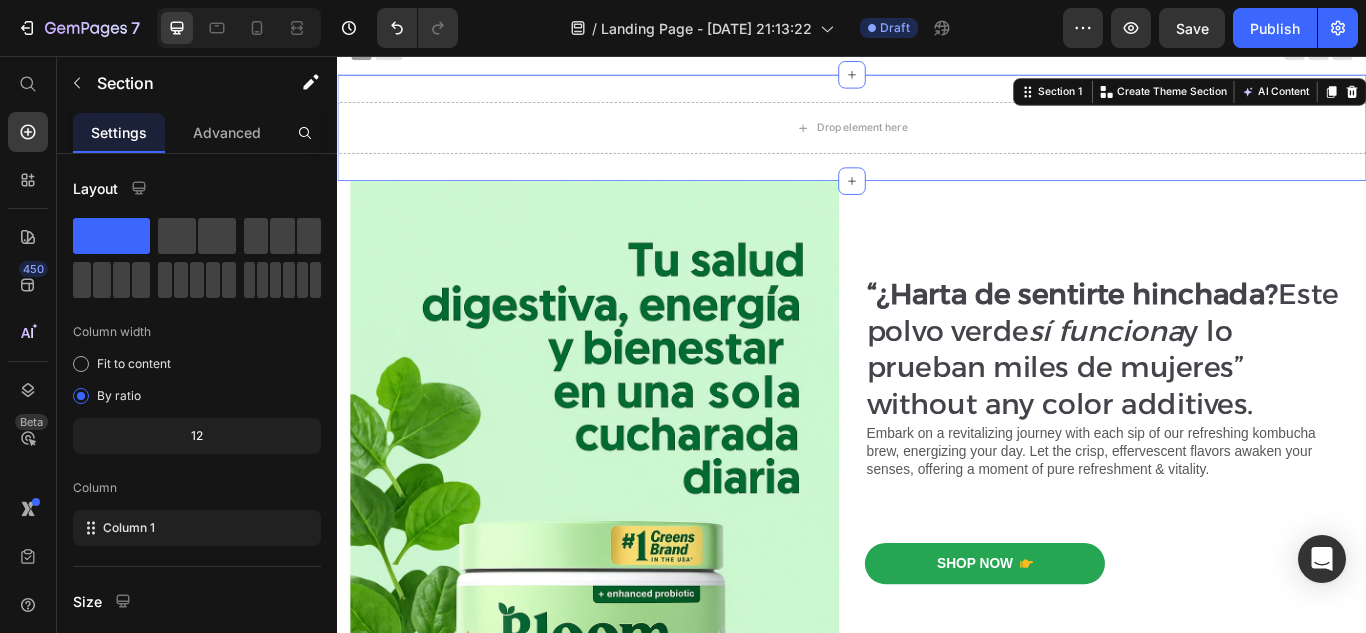 click on "Drop element here Row Section 1   You can create reusable sections Create Theme Section AI Content Write with [PERSON_NAME] What would you like to describe here? Tone and Voice Persuasive Product [PERSON_NAME]: VEGETALES Y SUPERALIMENTOS Show more Generate" at bounding box center [937, 140] 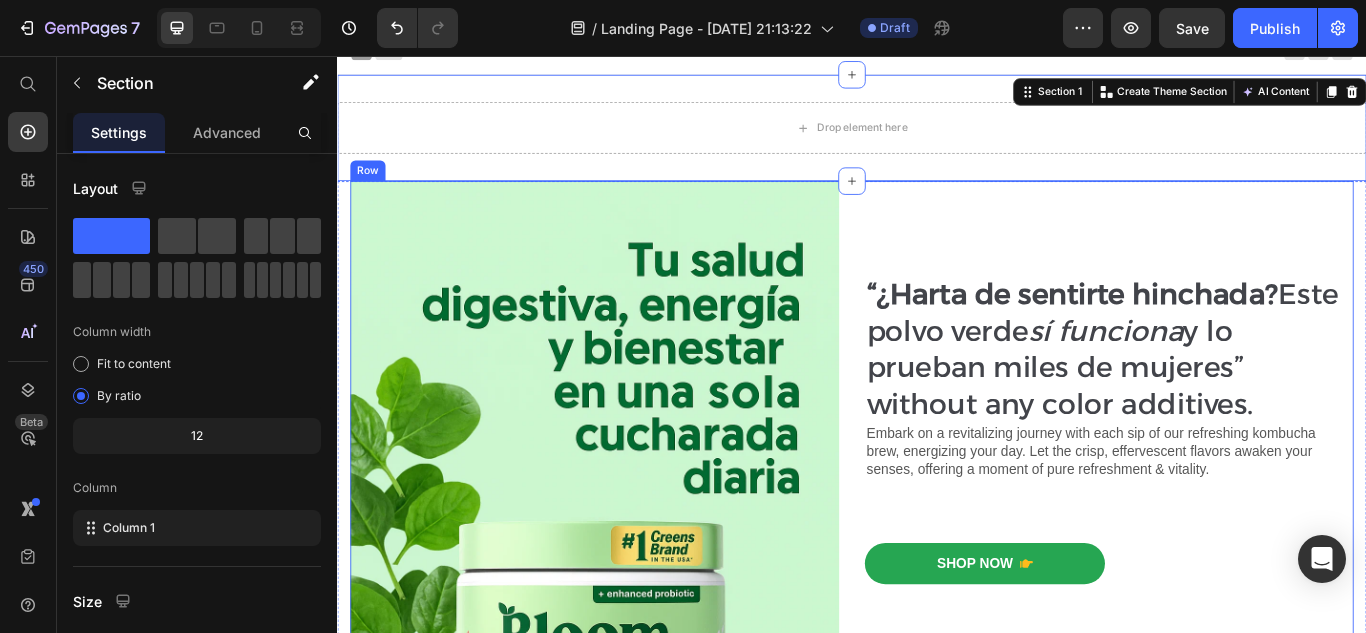 click on "⁠⁠⁠⁠⁠⁠⁠ “¿Harta de sentirte hinchada?  Este polvo verde  sí funciona  y lo prueban miles de mujeres” without any color additives. Heading Embark on a revitalizing journey with each sip of our refreshing kombucha brew, energizing your day. Let the crisp, effervescent flavors awaken your senses, offering a moment of pure refreshment & vitality. Text Block
Shop Now   Button Shop Now   👉    Button Row Image Healthy heart Text Block Image Mental health Text Block Image Healthy gut Text Block Image Healthy liver Text Block Image Healthy skin Text Block Row Image “Absolutely love your Kombucha! Its rich flavor and refreshing taste have made it my daily pick-me-up.” Text Block Image Icon Icon Icon Icon Icon Icon List [PERSON_NAME]  / Customer Text Block Row Row" at bounding box center [1237, 629] 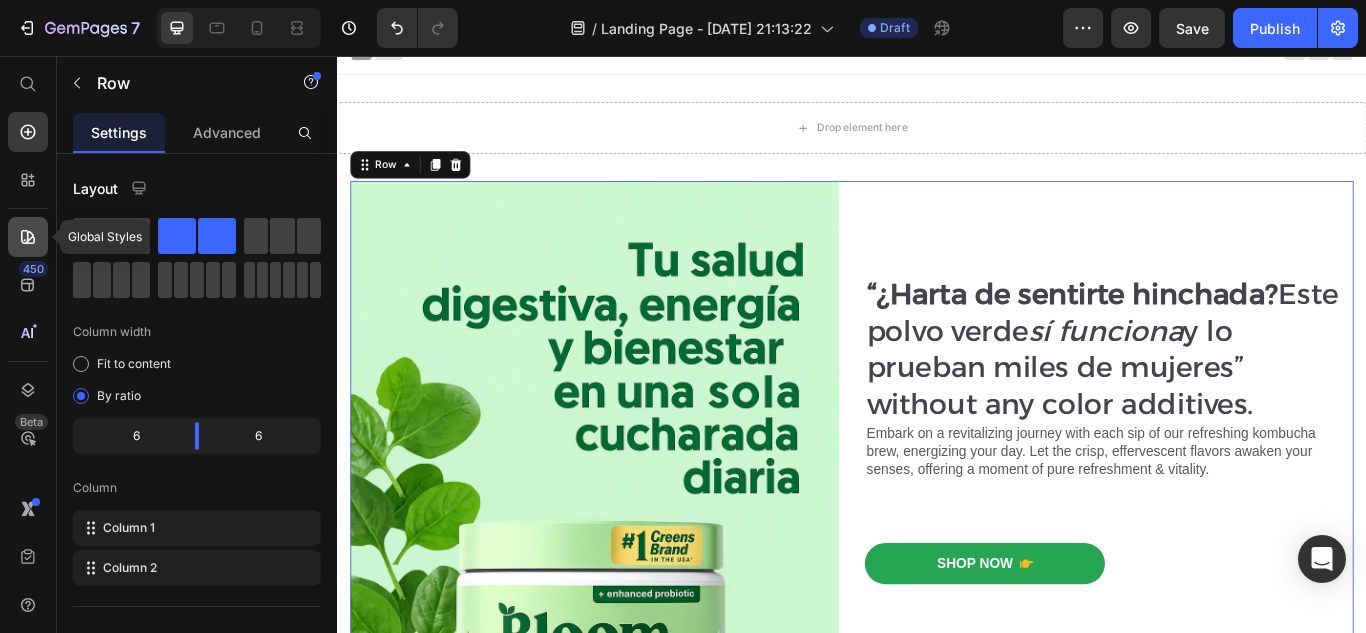 click 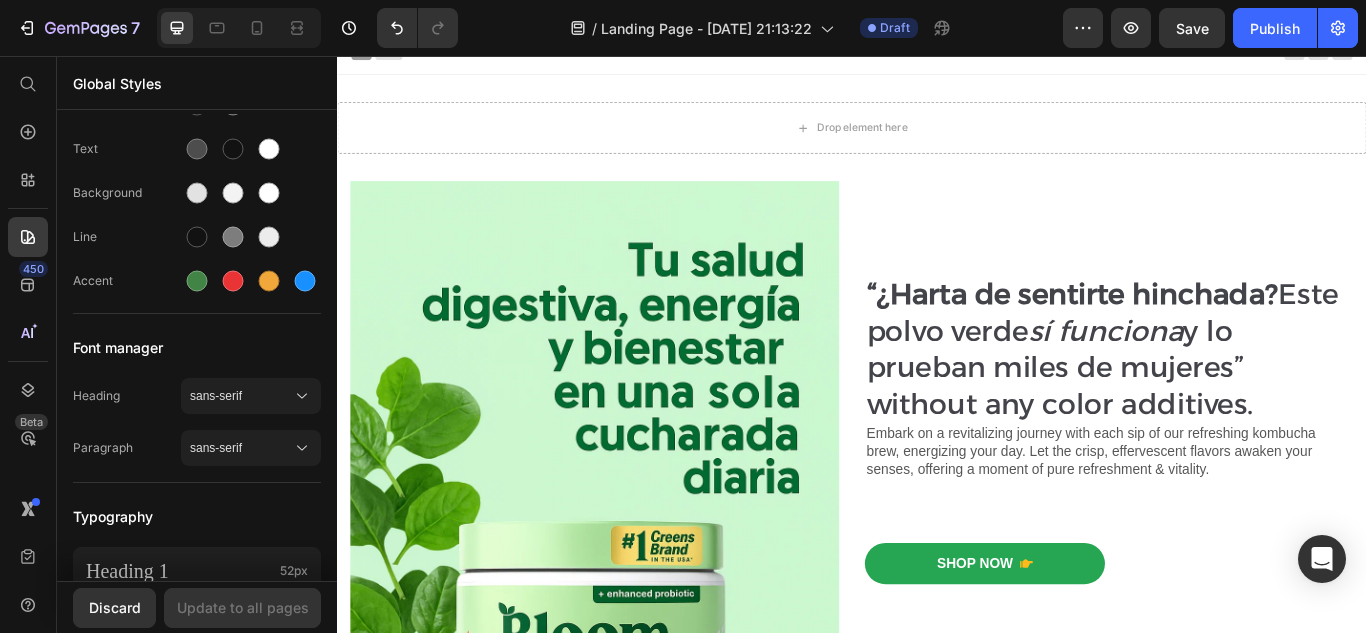 scroll, scrollTop: 0, scrollLeft: 0, axis: both 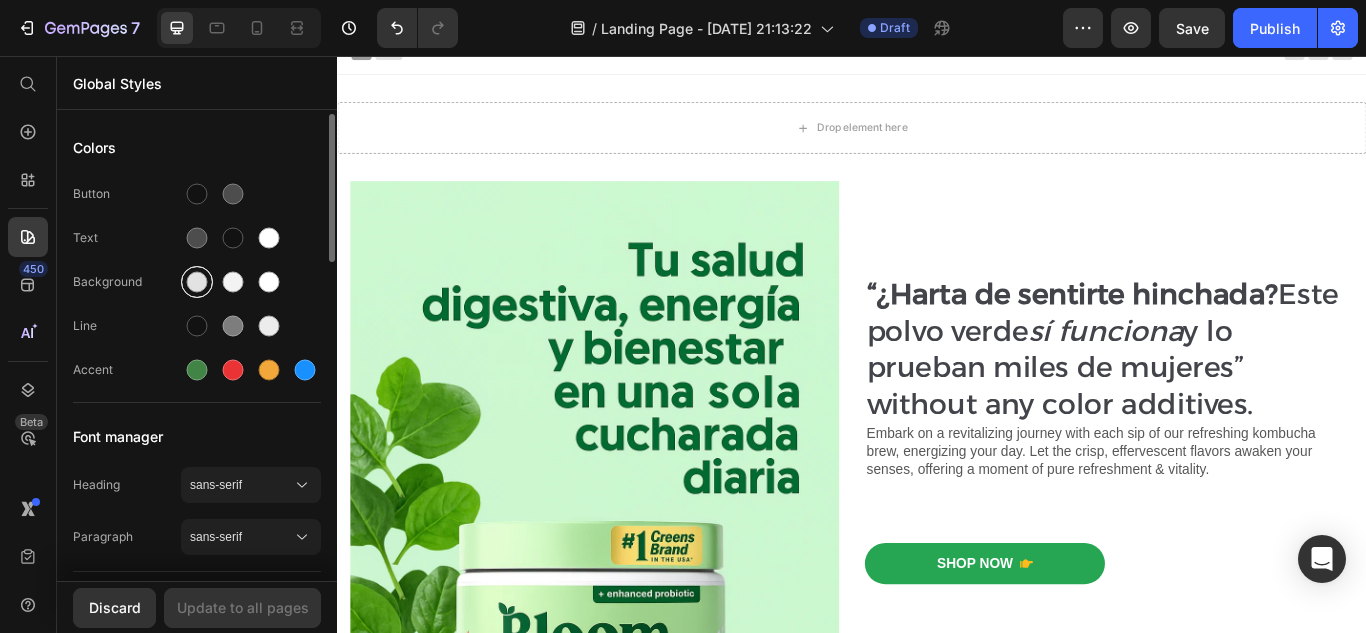 click at bounding box center [197, 282] 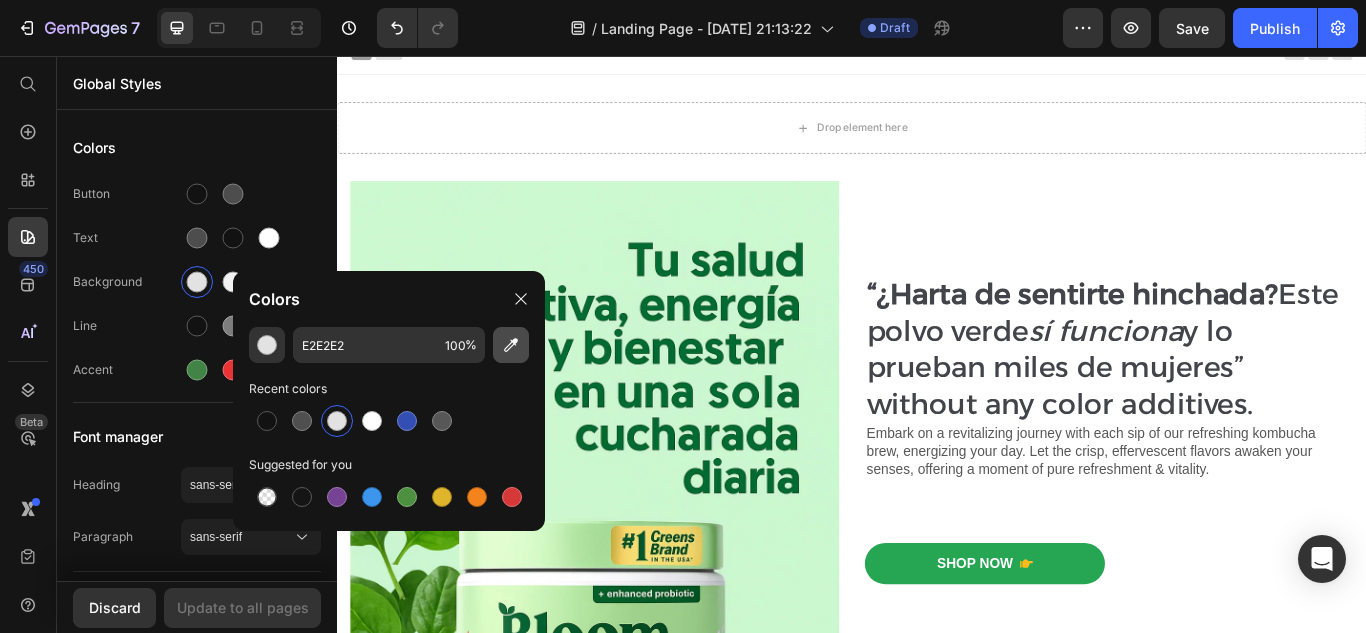 click at bounding box center (511, 345) 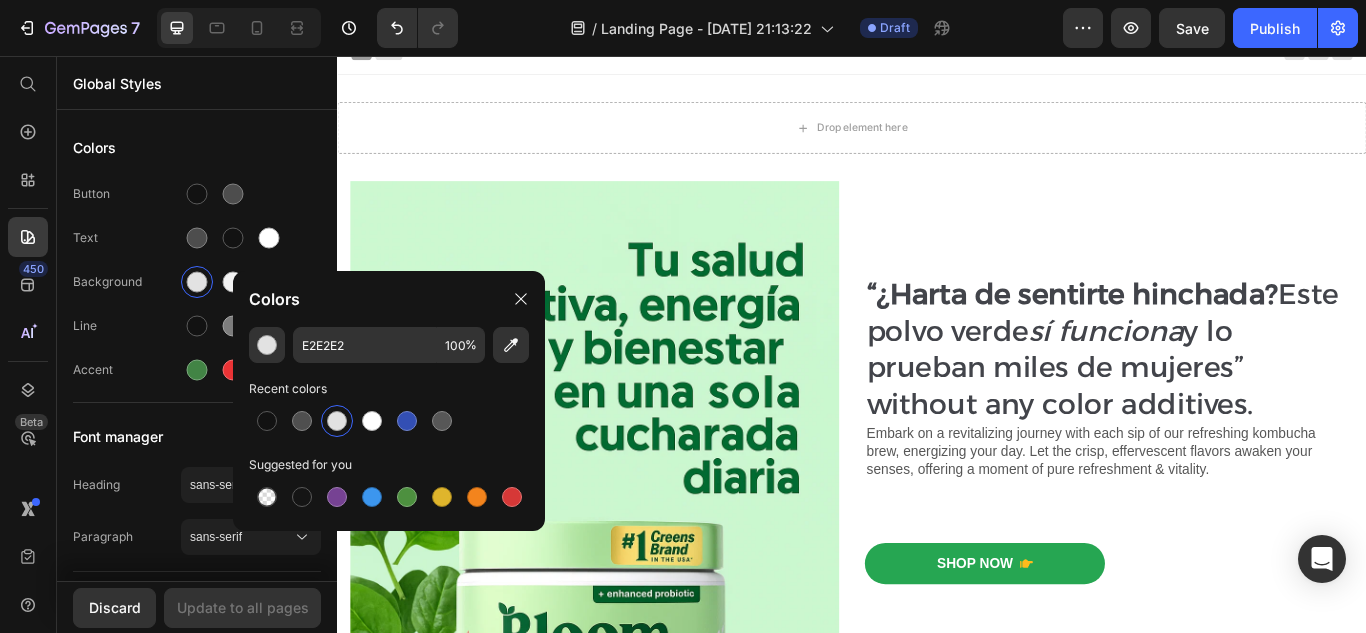 type on "CDF7D2" 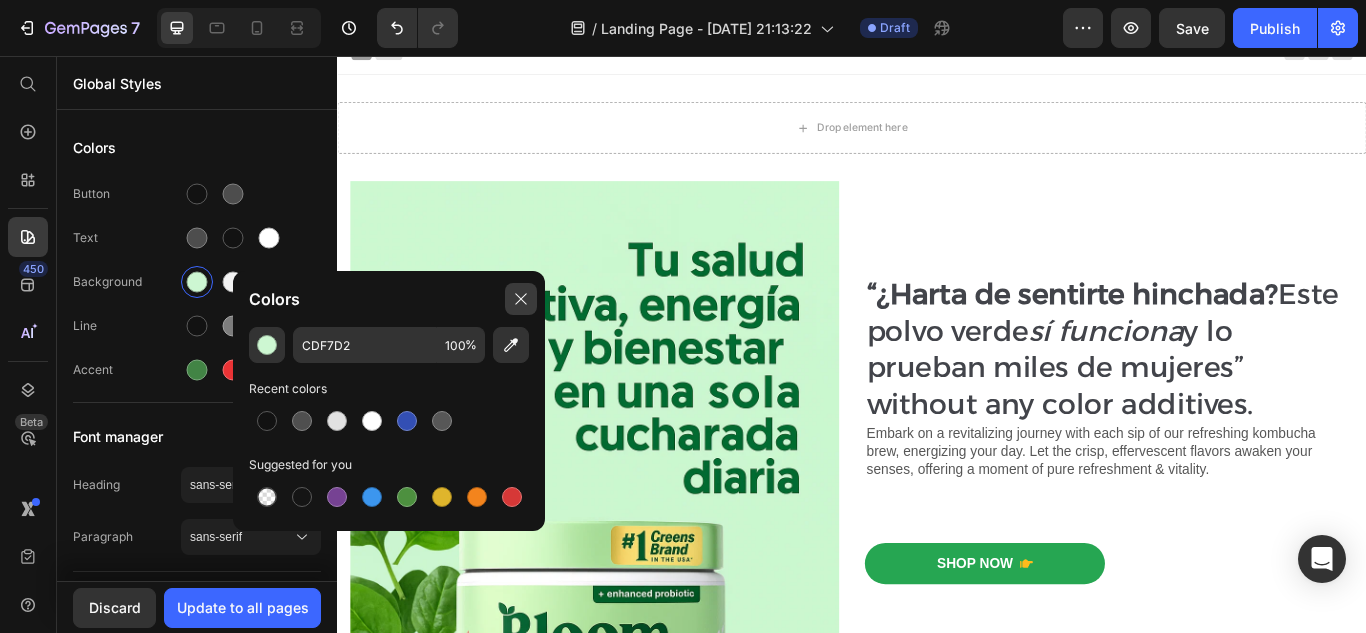 click 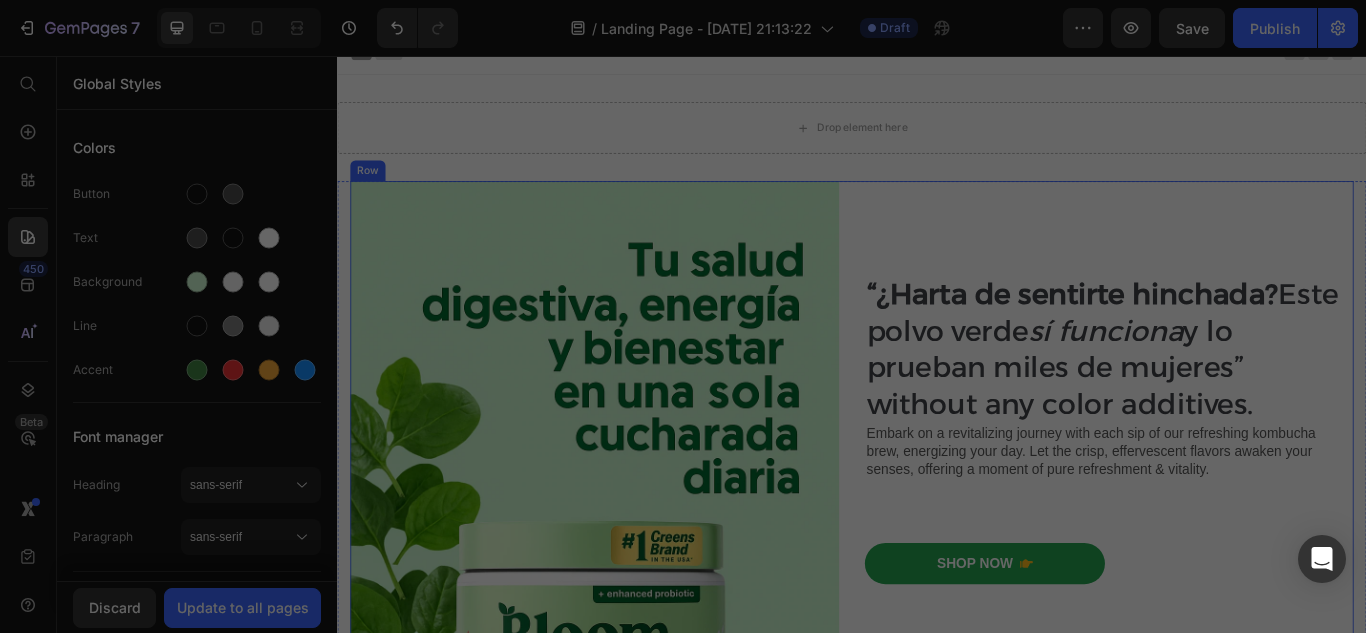 click on "⁠⁠⁠⁠⁠⁠⁠ “¿Harta de sentirte hinchada?  Este polvo verde  sí funciona  y lo prueban miles de mujeres” without any color additives. Heading Embark on a revitalizing journey with each sip of our refreshing kombucha brew, energizing your day. Let the crisp, effervescent flavors awaken your senses, offering a moment of pure refreshment & vitality. Text Block
Shop Now   Button Shop Now   👉    Button Row Image Healthy heart Text Block Image Mental health Text Block Image Healthy gut Text Block Image Healthy liver Text Block Image Healthy skin Text Block Row Image “Absolutely love your Kombucha! Its rich flavor and refreshing taste have made it my daily pick-me-up.” Text Block Image Icon Icon Icon Icon Icon Icon List [PERSON_NAME]  / Customer Text Block Row Row" at bounding box center [1237, 629] 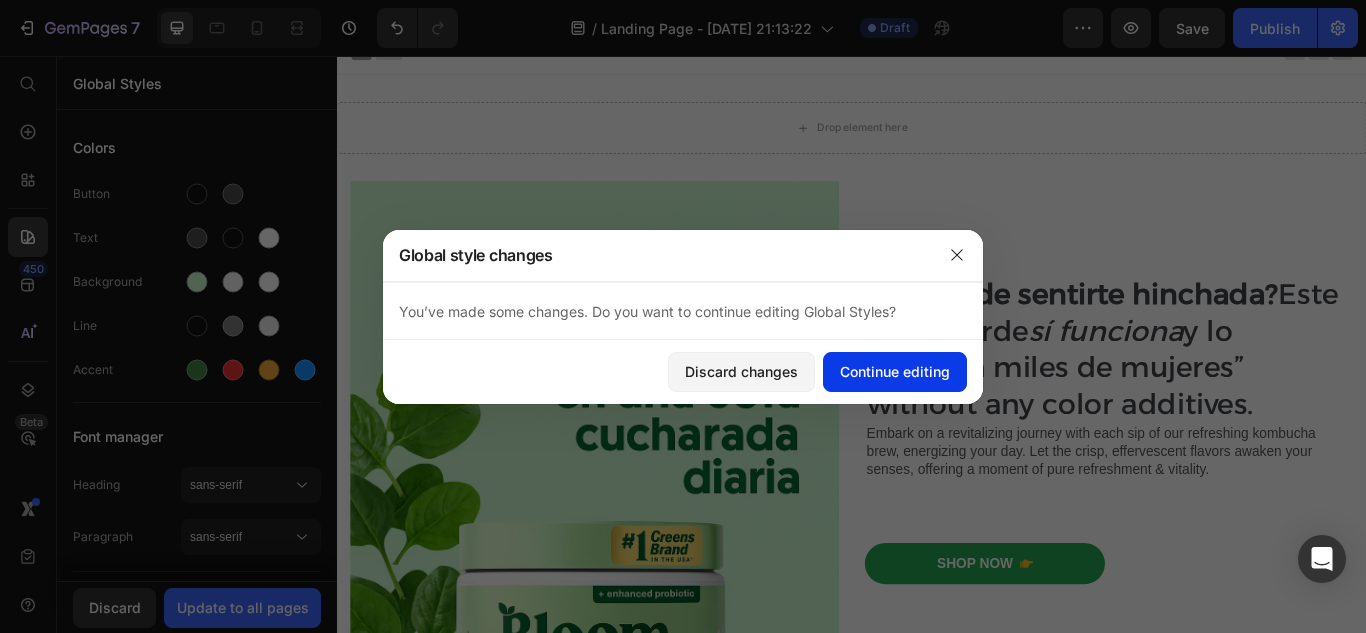 click on "Continue editing" 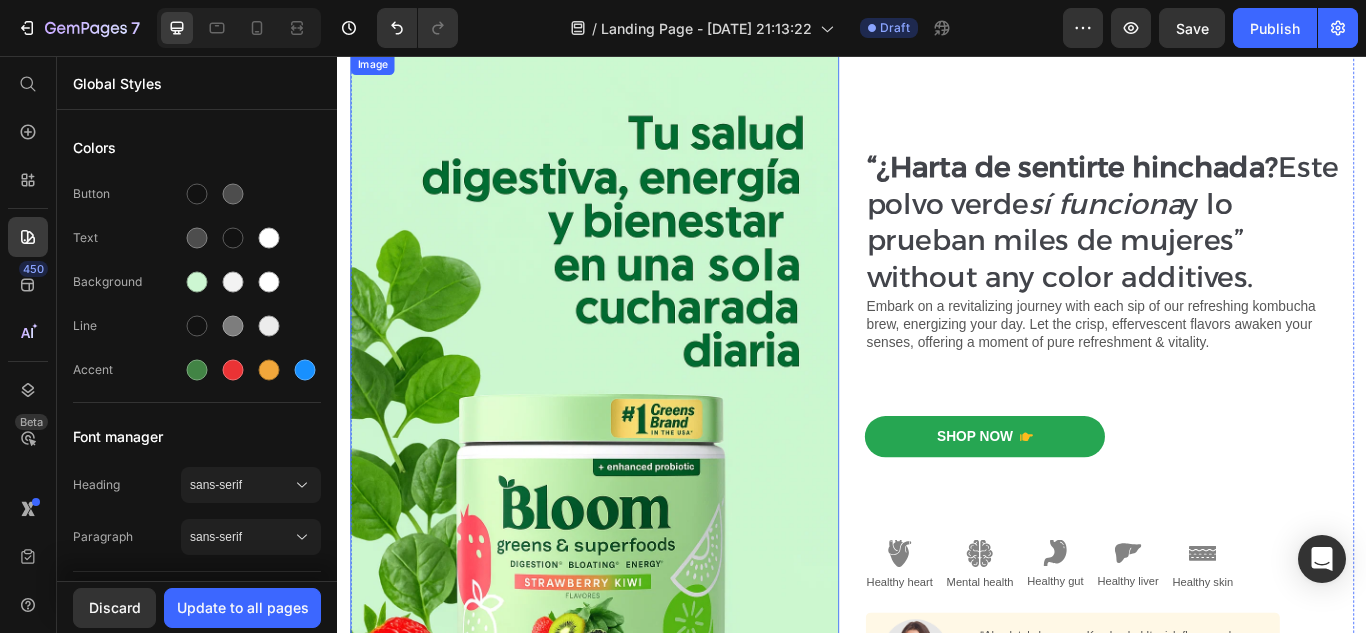 scroll, scrollTop: 0, scrollLeft: 0, axis: both 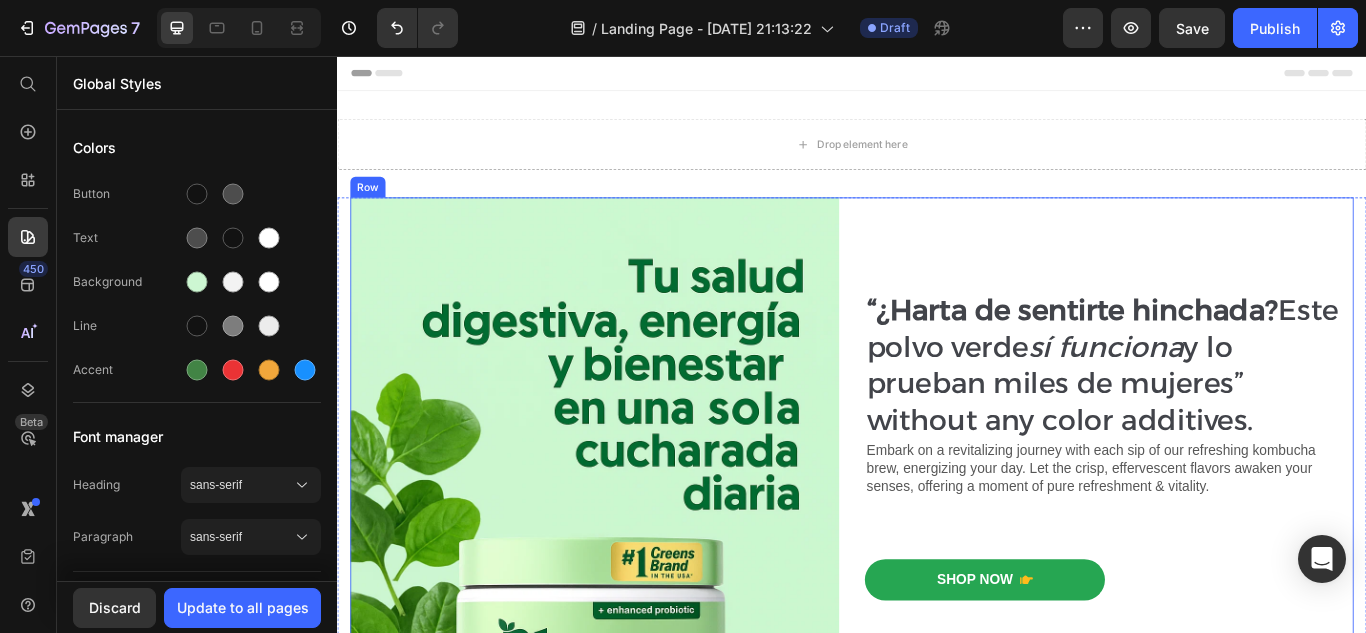 click on "⁠⁠⁠⁠⁠⁠⁠ “¿Harta de sentirte hinchada?  Este polvo verde  sí funciona  y lo prueban miles de mujeres” without any color additives. Heading Embark on a revitalizing journey with each sip of our refreshing kombucha brew, energizing your day. Let the crisp, effervescent flavors awaken your senses, offering a moment of pure refreshment & vitality. Text Block
Shop Now   Button Shop Now   👉    Button Row Image Healthy heart Text Block Image Mental health Text Block Image Healthy gut Text Block Image Healthy liver Text Block Image Healthy skin Text Block Row Image “Absolutely love your Kombucha! Its rich flavor and refreshing taste have made it my daily pick-me-up.” Text Block Image Icon Icon Icon Icon Icon Icon List [PERSON_NAME]  / Customer Text Block Row Row" at bounding box center [1237, 648] 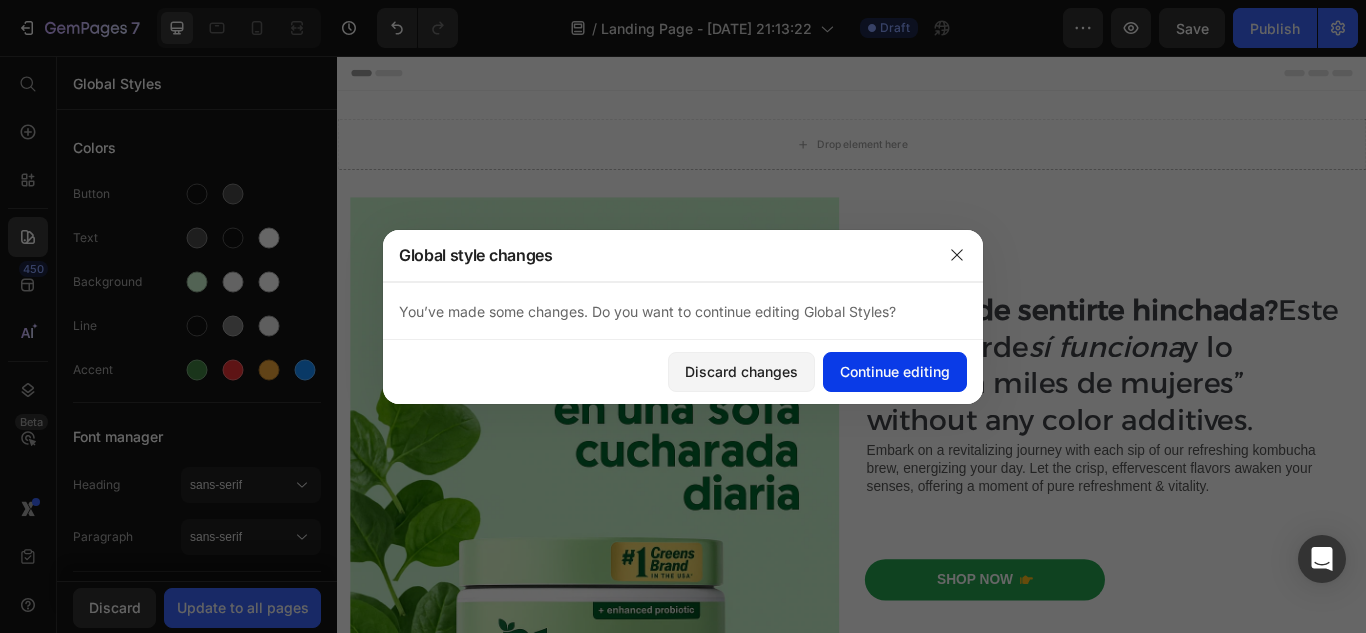 click on "Continue editing" at bounding box center [895, 371] 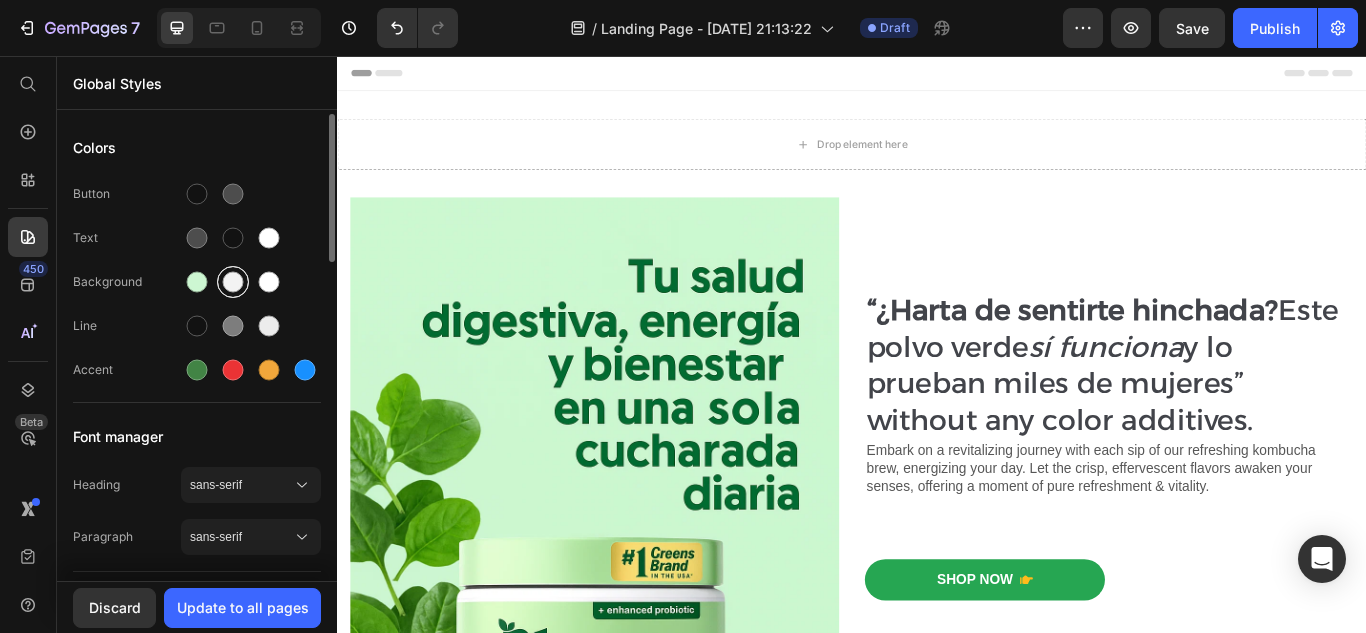 click at bounding box center (233, 282) 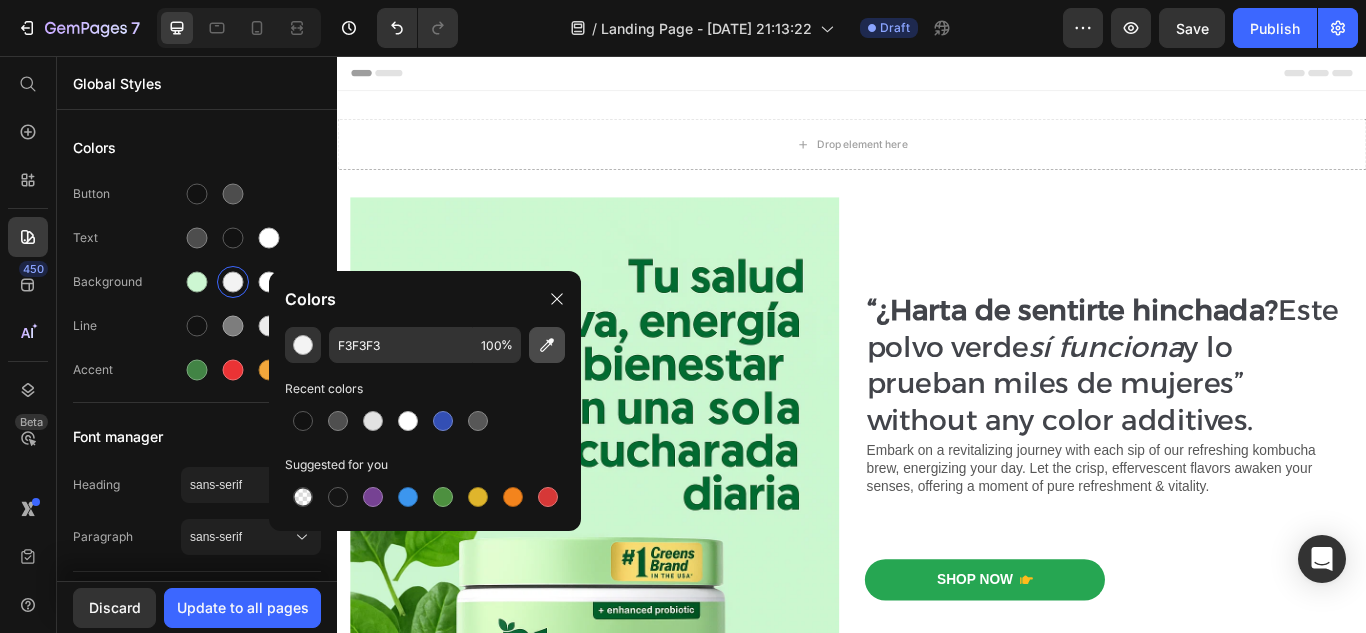 click 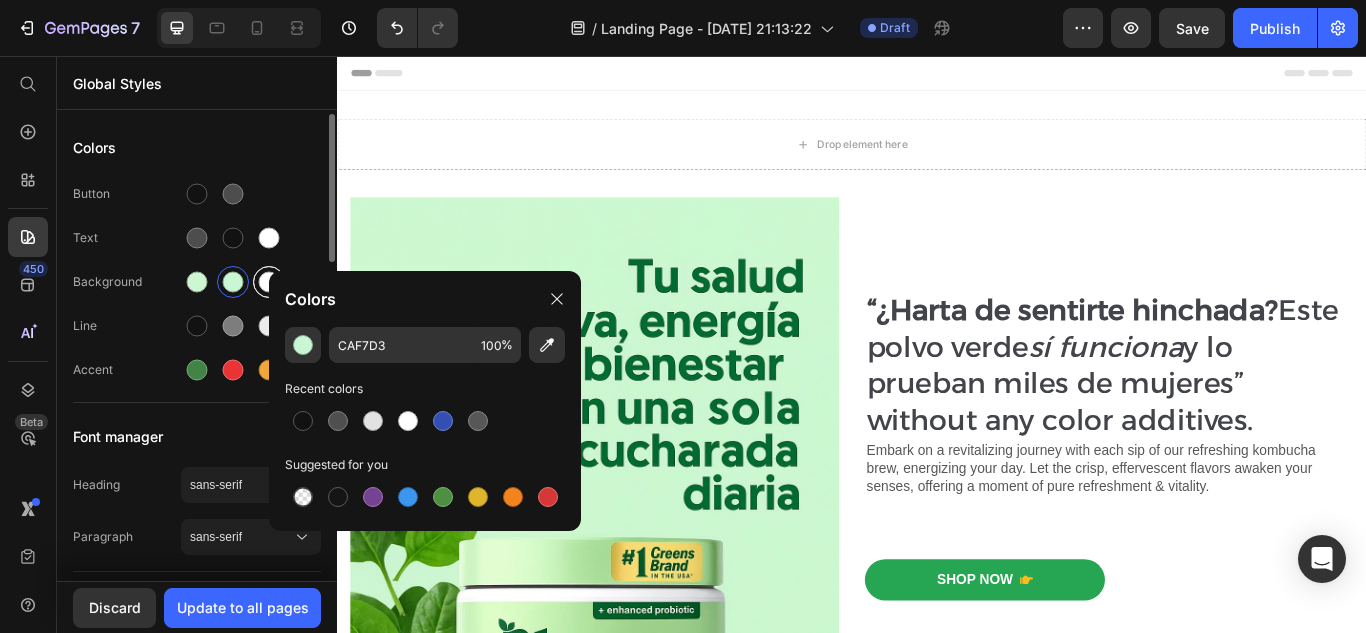 click at bounding box center (269, 282) 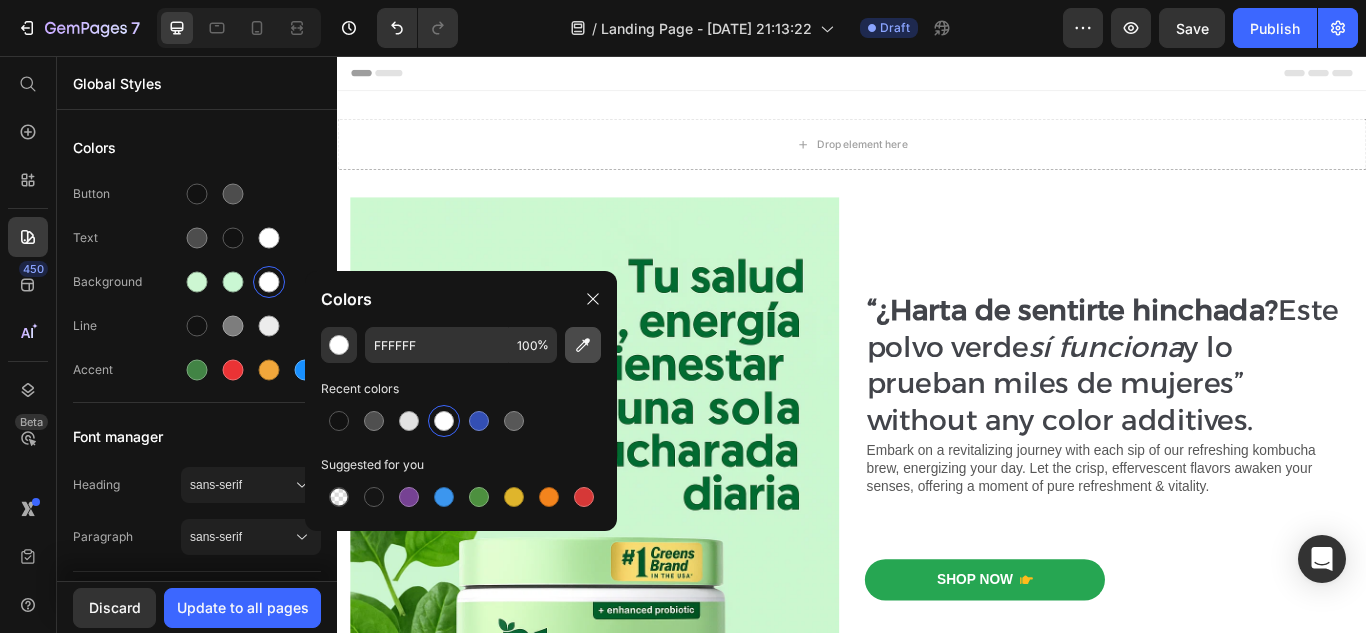 click at bounding box center (583, 345) 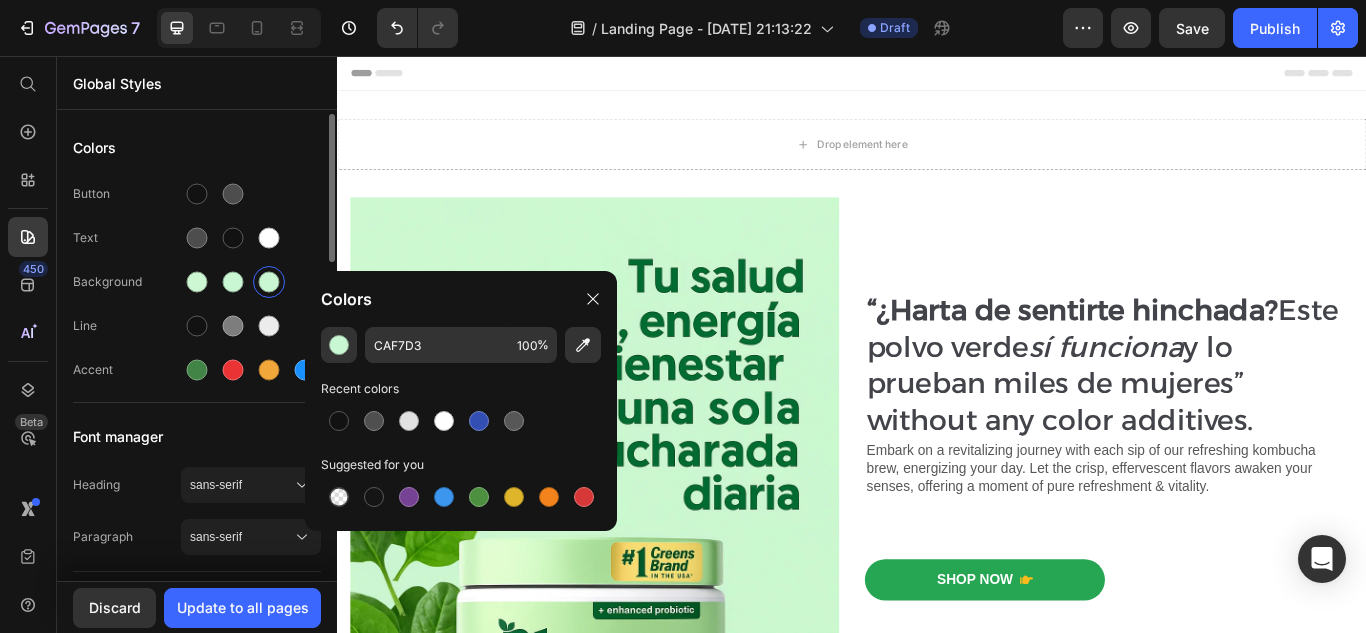 click on "Button Text Background Line Accent" 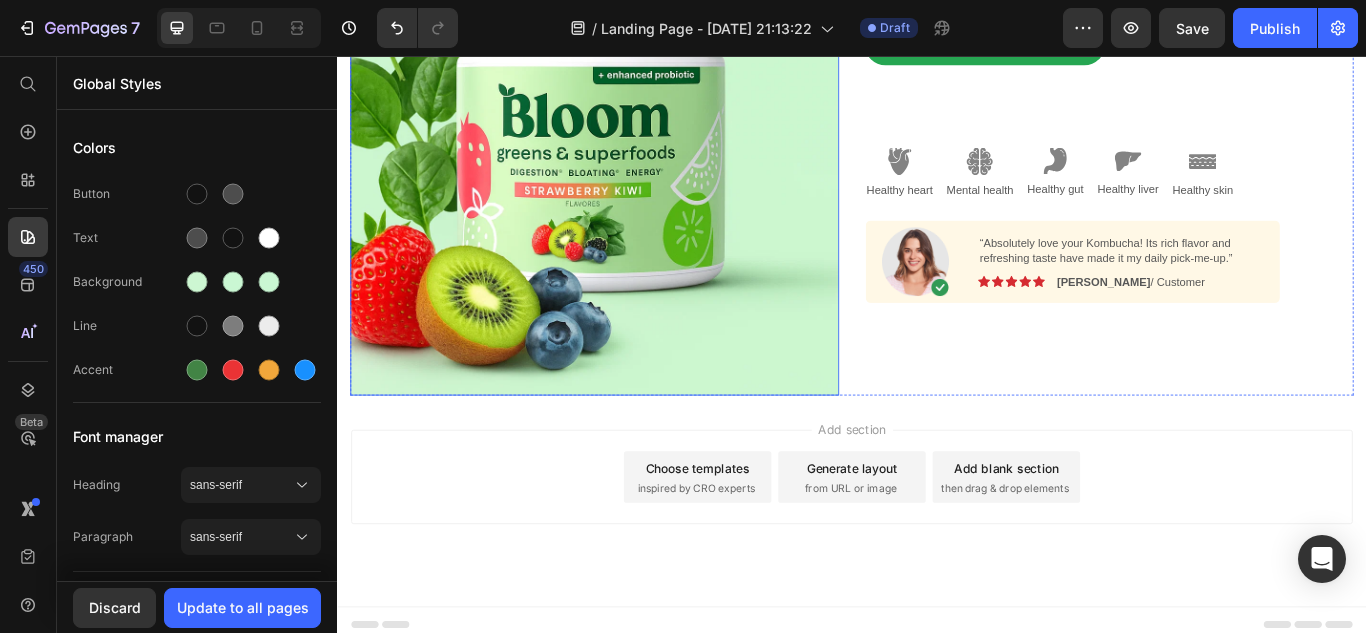 scroll, scrollTop: 0, scrollLeft: 0, axis: both 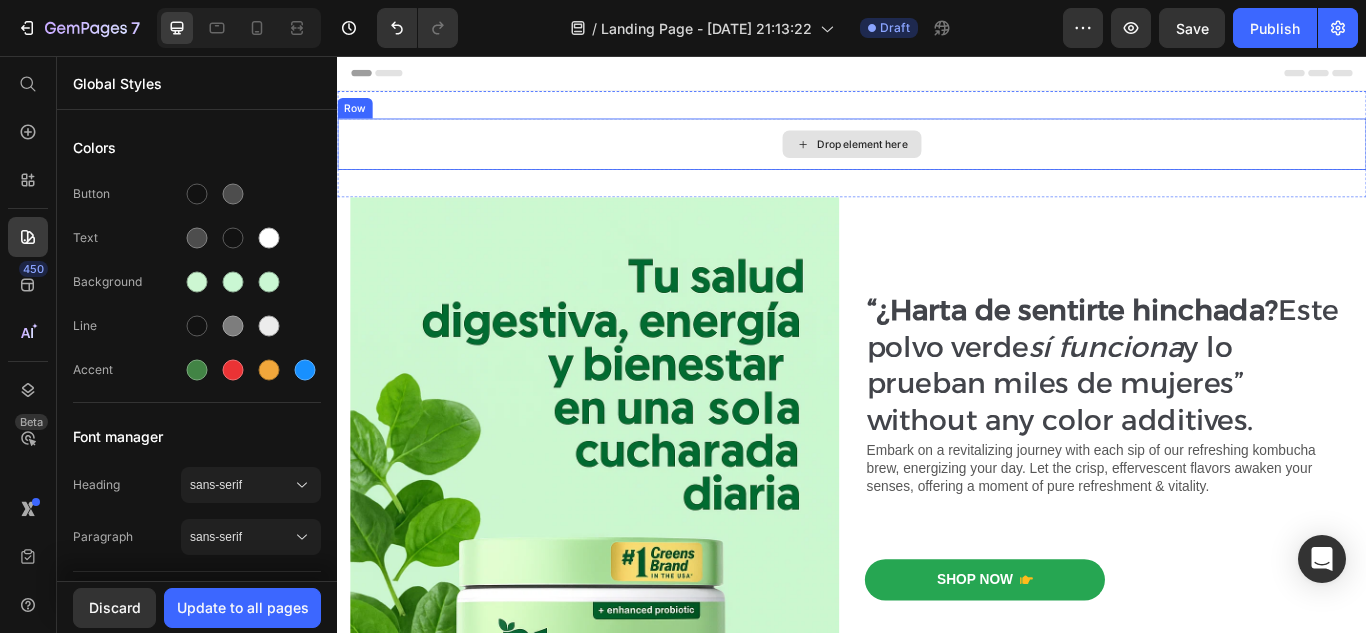 click on "Drop element here" at bounding box center [937, 159] 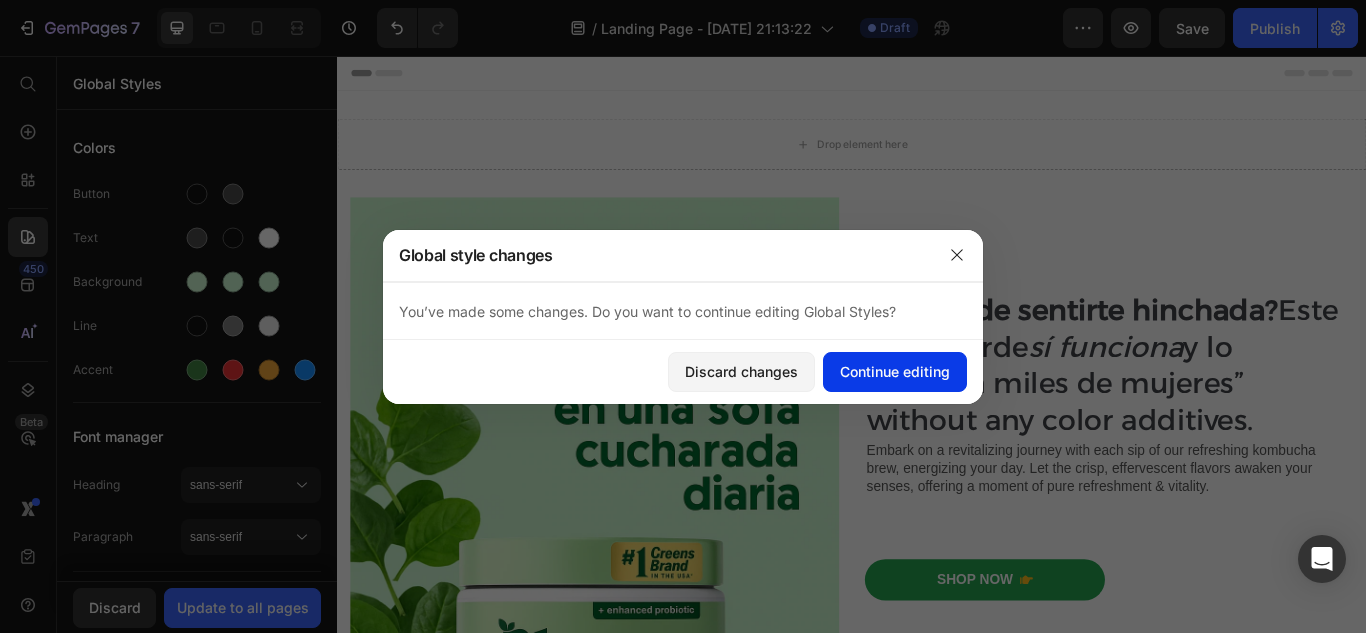 click on "Continue editing" 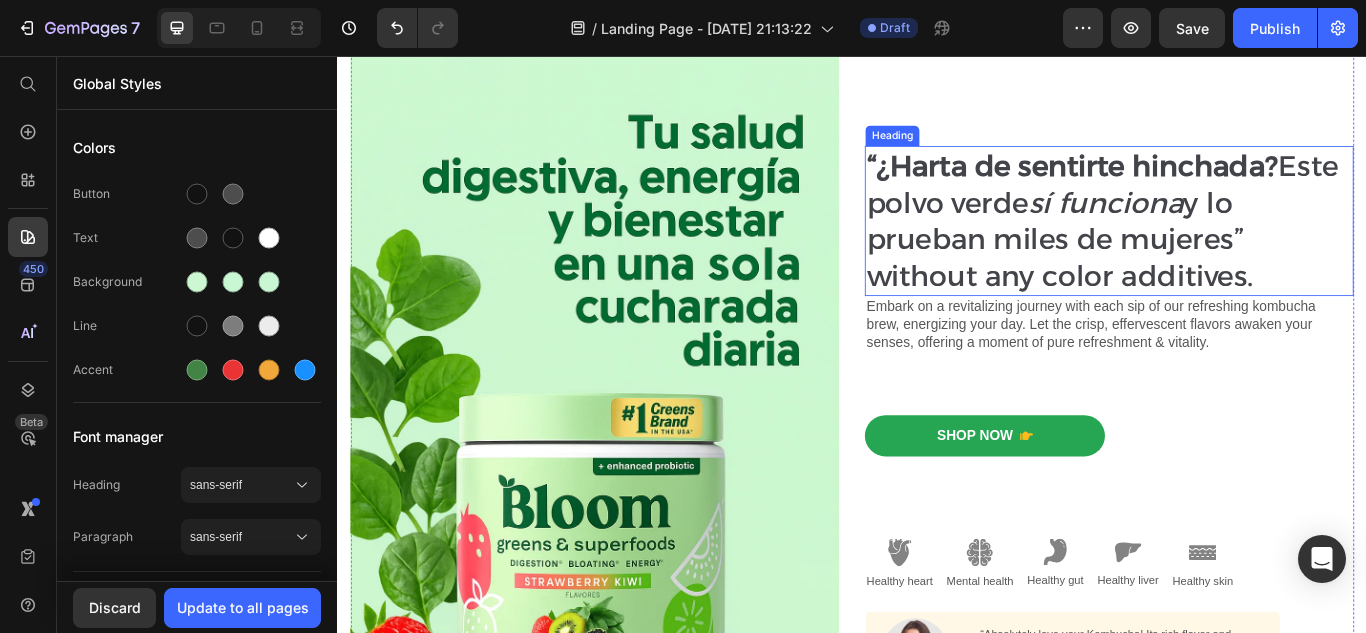 scroll, scrollTop: 169, scrollLeft: 0, axis: vertical 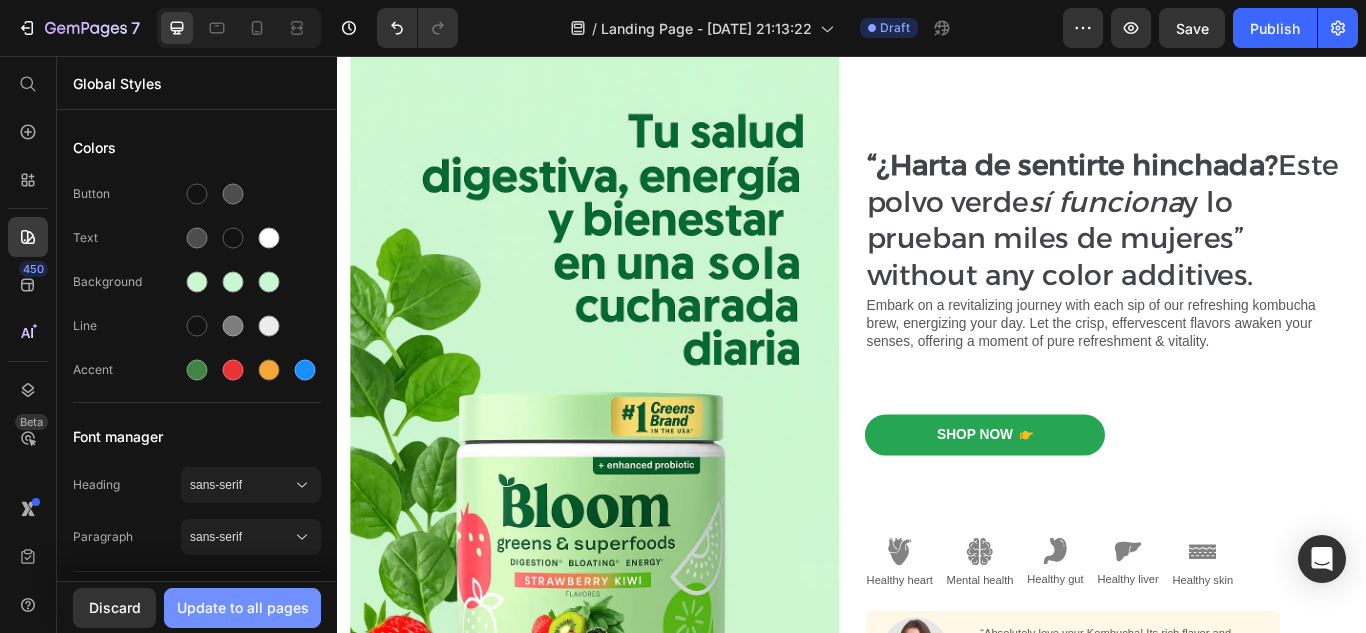click on "Update to all pages" at bounding box center [243, 607] 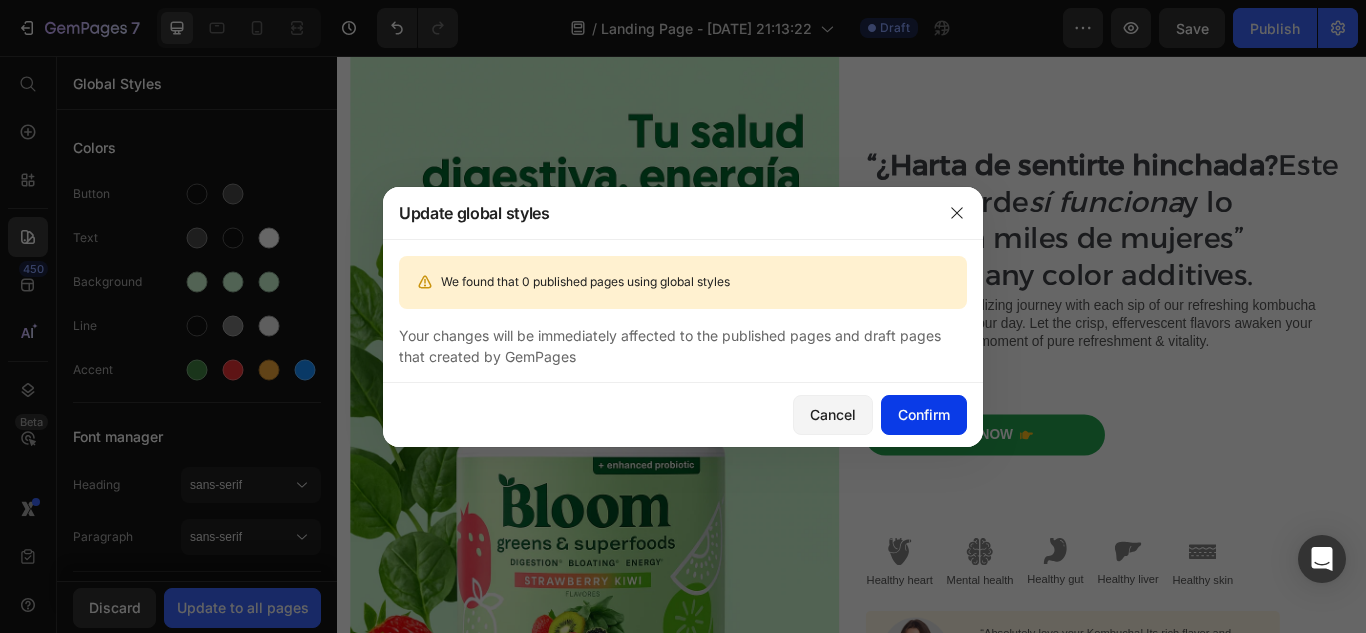 click on "Confirm" at bounding box center (924, 414) 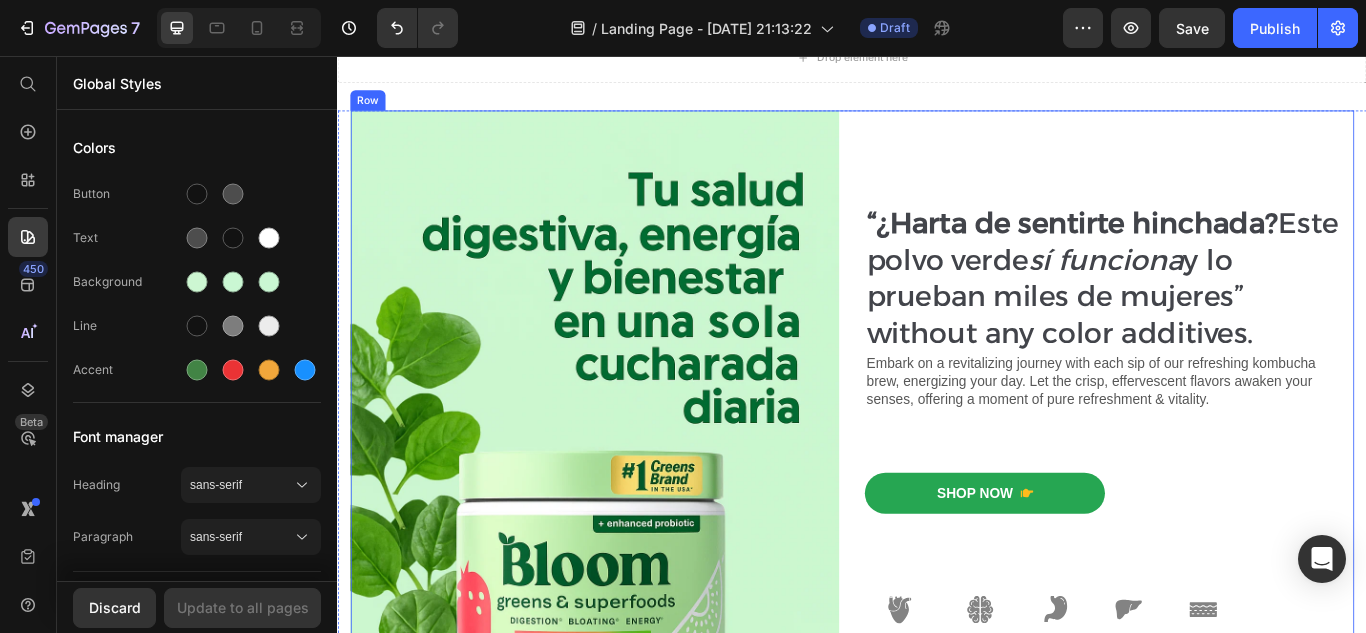 scroll, scrollTop: 102, scrollLeft: 0, axis: vertical 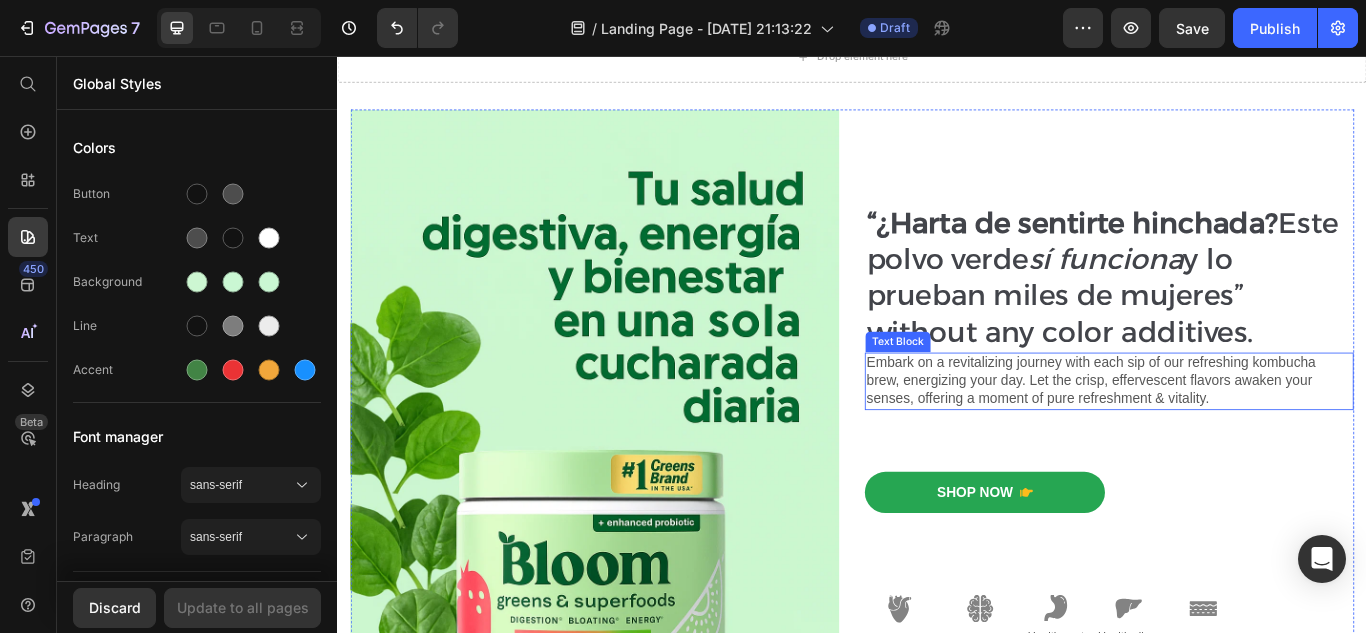 click on "Embark on a revitalizing journey with each sip of our refreshing kombucha brew, energizing your day. Let the crisp, effervescent flavors awaken your senses, offering a moment of pure refreshment & vitality." at bounding box center (1237, 435) 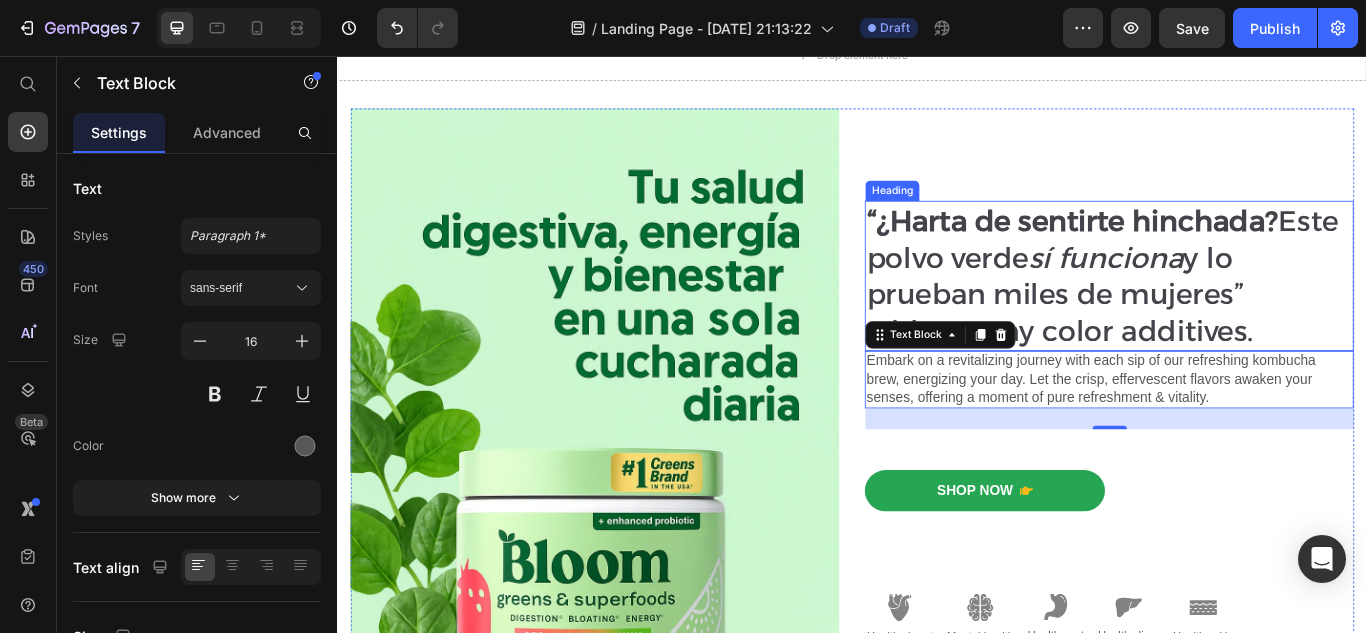 scroll, scrollTop: 94, scrollLeft: 0, axis: vertical 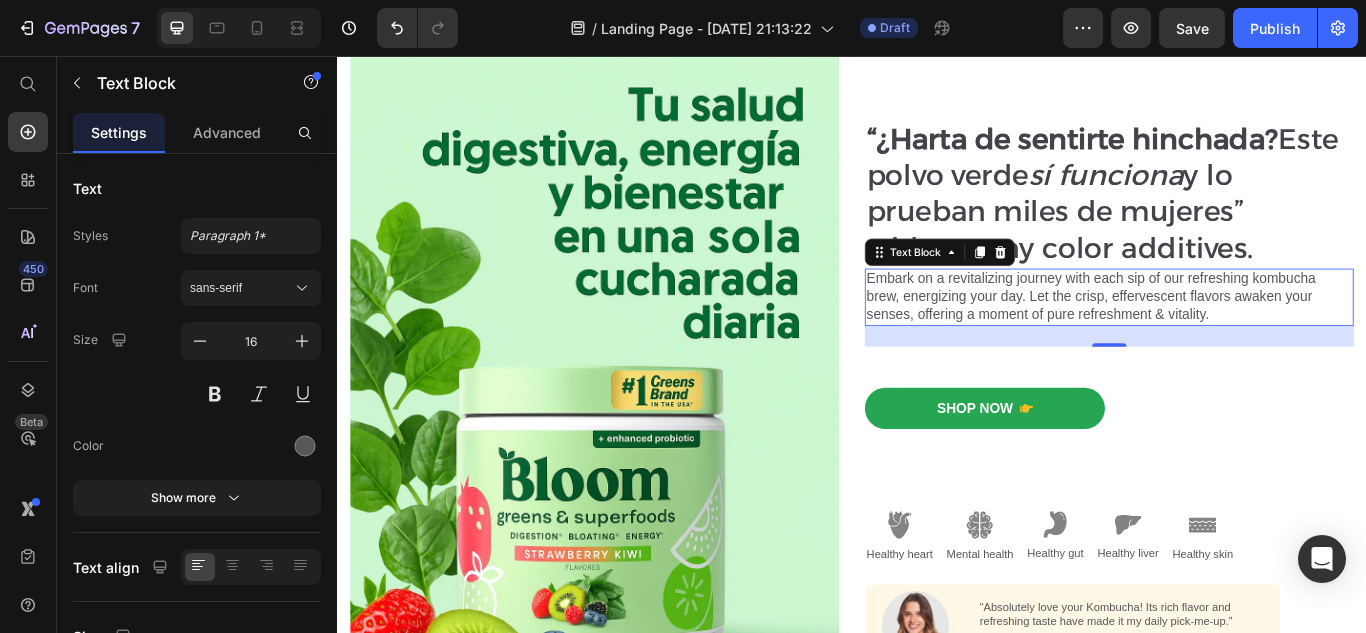click on "Embark on a revitalizing journey with each sip of our refreshing kombucha brew, energizing your day. Let the crisp, effervescent flavors awaken your senses, offering a moment of pure refreshment & vitality." at bounding box center (1237, 337) 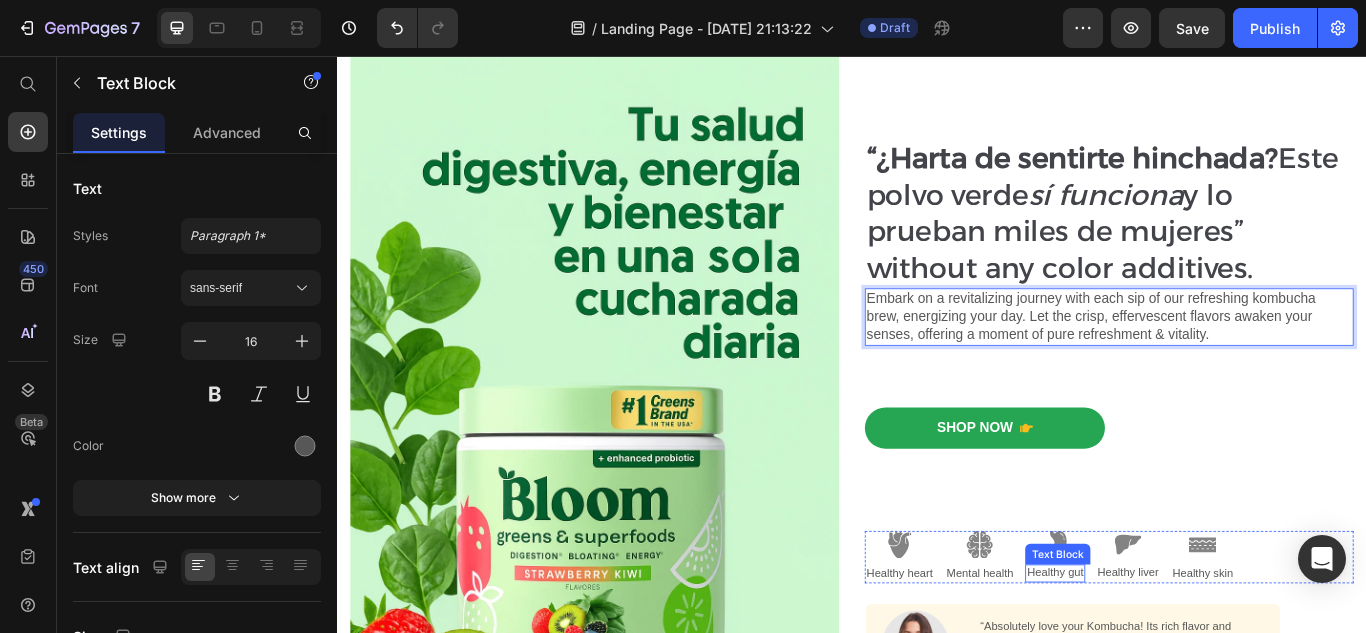 scroll, scrollTop: 176, scrollLeft: 0, axis: vertical 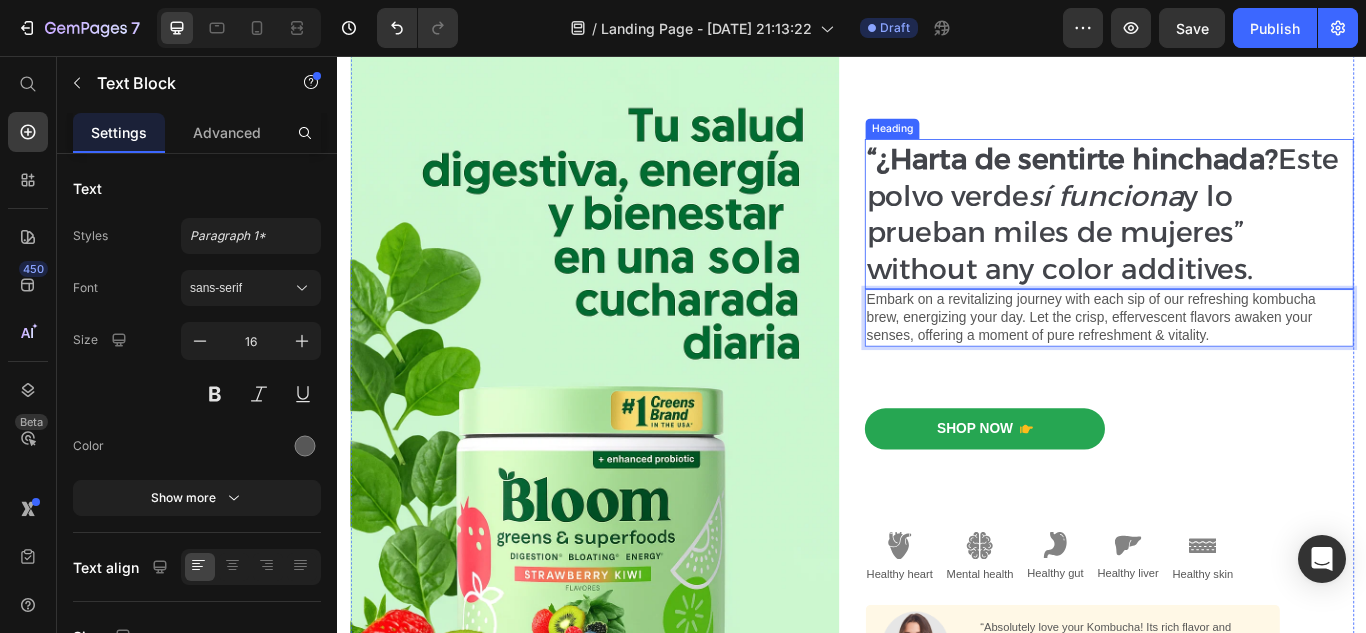 click on "⁠⁠⁠⁠⁠⁠⁠ “¿Harta de sentirte hinchada?  Este polvo verde  sí funciona  y lo prueban miles de mujeres” without any color additives." at bounding box center (1237, 241) 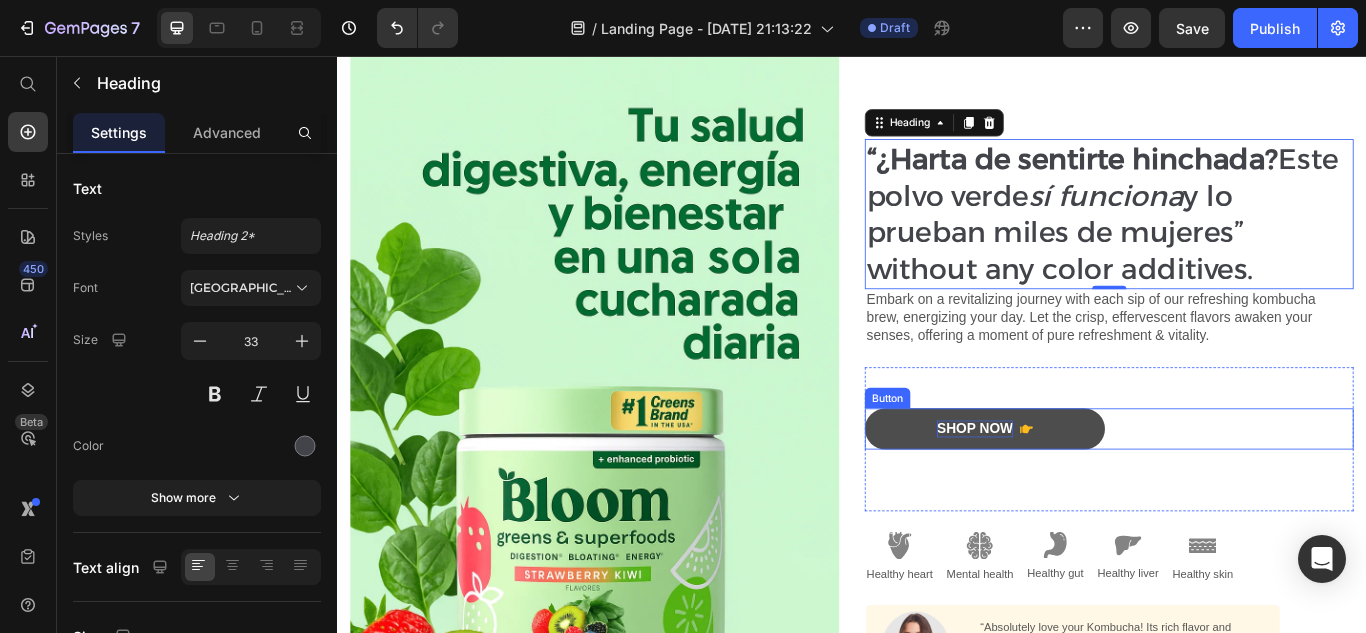 click on "Shop Now" at bounding box center (1080, 491) 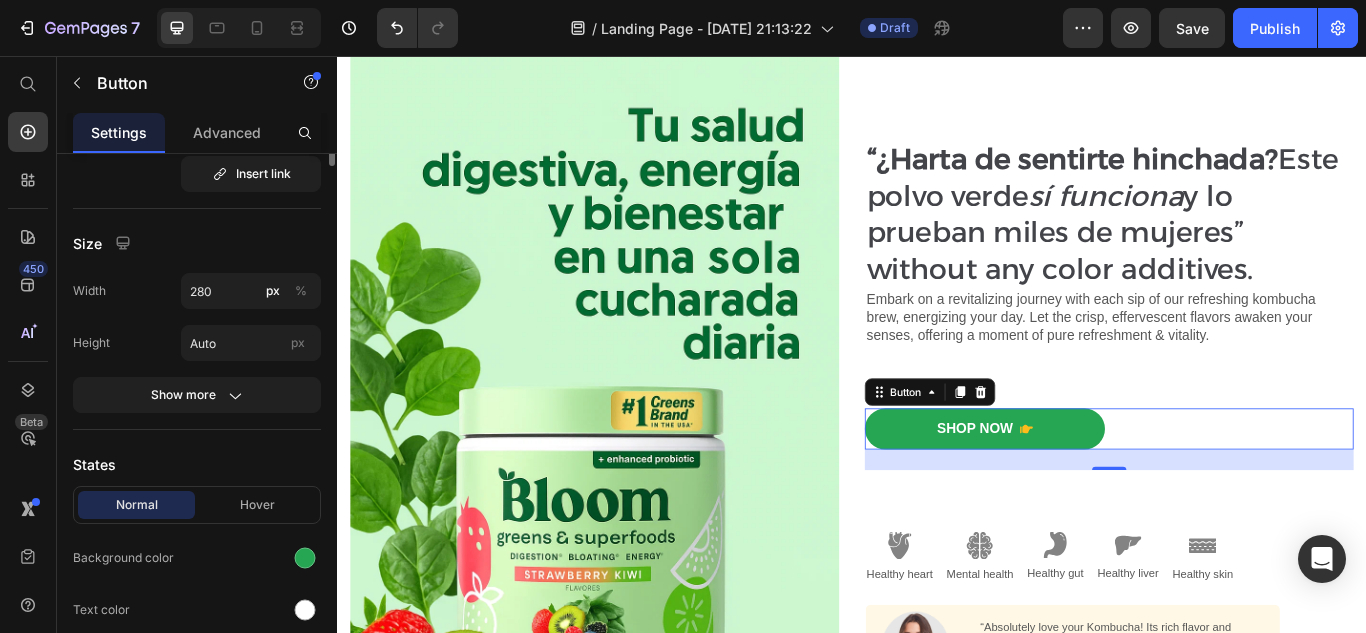 scroll, scrollTop: 0, scrollLeft: 0, axis: both 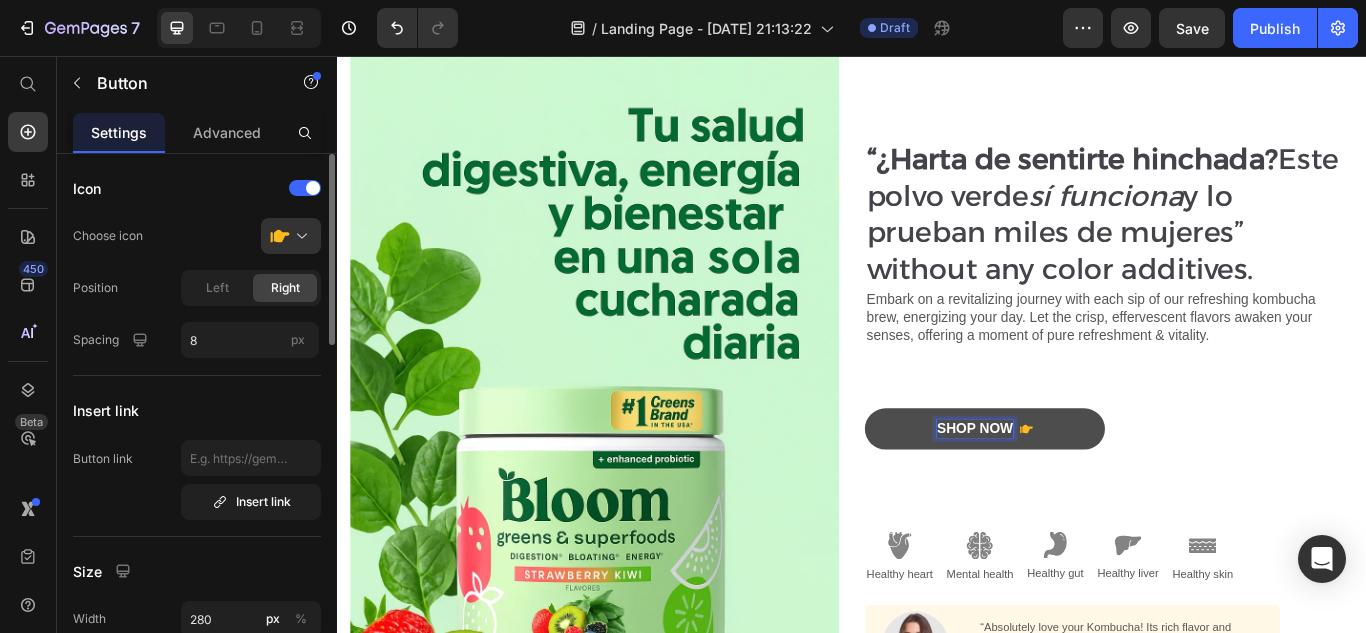 click on "Shop Now" at bounding box center [1080, 491] 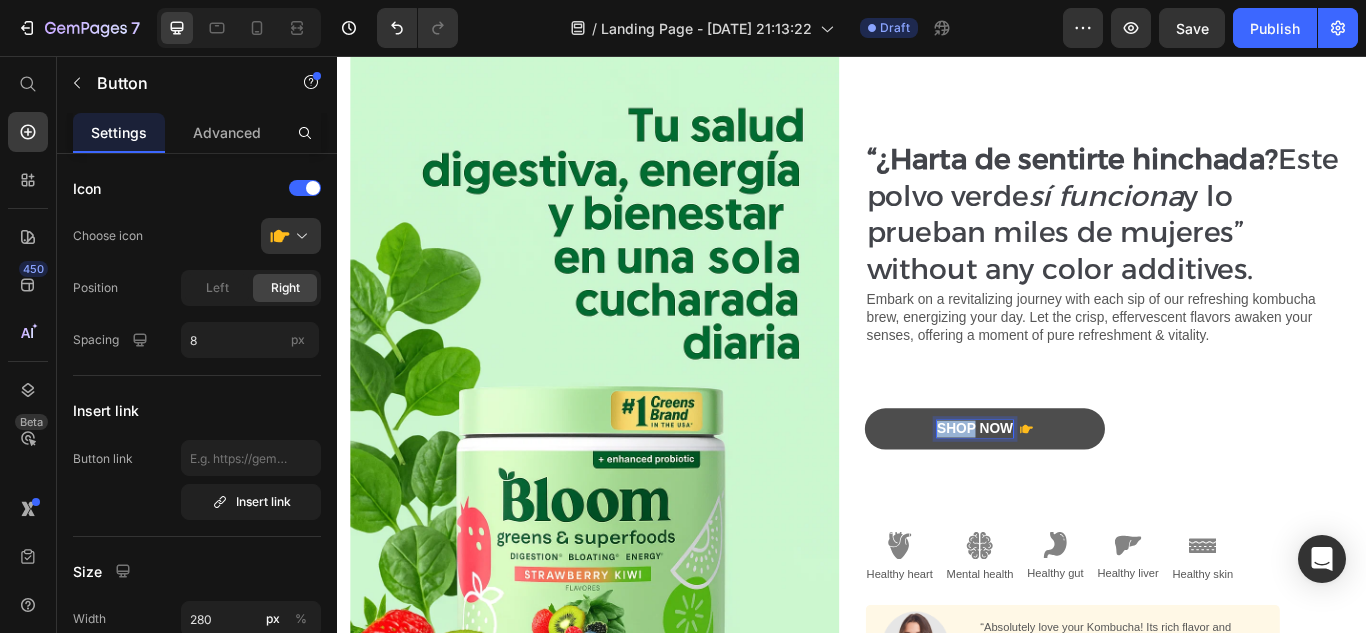 click on "Shop Now" at bounding box center (1080, 491) 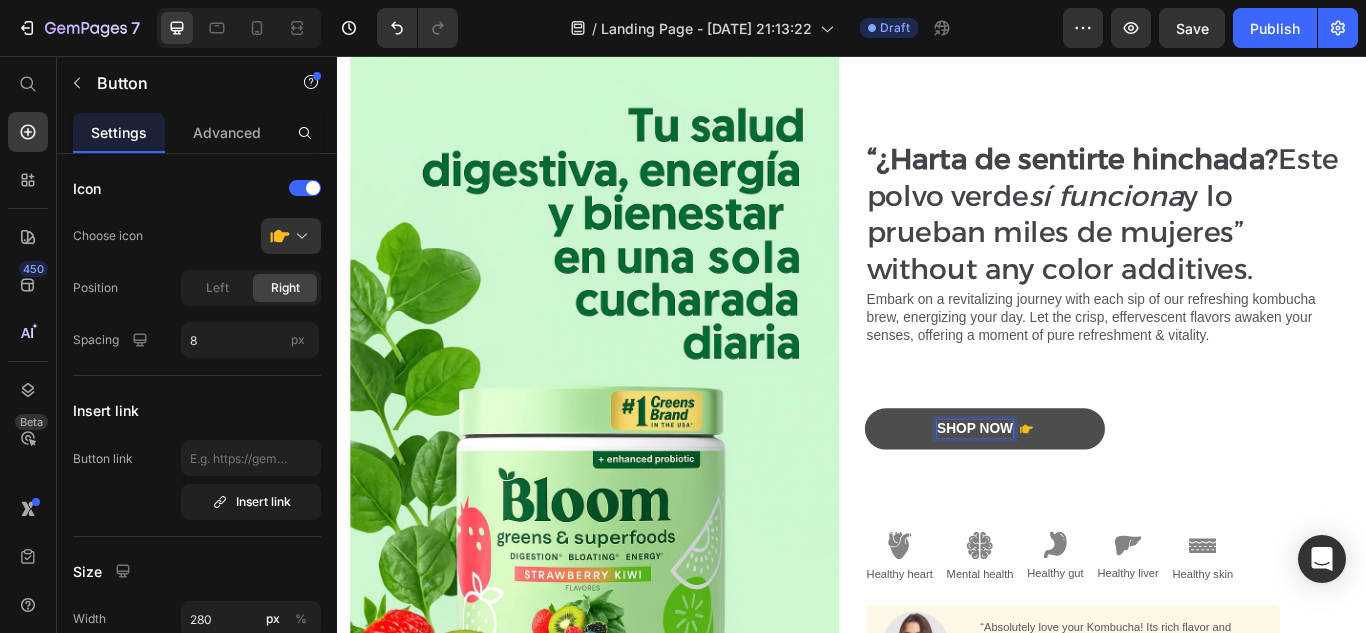 click on "Shop Now" at bounding box center [1080, 491] 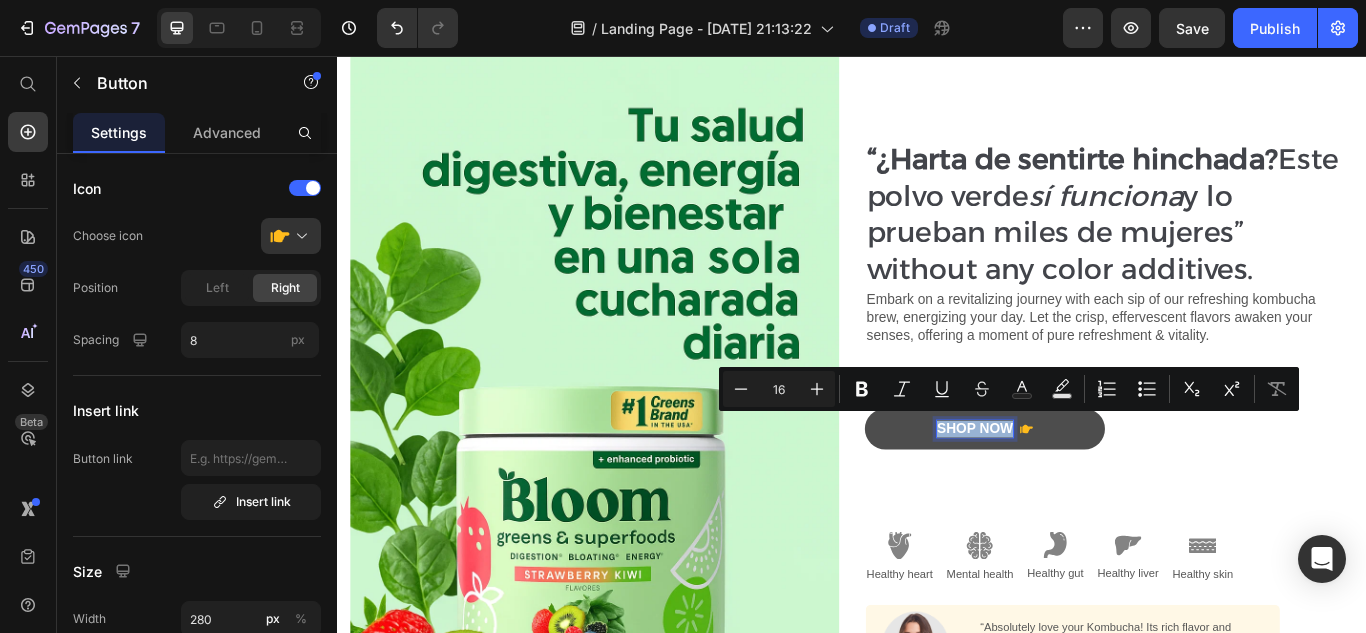 drag, startPoint x: 1117, startPoint y: 480, endPoint x: 990, endPoint y: 476, distance: 127.06297 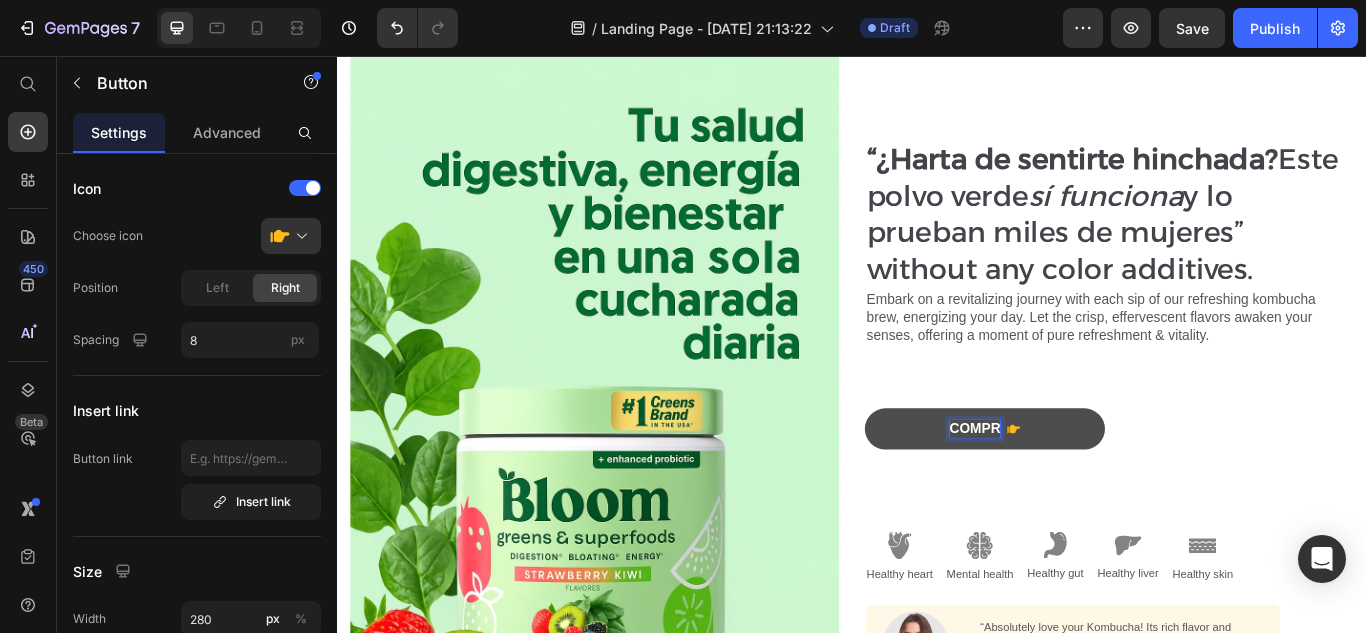 click on "compr" at bounding box center [1092, 491] 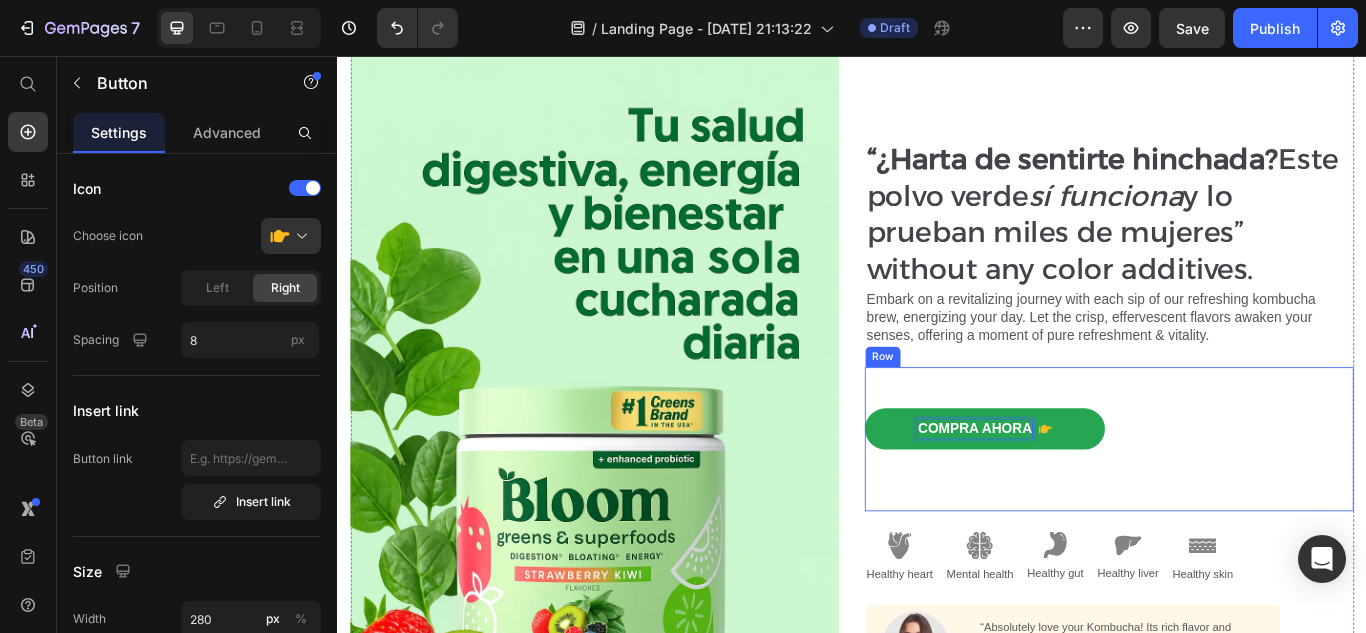 click on "compra ahora Button   24 Shop Now   👉    Button Row" at bounding box center [1237, 503] 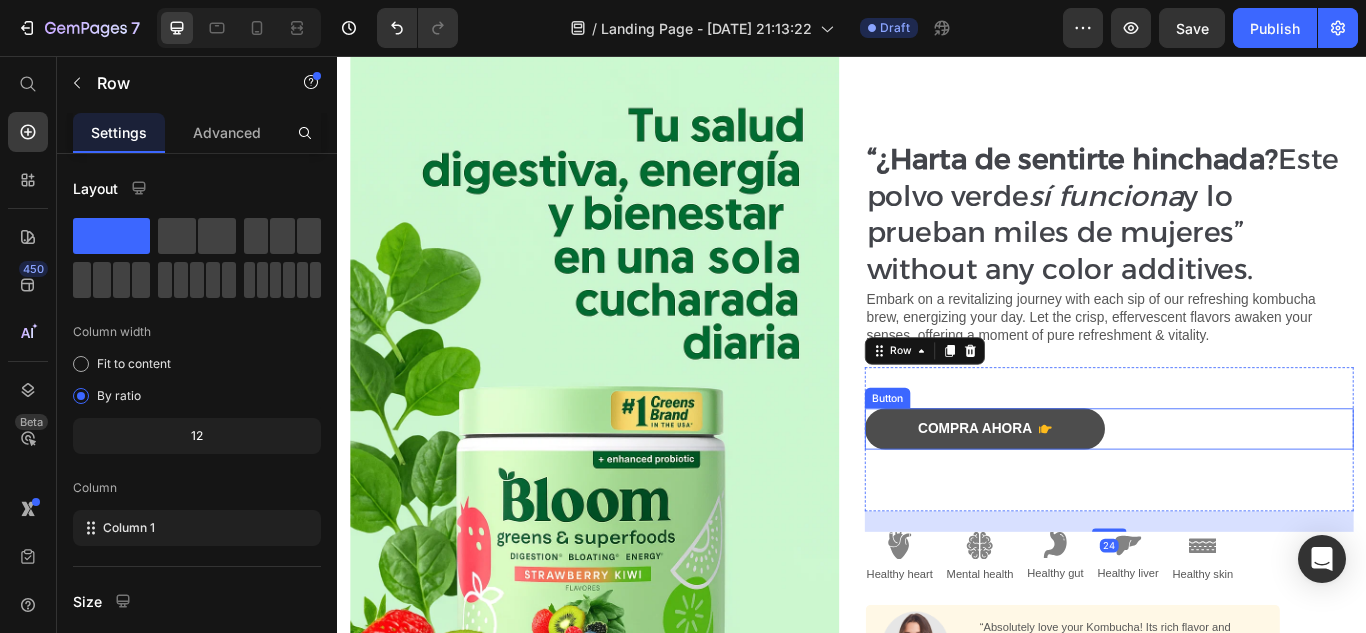 click on "compra ahora" at bounding box center [1092, 491] 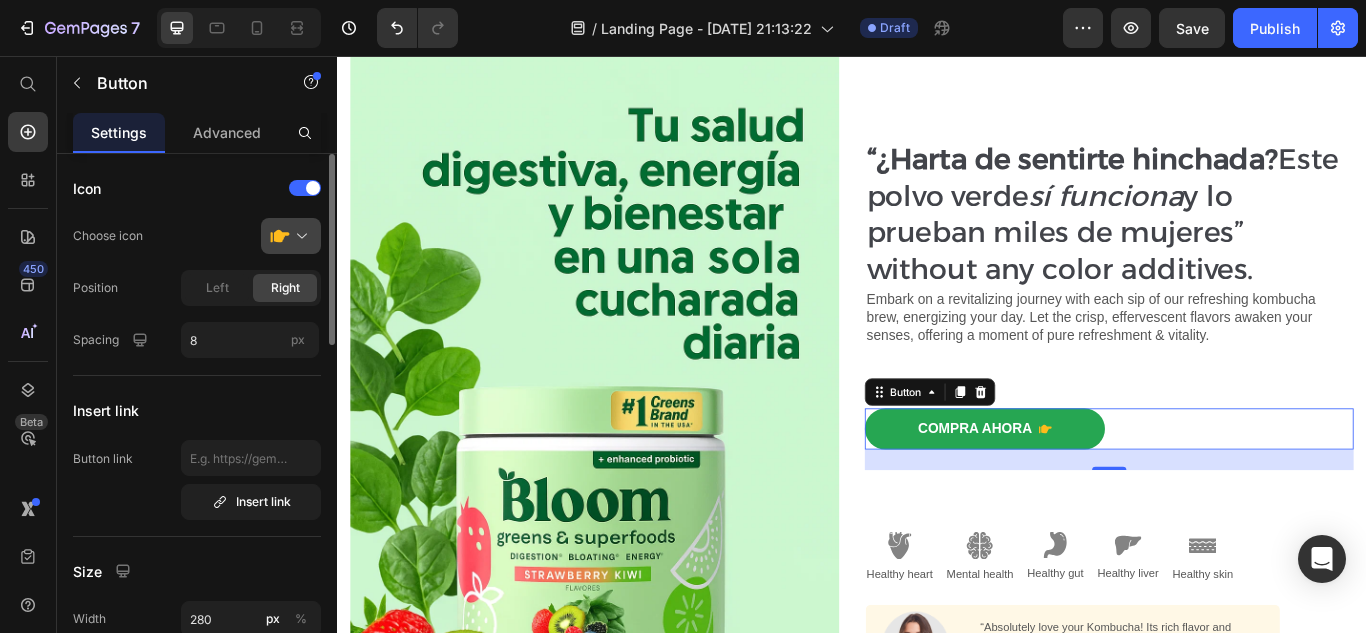 click at bounding box center (299, 236) 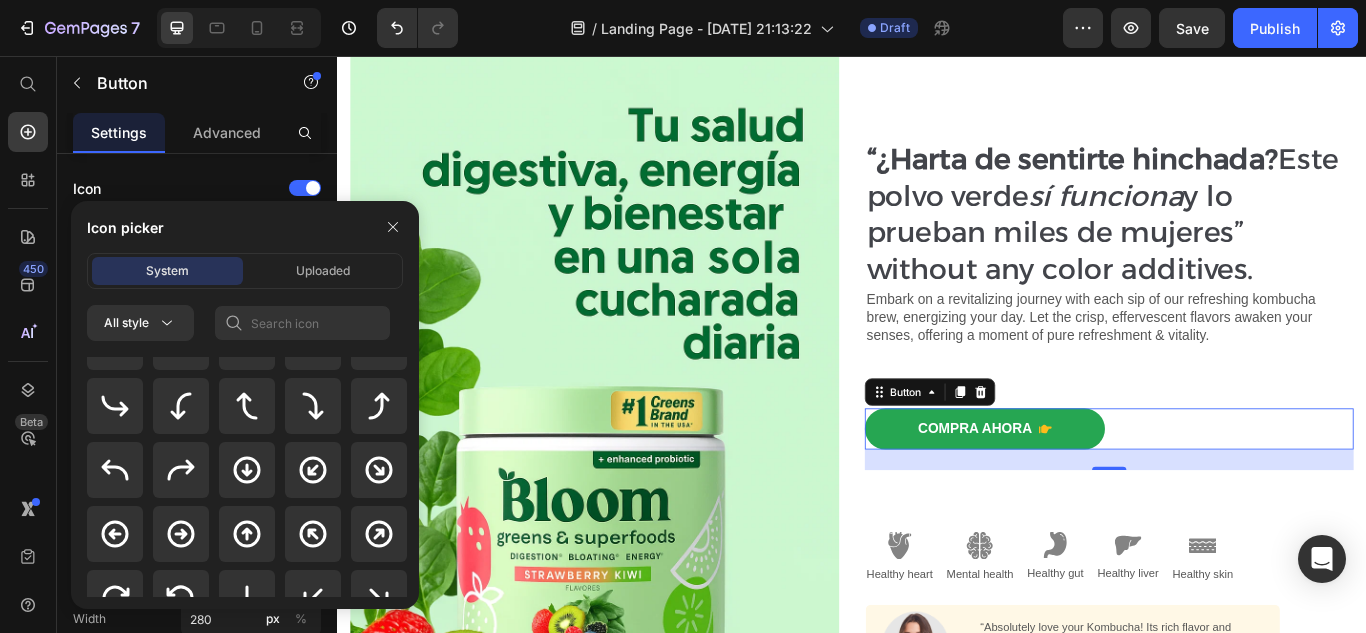 scroll, scrollTop: 0, scrollLeft: 0, axis: both 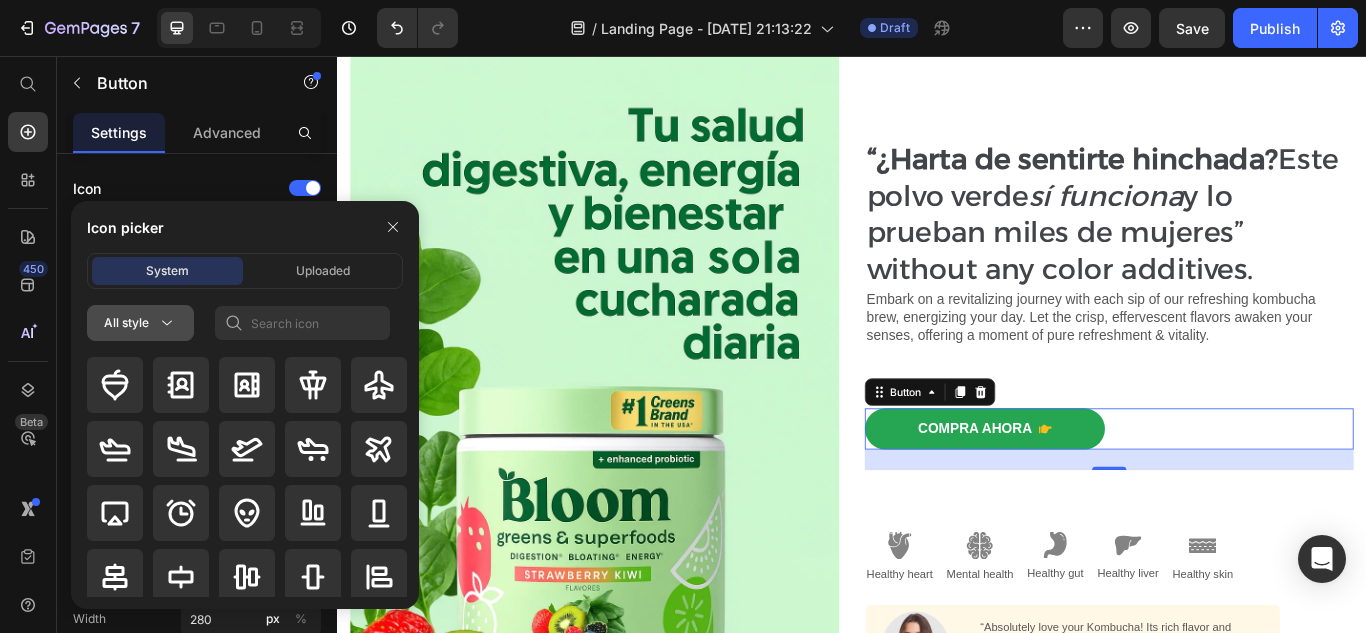 click on "All style" at bounding box center (140, 323) 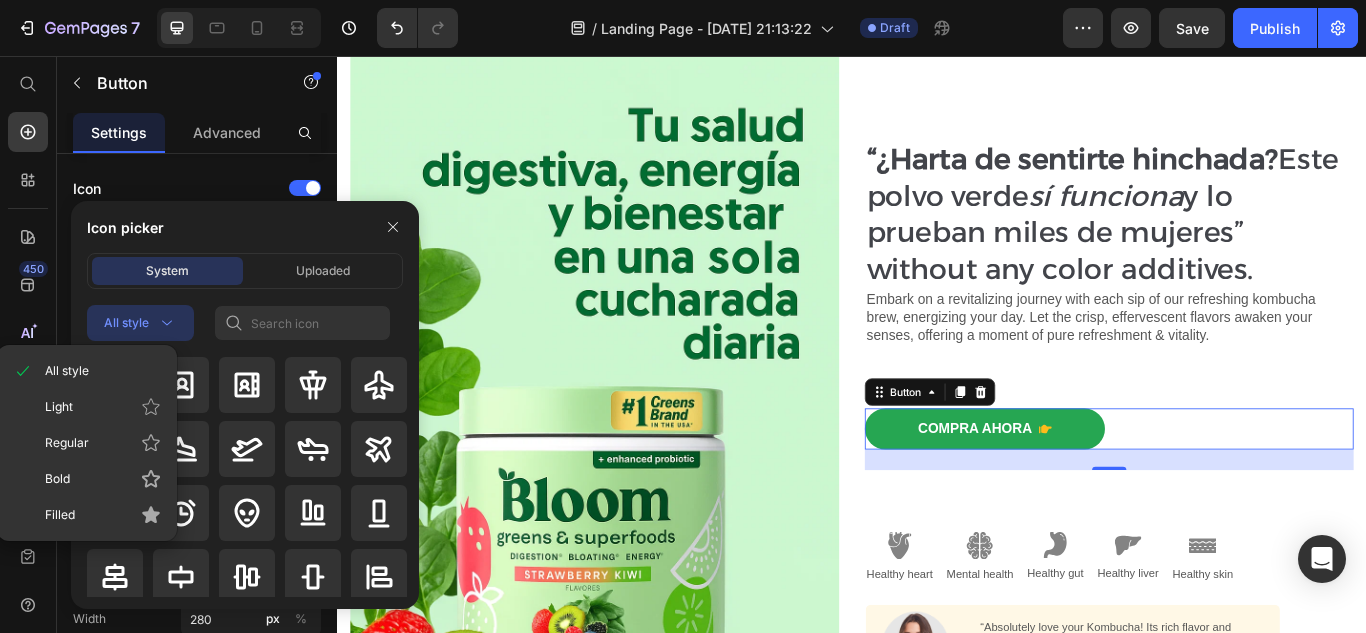 click on "System Uploaded" 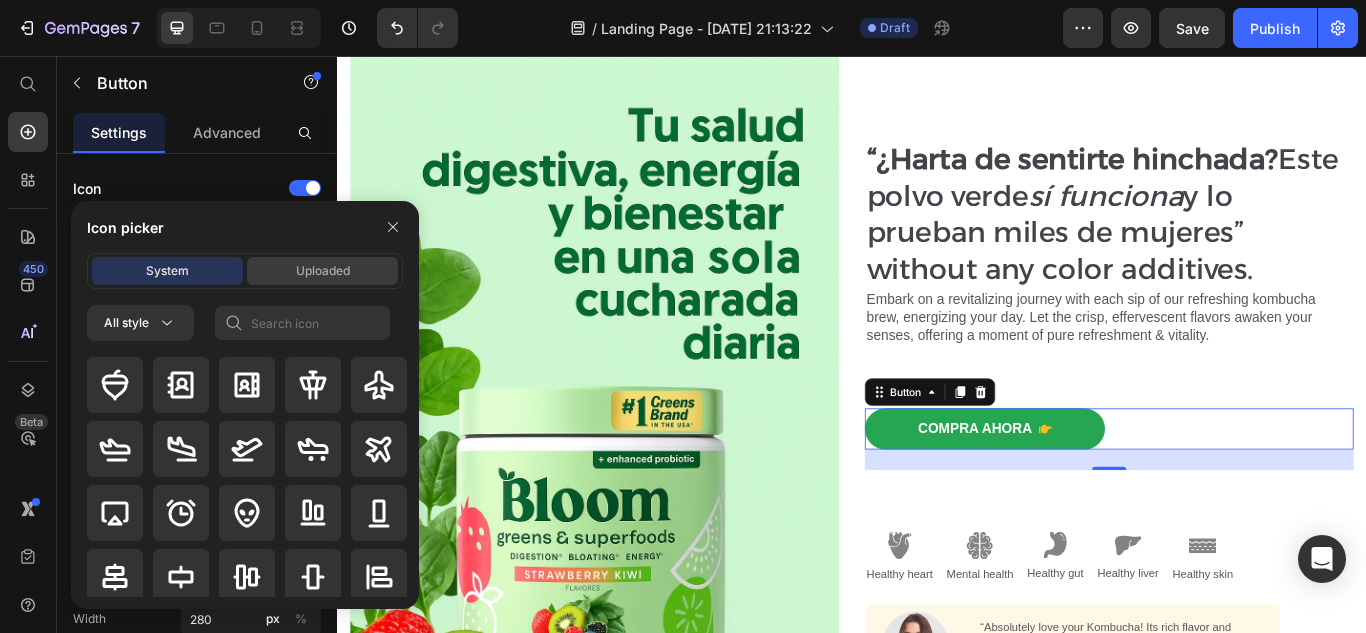 click on "Uploaded" at bounding box center [323, 271] 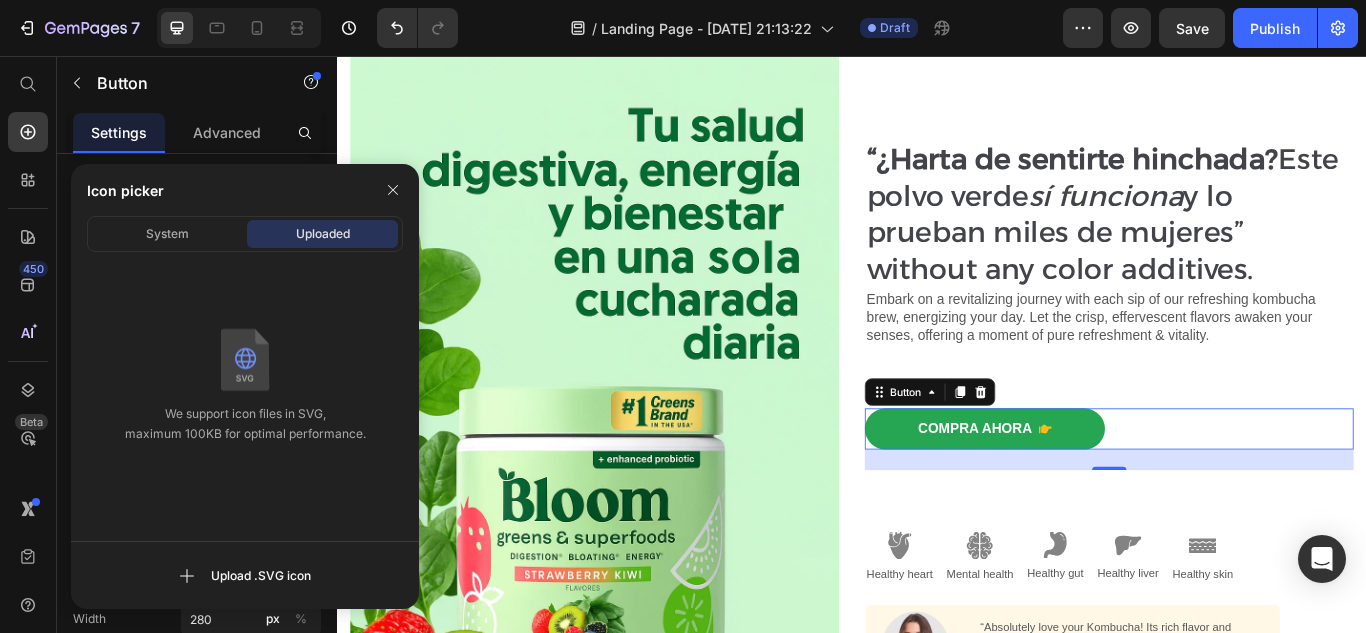 click on "Icon picker" at bounding box center [245, 190] 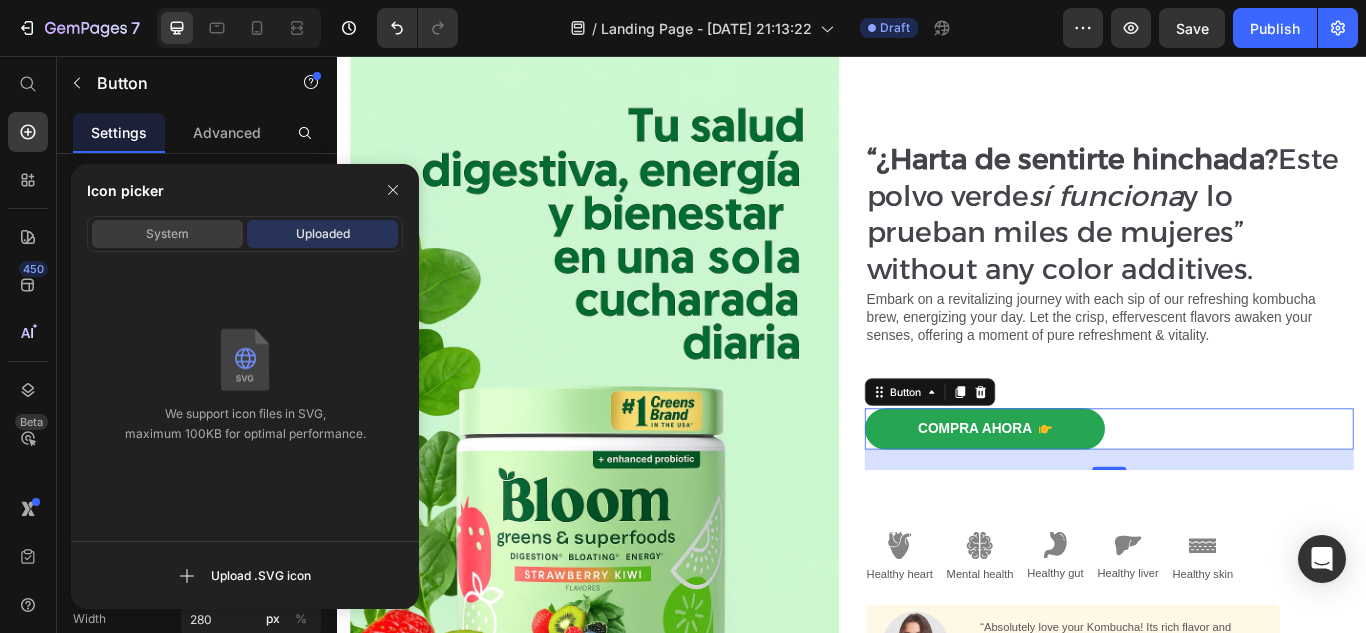 click on "System" at bounding box center (167, 234) 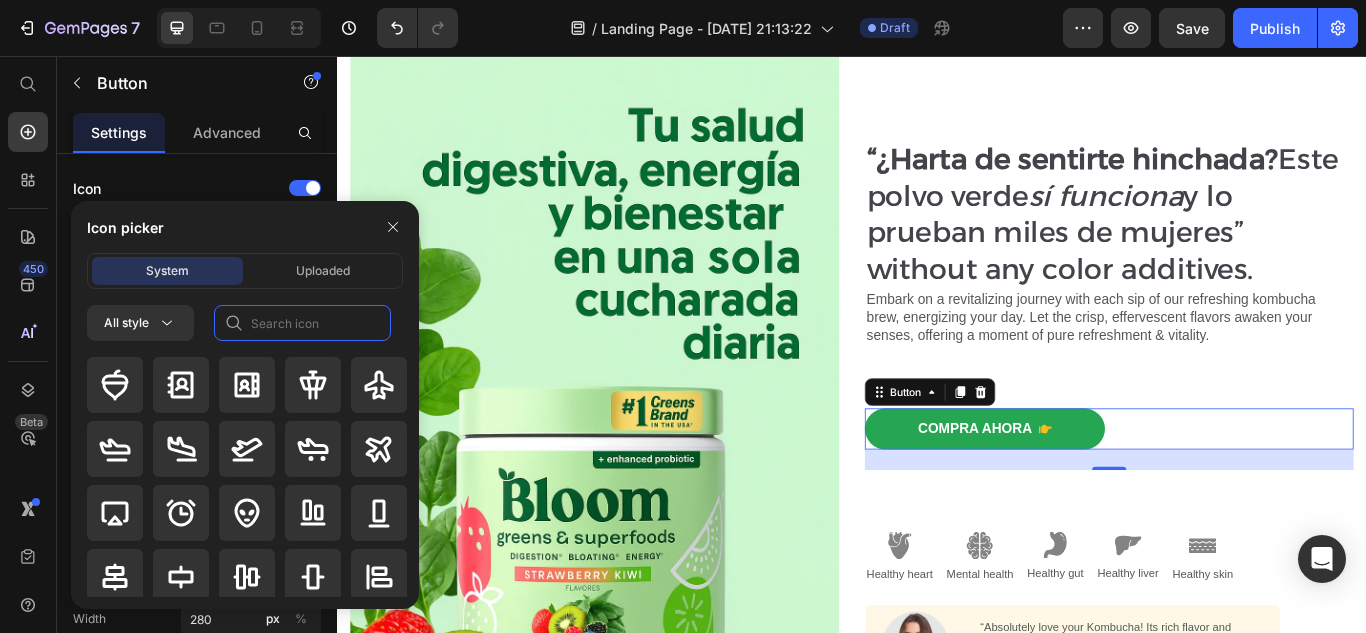 click 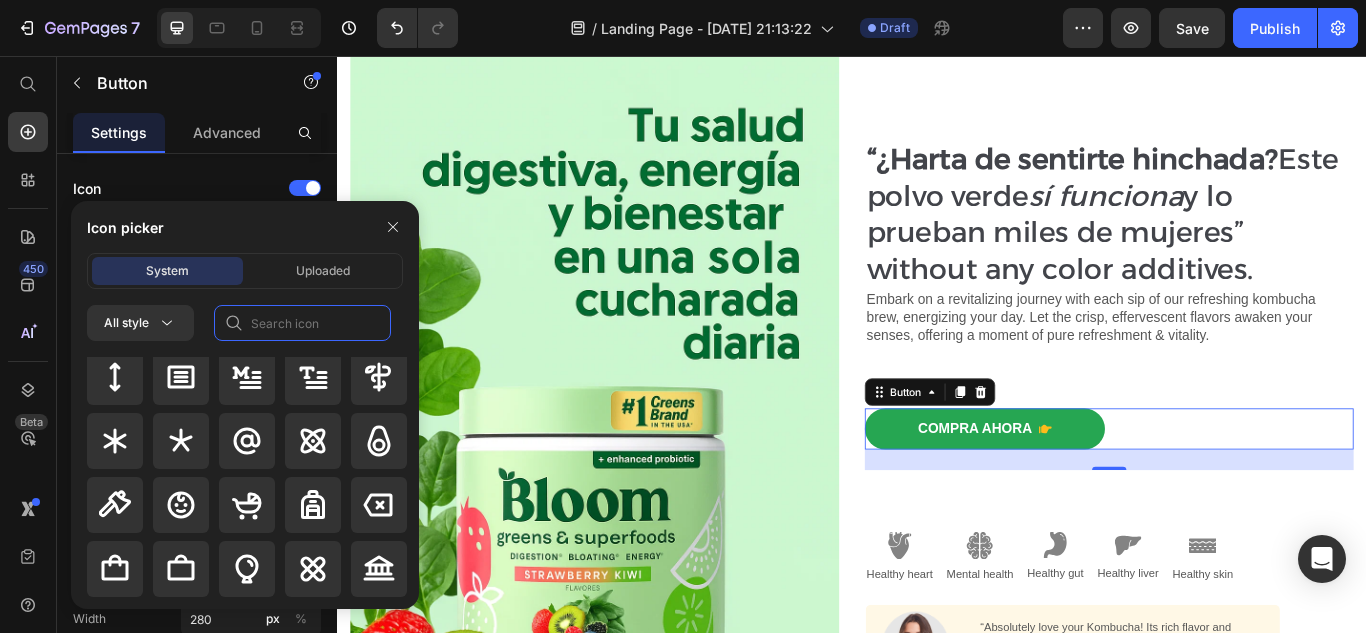 scroll, scrollTop: 1554, scrollLeft: 0, axis: vertical 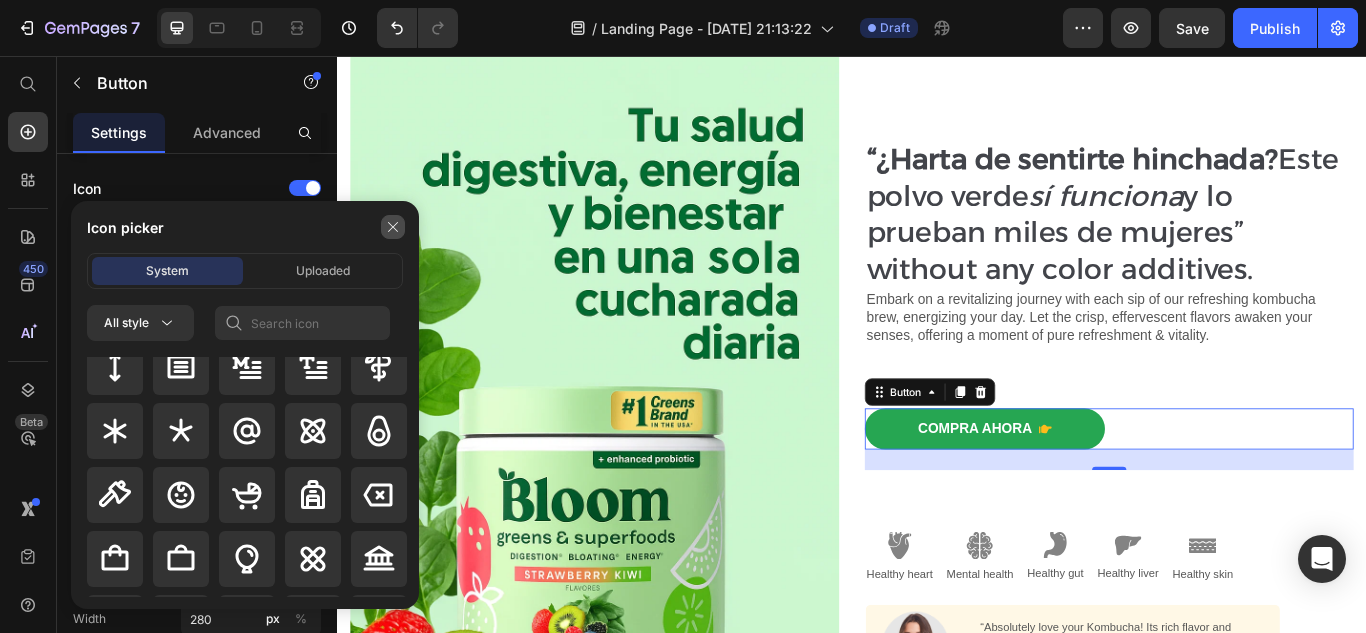 click 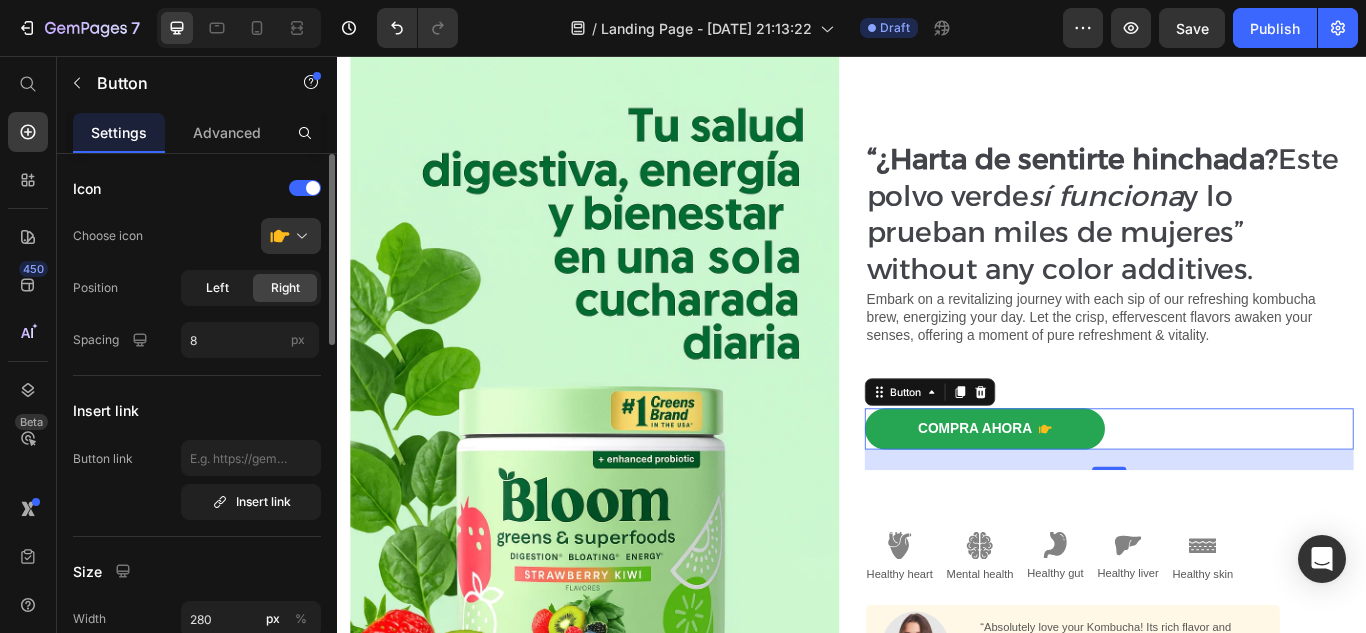 click on "Left" 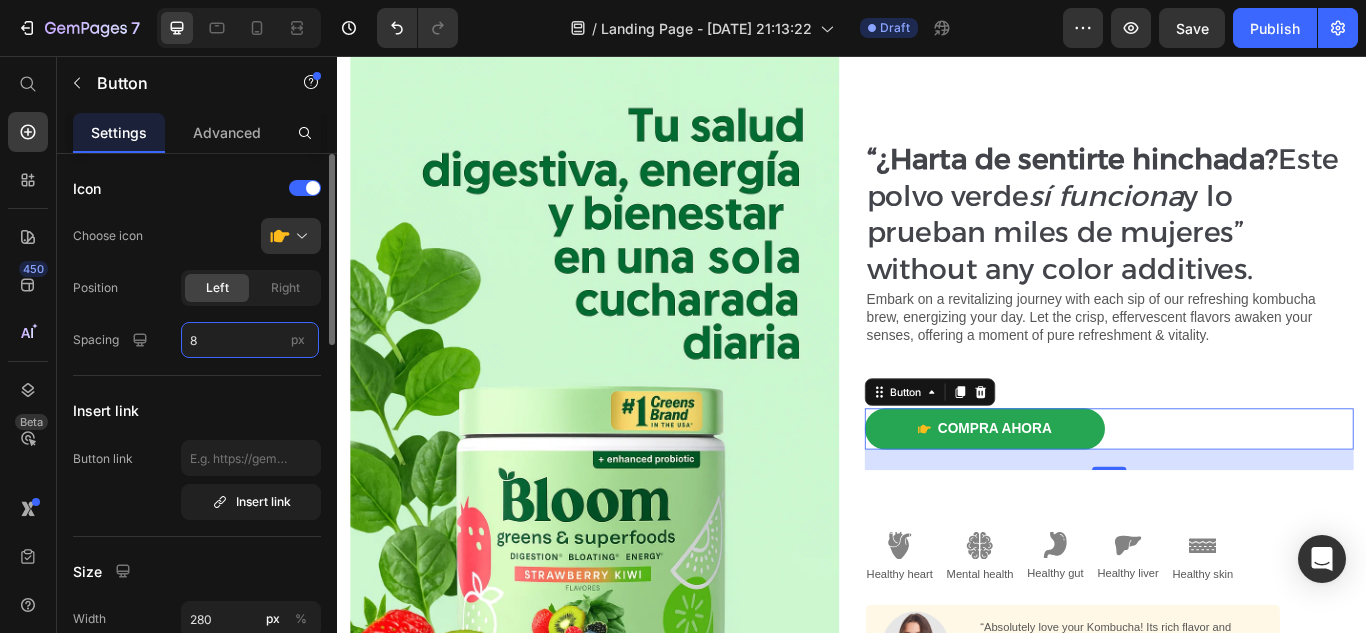 click on "8" at bounding box center (250, 340) 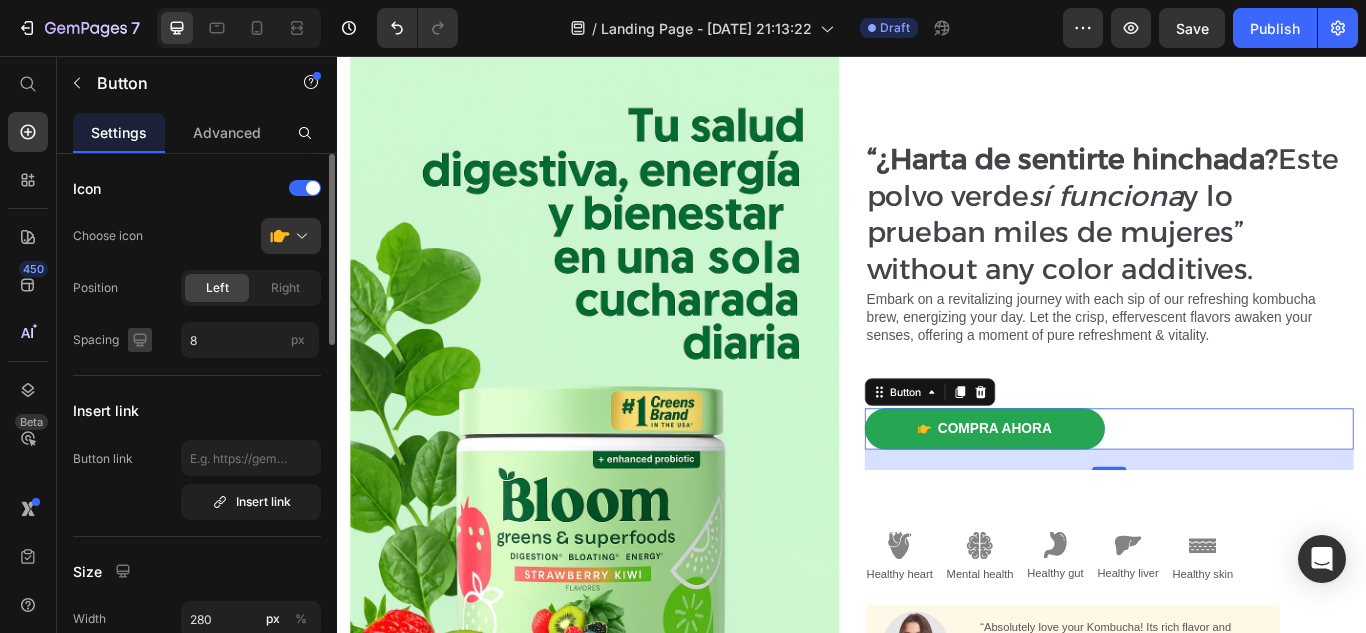 click 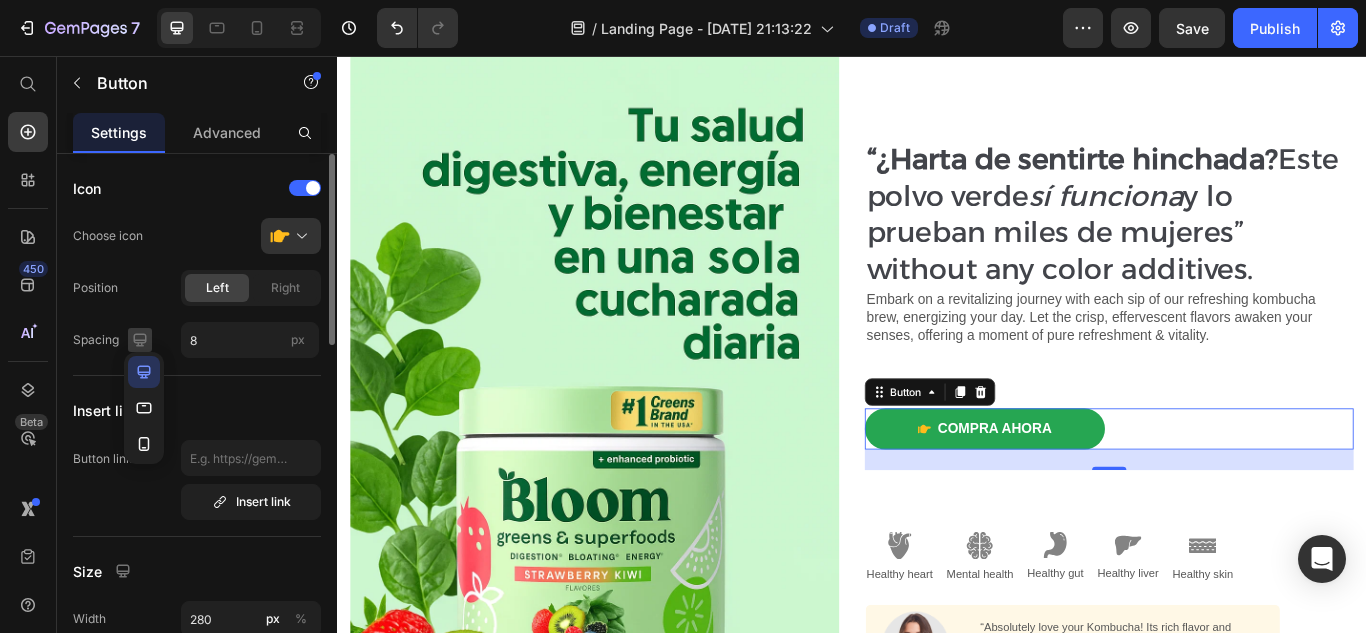 click 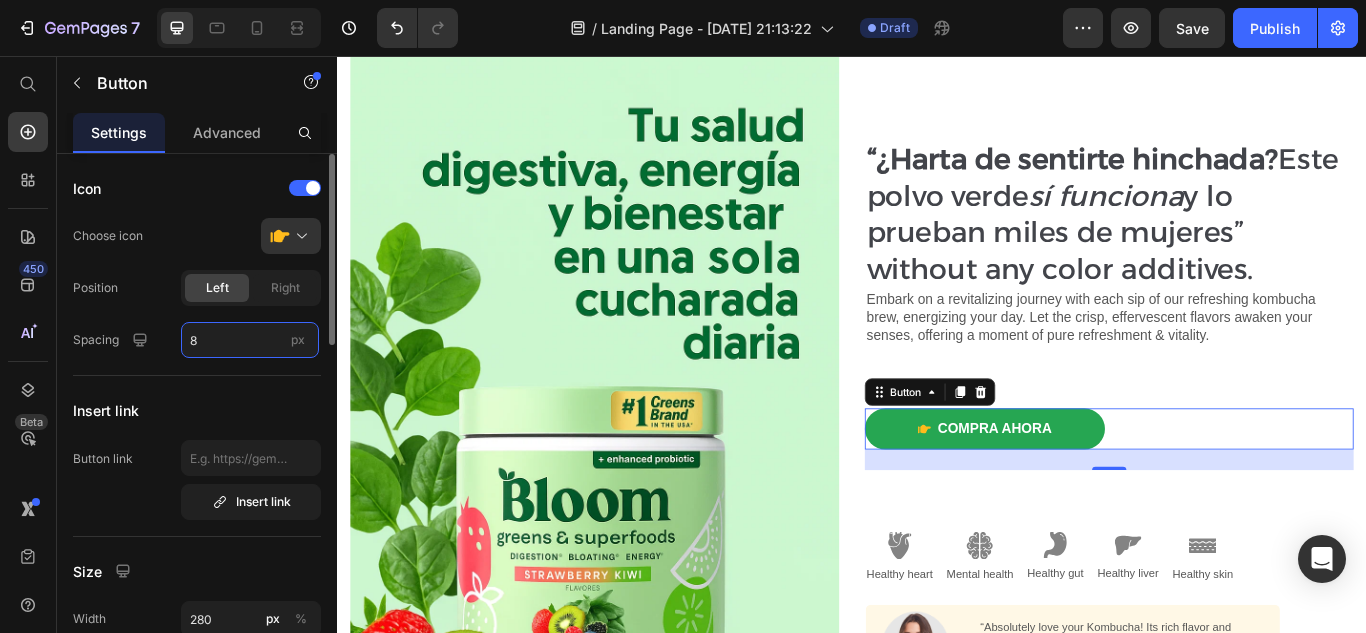 click on "8" at bounding box center (250, 340) 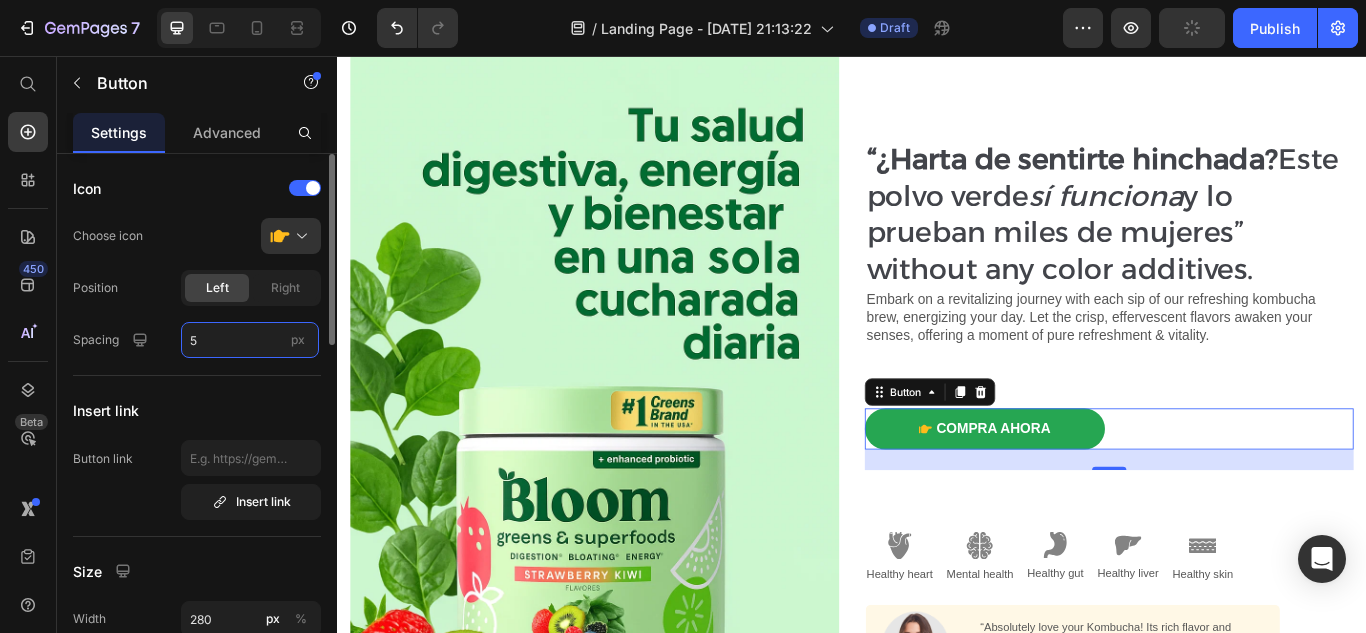 type on "8" 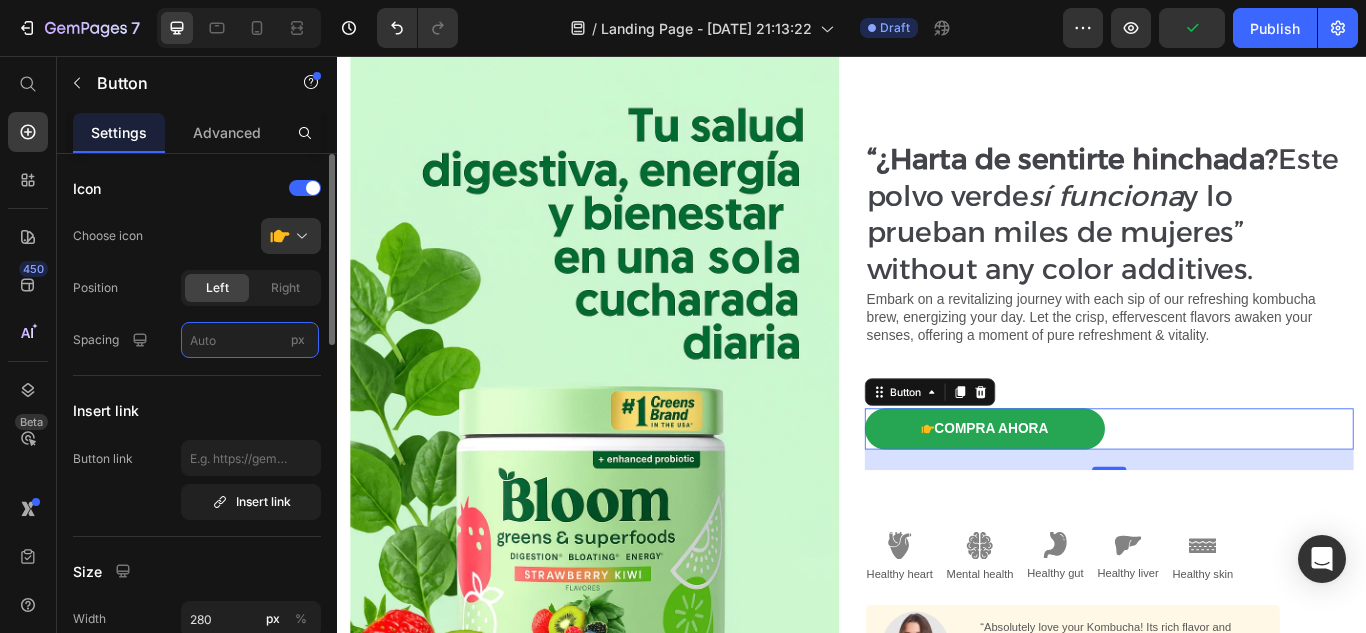 type on "8" 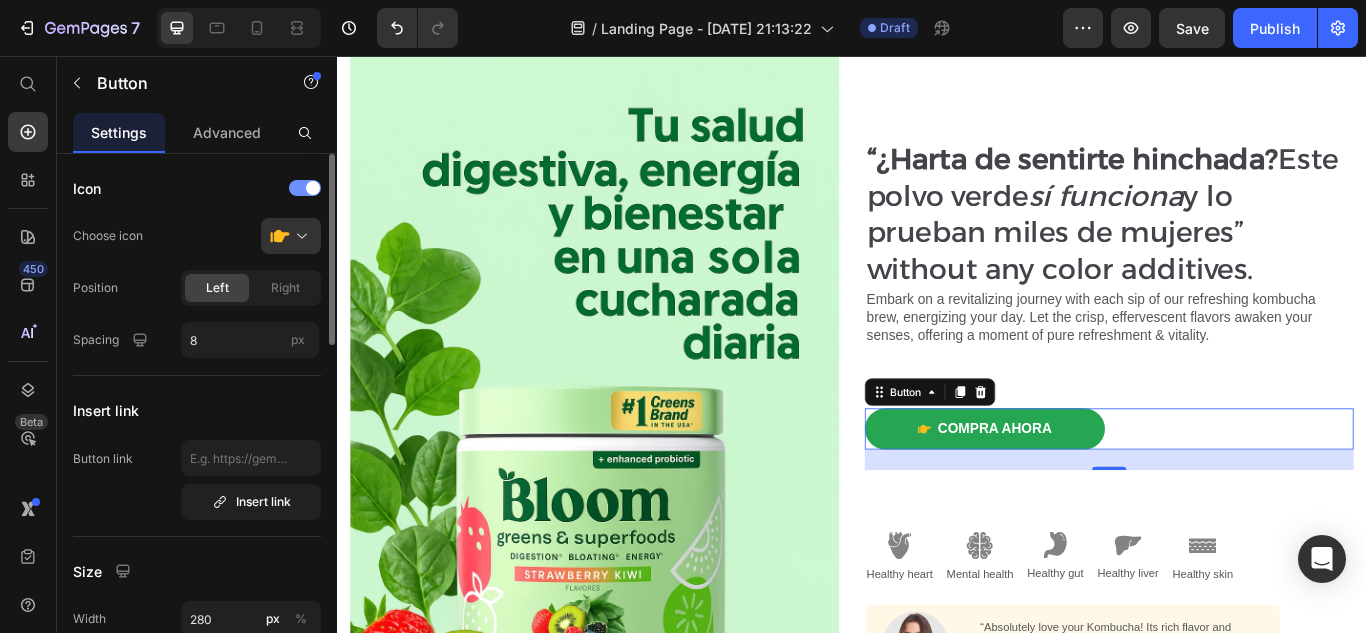 click on "Icon" 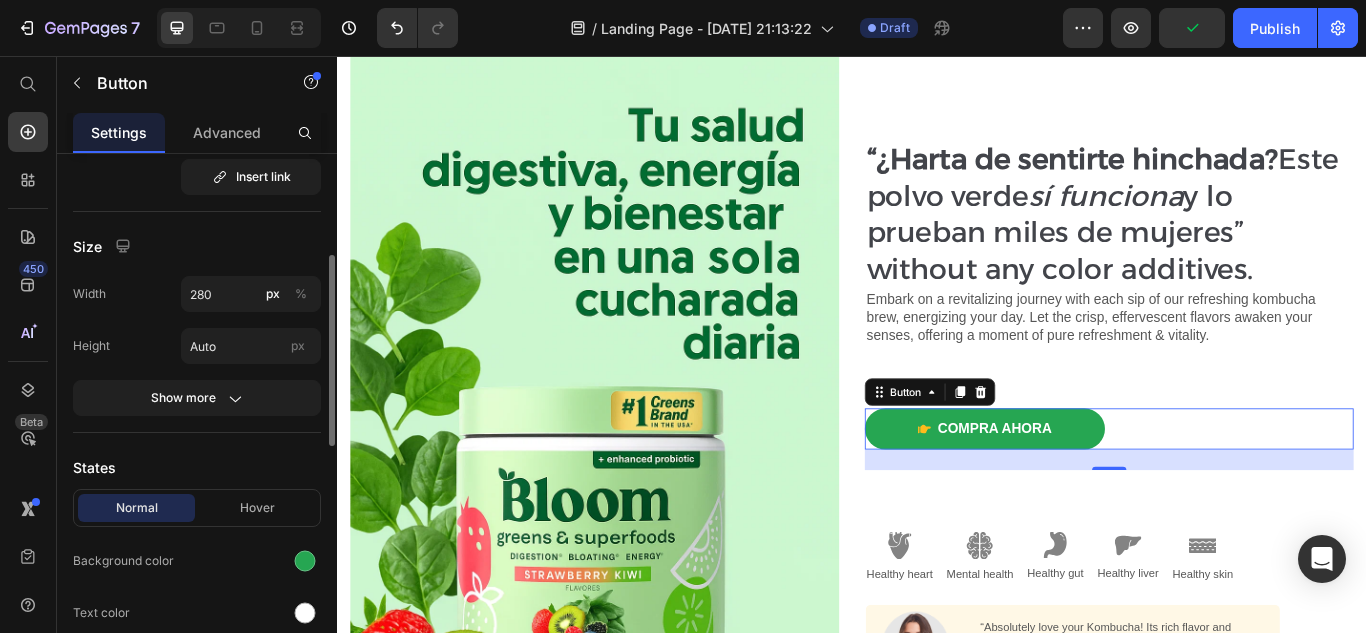 scroll, scrollTop: 327, scrollLeft: 0, axis: vertical 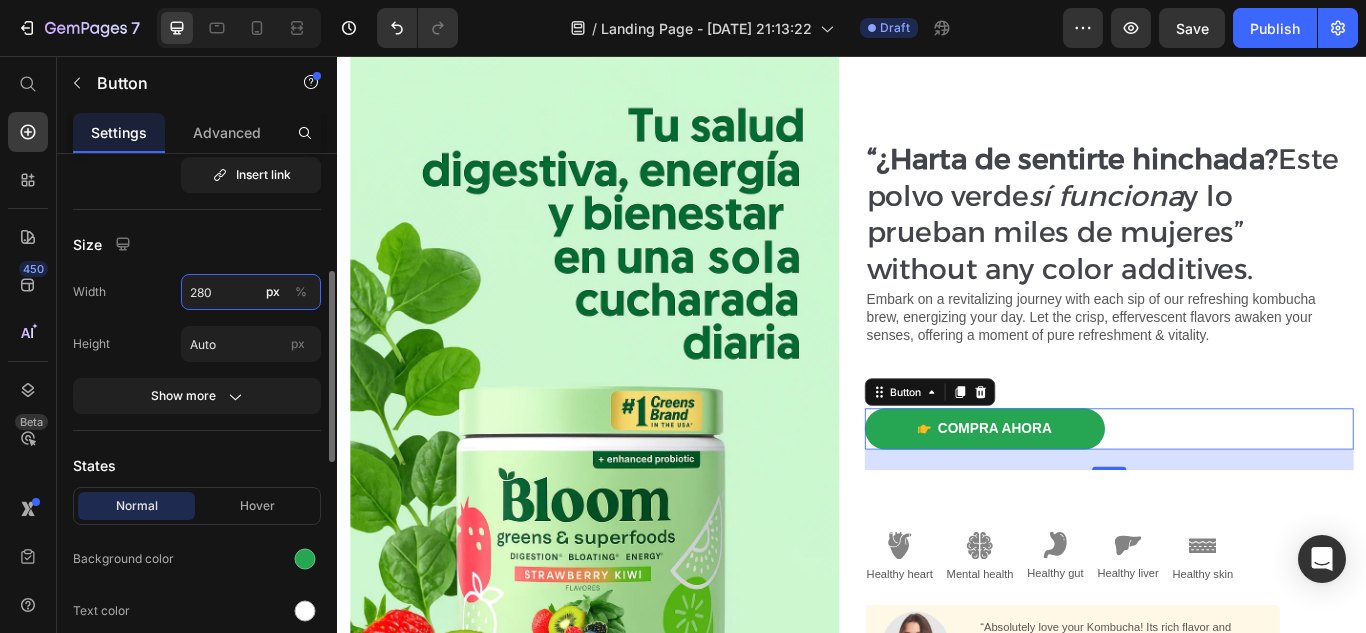 click on "280" at bounding box center (251, 292) 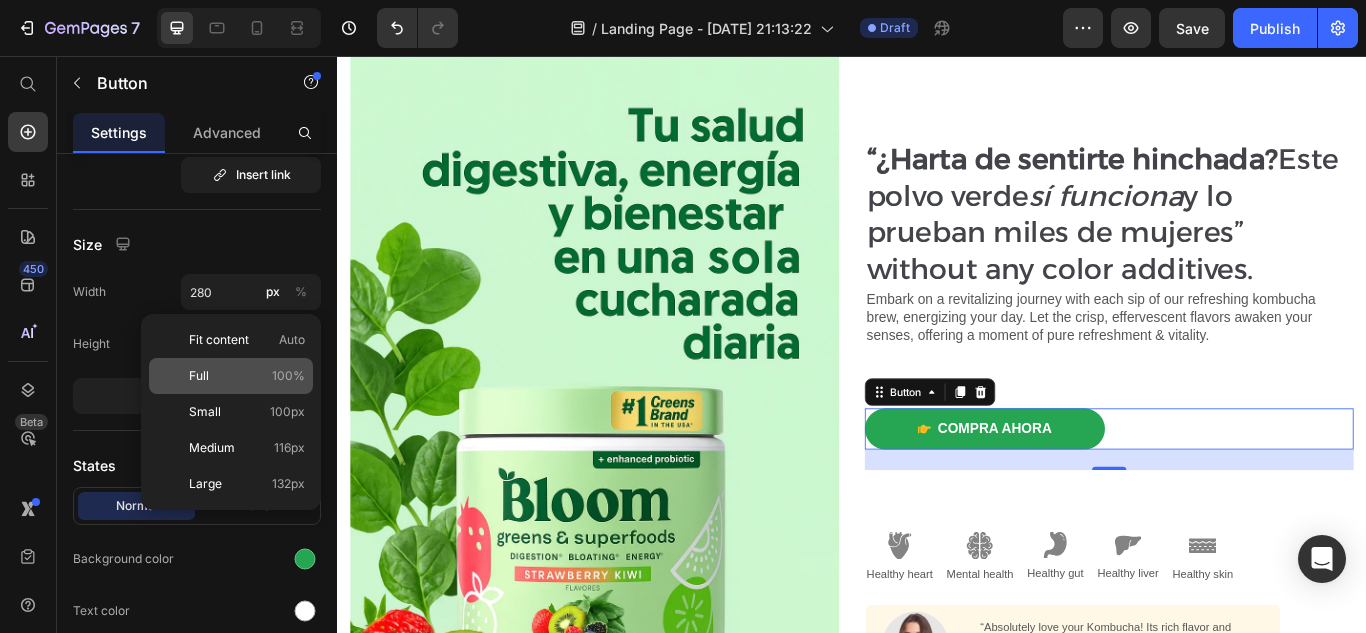 click on "Full 100%" 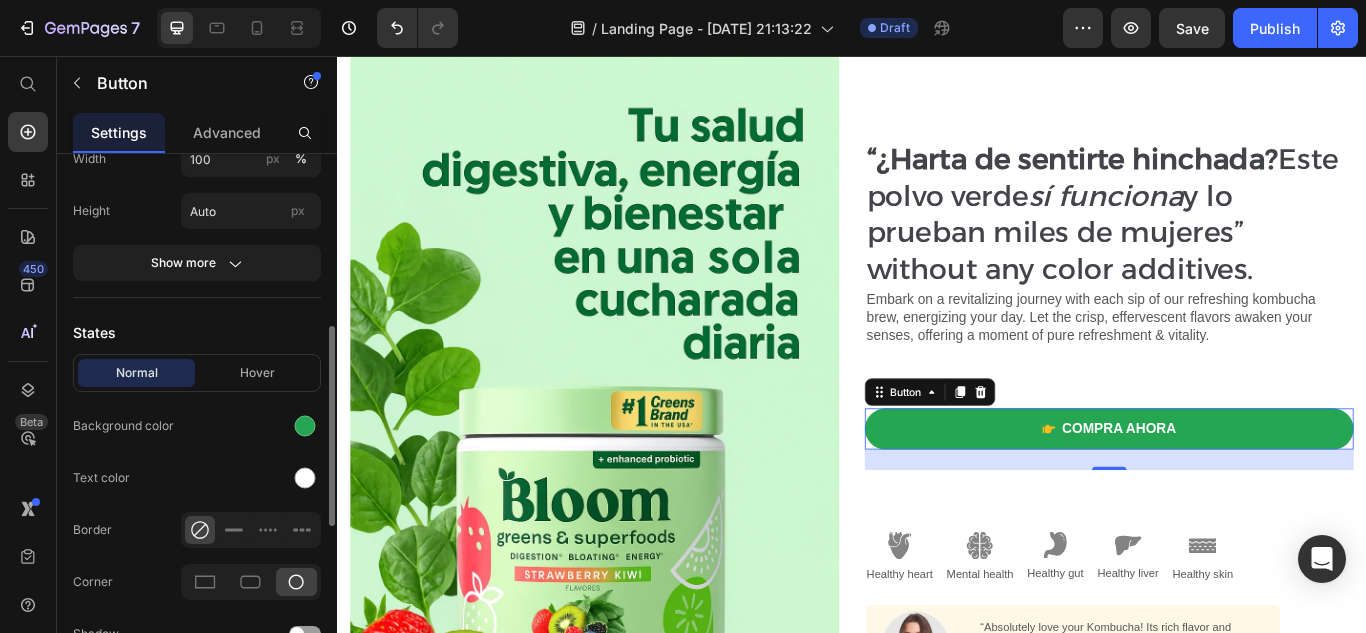 scroll, scrollTop: 473, scrollLeft: 0, axis: vertical 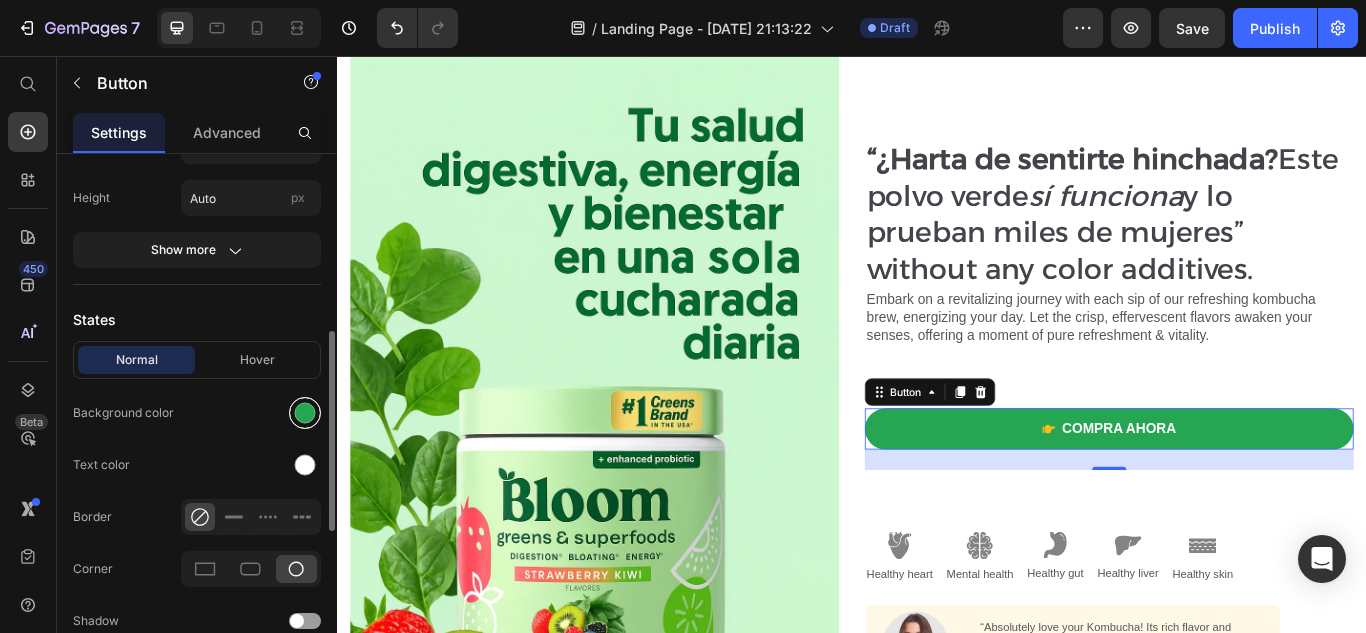 click at bounding box center (305, 413) 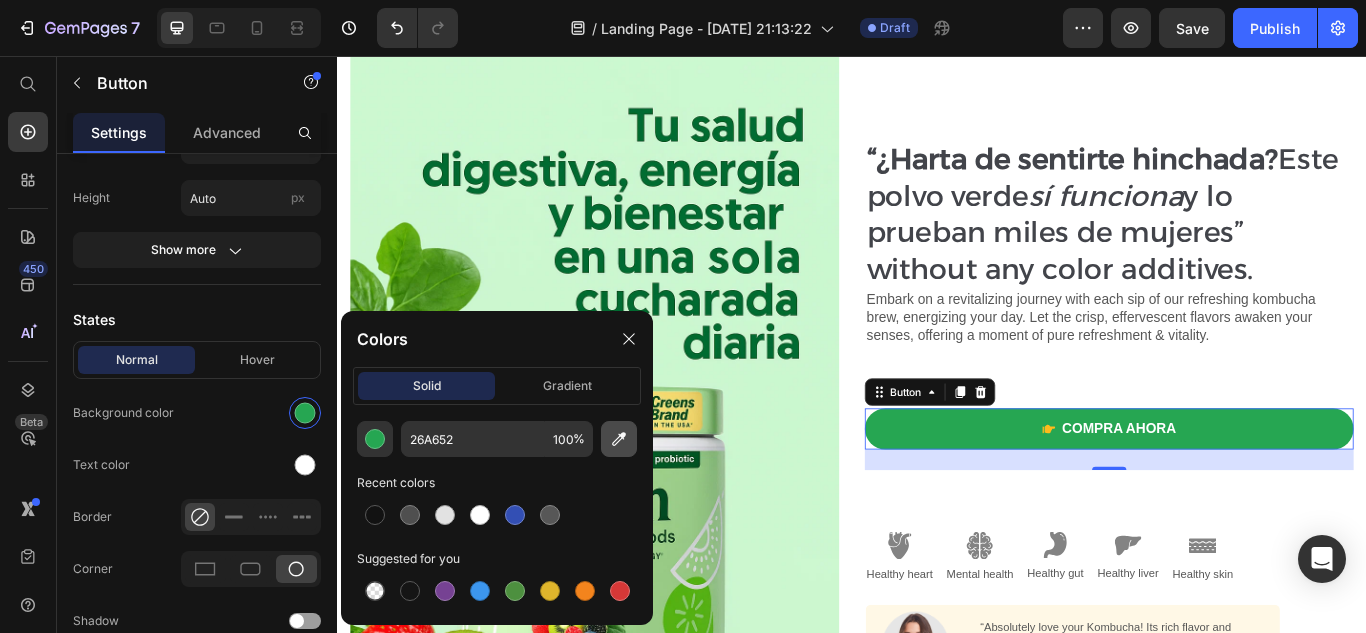 click 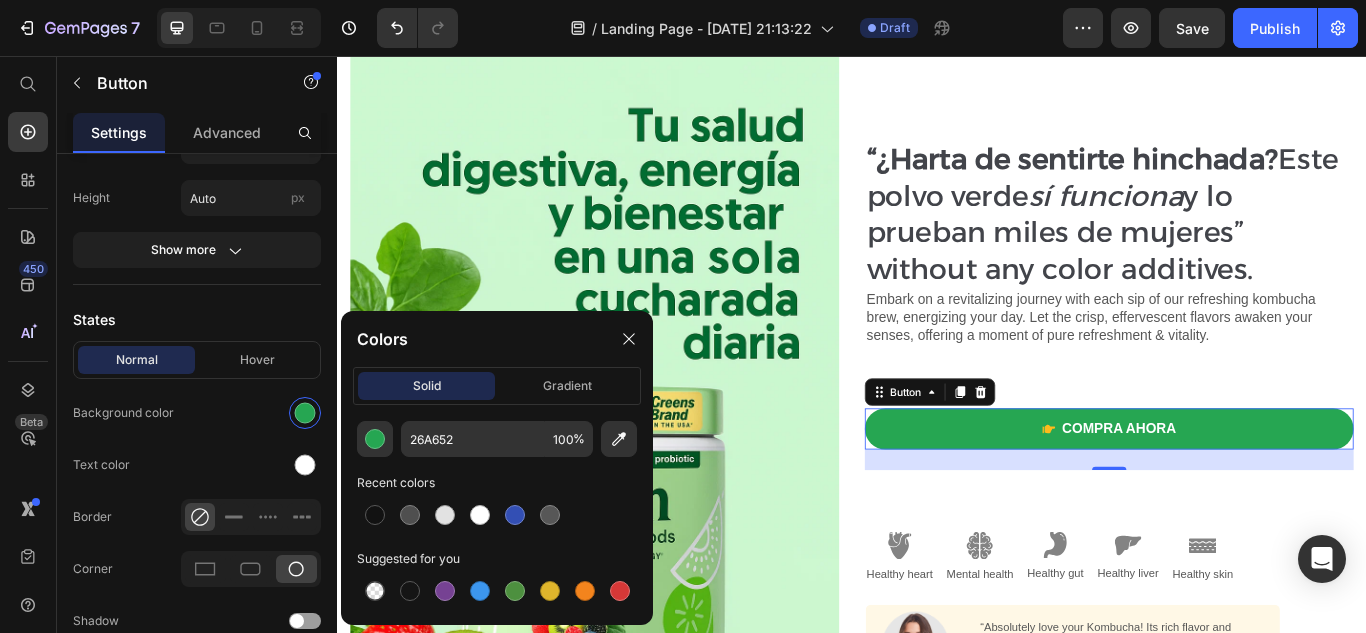 type on "006C31" 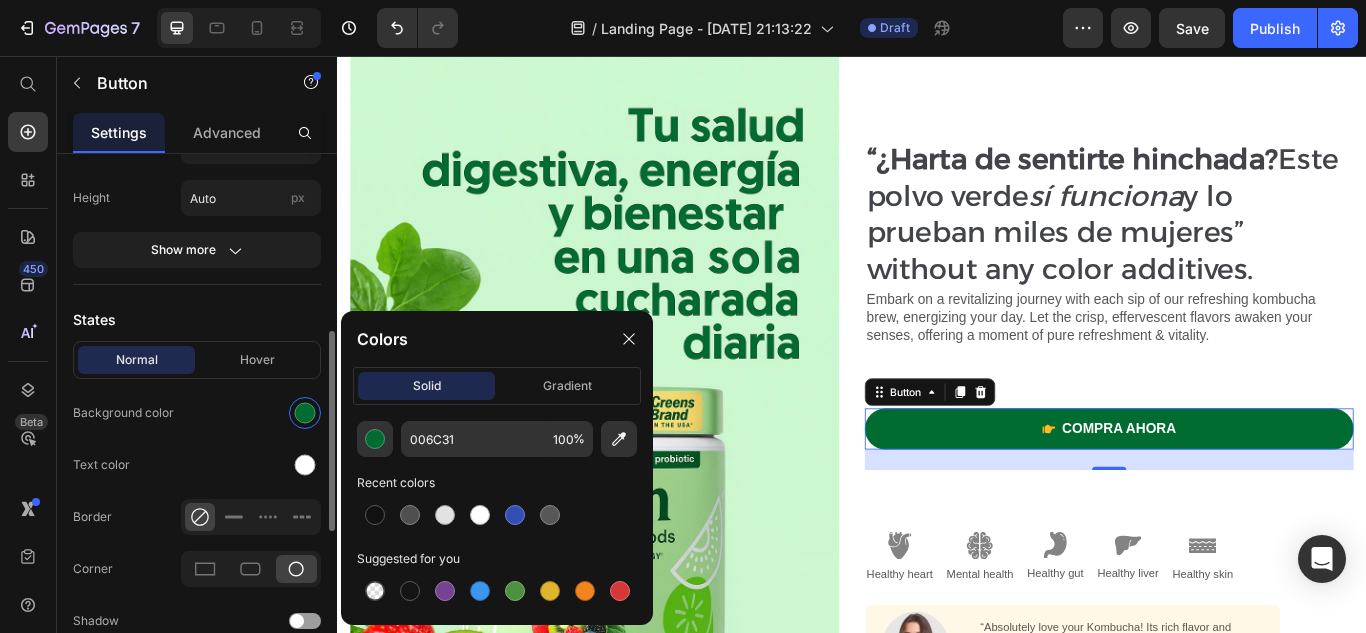 click on "States" at bounding box center (197, 319) 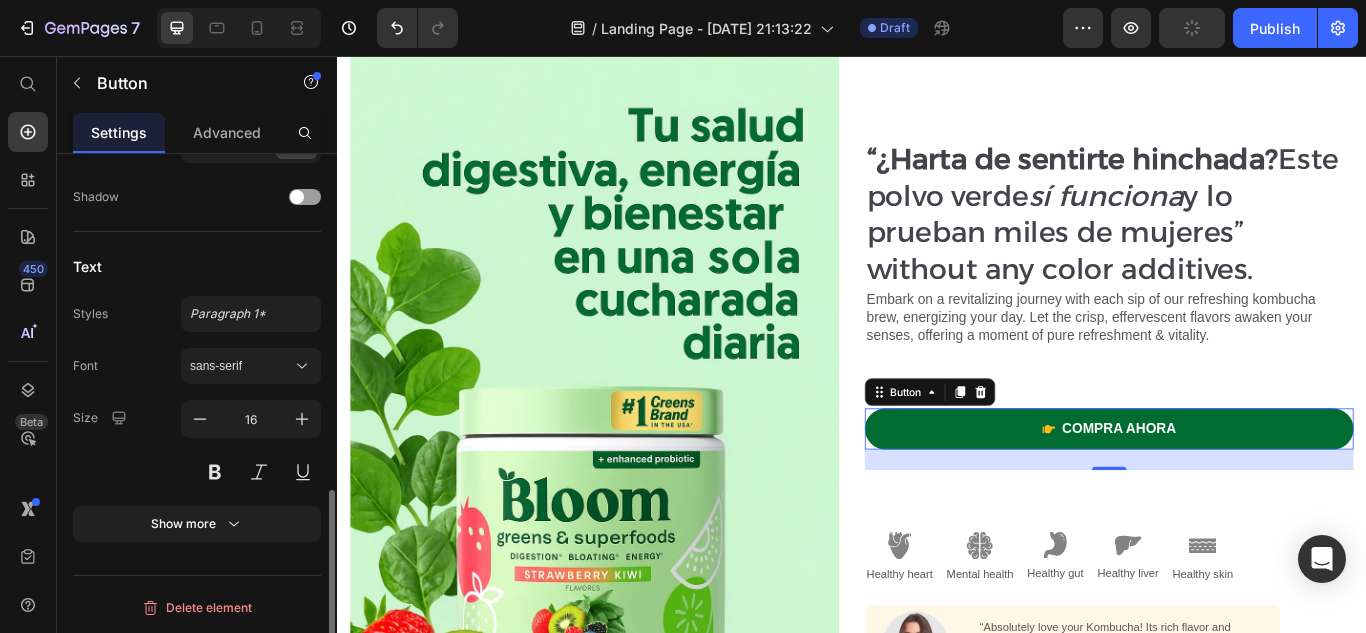 scroll, scrollTop: 897, scrollLeft: 0, axis: vertical 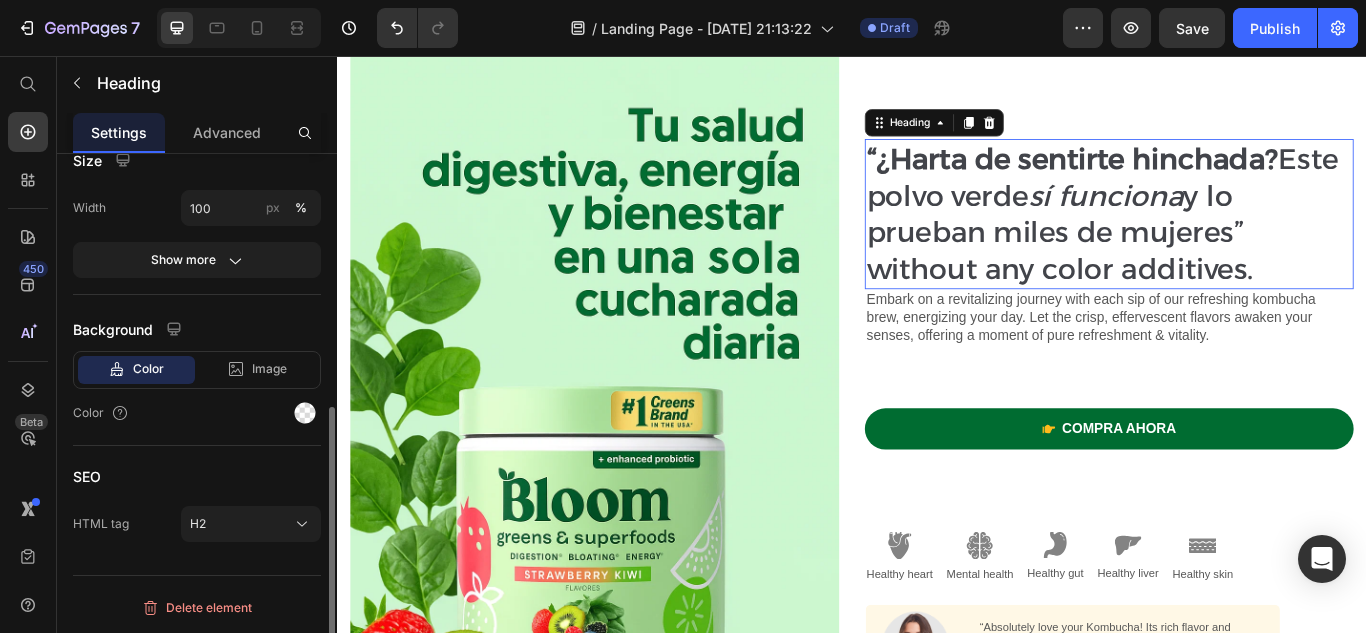 click on "⁠⁠⁠⁠⁠⁠⁠ “¿Harta de sentirte hinchada?  Este polvo verde  sí funciona  y lo prueban miles de mujeres” without any color additives." at bounding box center (1237, 241) 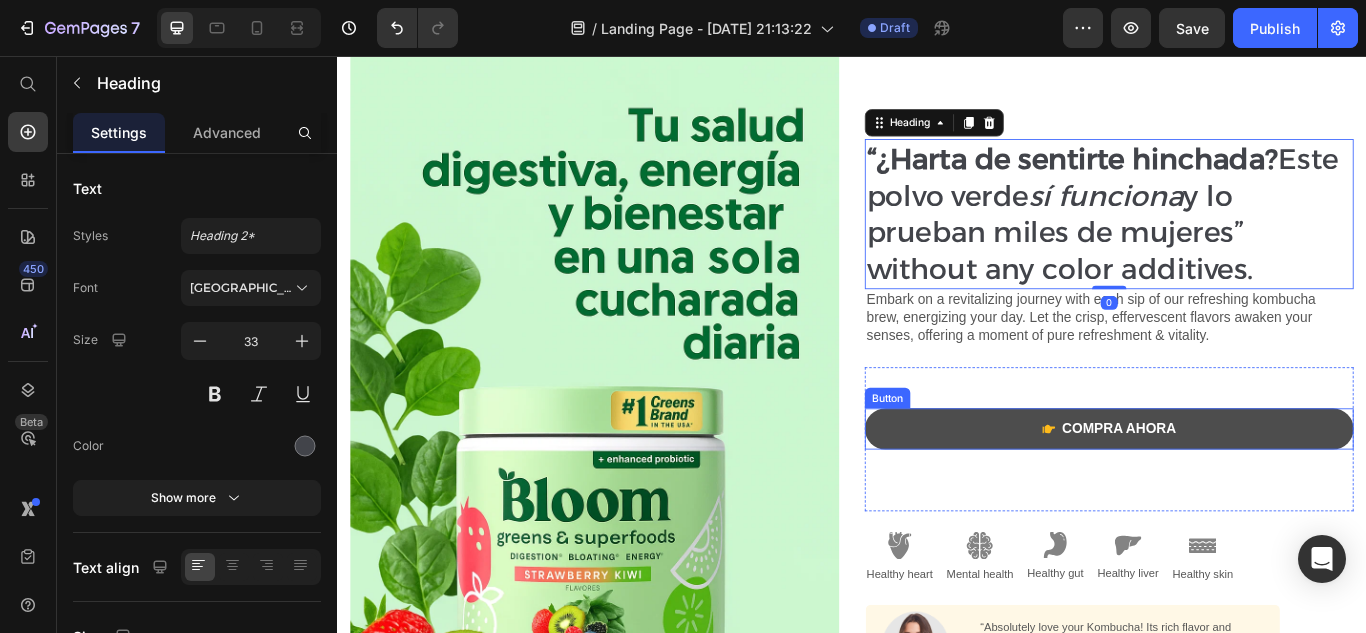 click on "compra ahora" at bounding box center (1237, 491) 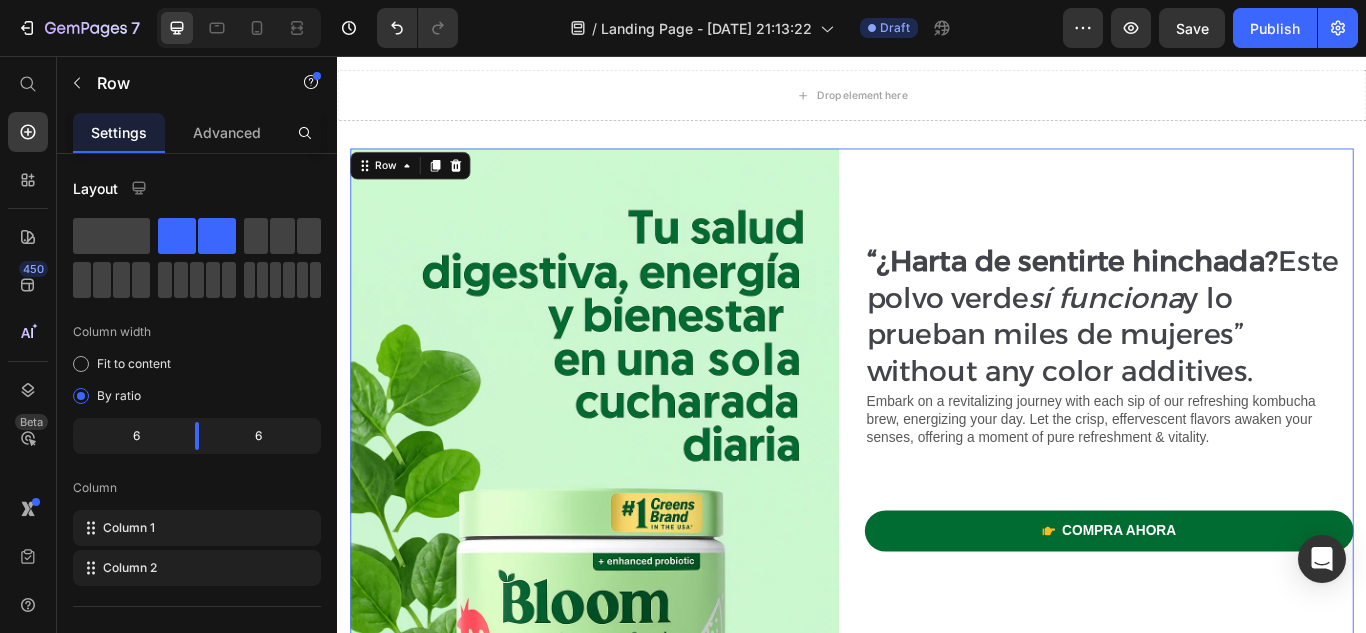 scroll, scrollTop: 58, scrollLeft: 0, axis: vertical 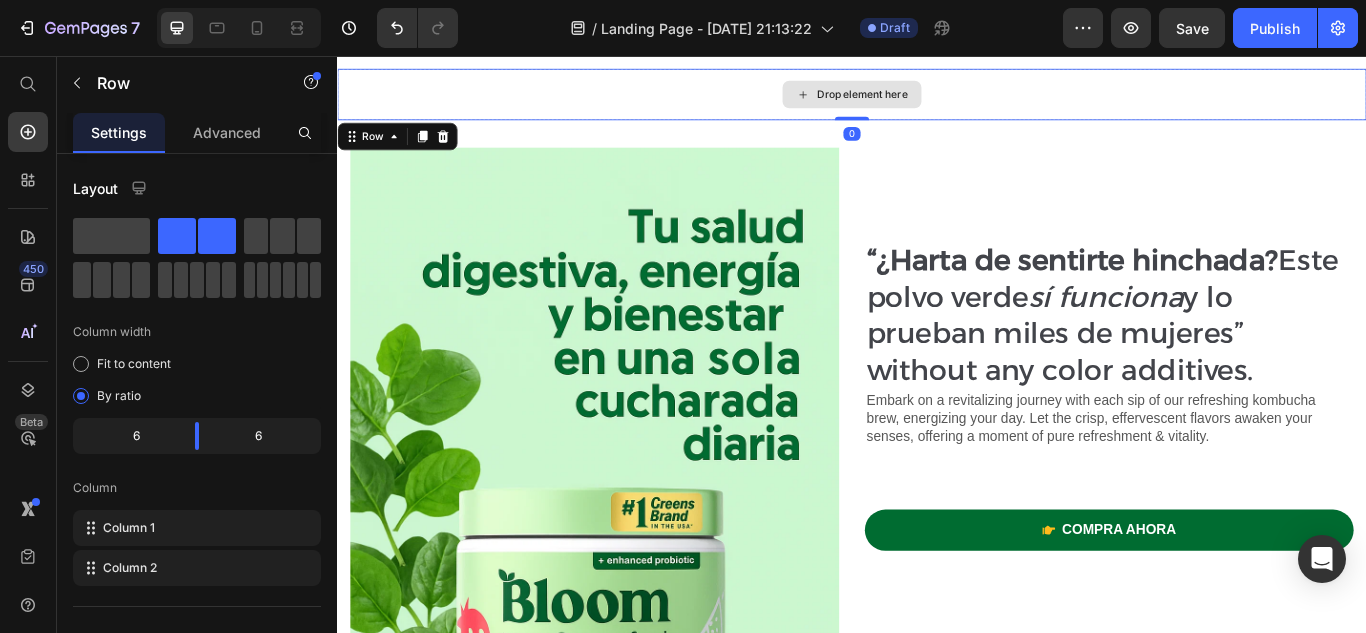 click on "Drop element here" at bounding box center (937, 101) 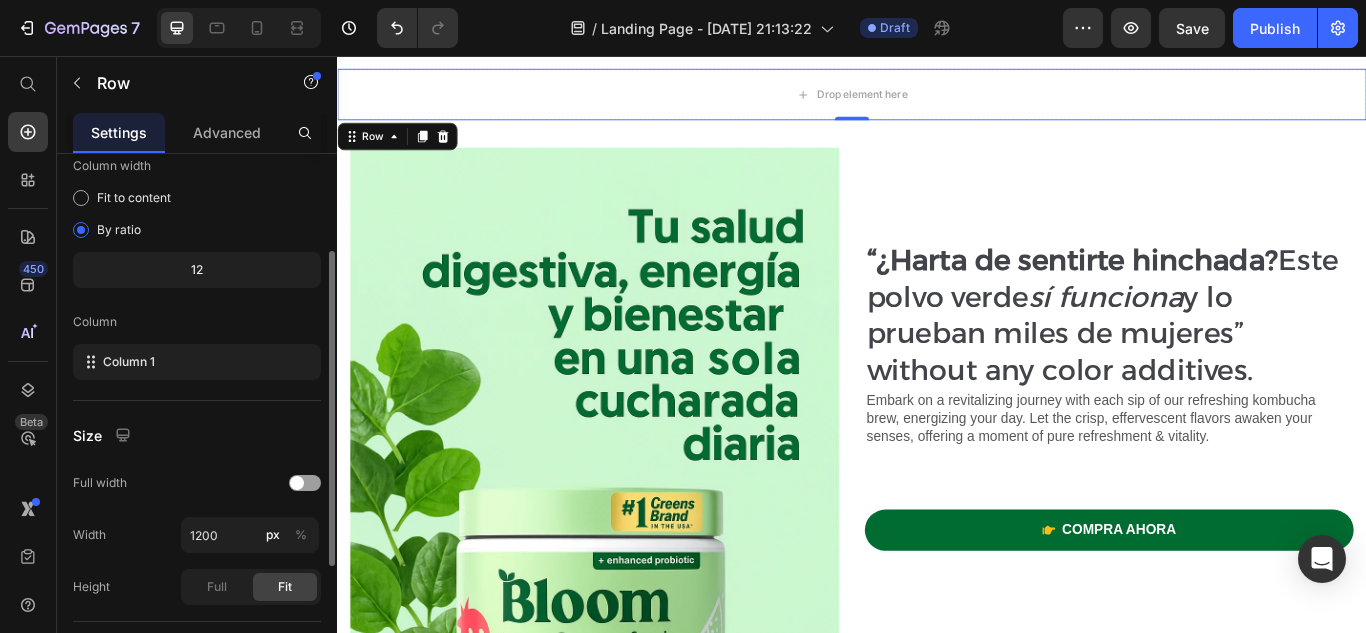 scroll, scrollTop: 376, scrollLeft: 0, axis: vertical 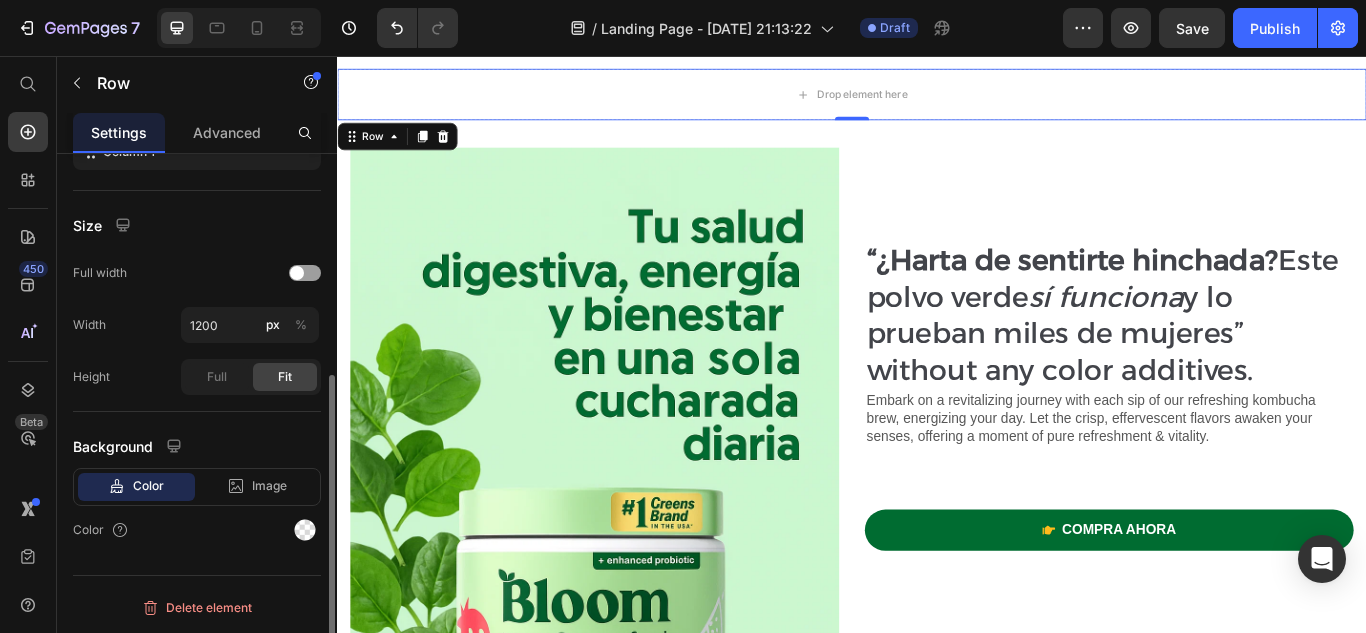 click on "Color" at bounding box center (148, 486) 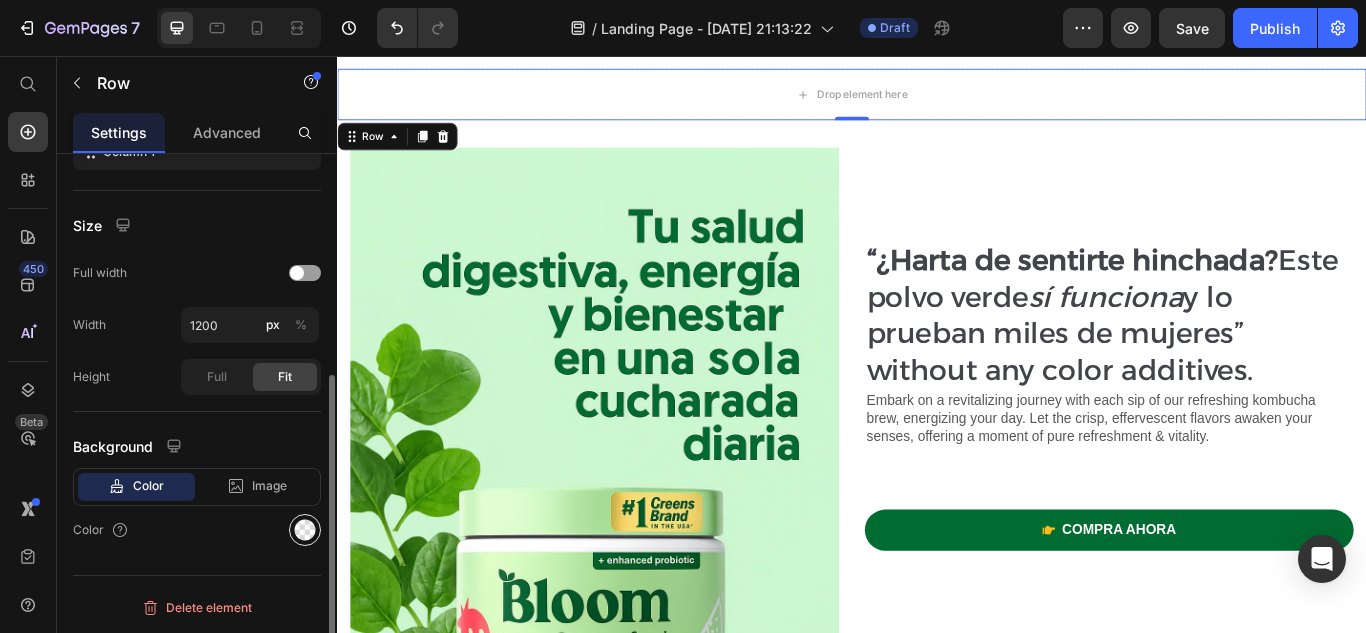 click at bounding box center [305, 530] 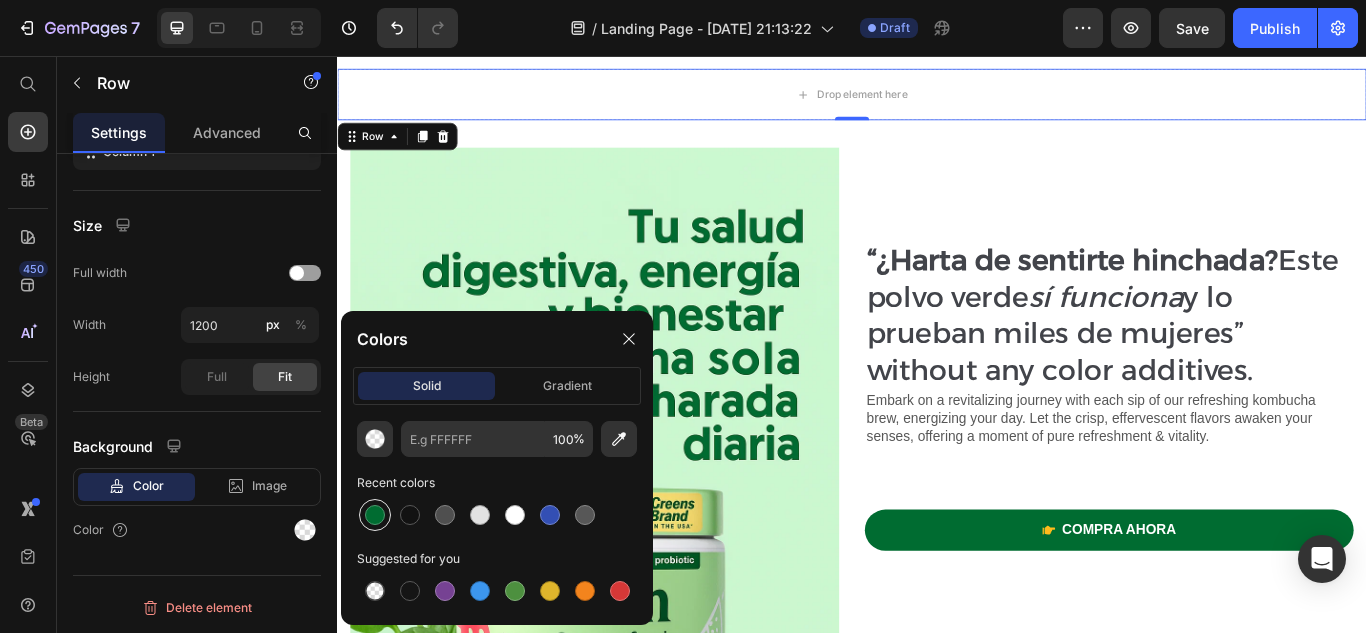 click at bounding box center (375, 515) 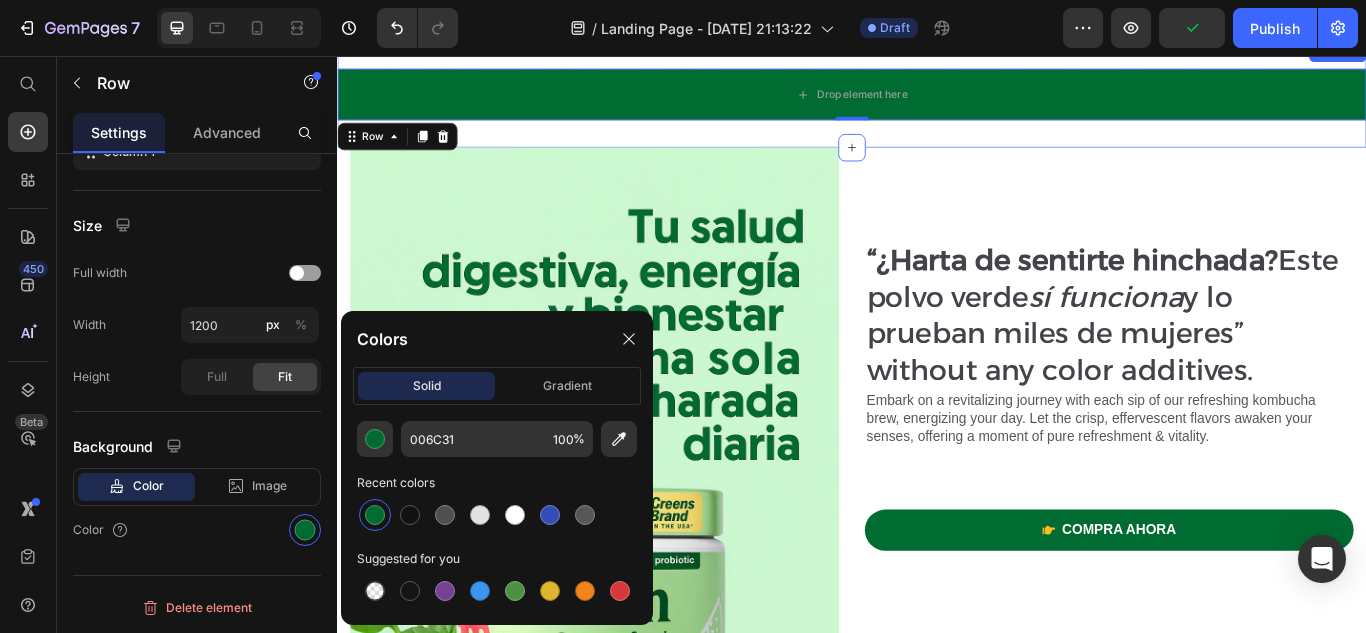 click on "Drop element here Row   0 Section 1" at bounding box center (937, 101) 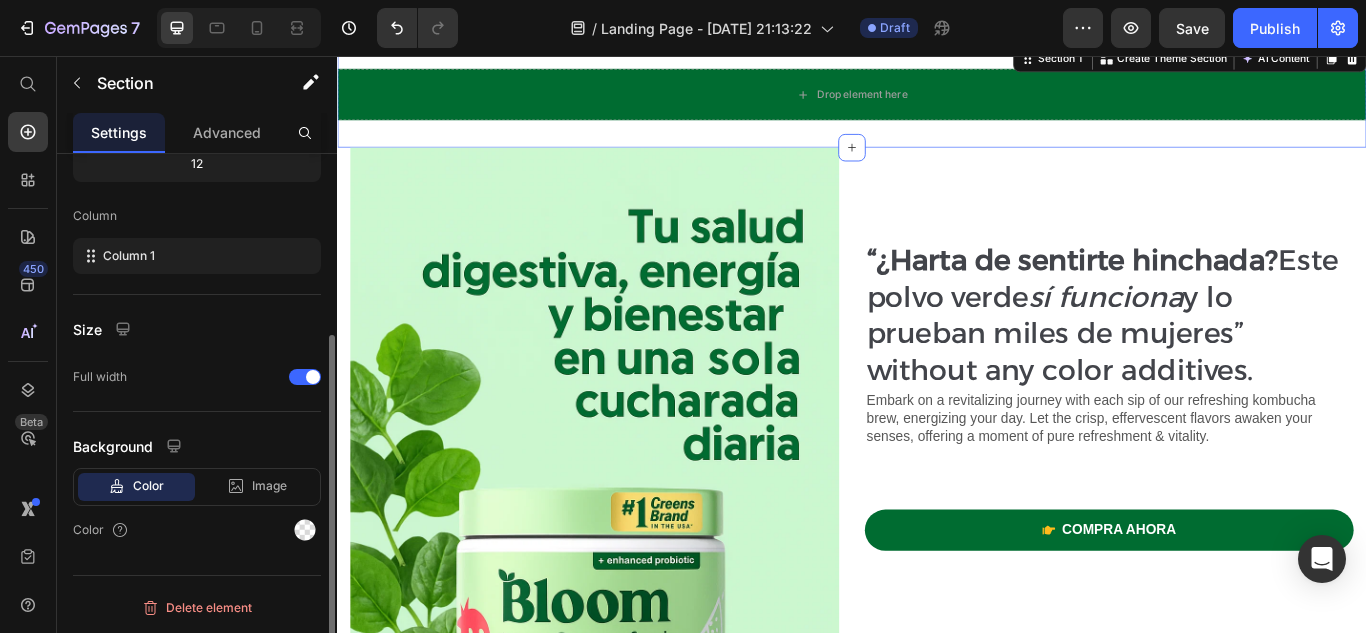 scroll, scrollTop: 300, scrollLeft: 0, axis: vertical 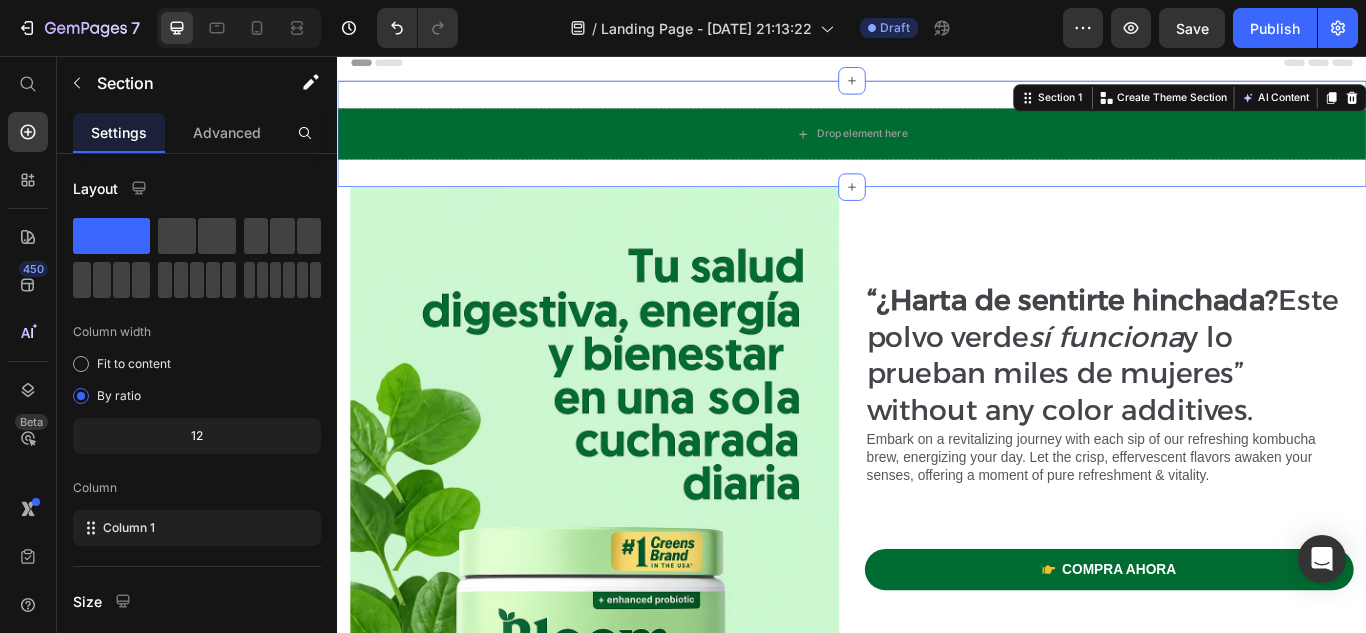 click on "Drop element here Row Section 1   You can create reusable sections Create Theme Section AI Content Write with [PERSON_NAME] What would you like to describe here? Tone and Voice Persuasive Product [PERSON_NAME]: VEGETALES Y SUPERALIMENTOS Show more Generate" at bounding box center (937, 147) 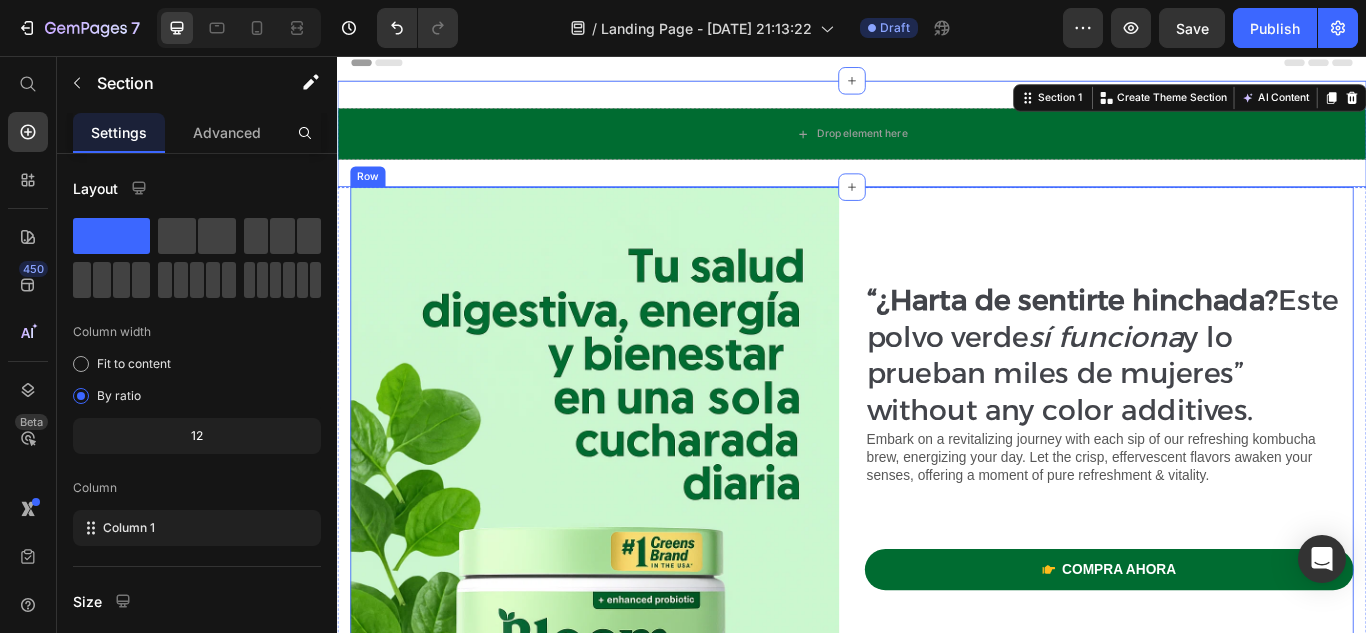 click on "⁠⁠⁠⁠⁠⁠⁠ “¿Harta de sentirte hinchada?  Este polvo verde  sí funciona  y lo prueban miles de mujeres” without any color additives. Heading Embark on a revitalizing journey with each sip of our refreshing kombucha brew, energizing your day. Let the crisp, effervescent flavors awaken your senses, offering a moment of pure refreshment & vitality. Text Block
compra ahora Button Shop Now   👉    Button Row Image Healthy heart Text Block Image Mental health Text Block Image Healthy gut Text Block Image Healthy liver Text Block Image Healthy skin Text Block Row Image “Absolutely love your Kombucha! Its rich flavor and refreshing taste have made it my daily pick-me-up.” Text Block Image Icon Icon Icon Icon Icon Icon List [PERSON_NAME]  / Customer Text Block Row Row" at bounding box center [1237, 636] 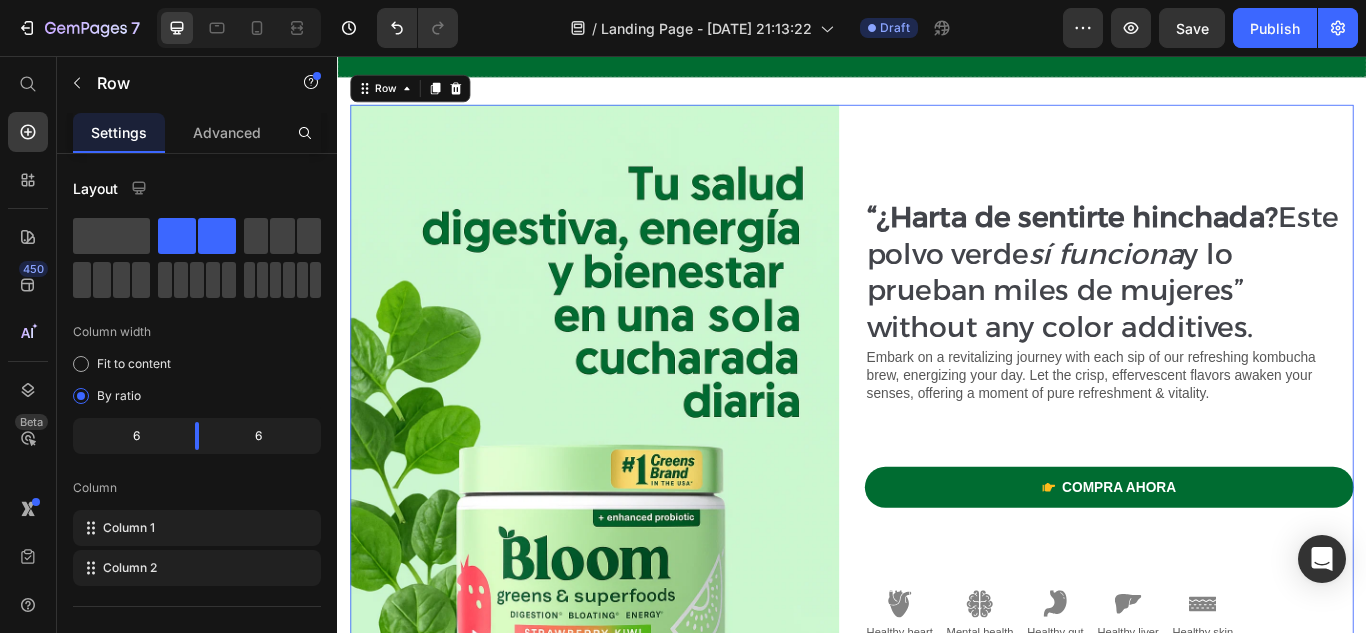 scroll, scrollTop: 0, scrollLeft: 0, axis: both 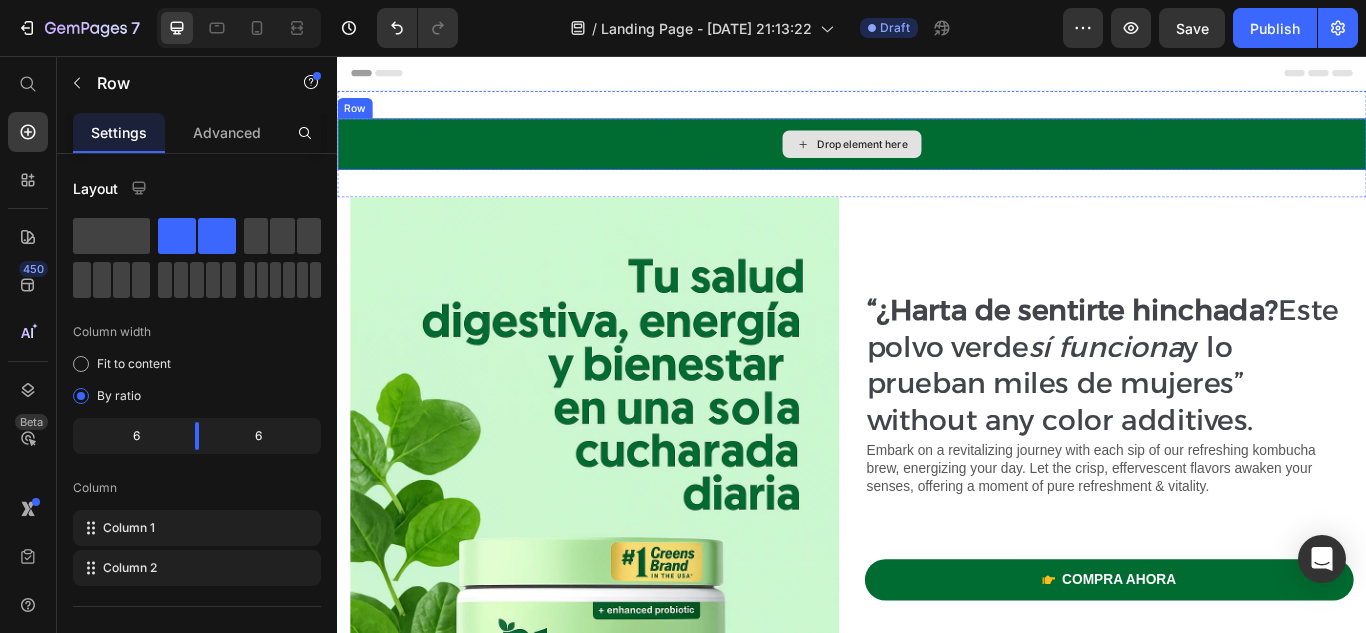 click on "Drop element here" at bounding box center [949, 159] 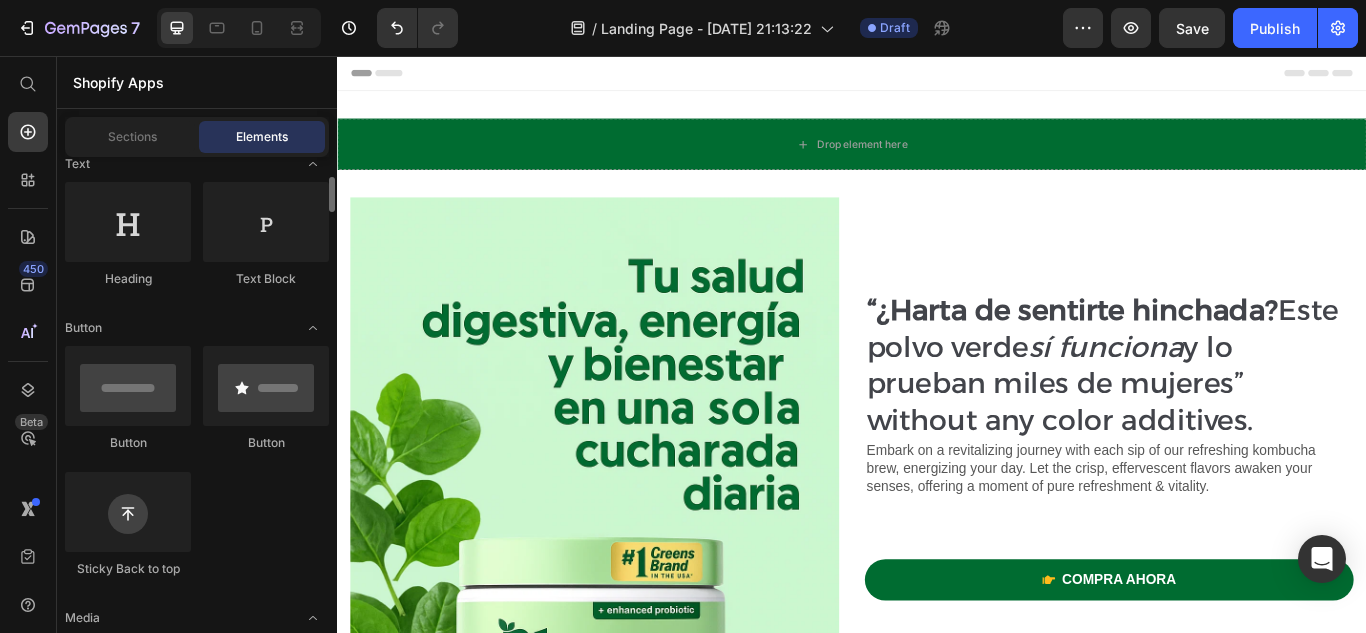 scroll, scrollTop: 294, scrollLeft: 0, axis: vertical 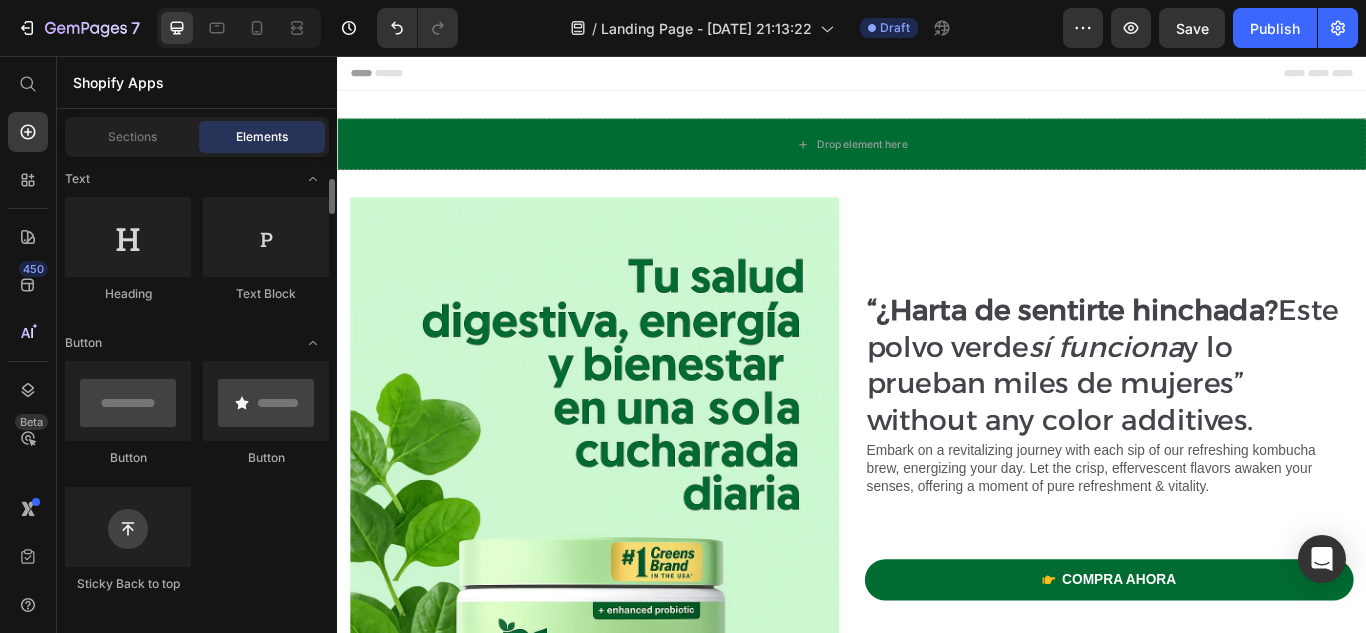 click at bounding box center [266, 237] 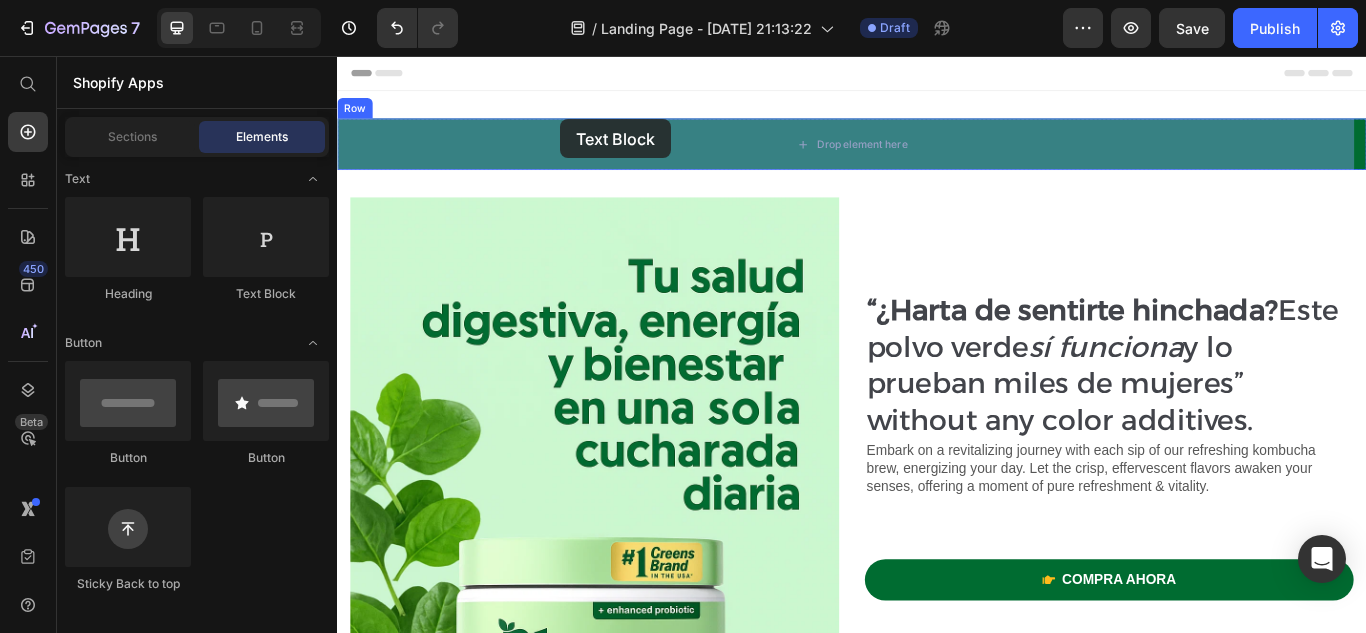 drag, startPoint x: 621, startPoint y: 286, endPoint x: 597, endPoint y: 130, distance: 157.83536 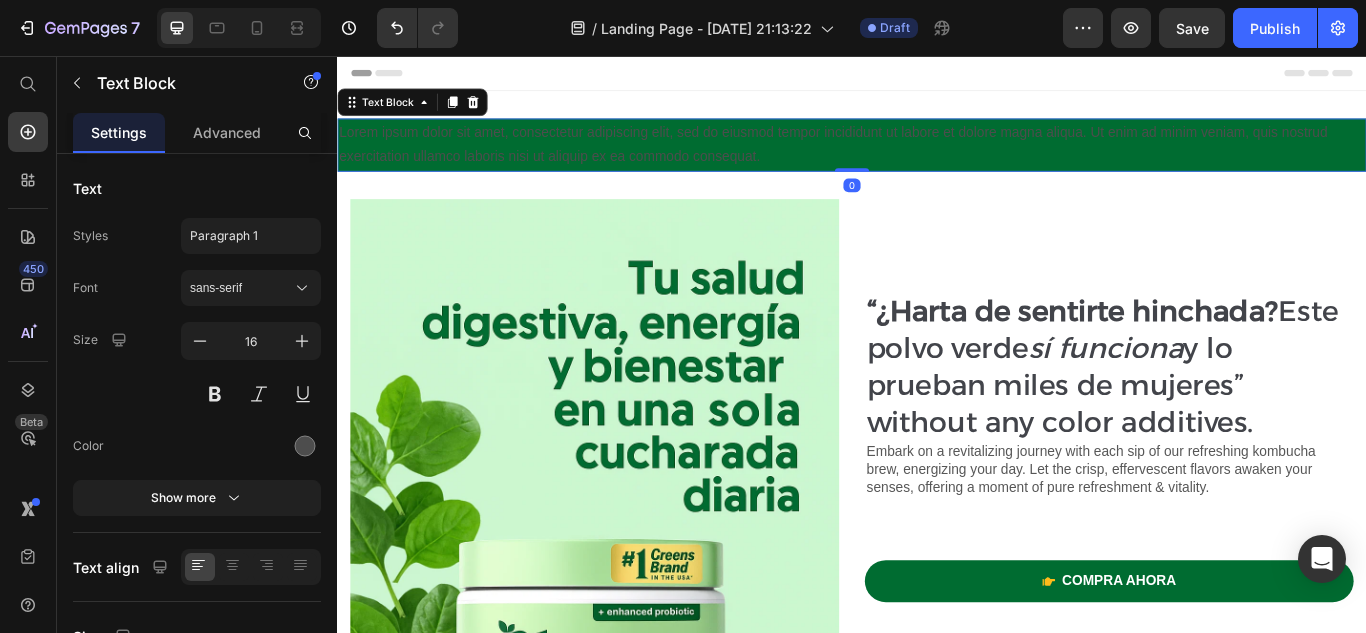 click on "Lorem ipsum dolor sit amet, consectetur adipiscing elit, sed do eiusmod tempor incididunt ut labore et dolore magna aliqua. Ut enim ad minim veniam, quis nostrud exercitation ullamco laboris nisi ut aliquip ex ea commodo consequat." at bounding box center (937, 160) 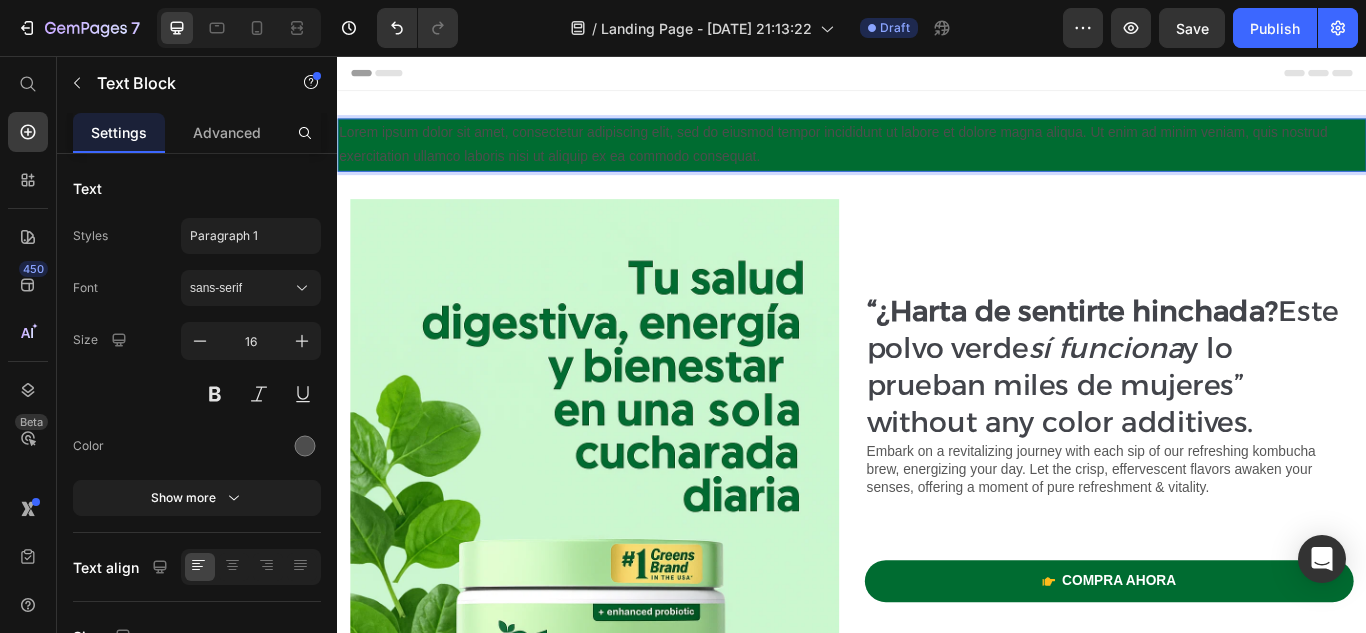 click on "Lorem ipsum dolor sit amet, consectetur adipiscing elit, sed do eiusmod tempor incididunt ut labore et dolore magna aliqua. Ut enim ad minim veniam, quis nostrud exercitation ullamco laboris nisi ut aliquip ex ea commodo consequat." at bounding box center (937, 160) 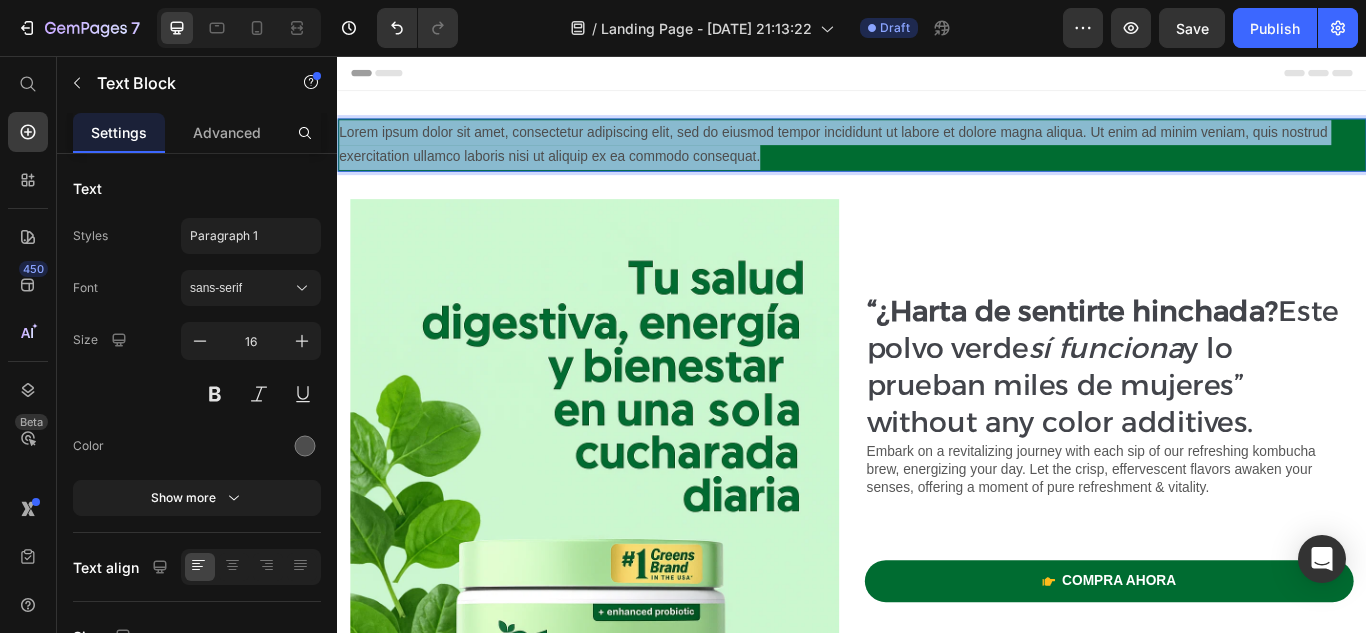 click on "Lorem ipsum dolor sit amet, consectetur adipiscing elit, sed do eiusmod tempor incididunt ut labore et dolore magna aliqua. Ut enim ad minim veniam, quis nostrud exercitation ullamco laboris nisi ut aliquip ex ea commodo consequat." at bounding box center (937, 160) 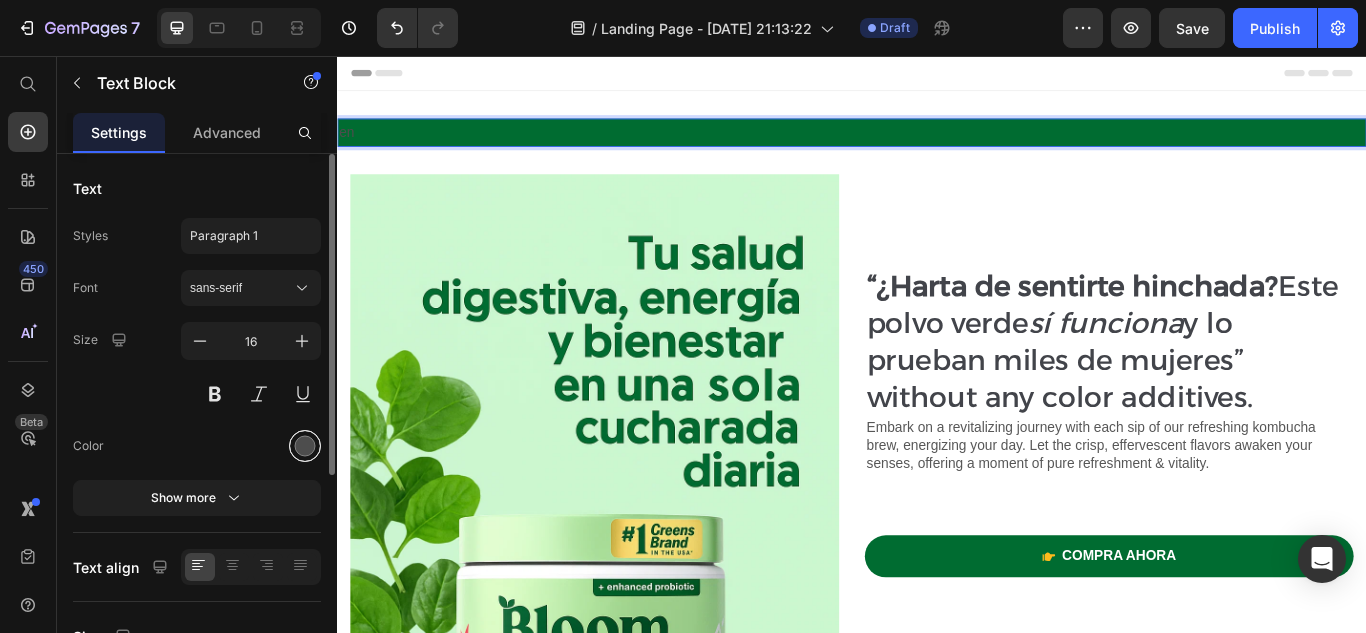 click at bounding box center (305, 446) 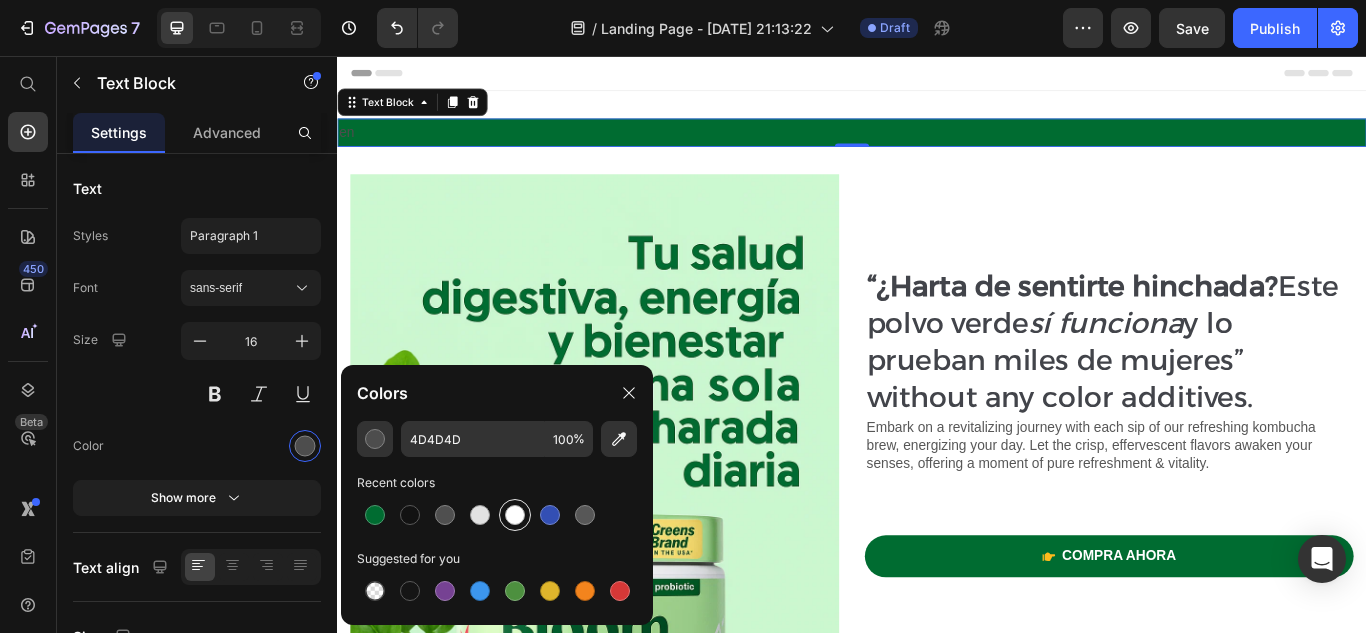 click at bounding box center (515, 515) 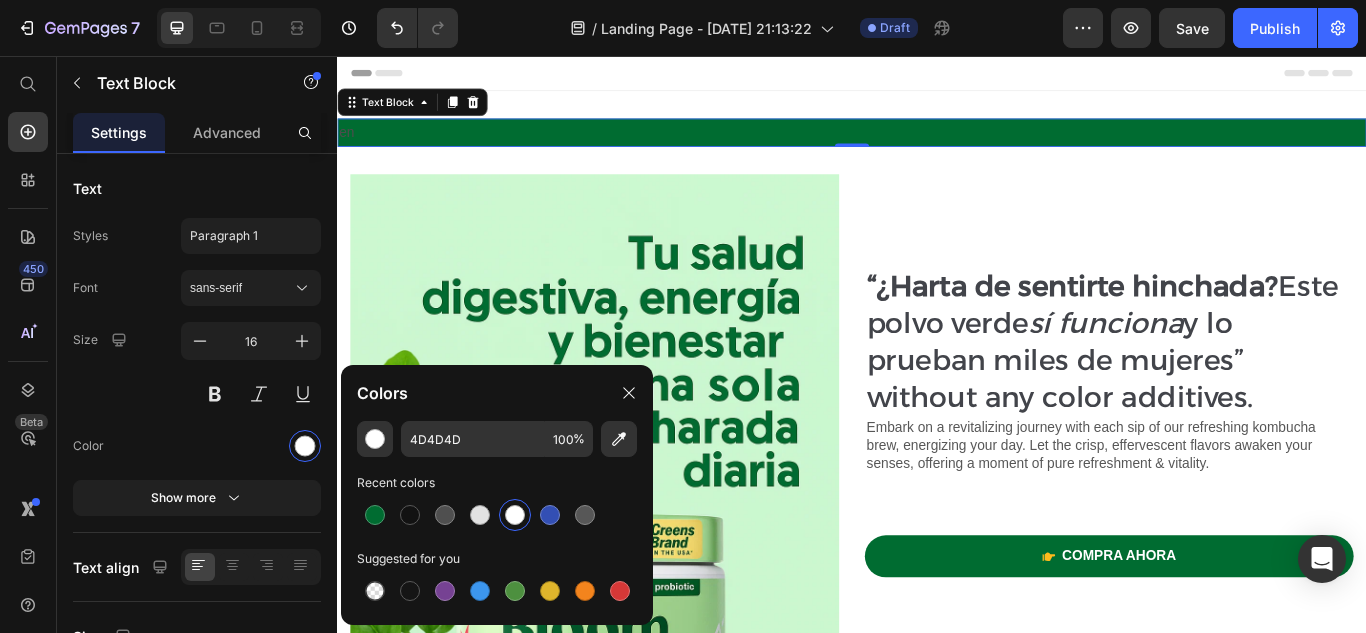 type on "FFFFFF" 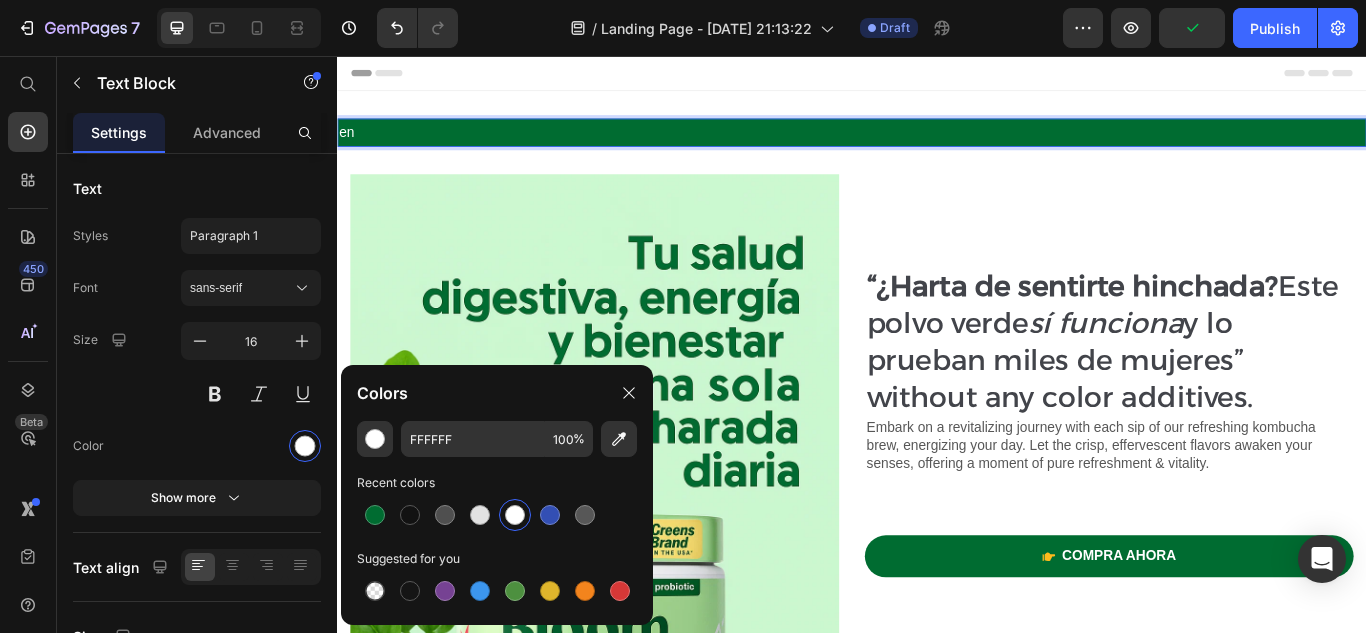 click on "en" at bounding box center [937, 145] 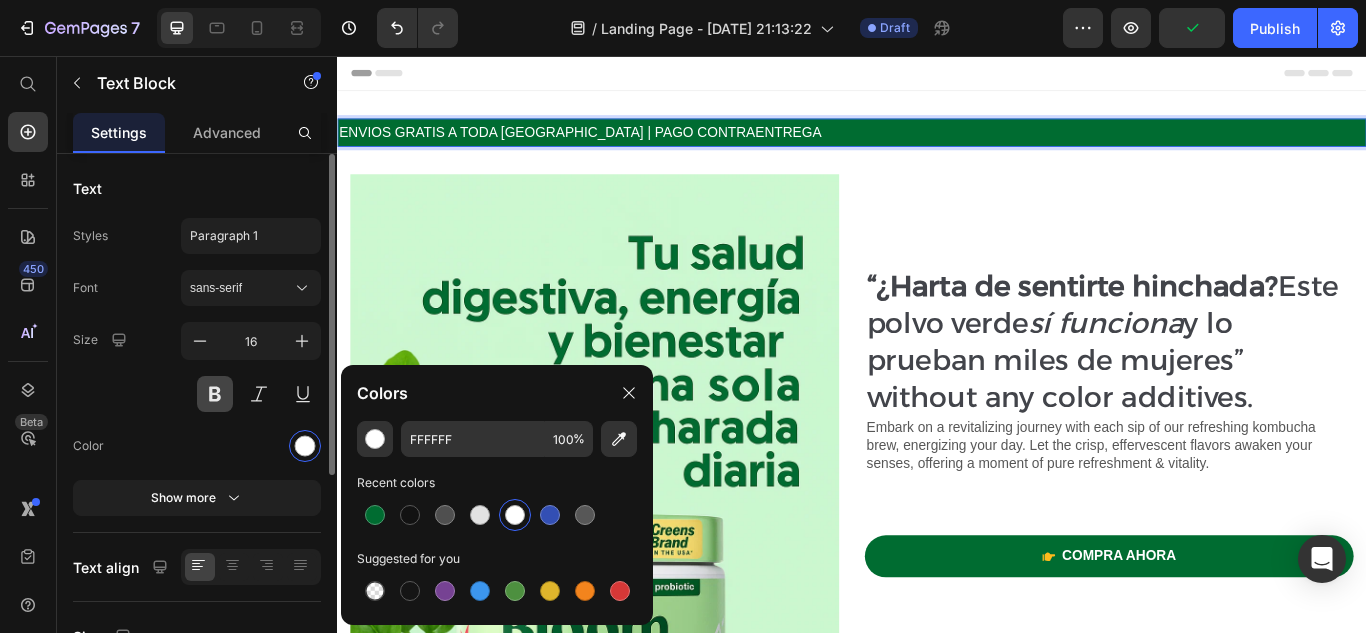click at bounding box center (215, 394) 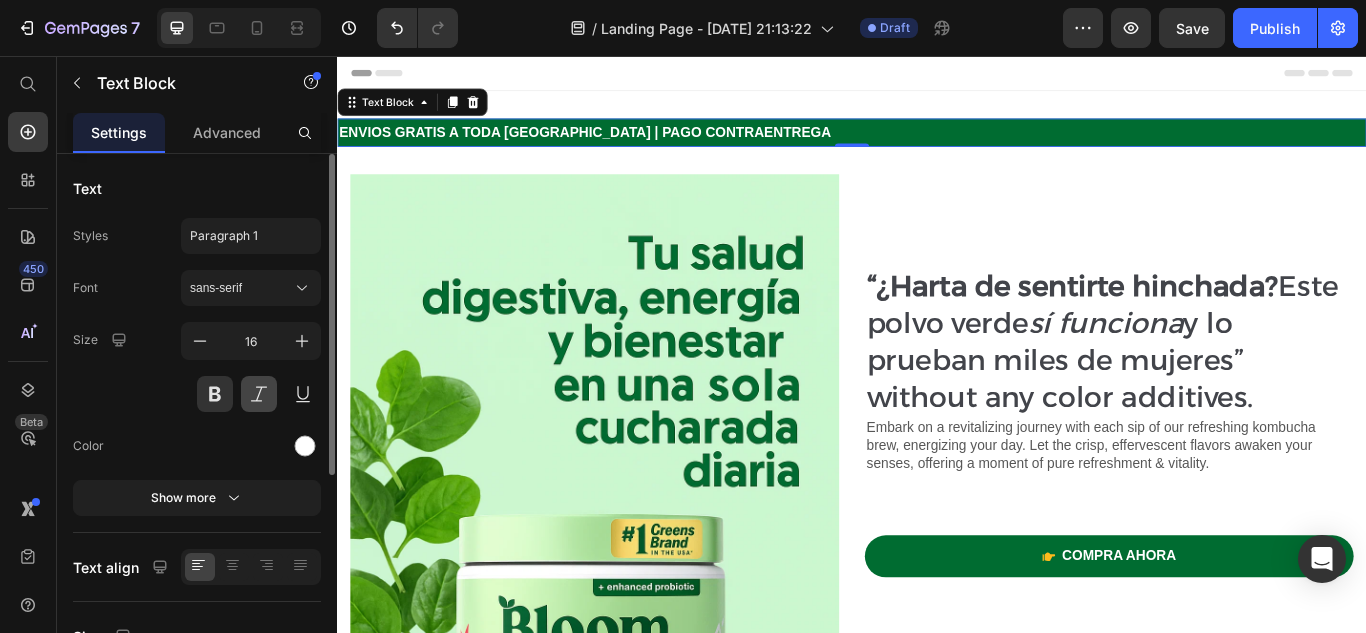click at bounding box center (259, 394) 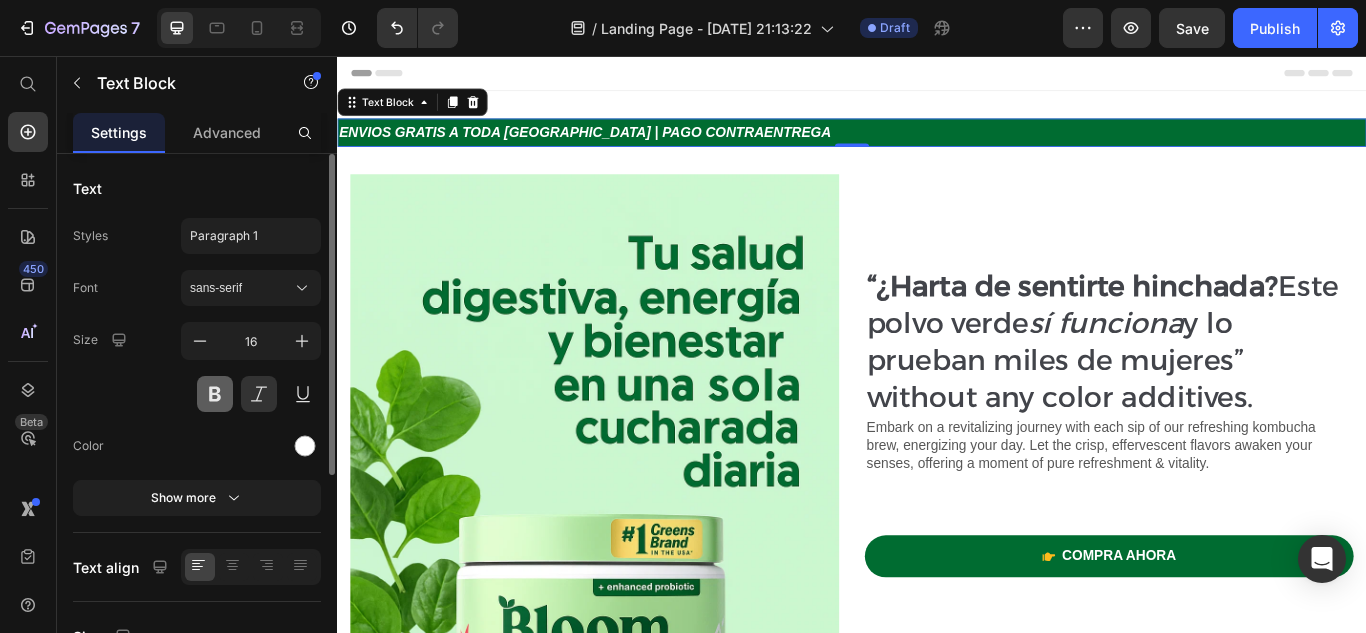 click at bounding box center (215, 394) 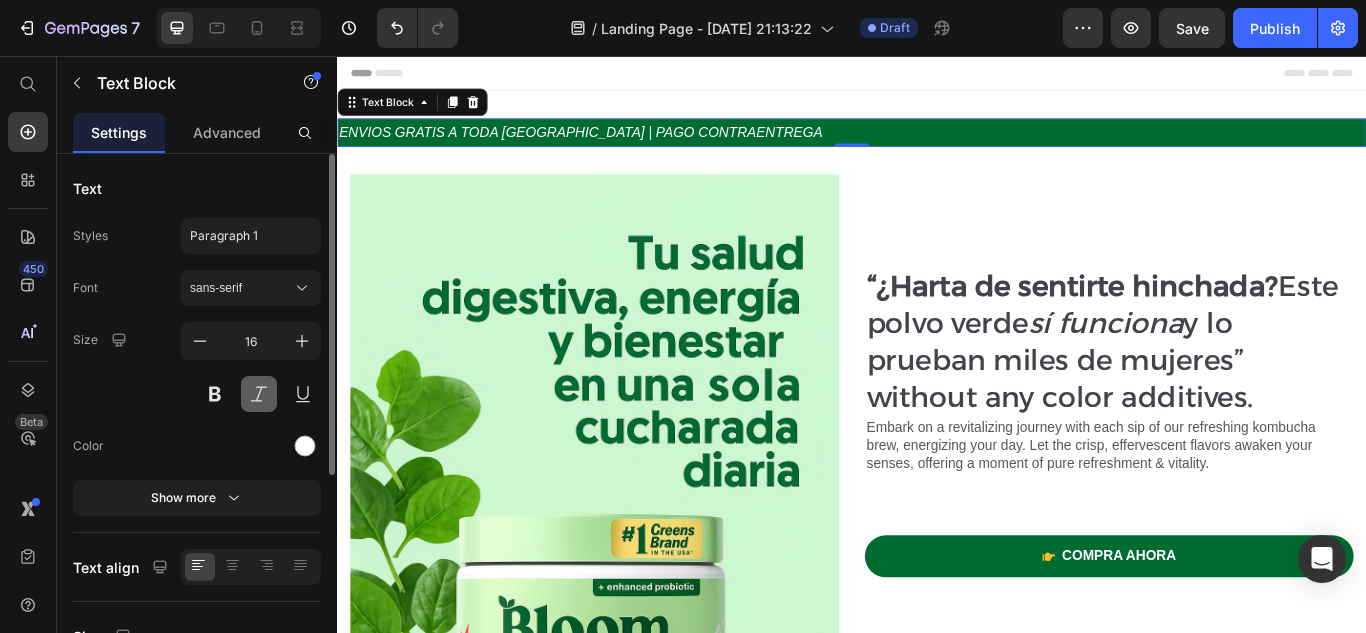 click at bounding box center (259, 394) 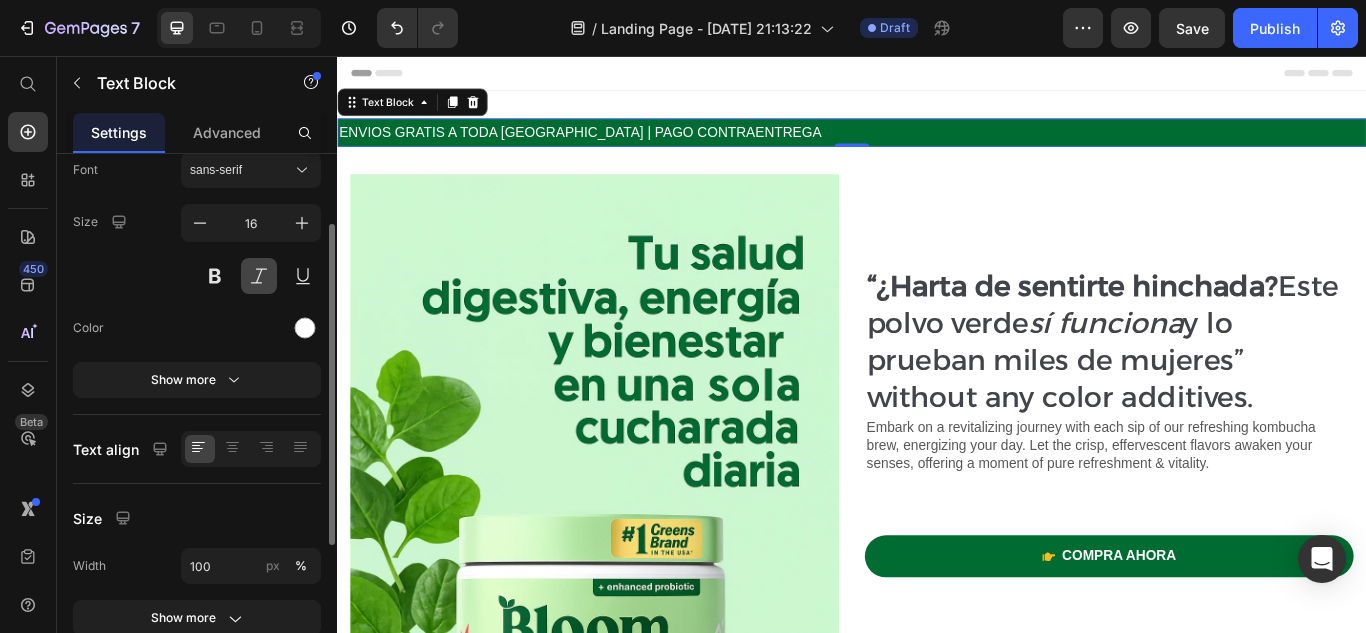 scroll, scrollTop: 126, scrollLeft: 0, axis: vertical 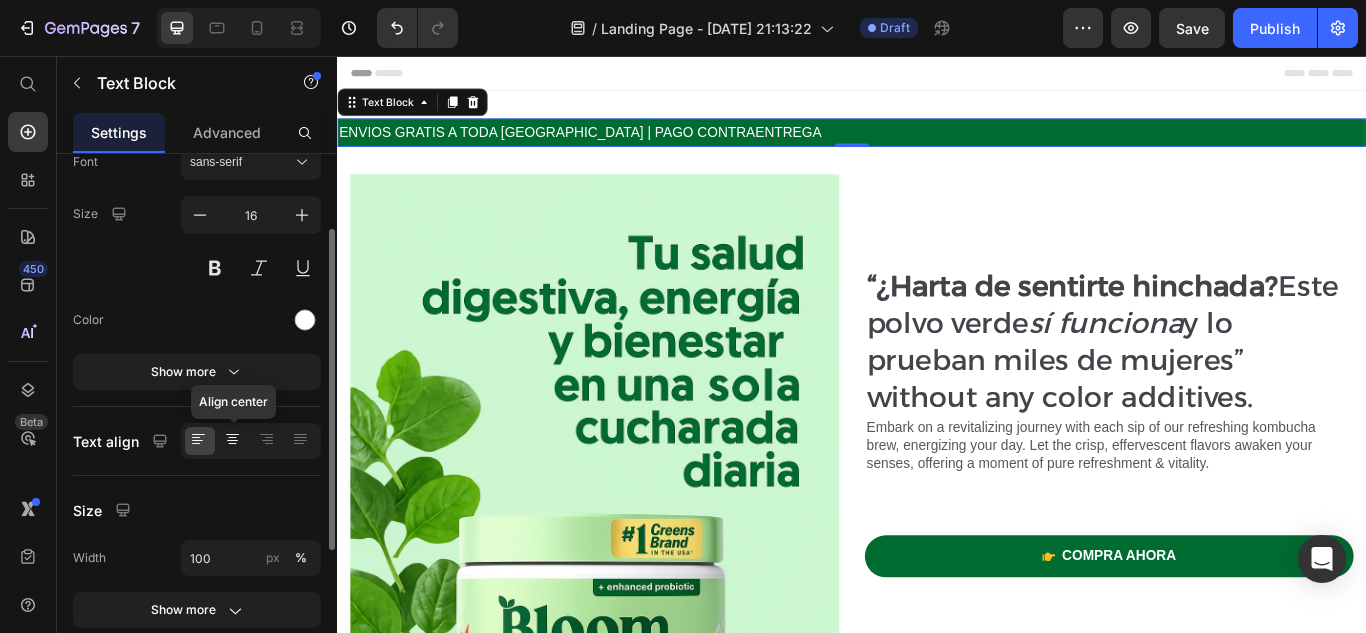 click 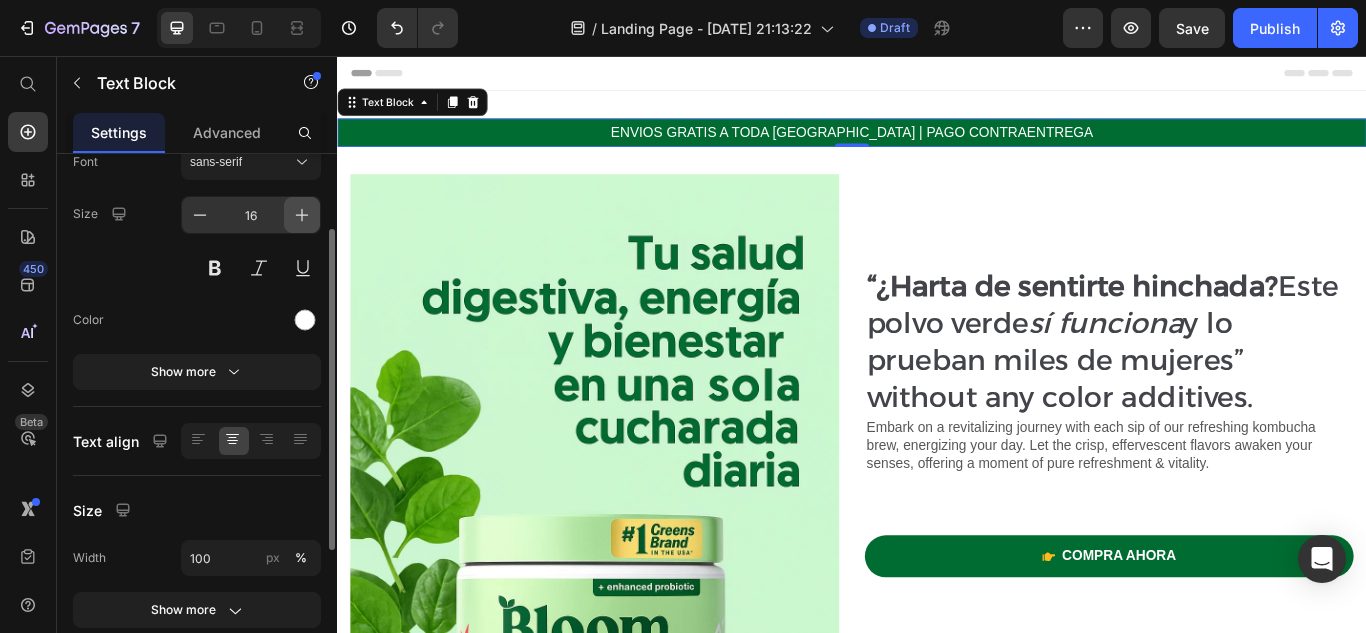 click 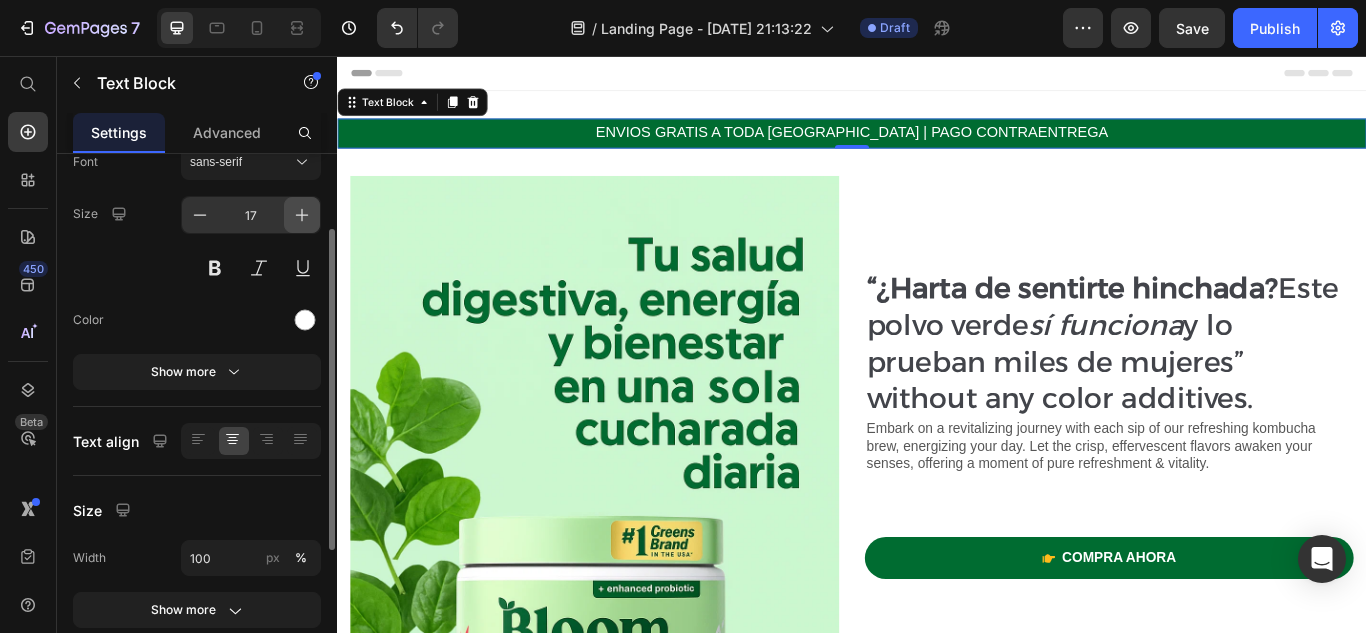 click 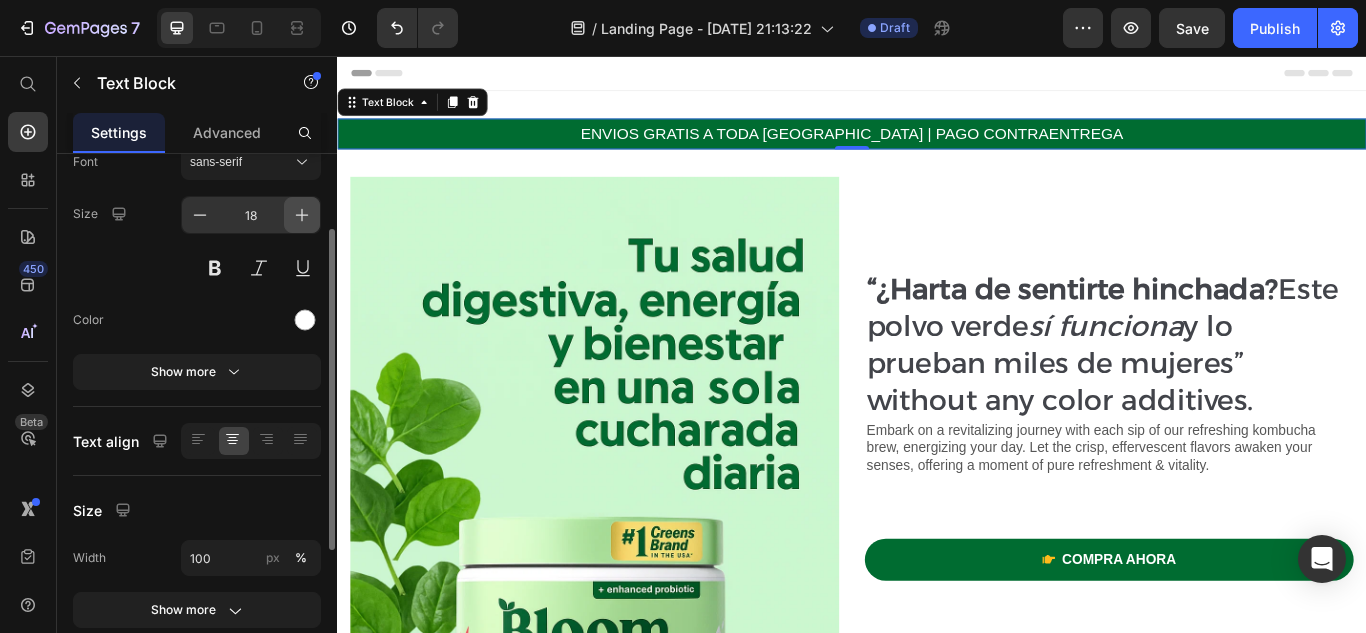 click 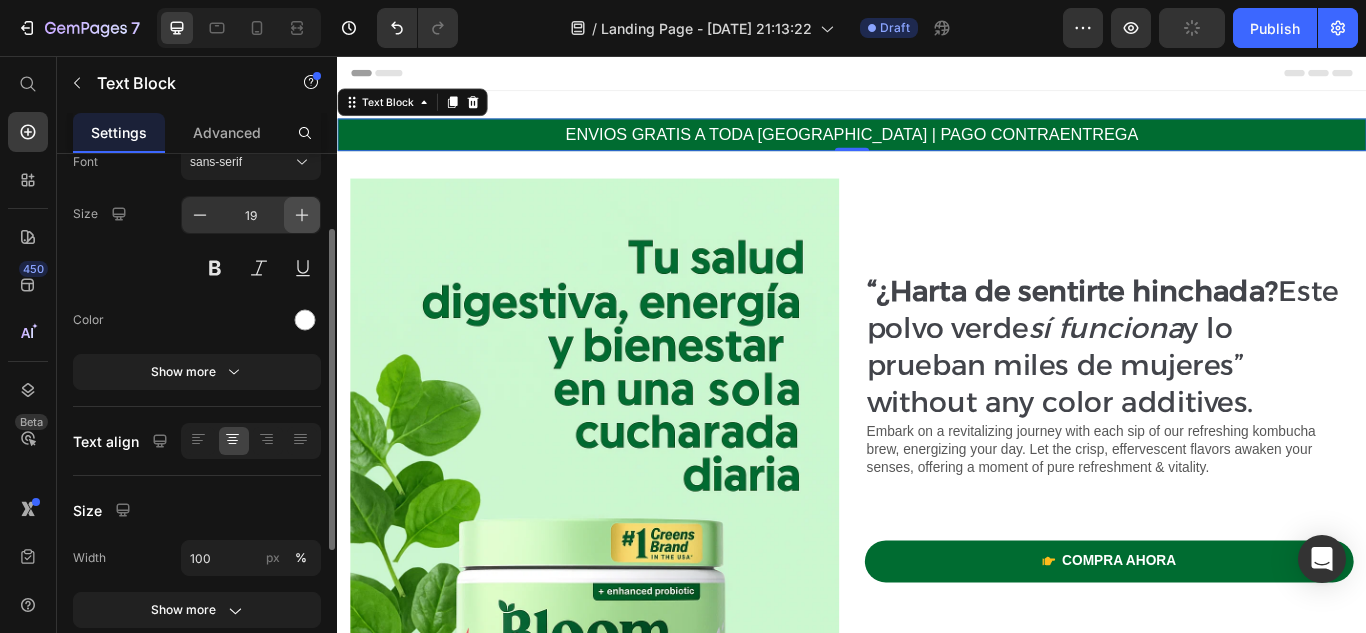 click 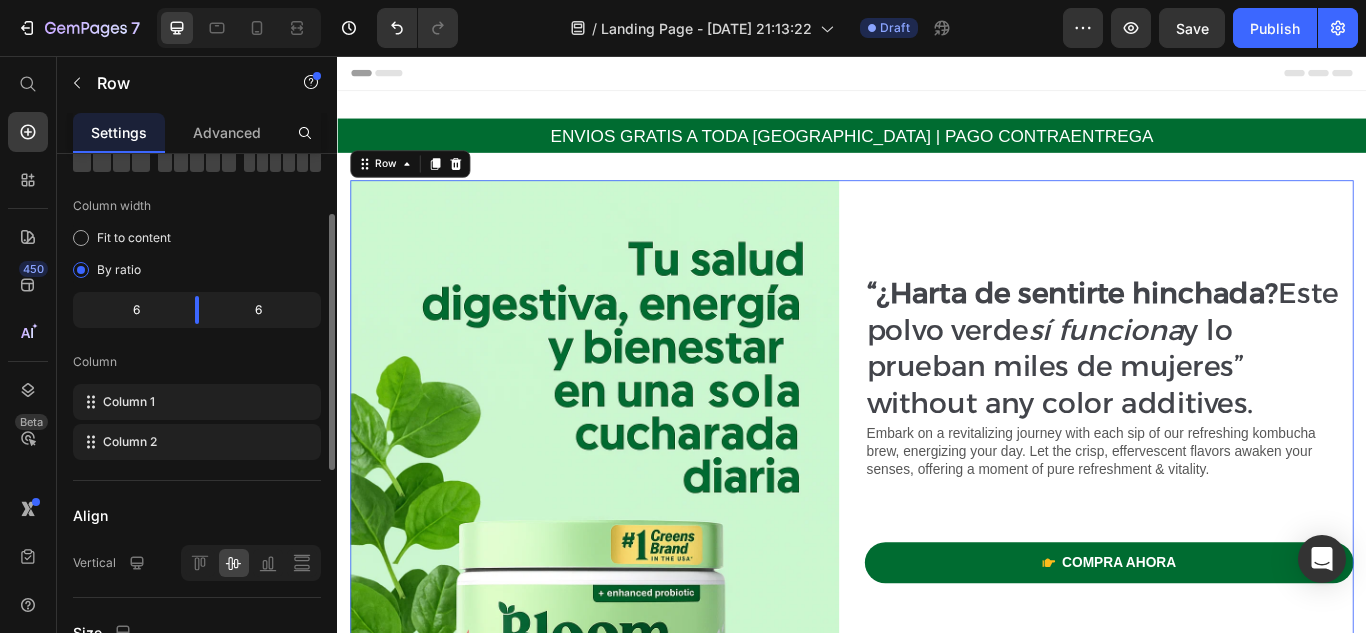 click on "⁠⁠⁠⁠⁠⁠⁠ “¿Harta de sentirte hinchada?  Este polvo verde  sí funciona  y lo prueban miles de mujeres” without any color additives. Heading Embark on a revitalizing journey with each sip of our refreshing kombucha brew, energizing your day. Let the crisp, effervescent flavors awaken your senses, offering a moment of pure refreshment & vitality. Text Block
compra ahora Button Shop Now   👉    Button Row Image Healthy heart Text Block Image Mental health Text Block Image Healthy gut Text Block Image Healthy liver Text Block Image Healthy skin Text Block Row Image “Absolutely love your Kombucha! Its rich flavor and refreshing taste have made it my daily pick-me-up.” Text Block Image Icon Icon Icon Icon Icon Icon List [PERSON_NAME]  / Customer Text Block Row Row" at bounding box center [1237, 628] 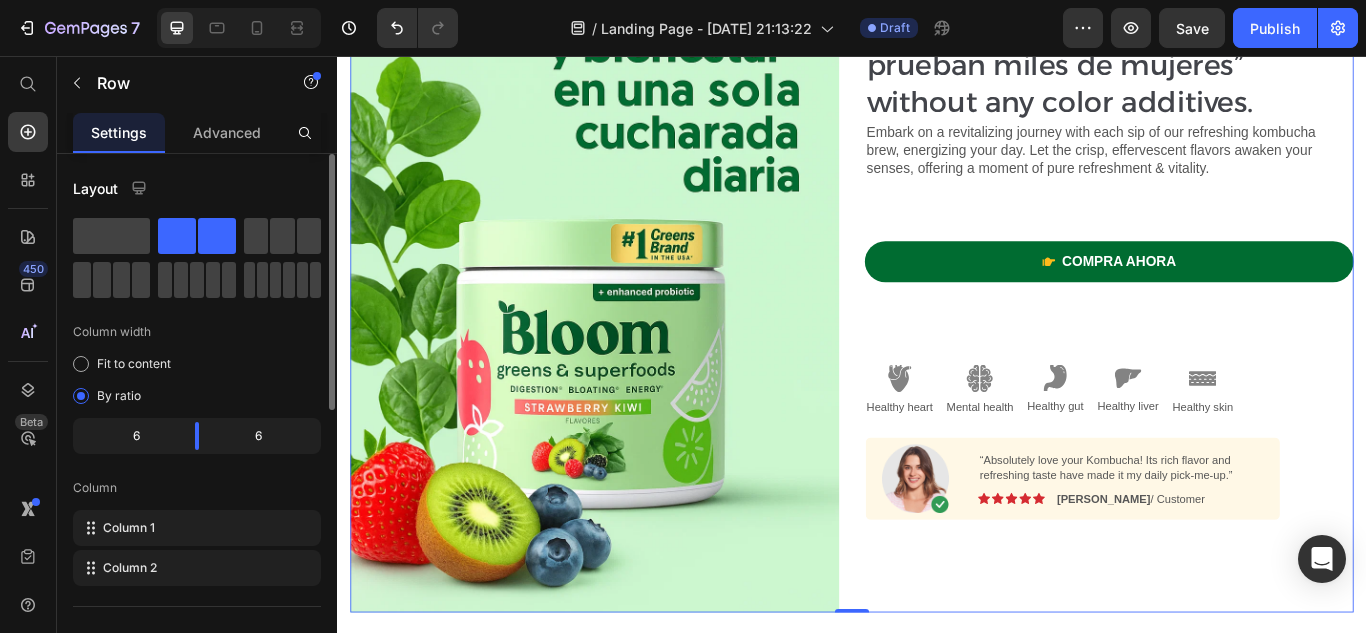 scroll, scrollTop: 352, scrollLeft: 0, axis: vertical 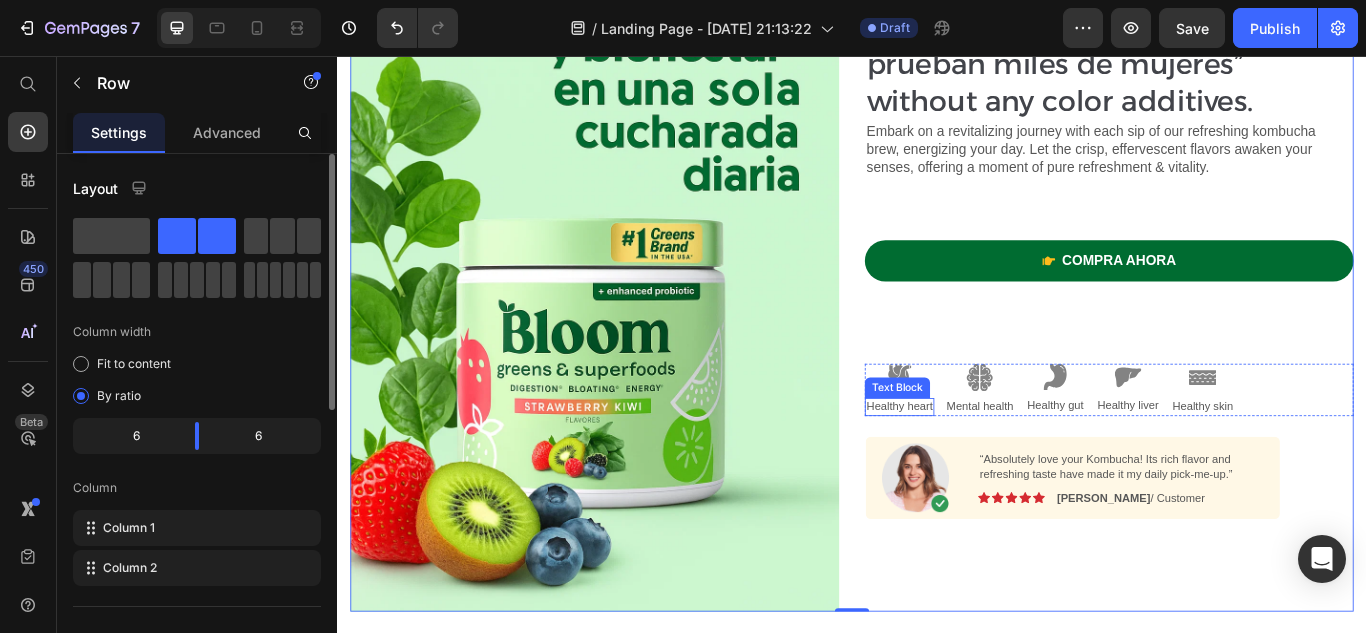 click on "Healthy heart" at bounding box center [992, 465] 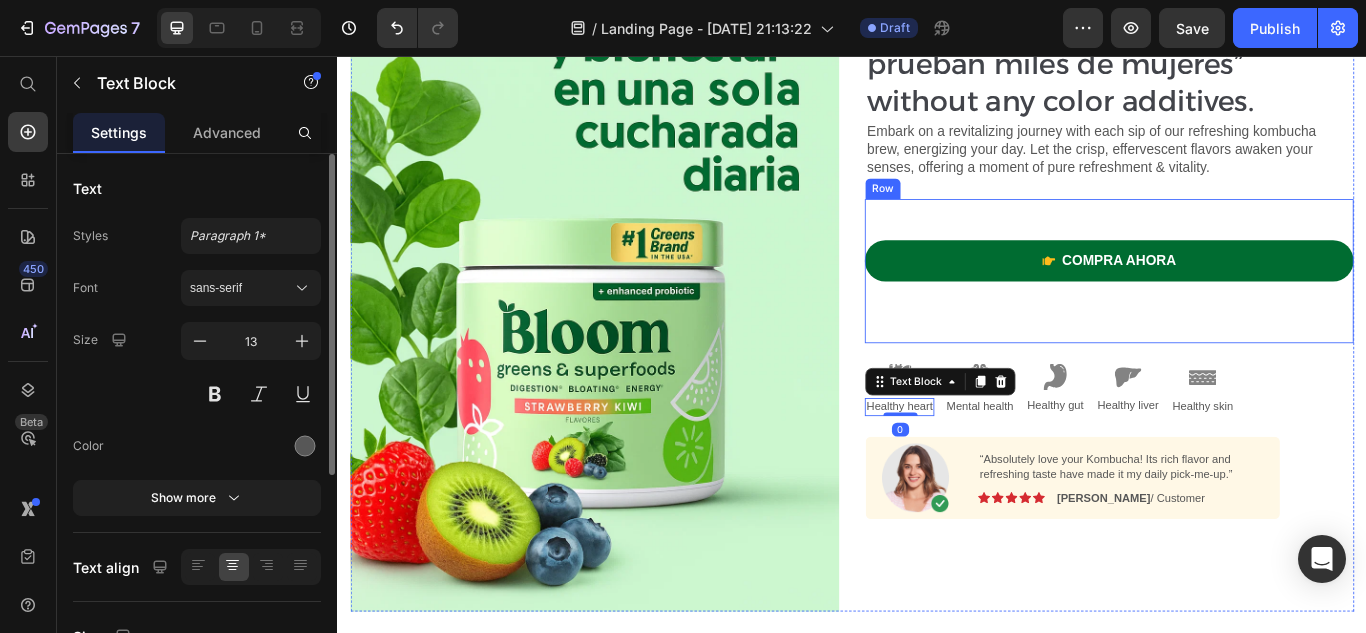 click on "compra ahora Button Shop Now   👉    Button Row" at bounding box center [1237, 307] 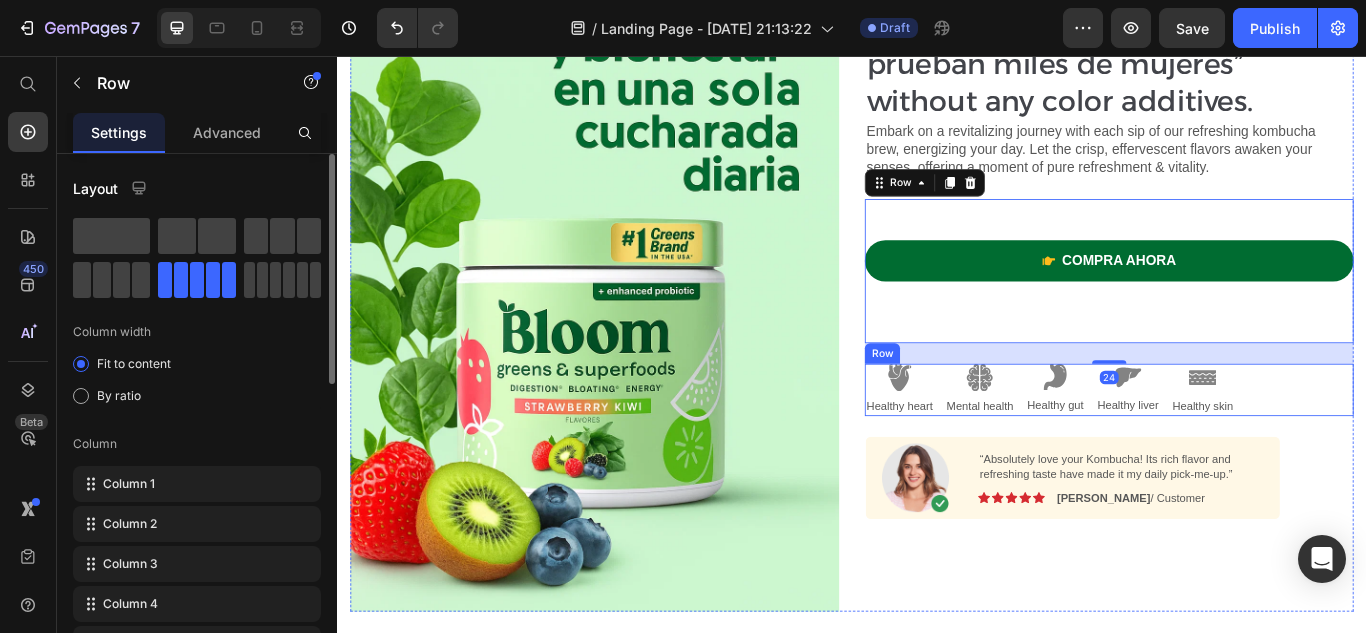 click on "Image Healthy heart Text Block Image Mental health Text Block Image Healthy gut Text Block Image Healthy liver Text Block Image Healthy skin Text Block Row" at bounding box center (1237, 445) 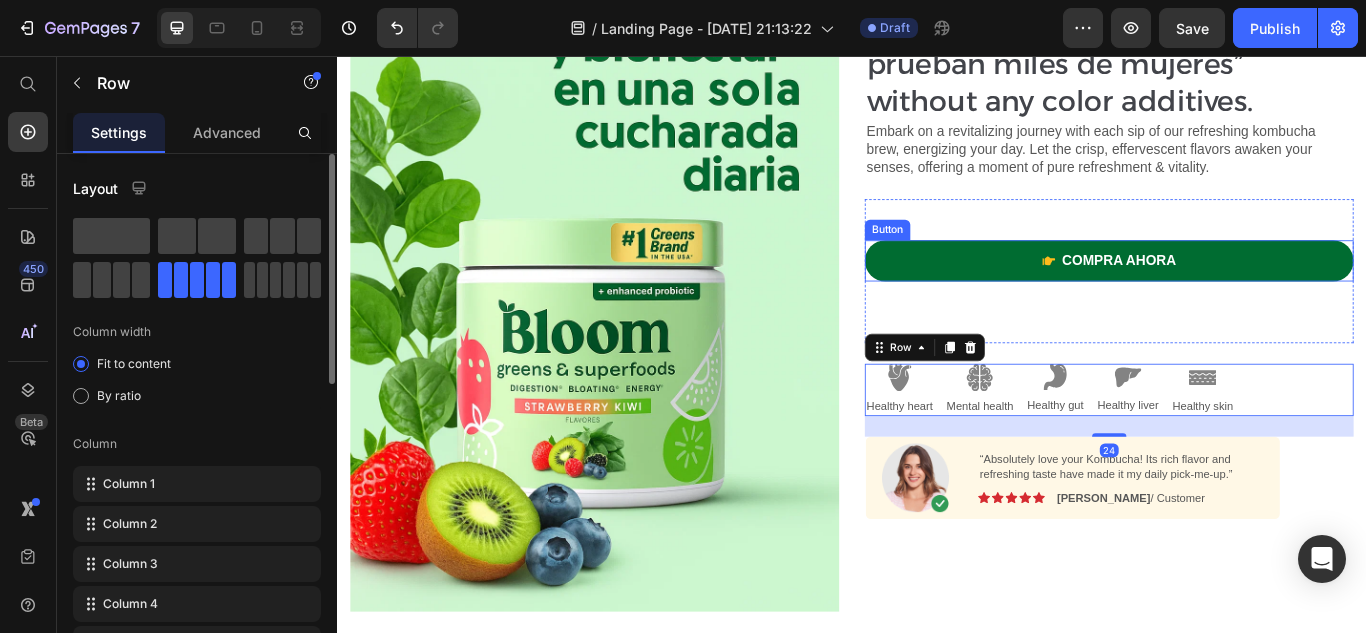click on "compra ahora Button Shop Now   👉    Button Row" at bounding box center (1237, 307) 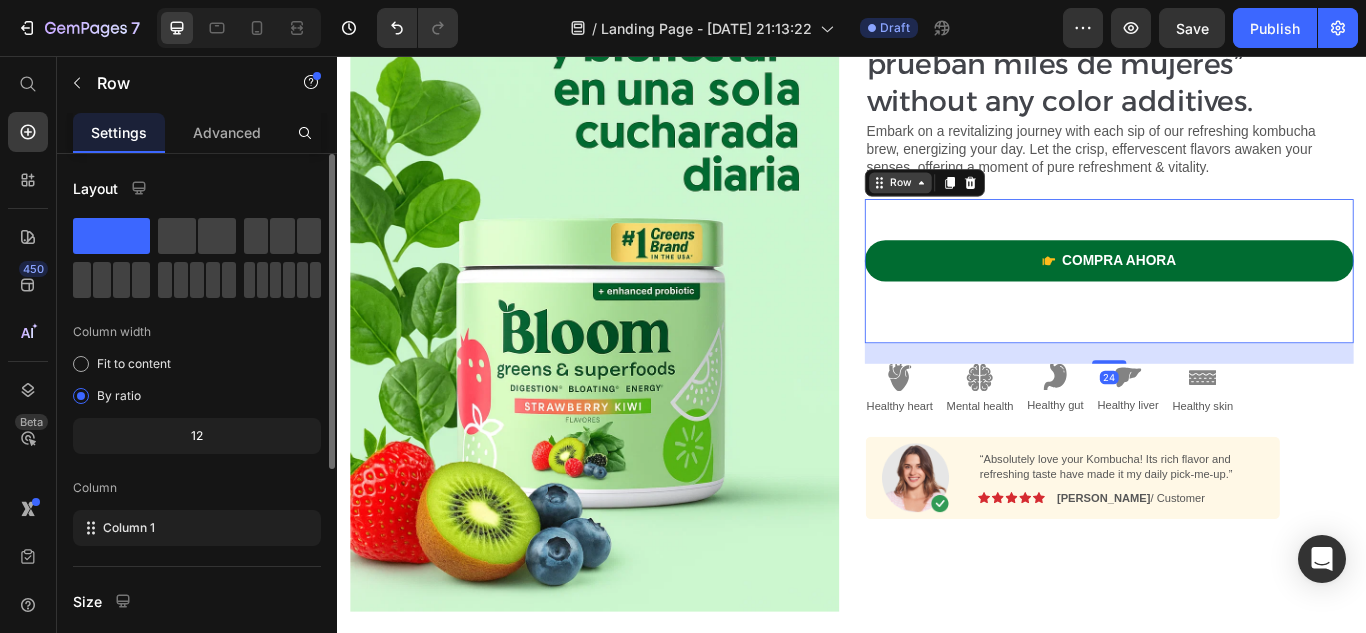 click on "Row" at bounding box center [993, 204] 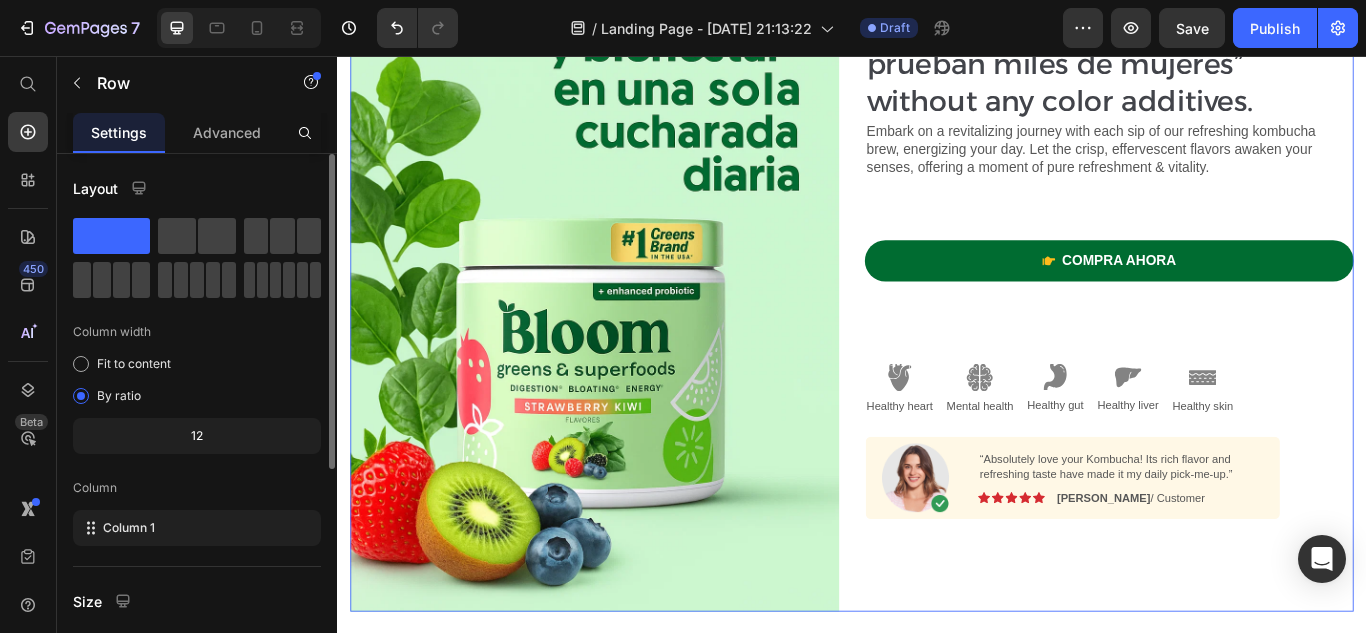 click on "⁠⁠⁠⁠⁠⁠⁠ “¿Harta de sentirte hinchada?  Este polvo verde  sí funciona  y lo prueban miles de mujeres” without any color additives. Heading Embark on a revitalizing journey with each sip of our refreshing kombucha brew, energizing your day. Let the crisp, effervescent flavors awaken your senses, offering a moment of pure refreshment & vitality. Text Block
compra ahora Button Shop Now   👉    Button Row Image Healthy heart Text Block Image Mental health Text Block Image Healthy gut Text Block Image Healthy liver Text Block Image Healthy skin Text Block Row Image “Absolutely love your Kombucha! Its rich flavor and refreshing taste have made it my daily pick-me-up.” Text Block Image Icon Icon Icon Icon Icon Icon List [PERSON_NAME]  / Customer Text Block Row Row" at bounding box center (1237, 276) 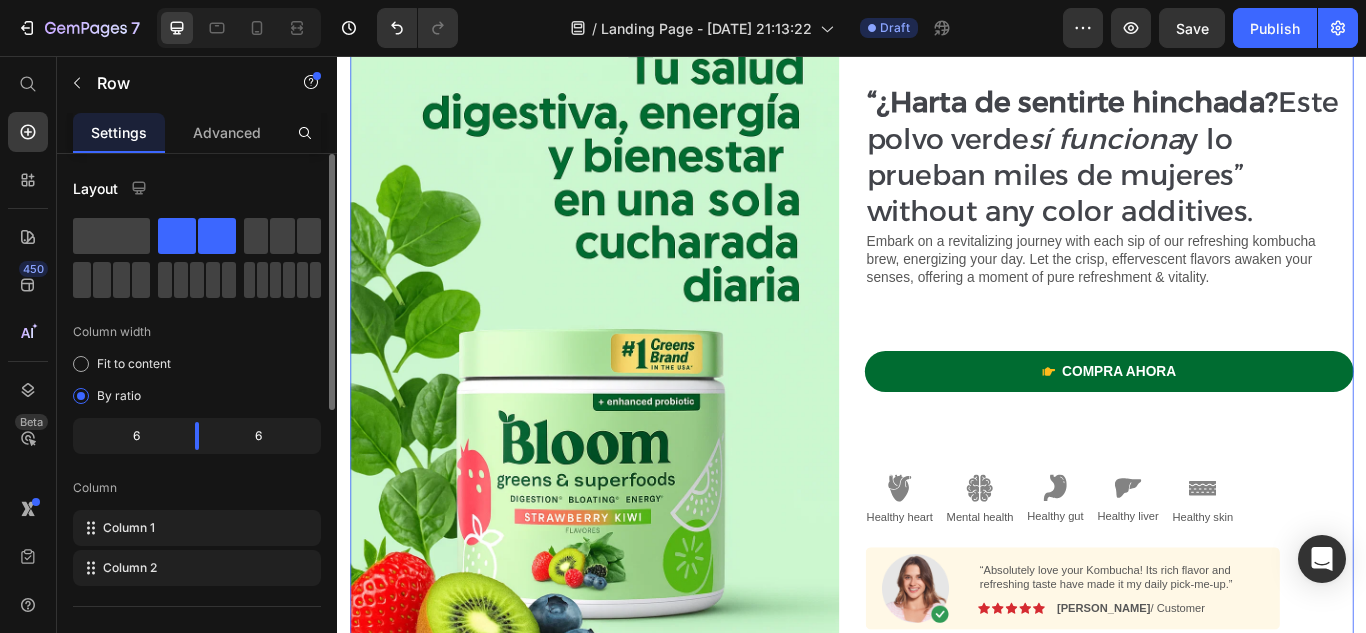 scroll, scrollTop: 204, scrollLeft: 0, axis: vertical 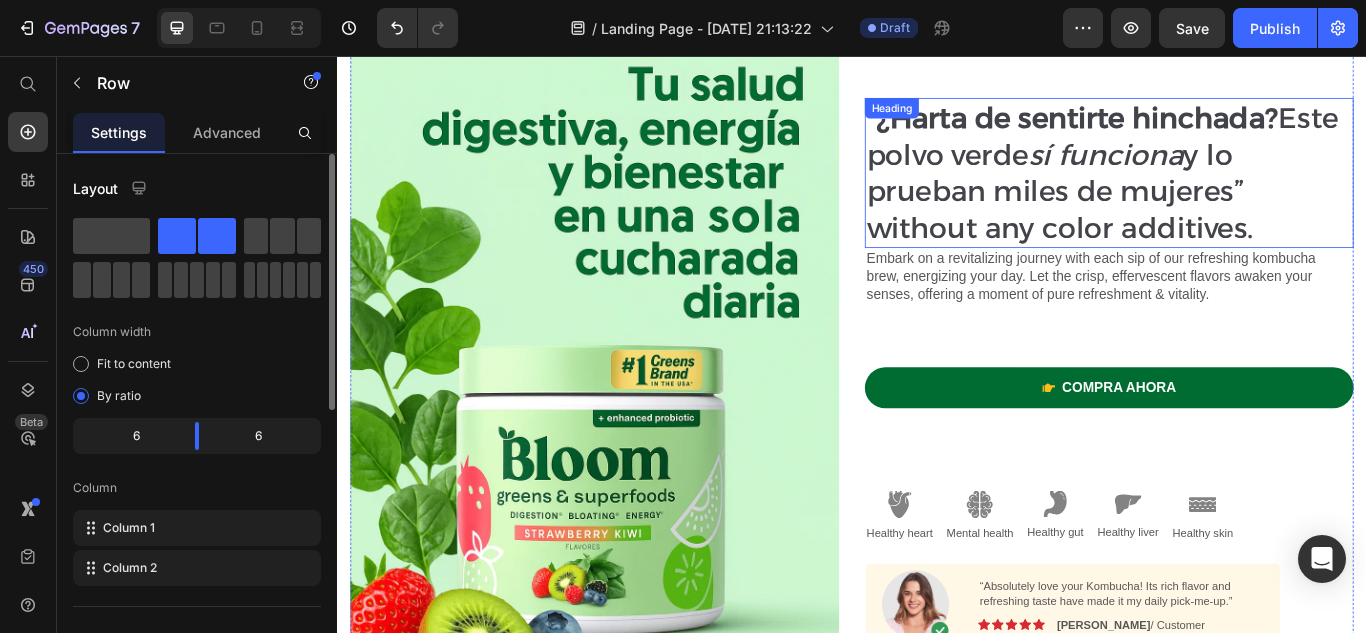 click on "⁠⁠⁠⁠⁠⁠⁠ “¿Harta de sentirte hinchada?  Este polvo verde  sí funciona  y lo prueban miles de mujeres” without any color additives." at bounding box center [1237, 193] 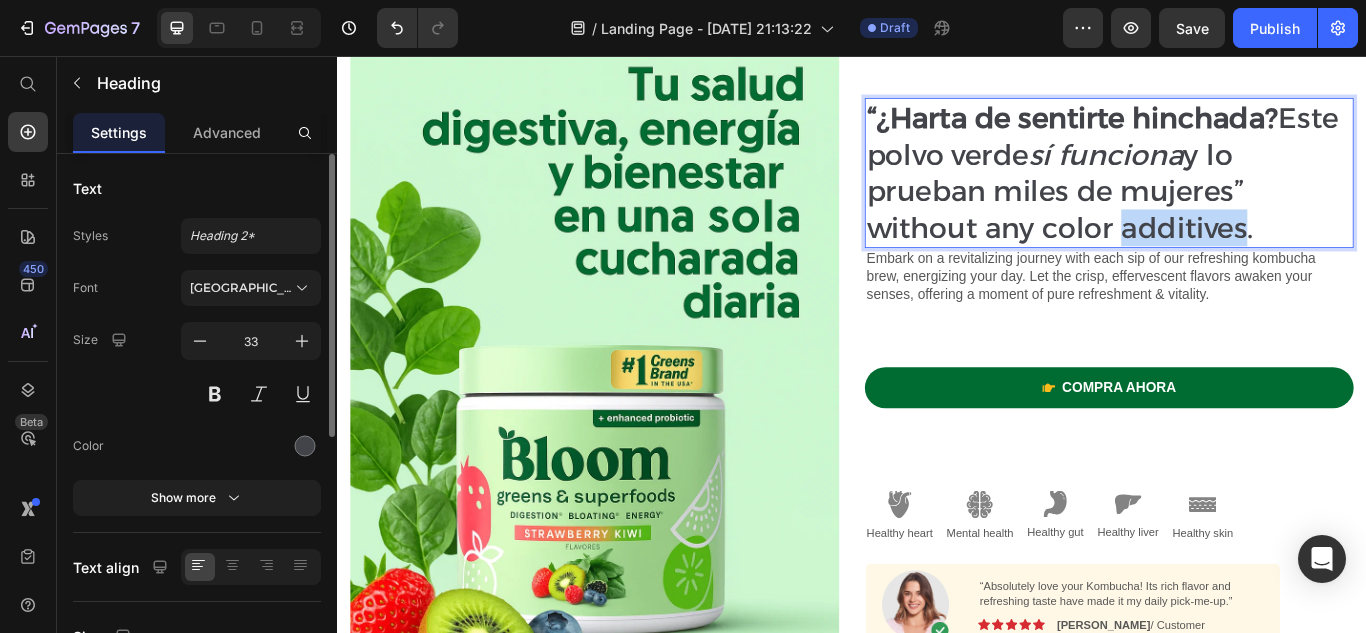 click on "“¿Harta de sentirte hinchada?  Este polvo verde  sí funciona  y lo prueban miles de mujeres” without any color additives." at bounding box center [1237, 193] 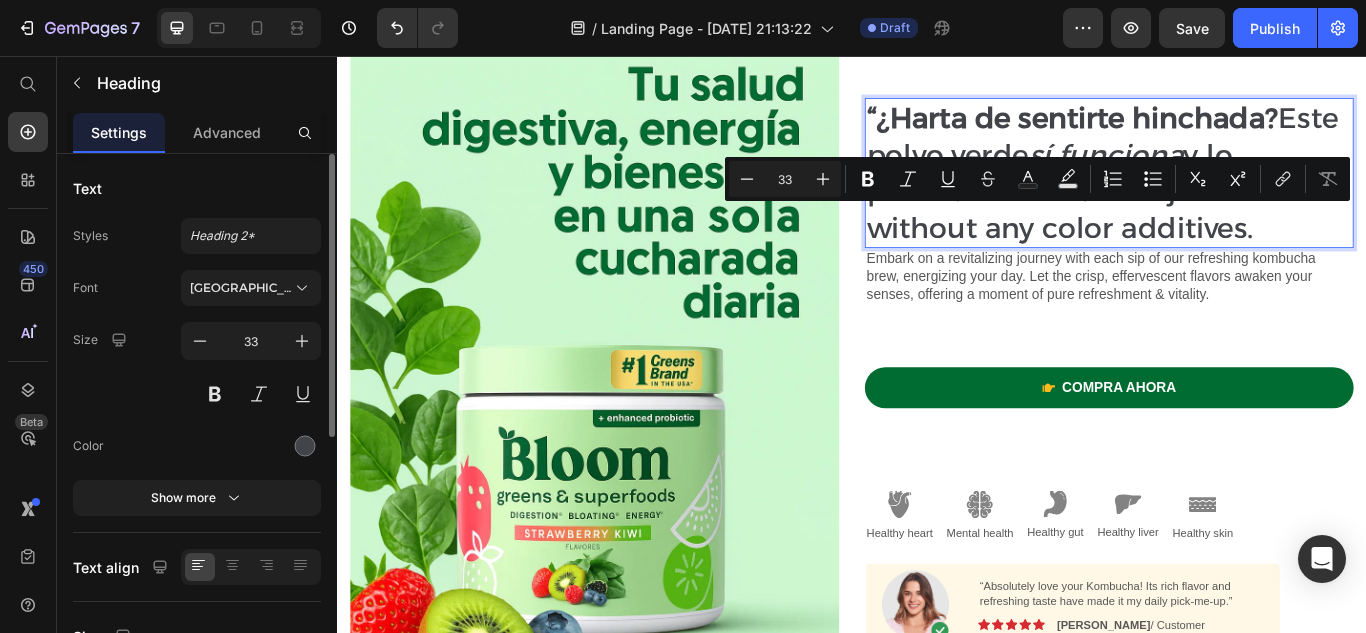 click on "“¿Harta de sentirte hinchada?  Este polvo verde  sí funciona  y lo prueban miles de mujeres” without any color additives." at bounding box center (1237, 193) 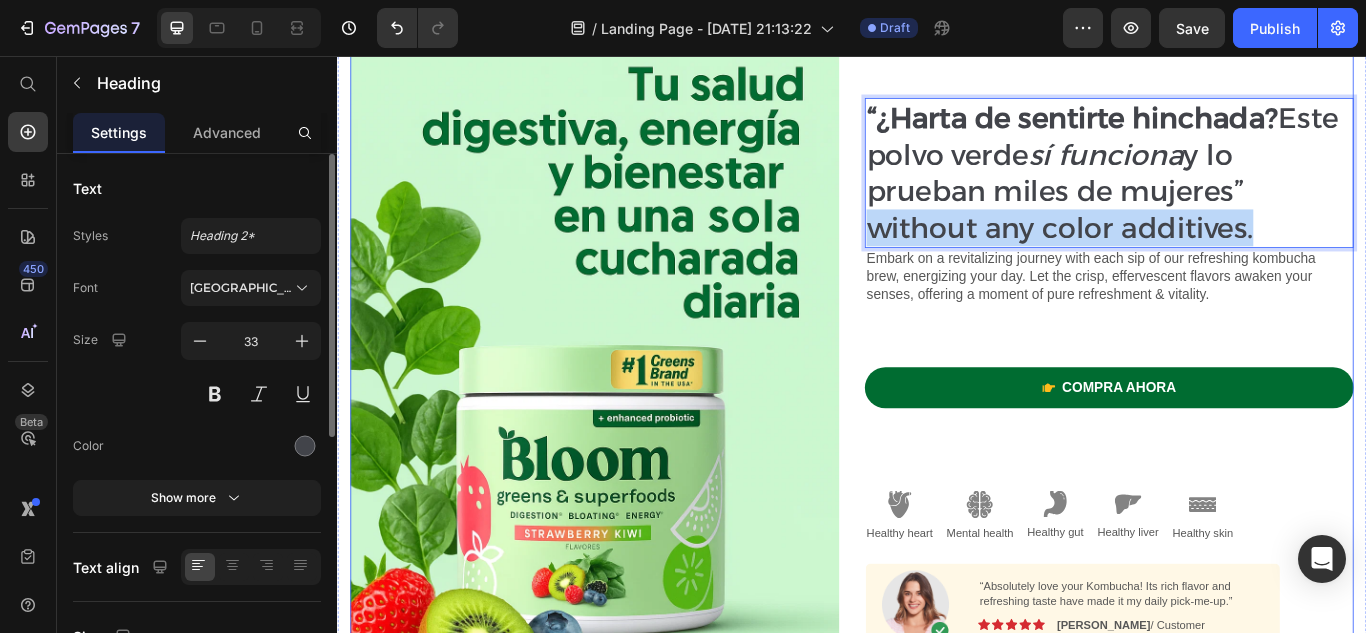 drag, startPoint x: 1402, startPoint y: 248, endPoint x: 942, endPoint y: 256, distance: 460.06955 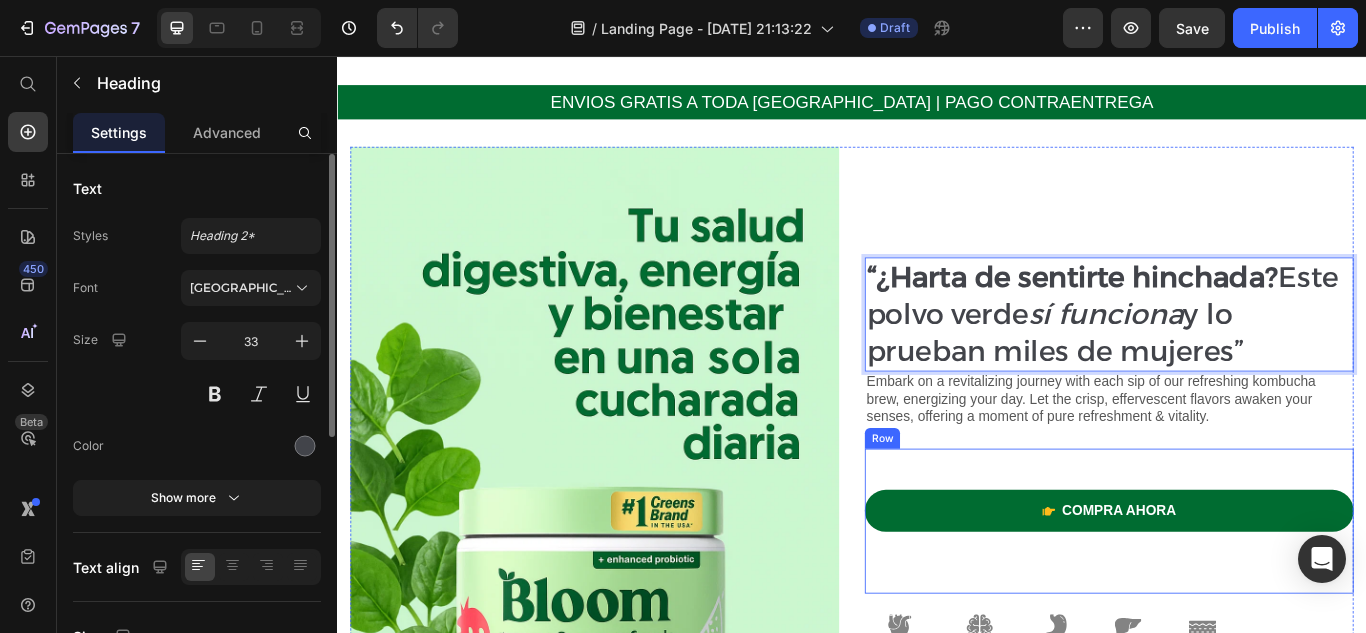 scroll, scrollTop: 0, scrollLeft: 0, axis: both 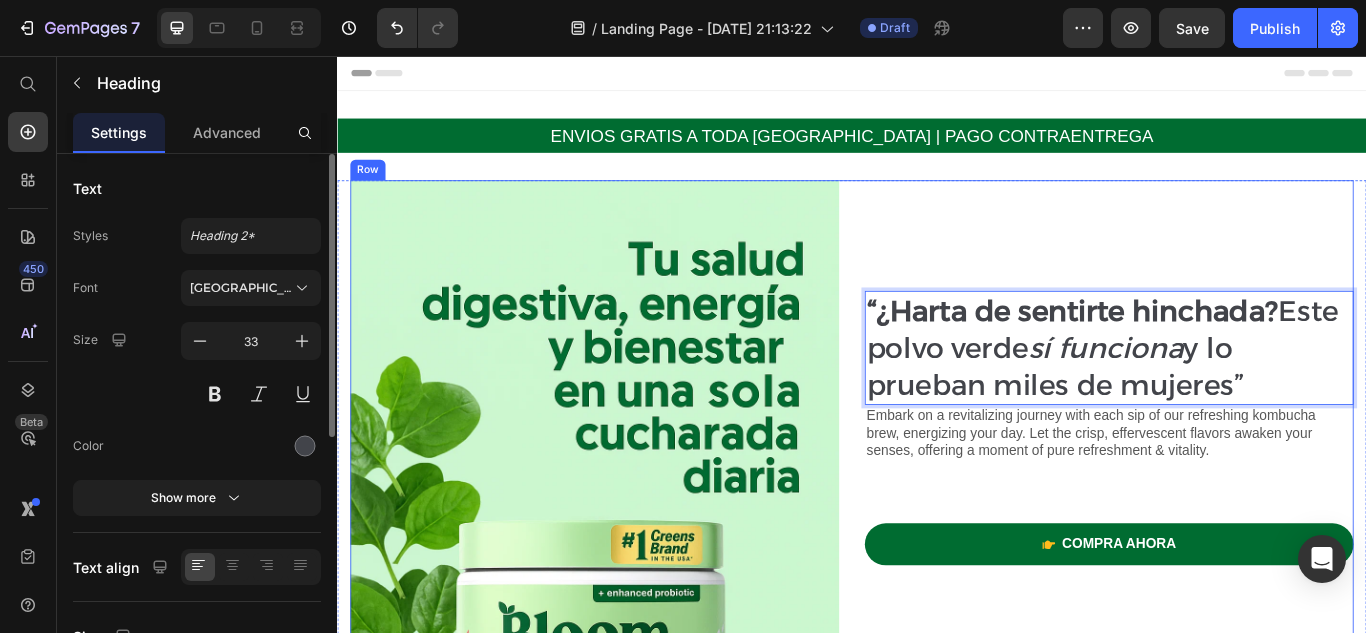 click on "“¿Harta de sentirte hinchada?  Este polvo verde  sí funciona  y lo prueban miles de mujeres” Heading   0 Embark on a revitalizing journey with each sip of our refreshing kombucha brew, energizing your day. Let the crisp, effervescent flavors awaken your senses, offering a moment of pure refreshment & vitality. Text Block
compra ahora Button Shop Now   👉    Button Row Image Healthy heart Text Block Image Mental health Text Block Image Healthy gut Text Block Image Healthy liver Text Block Image Healthy skin Text Block Row Image “Absolutely love your Kombucha! Its rich flavor and refreshing taste have made it my daily pick-me-up.” Text Block Image Icon Icon Icon Icon Icon Icon List [PERSON_NAME]  / Customer Text Block Row Row" at bounding box center (1237, 628) 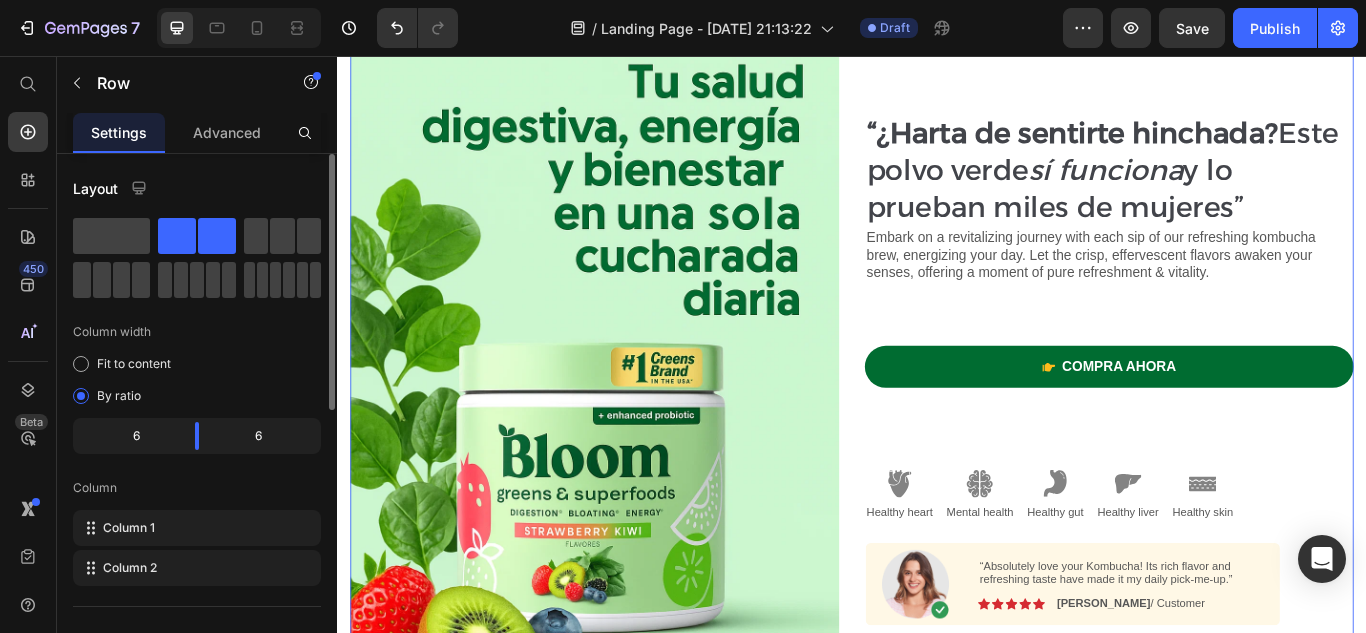 scroll, scrollTop: 208, scrollLeft: 0, axis: vertical 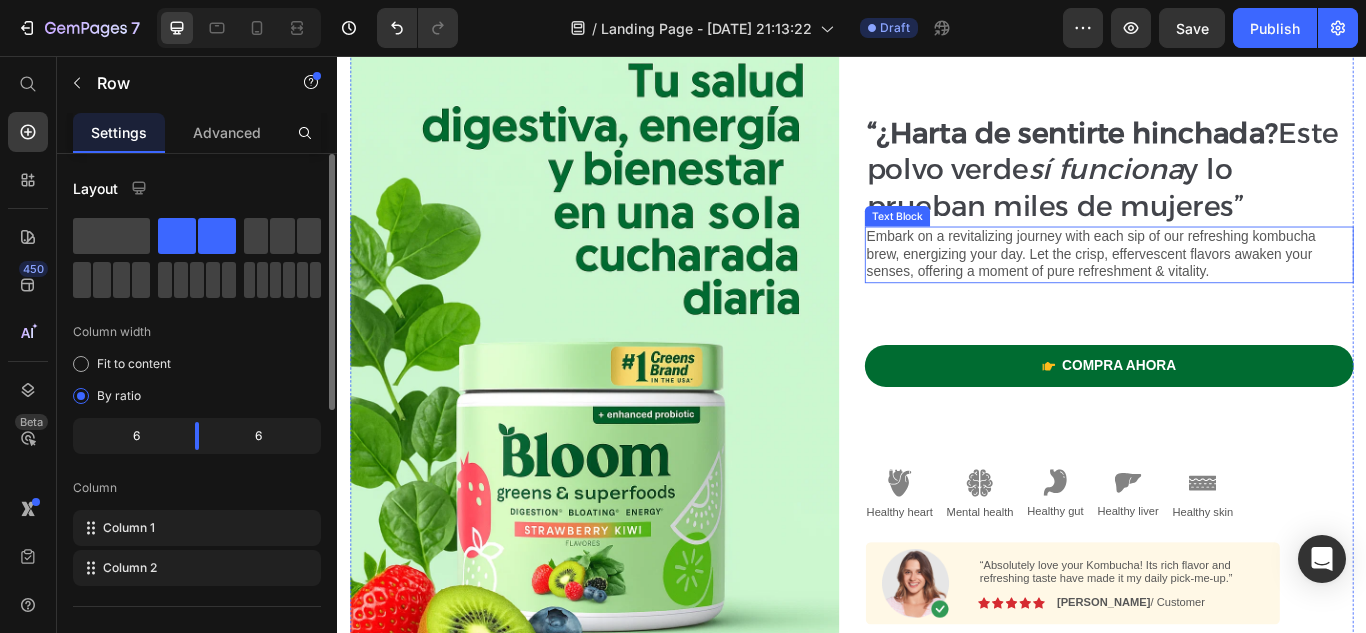click on "Embark on a revitalizing journey with each sip of our refreshing kombucha brew, energizing your day. Let the crisp, effervescent flavors awaken your senses, offering a moment of pure refreshment & vitality." at bounding box center (1237, 288) 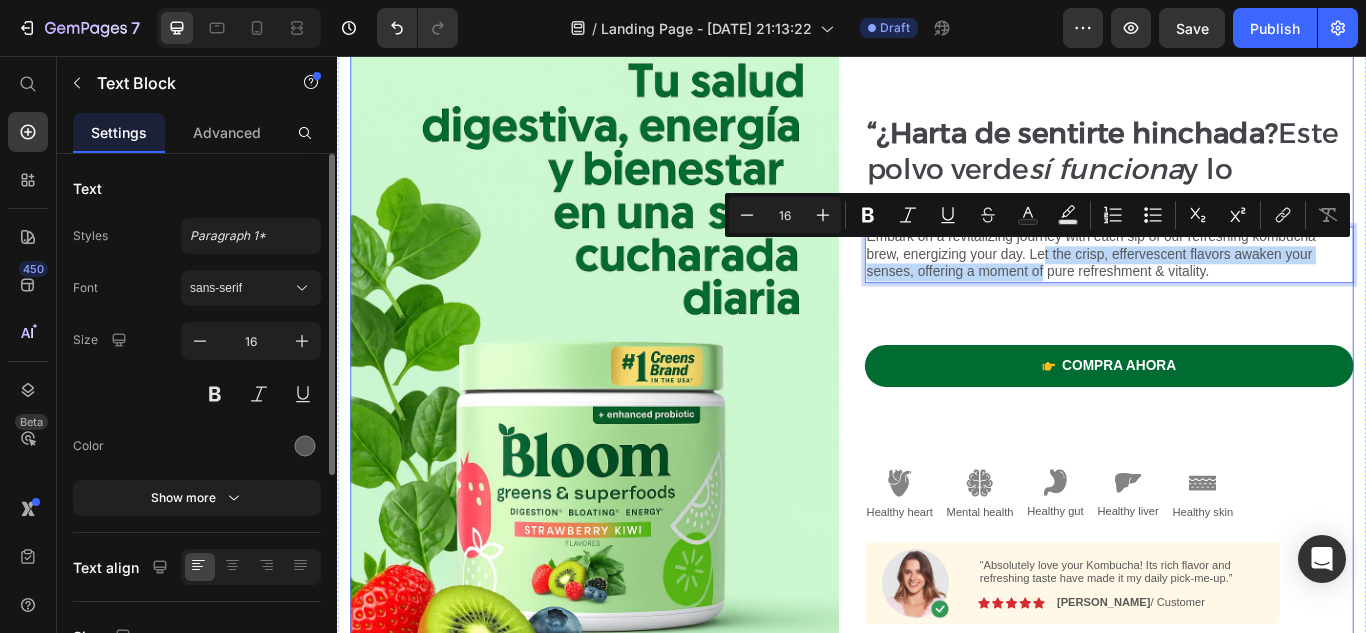 drag, startPoint x: 1154, startPoint y: 271, endPoint x: 1154, endPoint y: 318, distance: 47 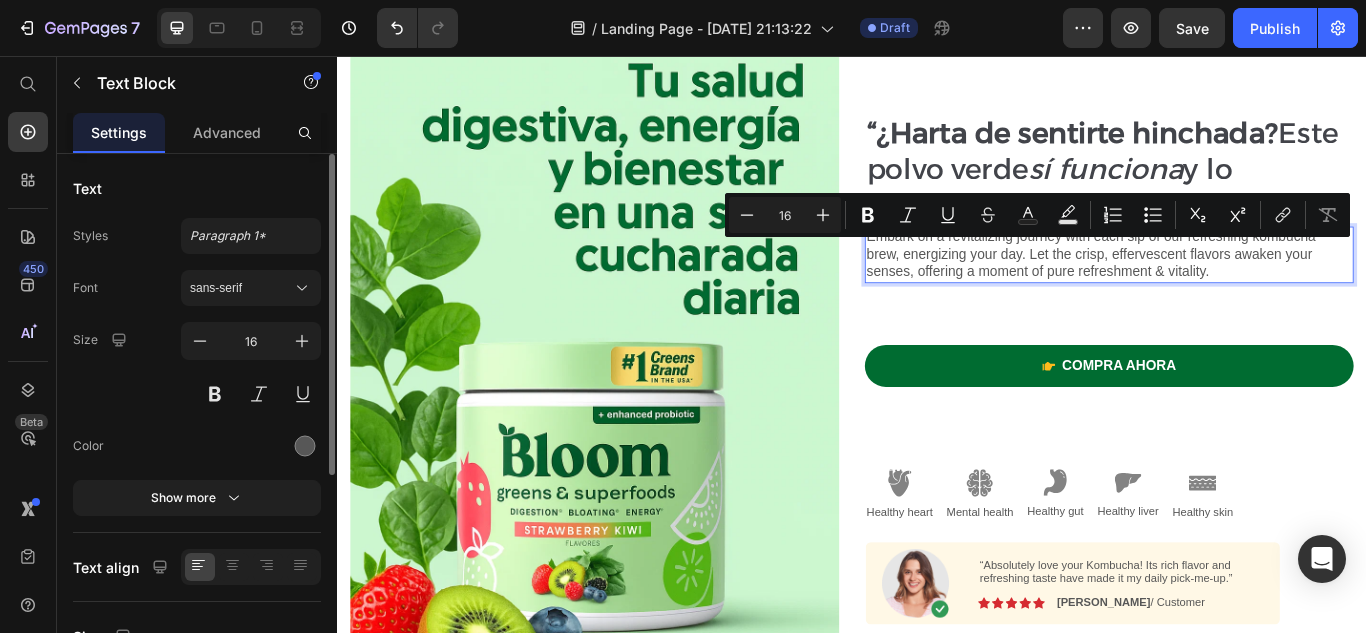 click on "Embark on a revitalizing journey with each sip of our refreshing kombucha brew, energizing your day. Let the crisp, effervescent flavors awaken your senses, offering a moment of pure refreshment & vitality." at bounding box center [1237, 288] 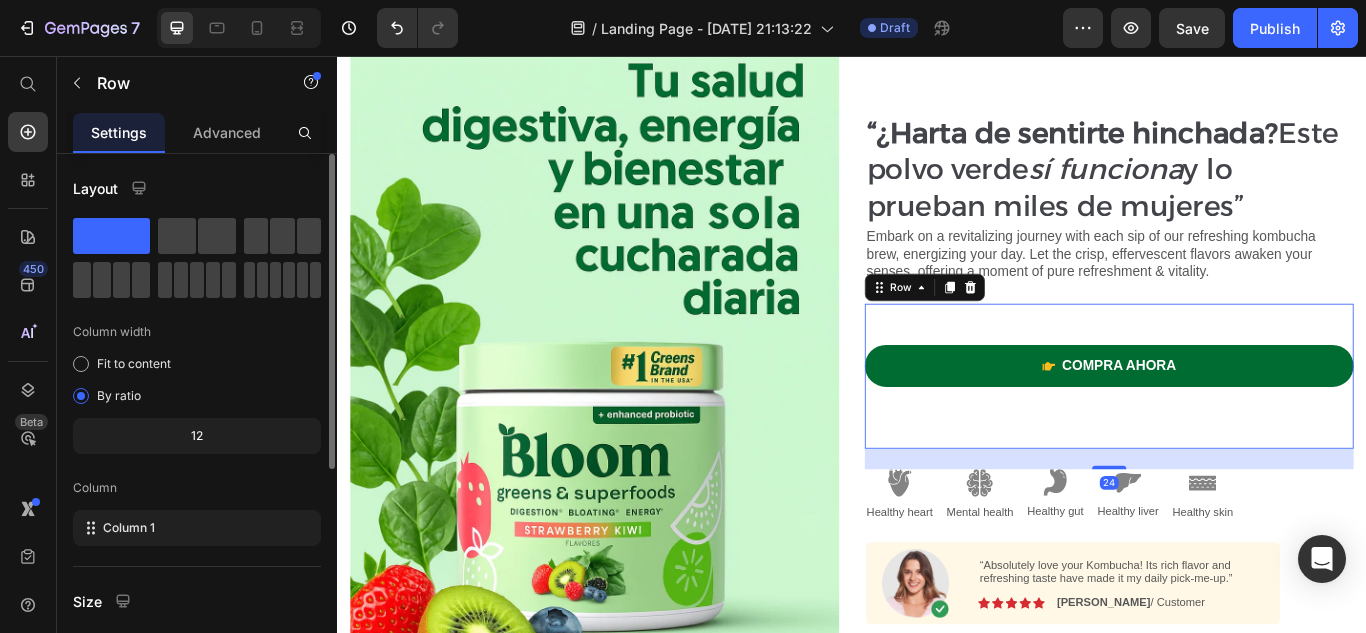 click on "compra ahora Button Shop Now   👉    Button Row   24" at bounding box center [1237, 429] 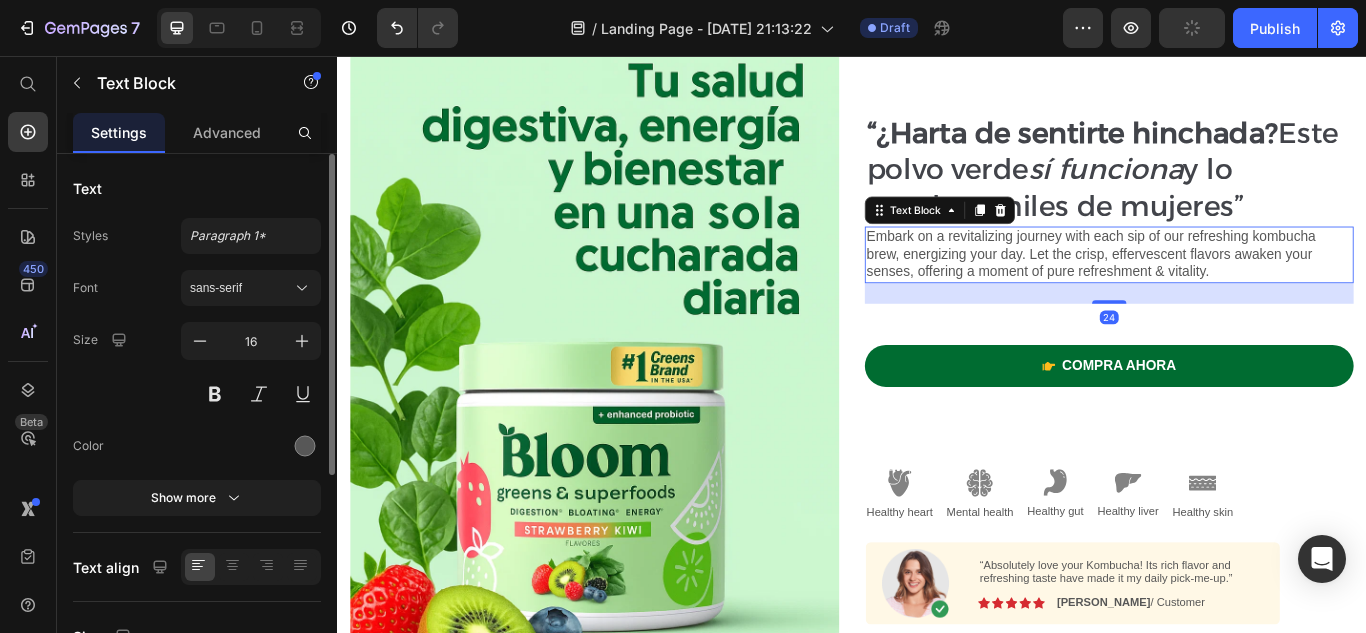 click on "24" at bounding box center [1237, 361] 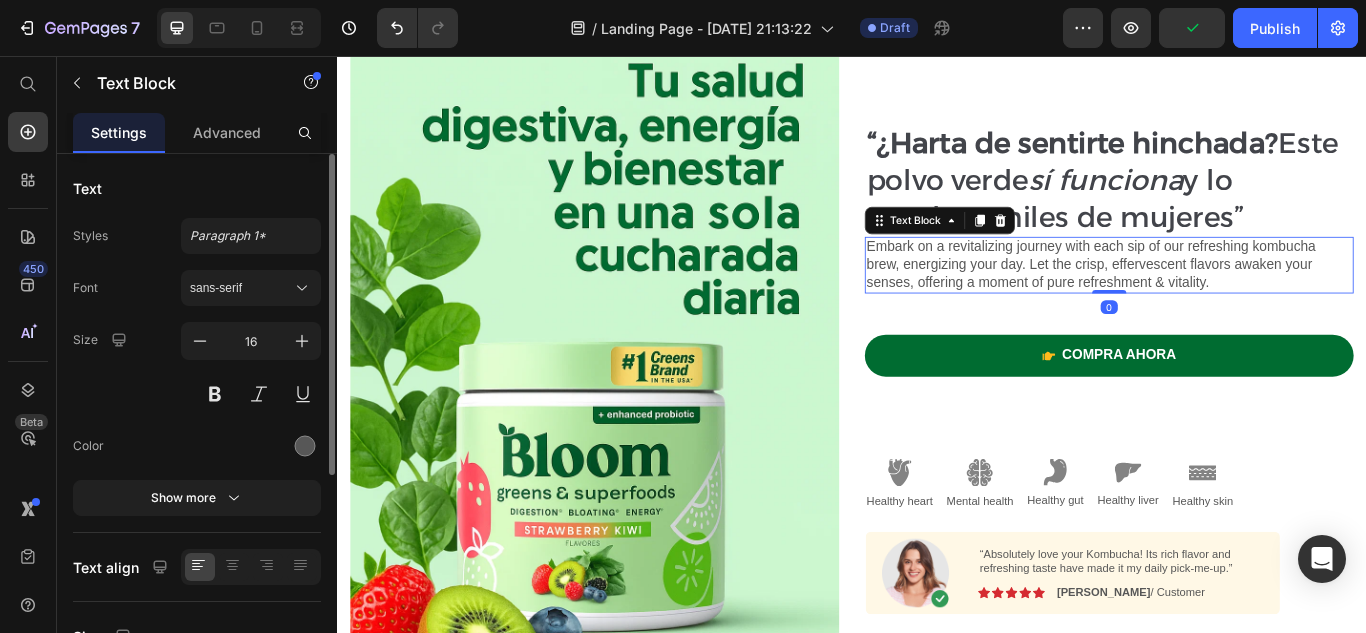 drag, startPoint x: 1224, startPoint y: 339, endPoint x: 1222, endPoint y: 305, distance: 34.058773 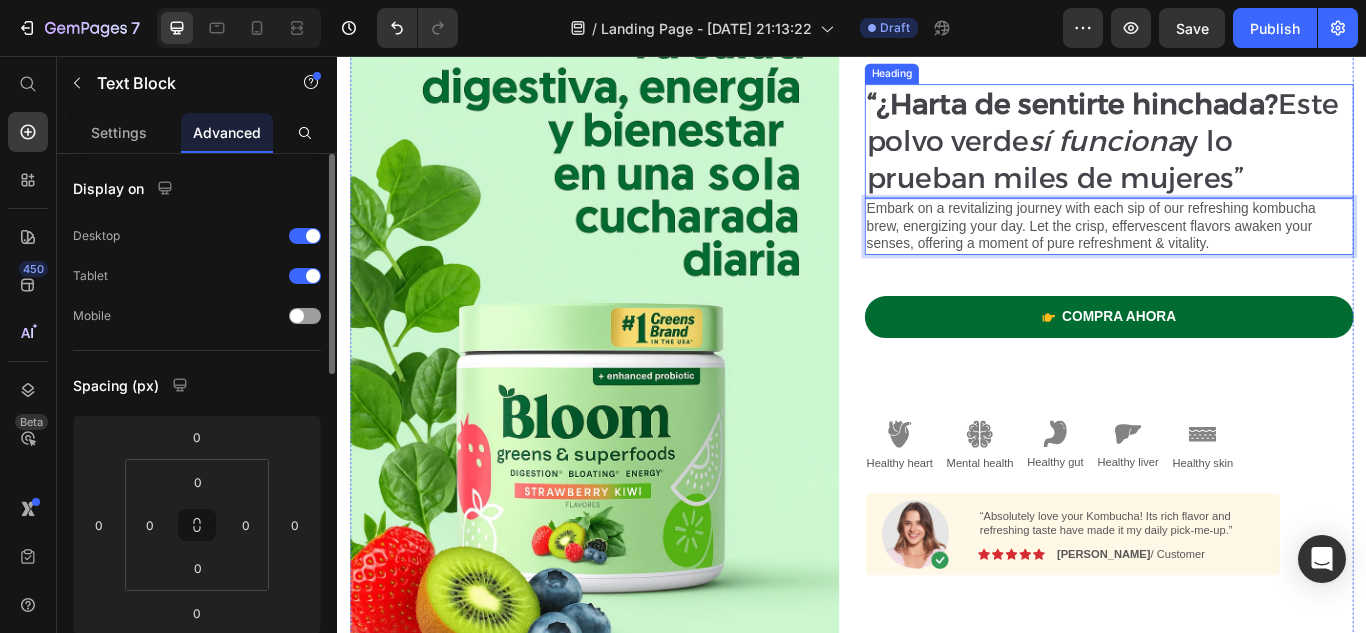 scroll, scrollTop: 233, scrollLeft: 0, axis: vertical 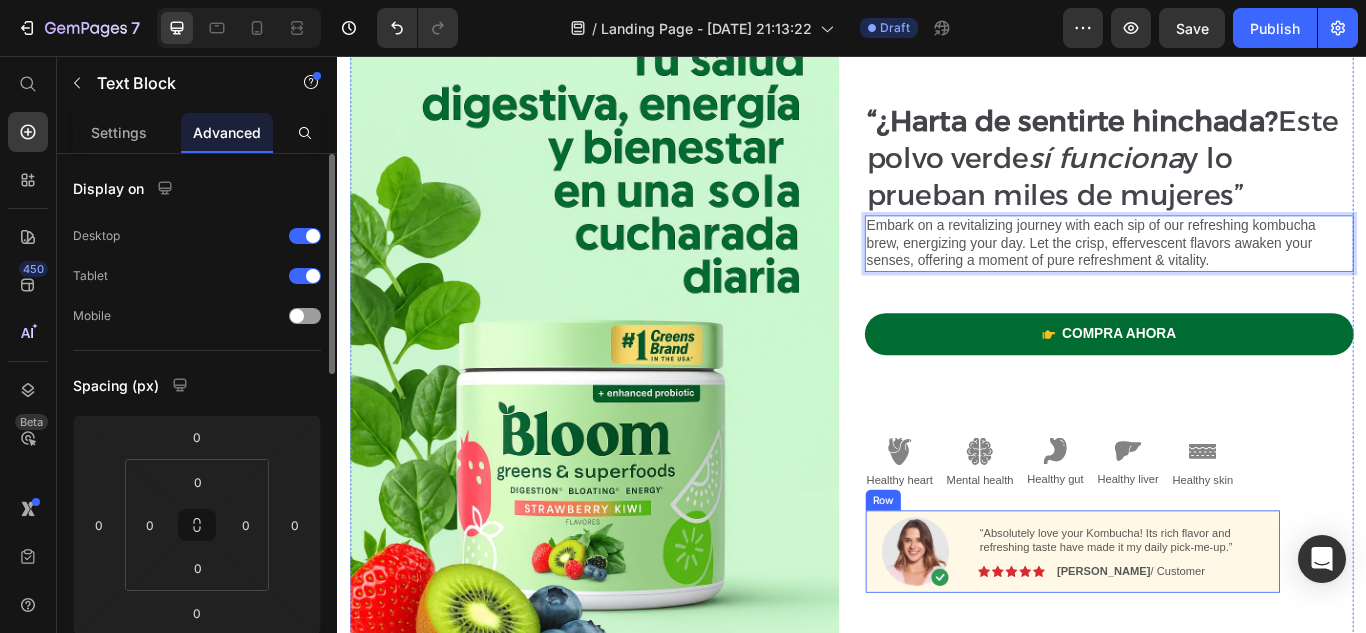 click on "“Absolutely love your Kombucha! Its rich flavor and refreshing taste have made it my daily pick-me-up.” Text Block Image Icon Icon Icon Icon Icon Icon List [PERSON_NAME]  / Customer Text Block Row" at bounding box center [1250, 634] 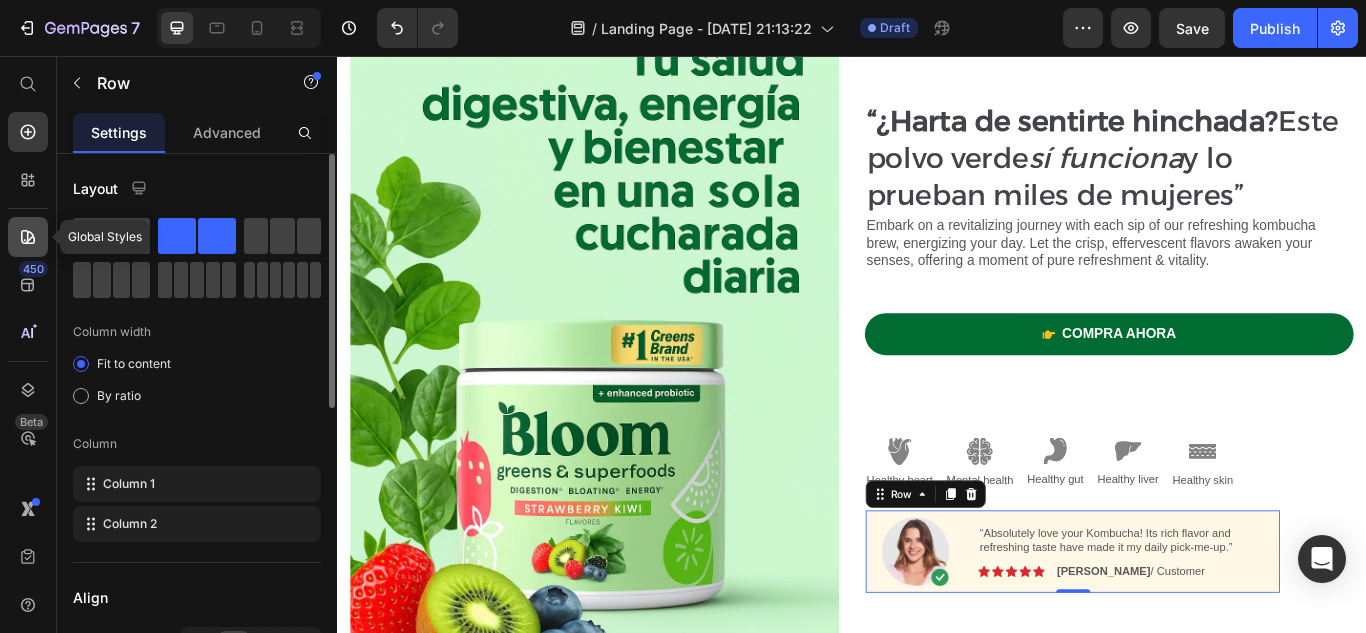click 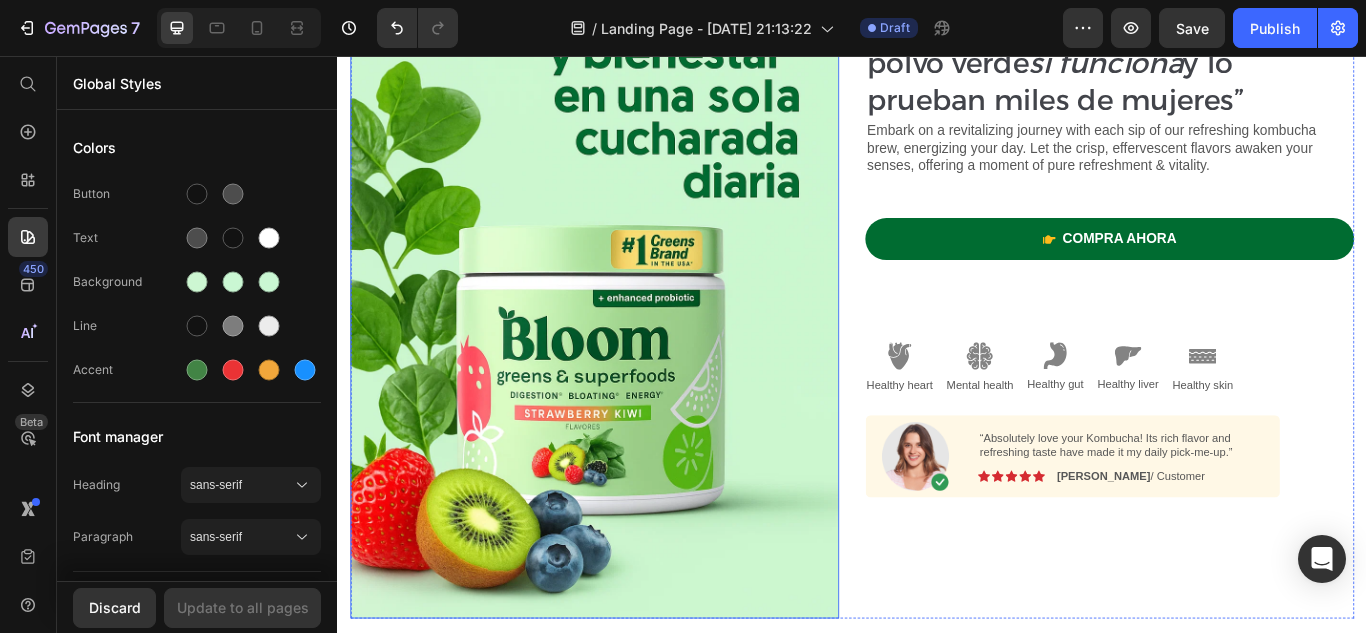 scroll, scrollTop: 312, scrollLeft: 0, axis: vertical 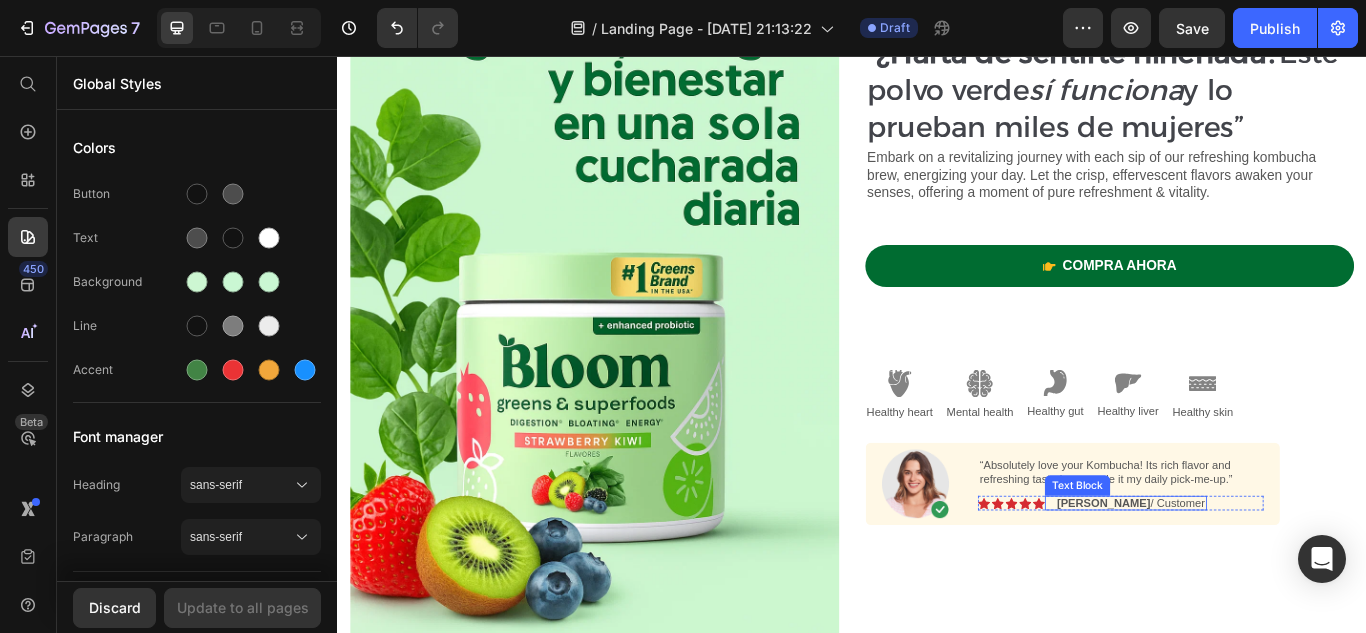 click on "Text Block" at bounding box center [1200, 557] 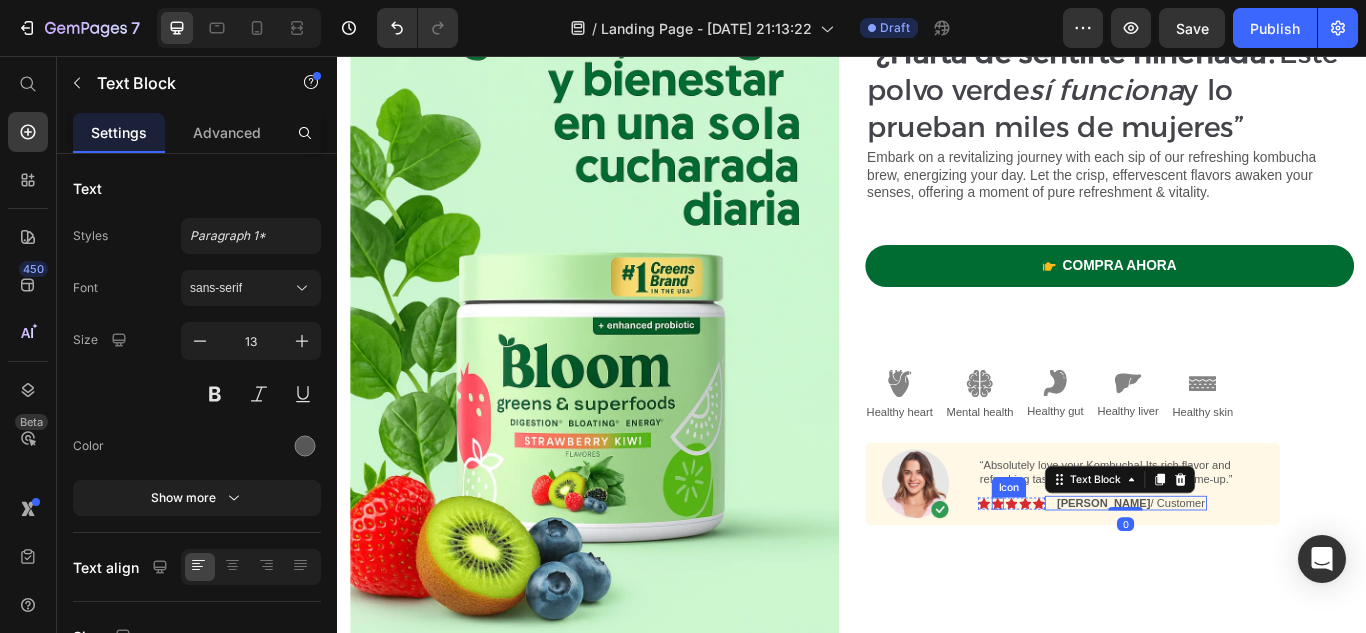 click on "Icon" at bounding box center [1120, 559] 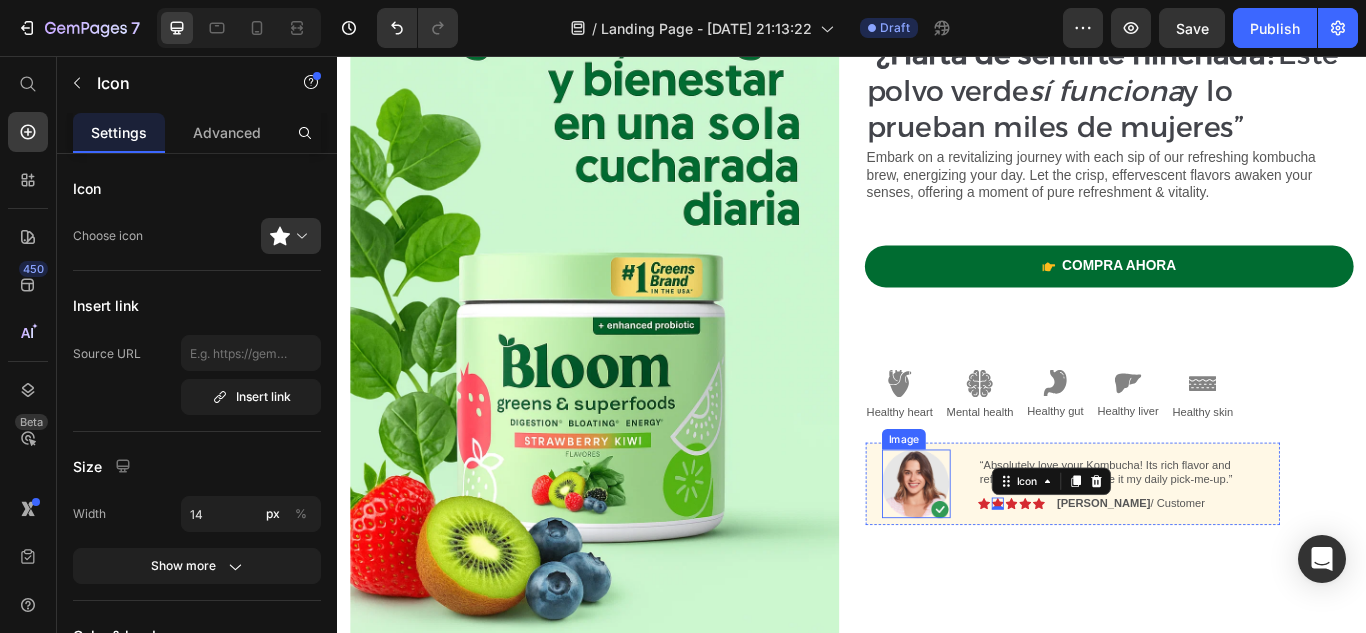 click at bounding box center [1012, 555] 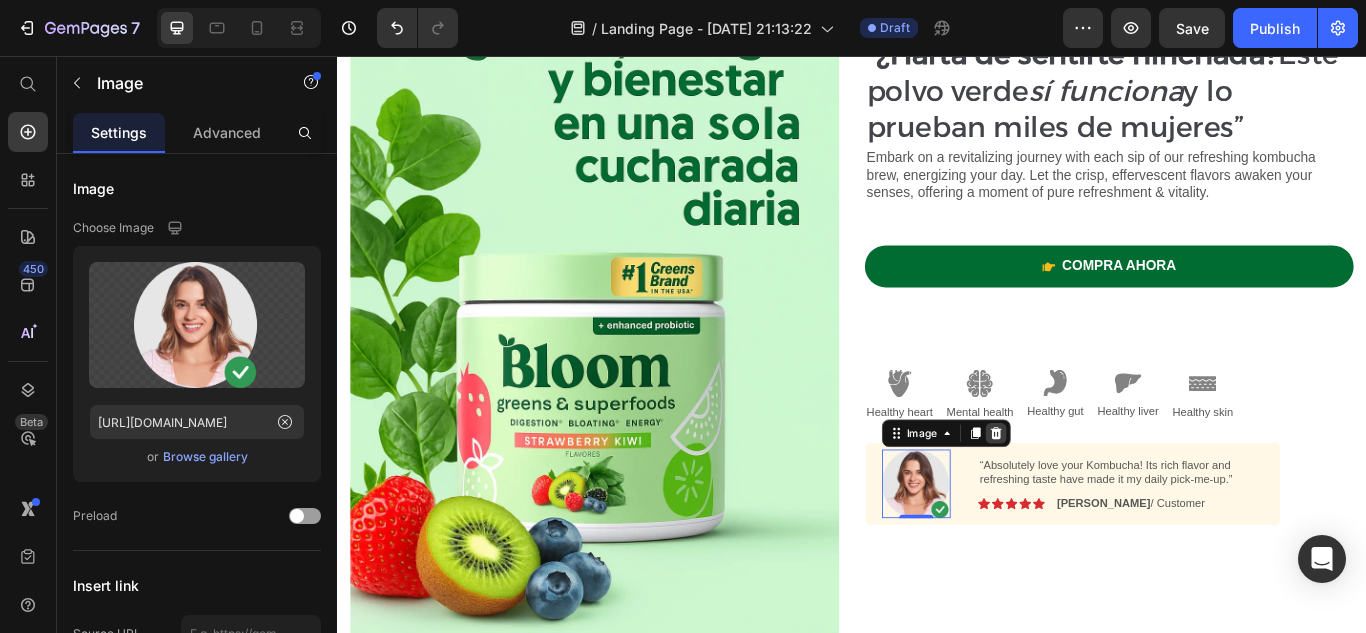click 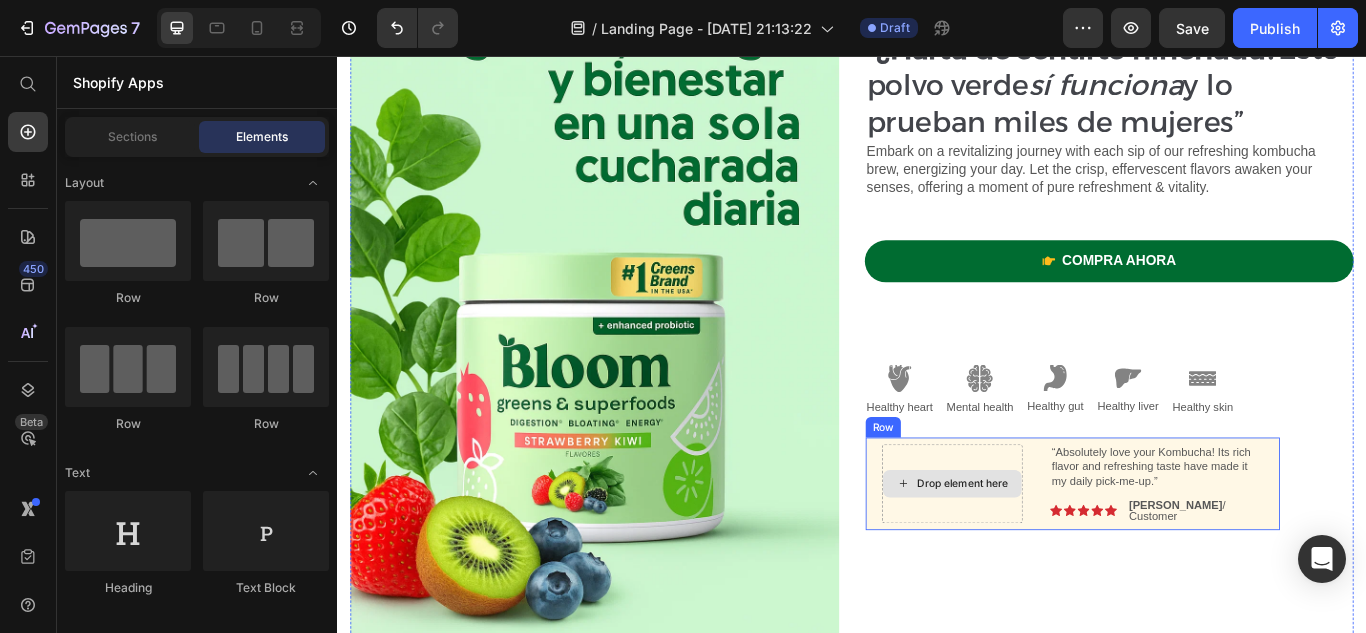 click on "Drop element here" at bounding box center (1054, 555) 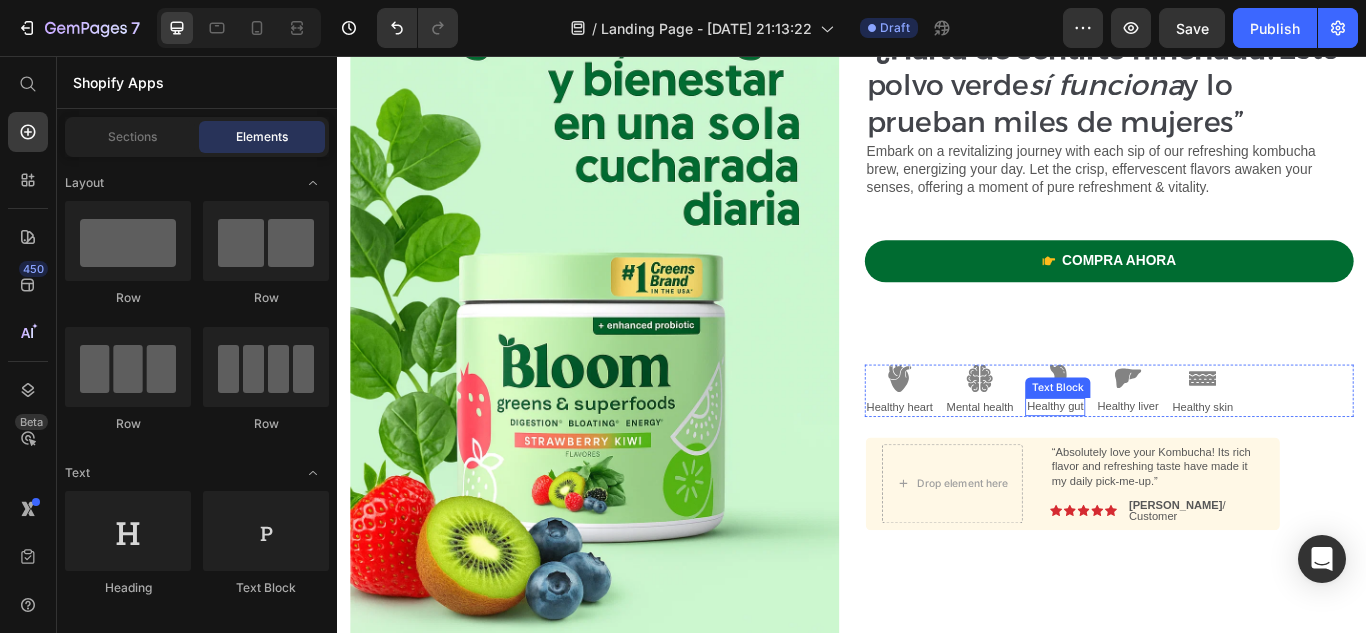click on "Text Block" at bounding box center [1177, 443] 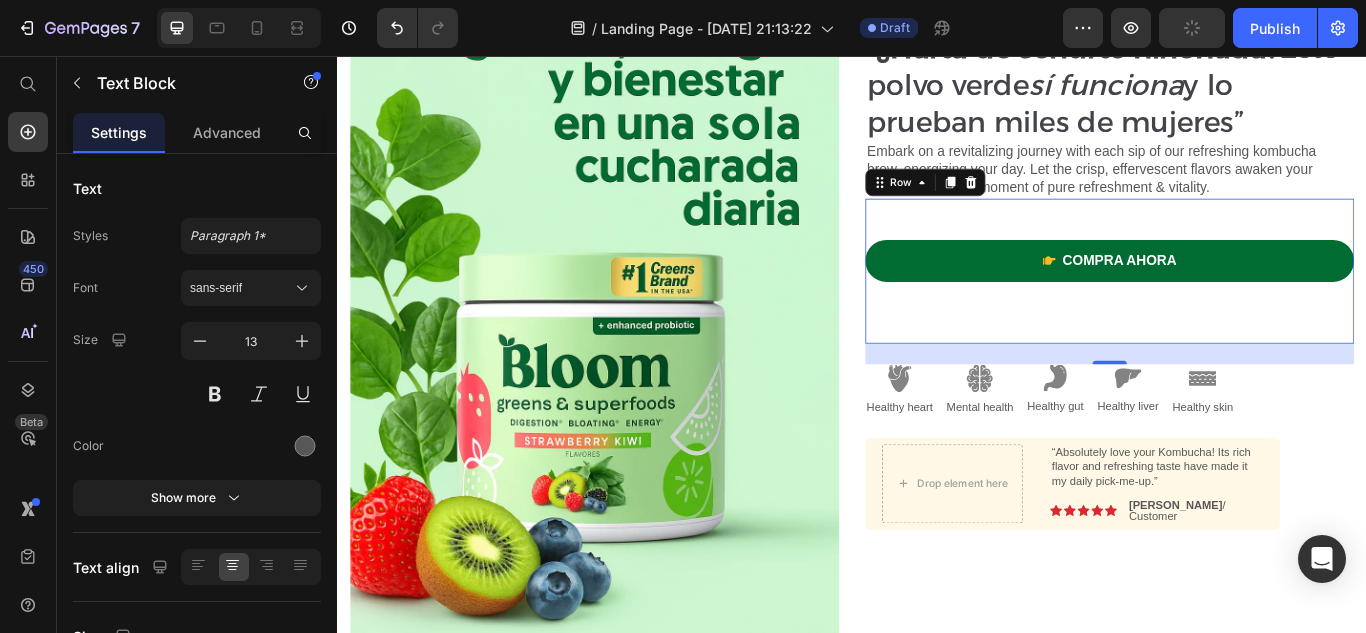 click on "compra ahora Button Shop Now   👉    Button Row   0" at bounding box center (1237, 307) 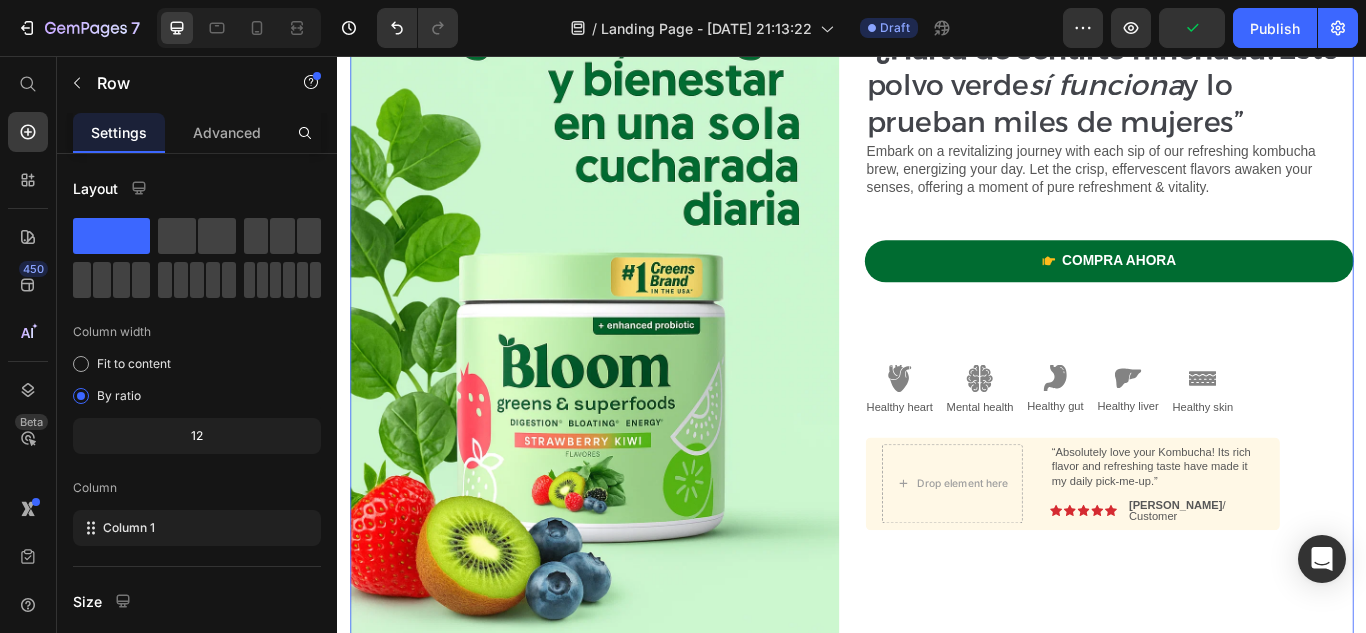 click on "⁠⁠⁠⁠⁠⁠⁠ “¿Harta de sentirte hinchada?  Este polvo verde  sí funciona  y lo prueban miles de mujeres” Heading Embark on a revitalizing journey with each sip of our refreshing kombucha brew, energizing your day. Let the crisp, effervescent flavors awaken your senses, offering a moment of pure refreshment & vitality. Text Block
compra ahora Button Shop Now   👉    Button Row Image Healthy heart Text Block Image Mental health Text Block Image Healthy gut Text Block Image Healthy liver Text Block Image Healthy skin Text Block Row
Drop element here “Absolutely love your Kombucha! Its rich flavor and refreshing taste have made it my daily pick-me-up.” Text Block Image Icon Icon Icon Icon Icon Icon List [PERSON_NAME]  / Customer Text Block Row Row" at bounding box center (1237, 316) 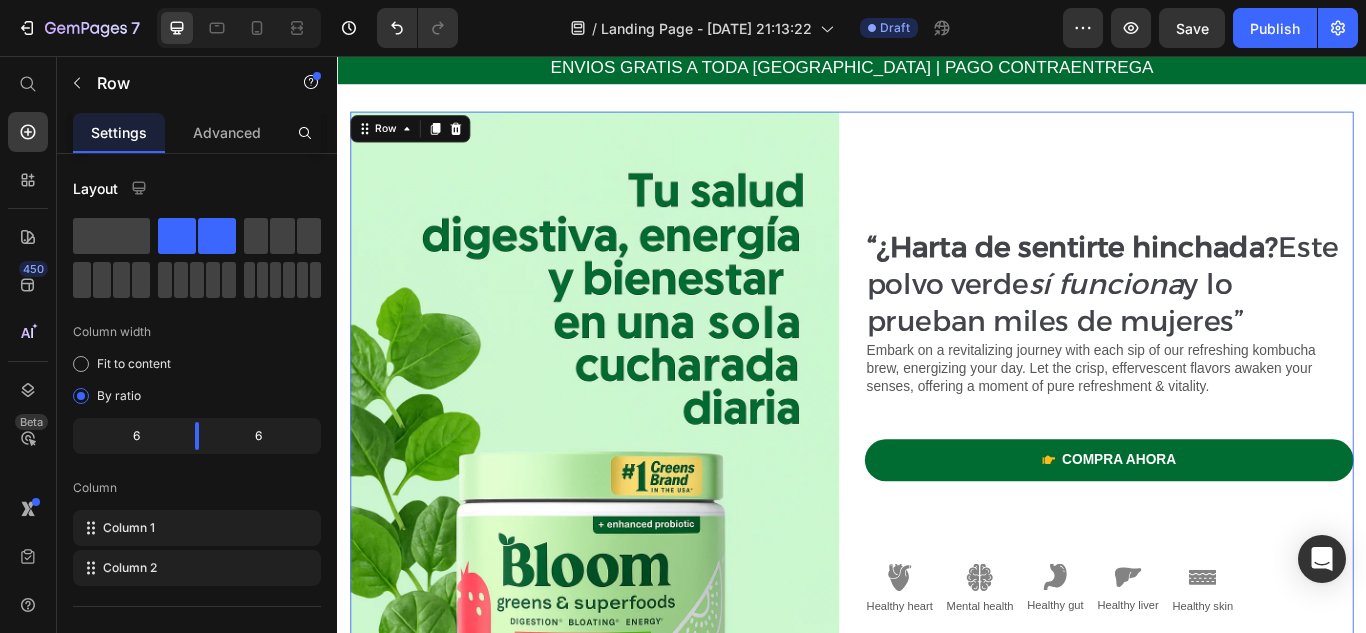 scroll, scrollTop: 21, scrollLeft: 0, axis: vertical 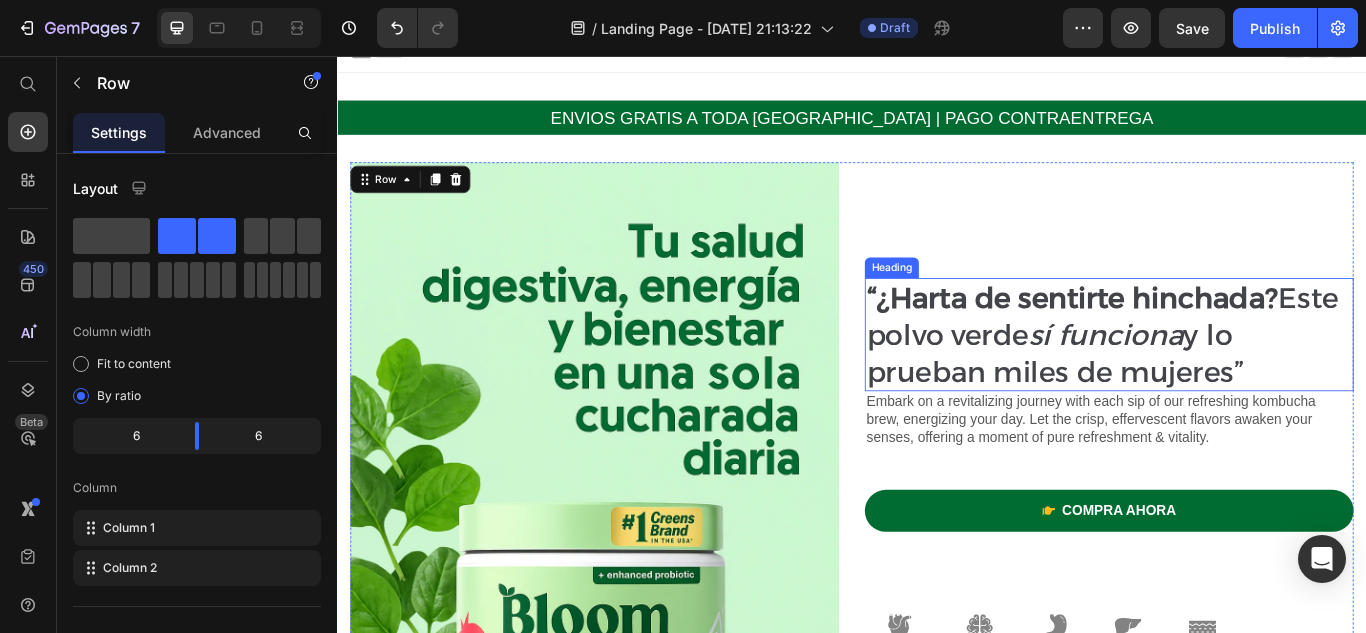 click on "⁠⁠⁠⁠⁠⁠⁠ “¿Harta de sentirte hinchada?  Este polvo verde  sí funciona  y lo prueban miles de mujeres”" at bounding box center [1237, 381] 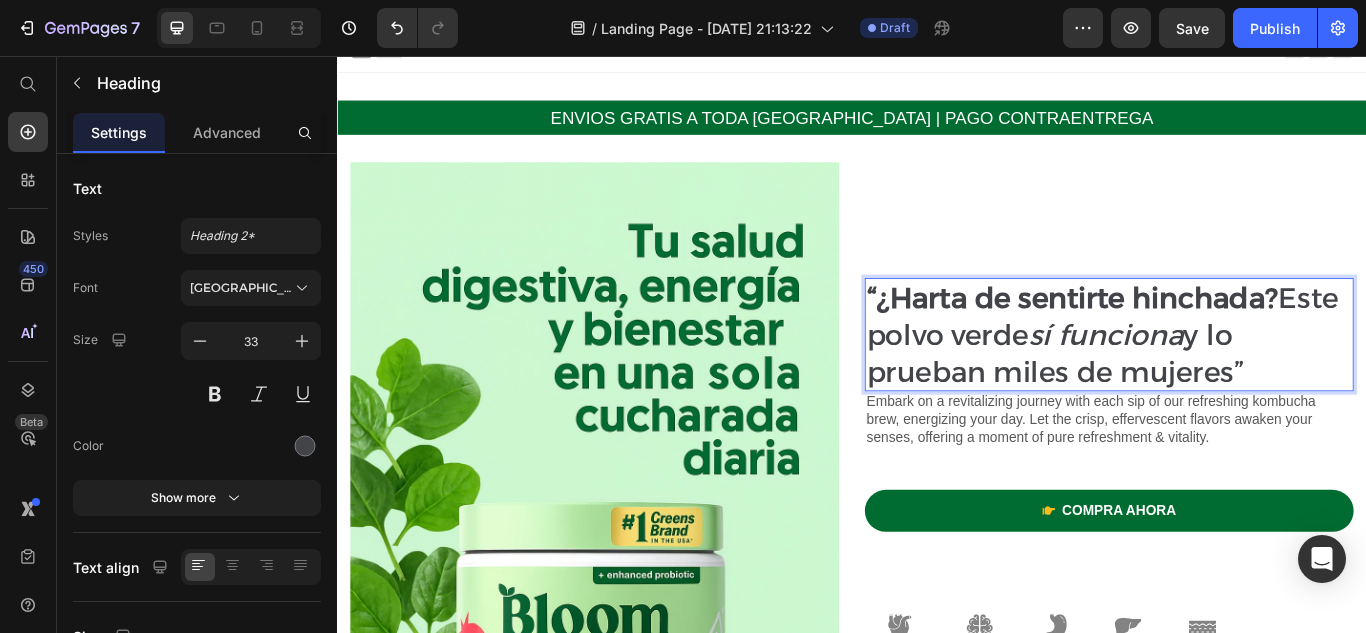 click on "“¿Harta de sentirte hinchada?  Este polvo verde  sí funciona  y lo prueban miles de mujeres”" at bounding box center (1237, 381) 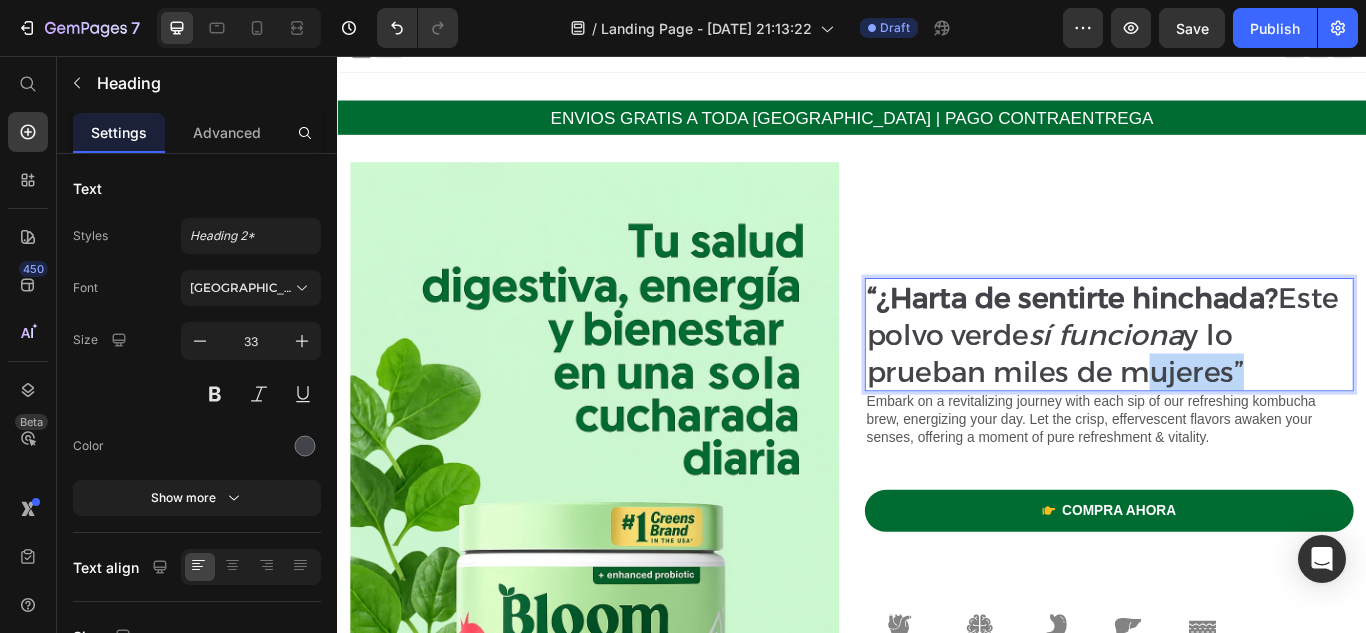 click on "“¿Harta de sentirte hinchada?  Este polvo verde  sí funciona  y lo prueban miles de mujeres”" at bounding box center (1237, 381) 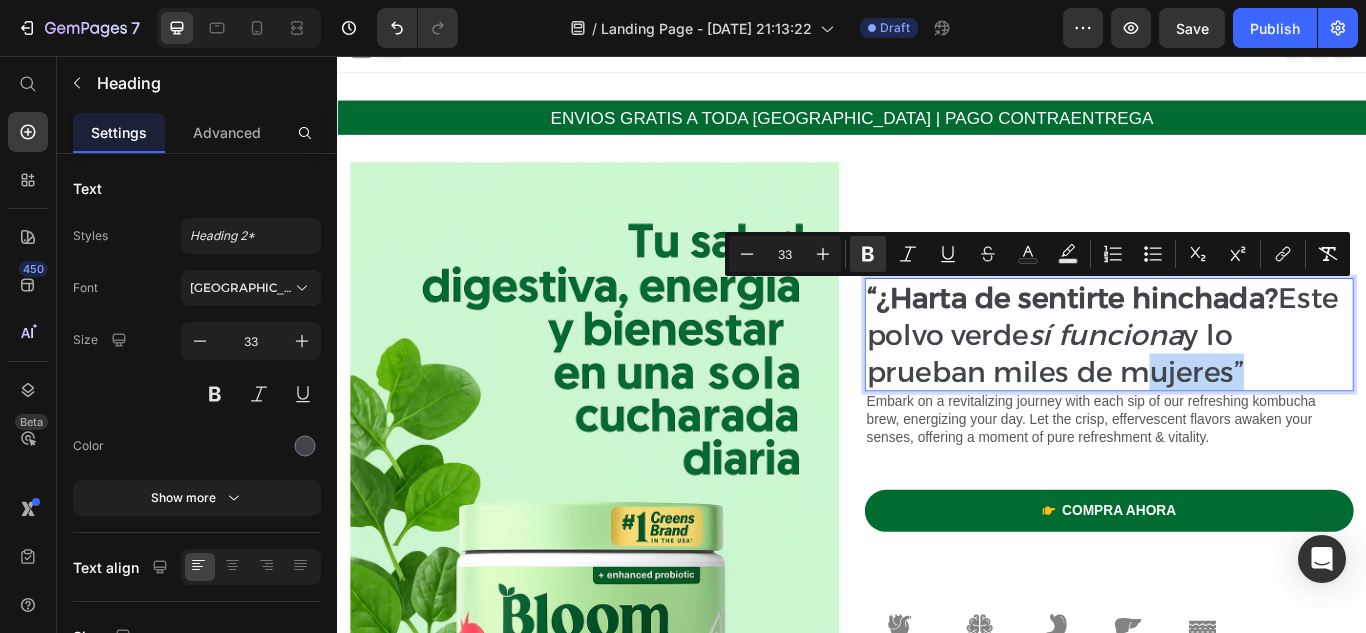 click on "“¿Harta de sentirte hinchada?  Este polvo verde  sí funciona  y lo prueban miles de mujeres”" at bounding box center (1237, 381) 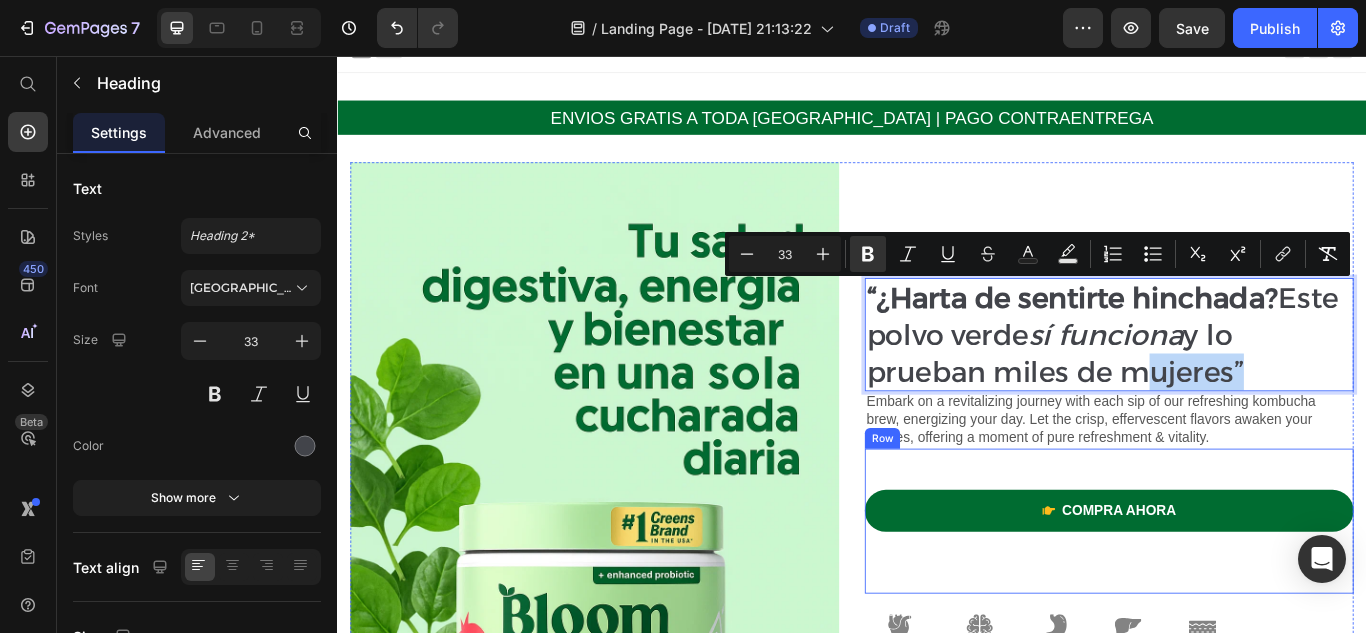 click on "compra ahora Button Shop Now   👉    Button Row" at bounding box center [1237, 598] 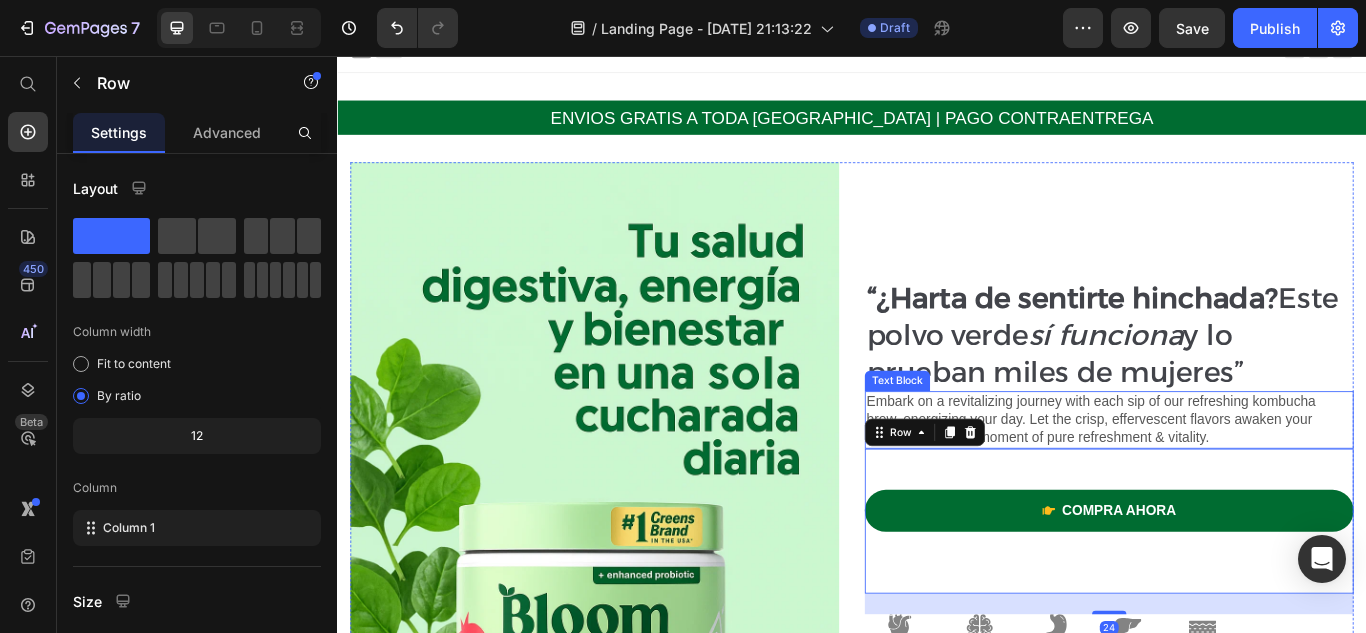 click on "Embark on a revitalizing journey with each sip of our refreshing kombucha brew, energizing your day. Let the crisp, effervescent flavors awaken your senses, offering a moment of pure refreshment & vitality." at bounding box center [1237, 480] 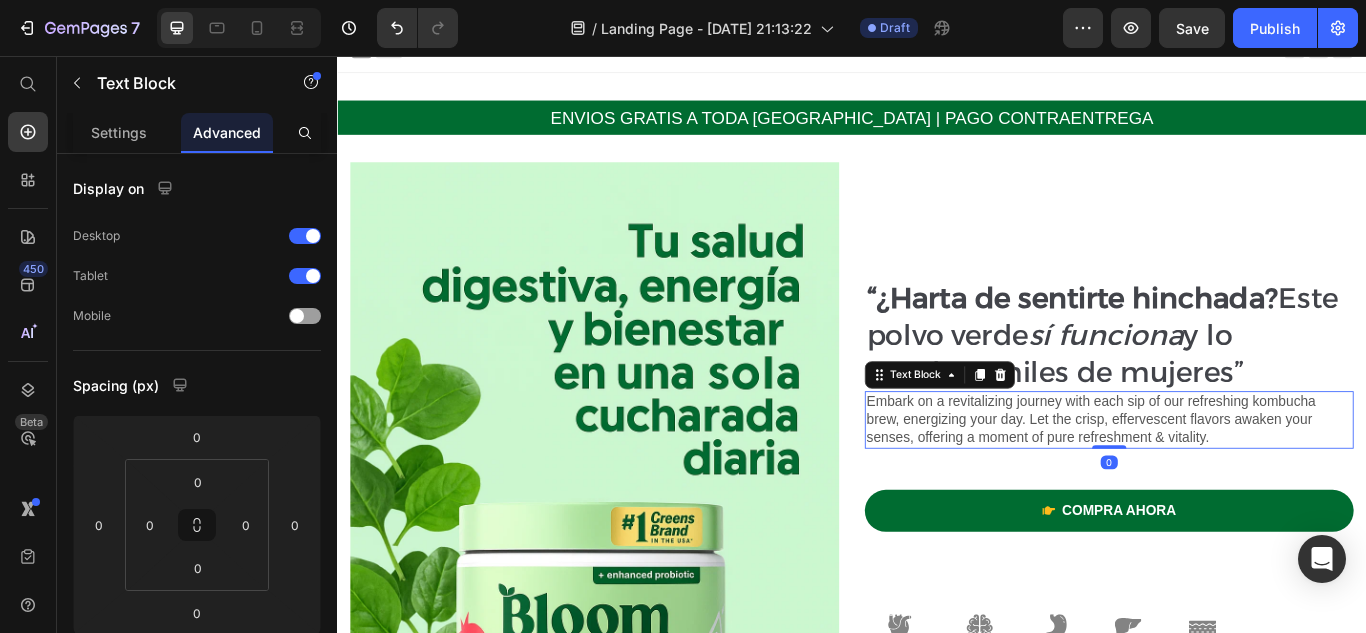 click on "Embark on a revitalizing journey with each sip of our refreshing kombucha brew, energizing your day. Let the crisp, effervescent flavors awaken your senses, offering a moment of pure refreshment & vitality." at bounding box center (1237, 480) 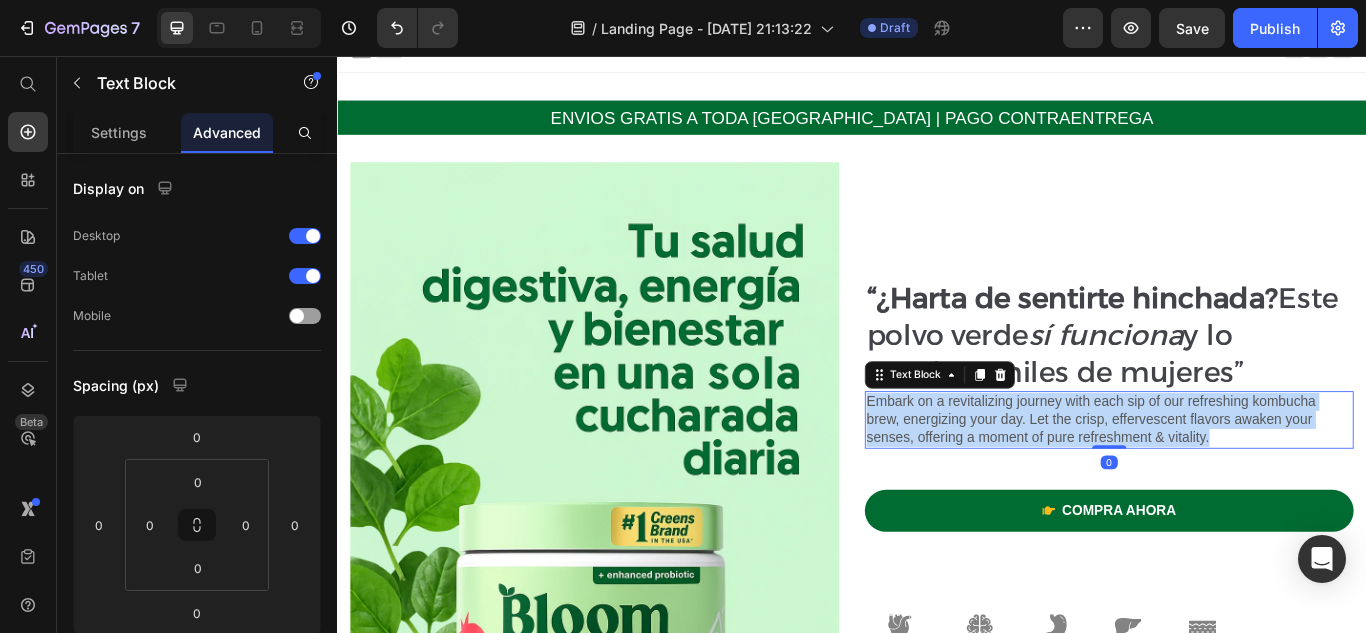 click on "Embark on a revitalizing journey with each sip of our refreshing kombucha brew, energizing your day. Let the crisp, effervescent flavors awaken your senses, offering a moment of pure refreshment & vitality." at bounding box center (1237, 480) 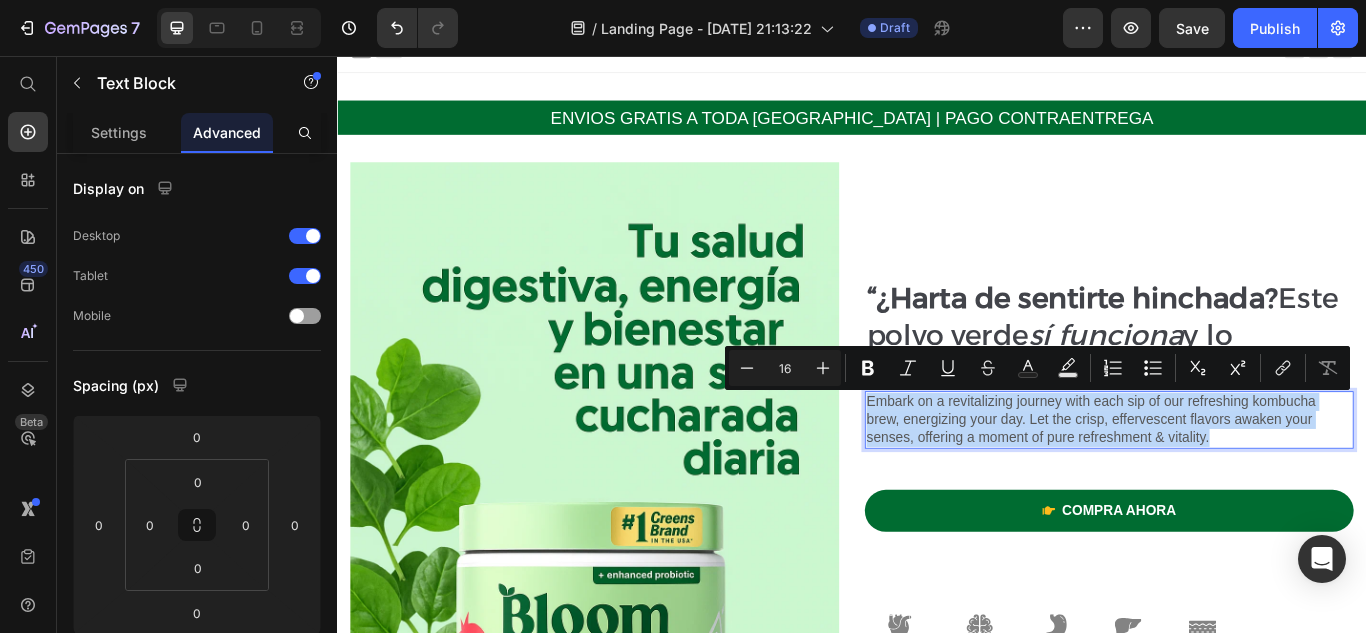scroll, scrollTop: 32, scrollLeft: 0, axis: vertical 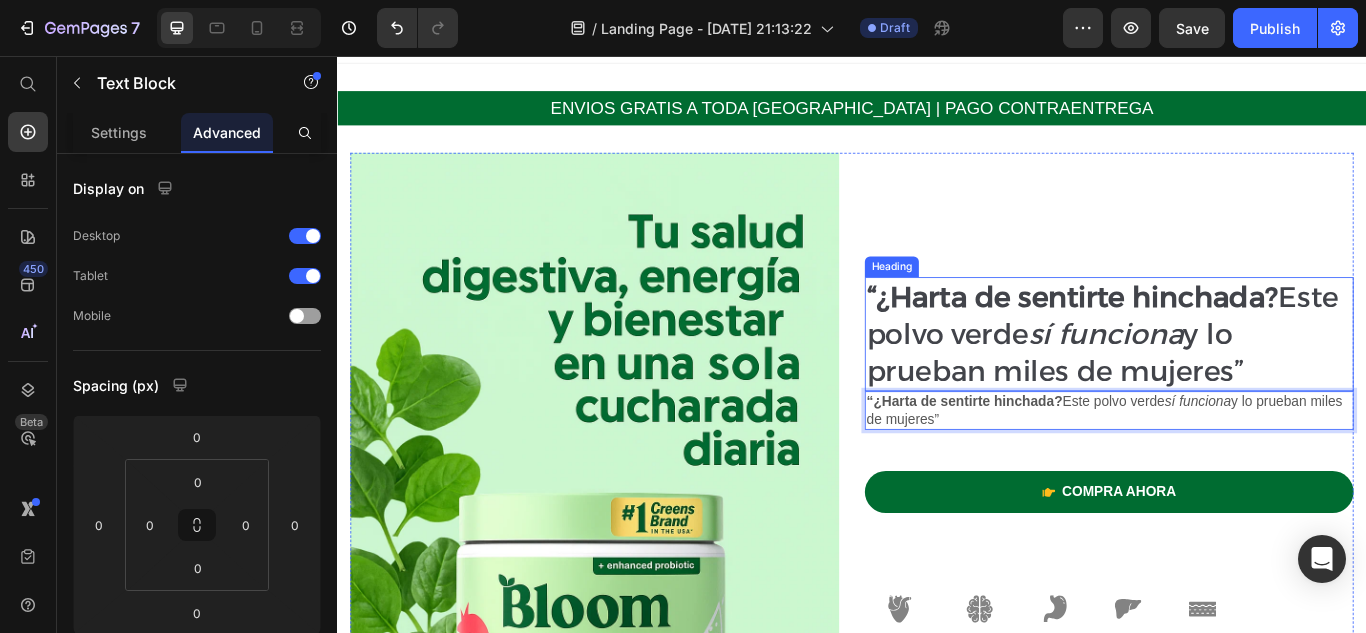 click on "sí funciona" at bounding box center (1233, 380) 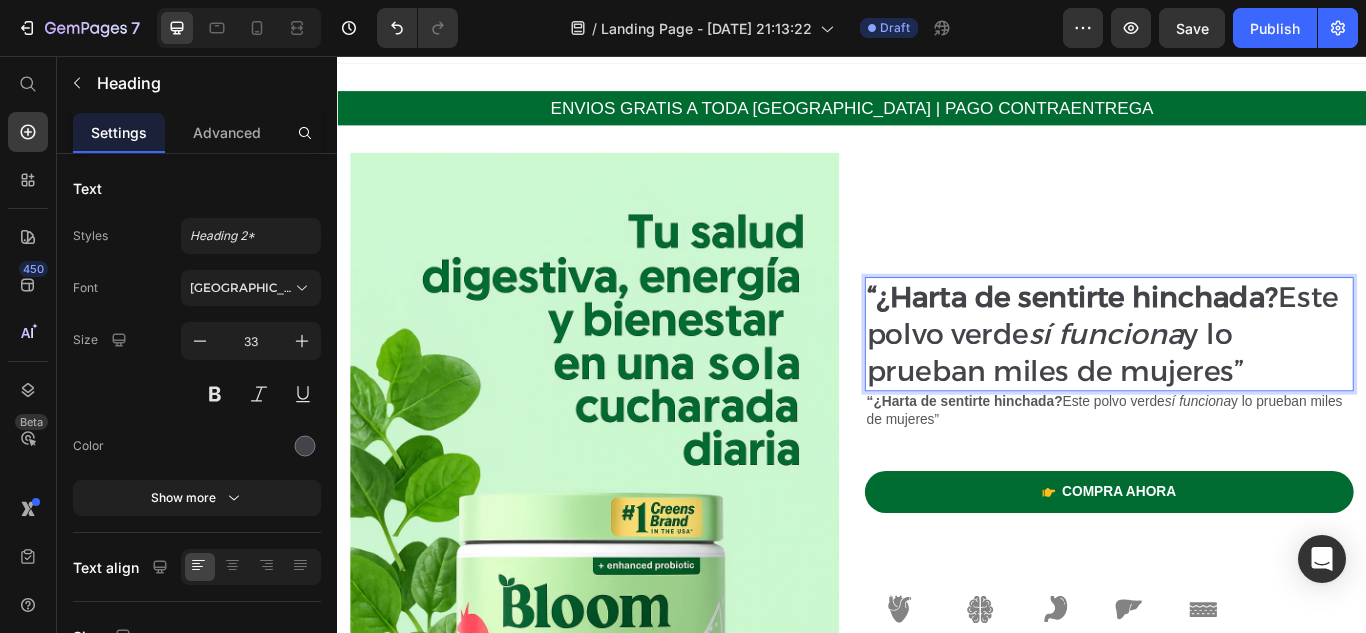 click on "“¿Harta de sentirte hinchada?  Este polvo verde  sí funciona  y lo prueban miles de mujeres”" at bounding box center (1237, 380) 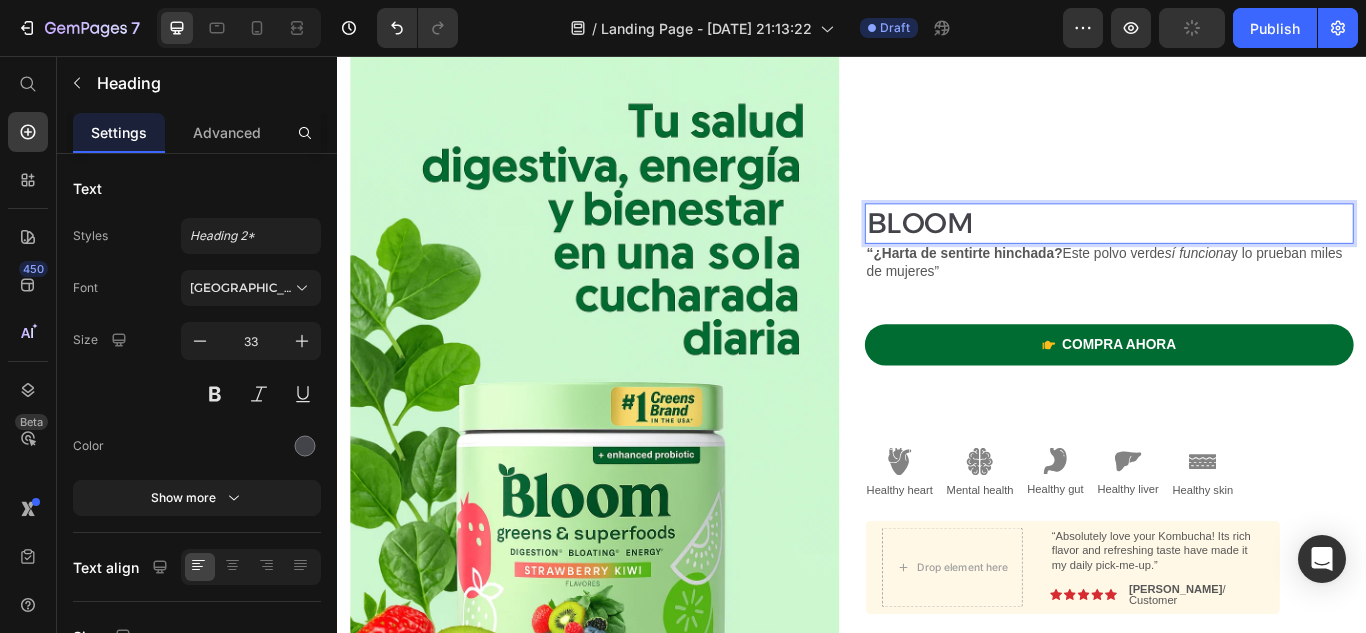 scroll, scrollTop: 183, scrollLeft: 0, axis: vertical 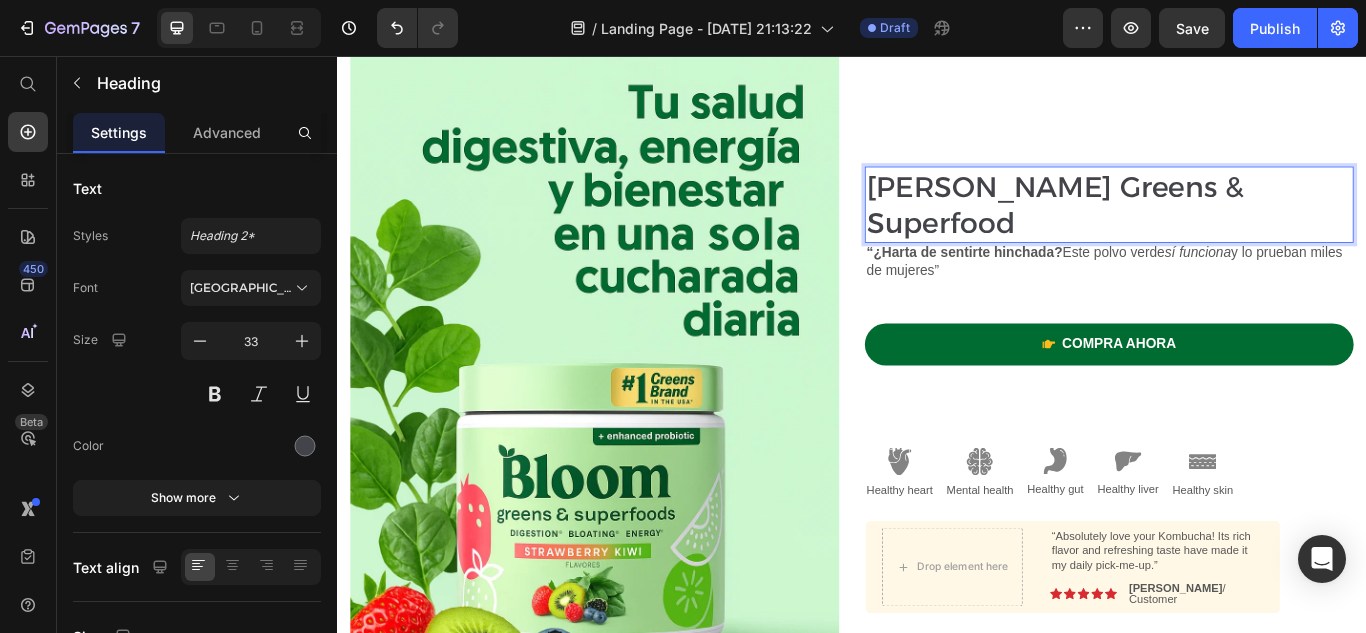 click on "[PERSON_NAME] Greens & Superfood" at bounding box center [1237, 230] 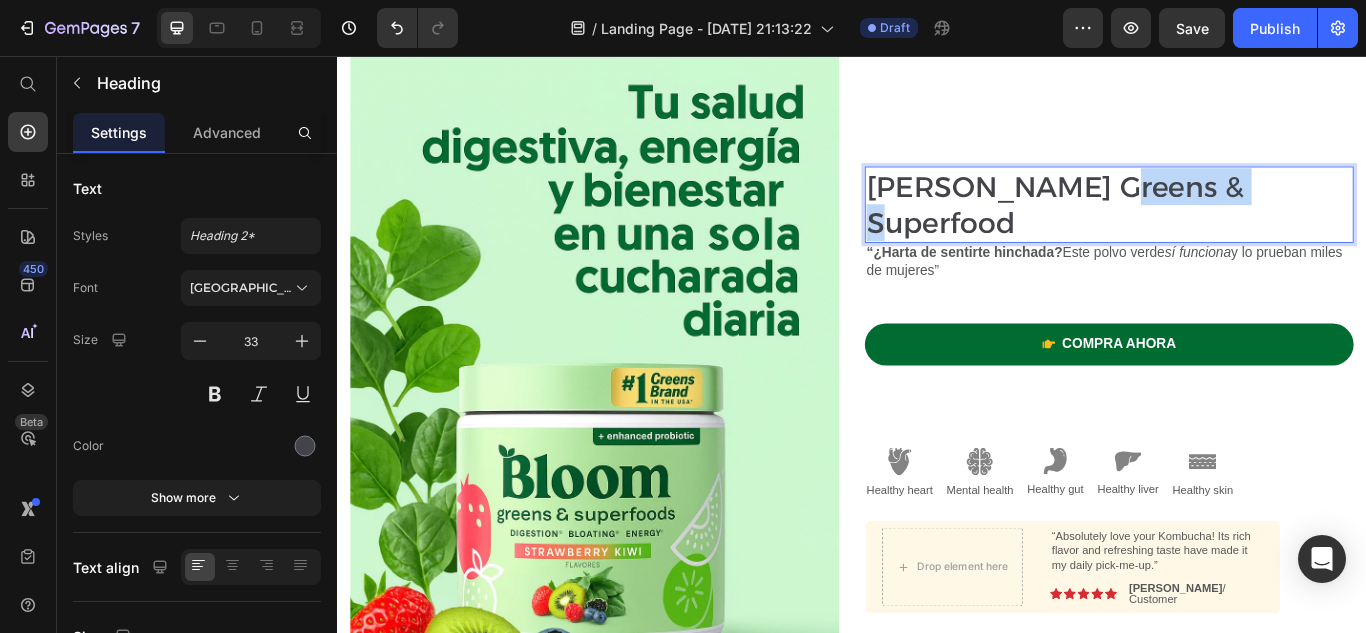 click on "[PERSON_NAME] Greens & Superfood" at bounding box center [1237, 230] 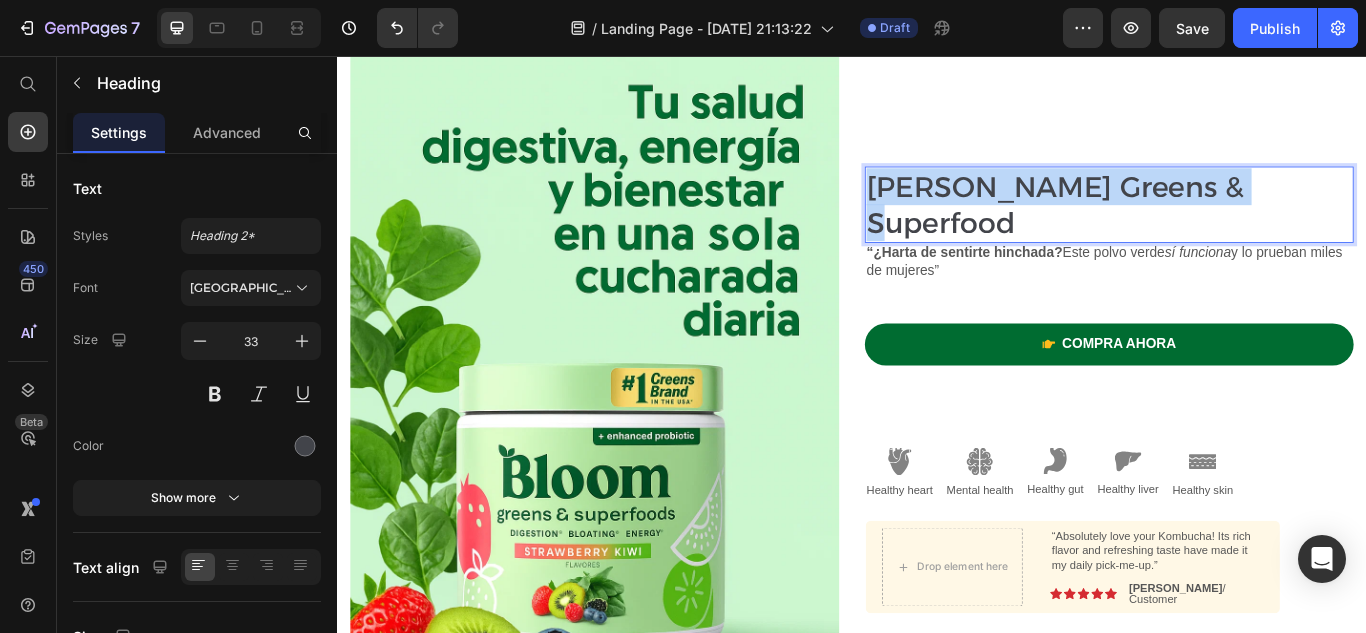click on "[PERSON_NAME] Greens & Superfood" at bounding box center (1237, 230) 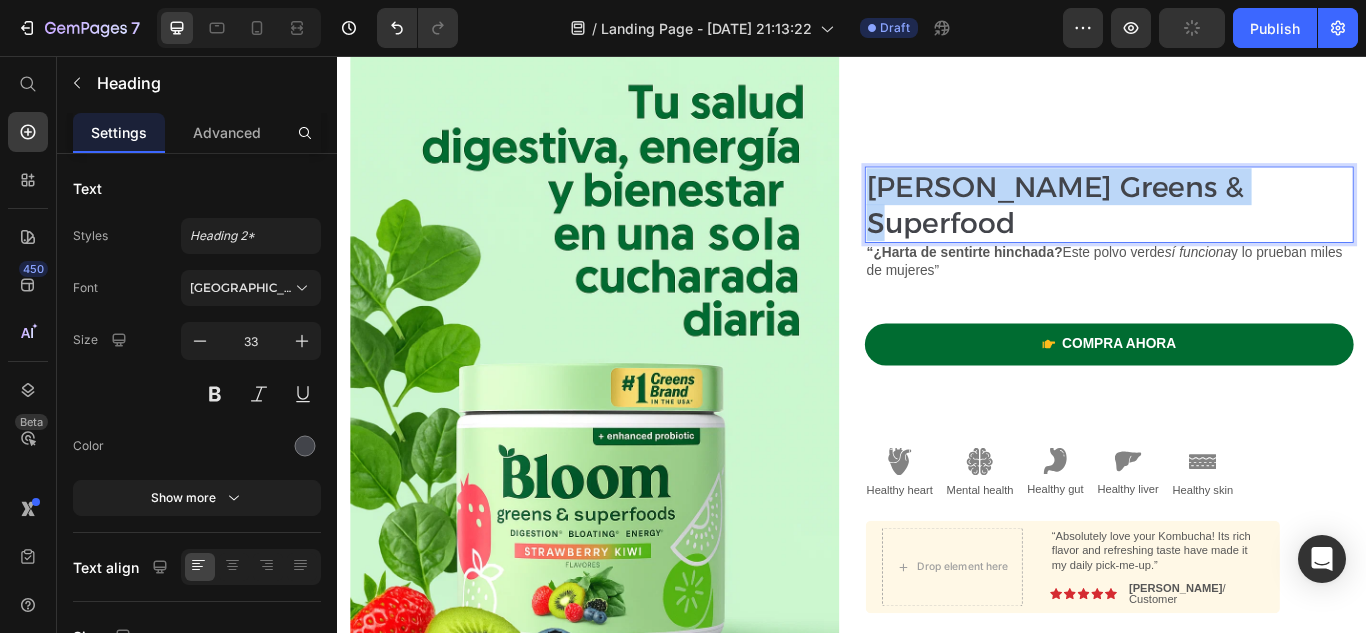 click on "[PERSON_NAME] Greens & Superfood" at bounding box center (1237, 230) 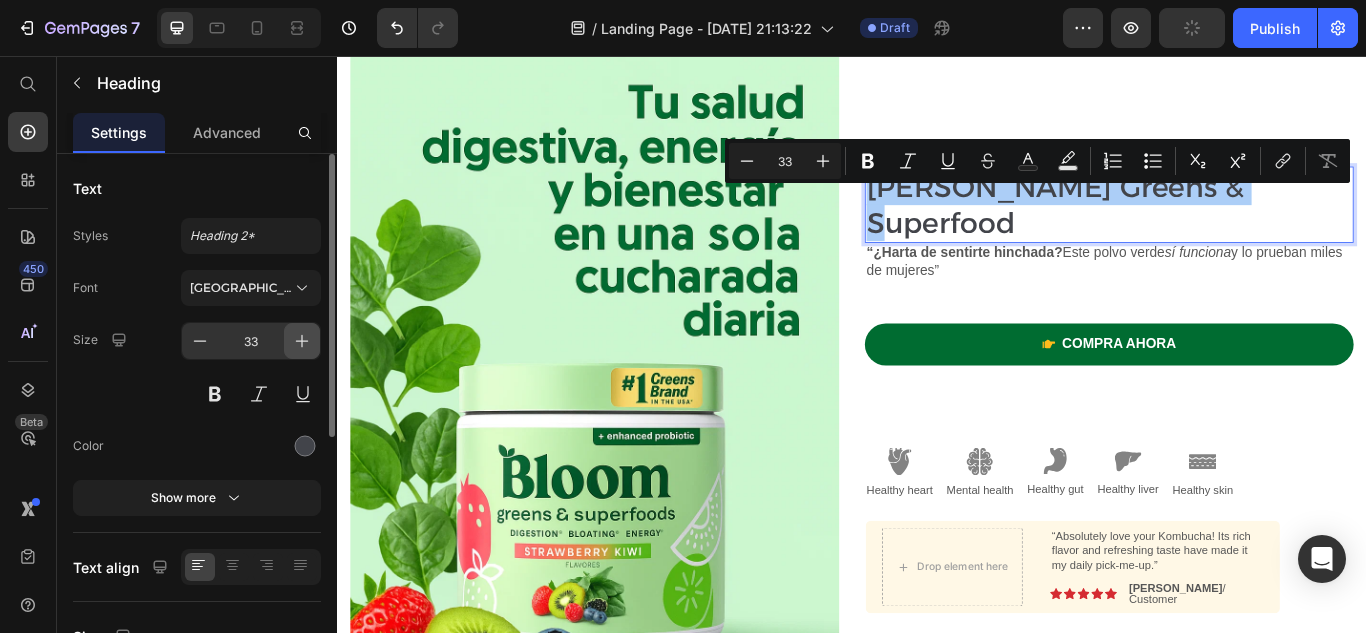 click 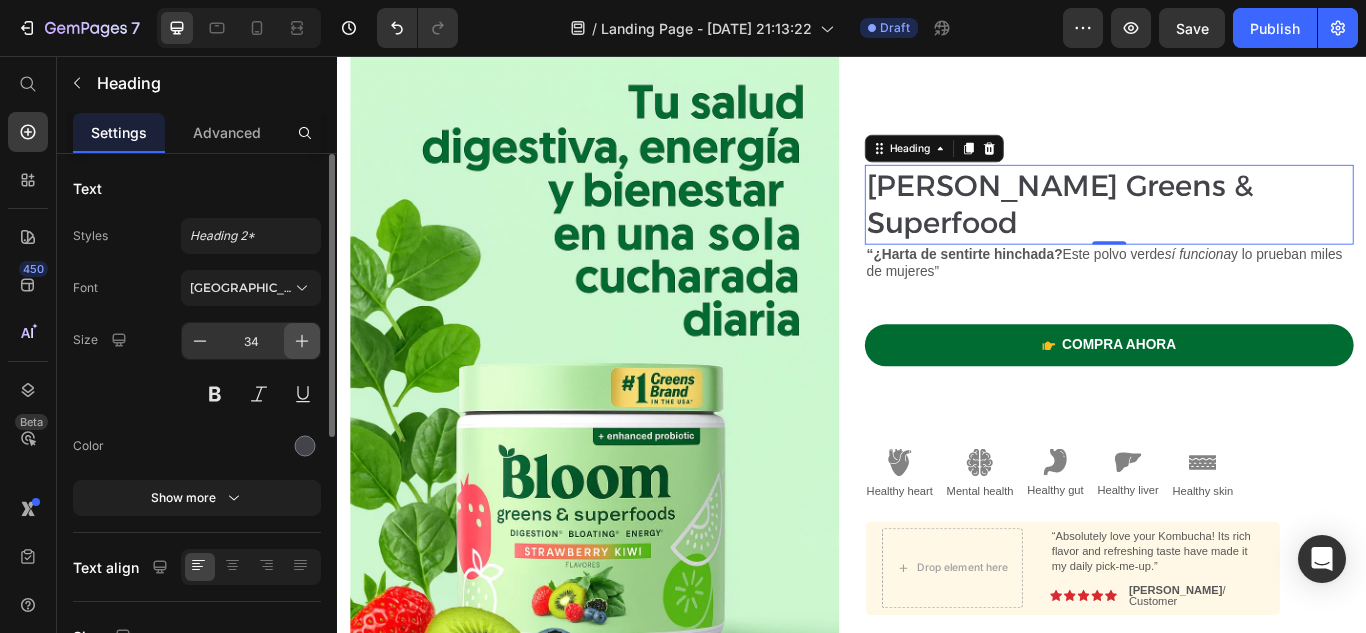 click 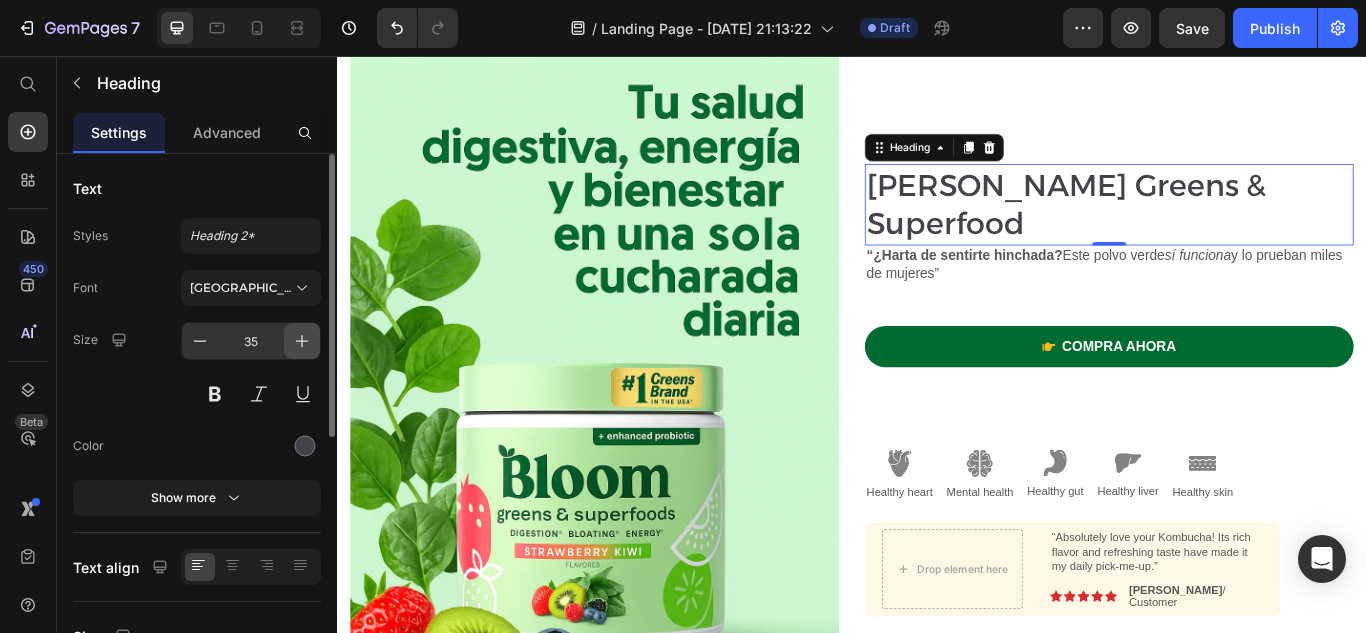 click 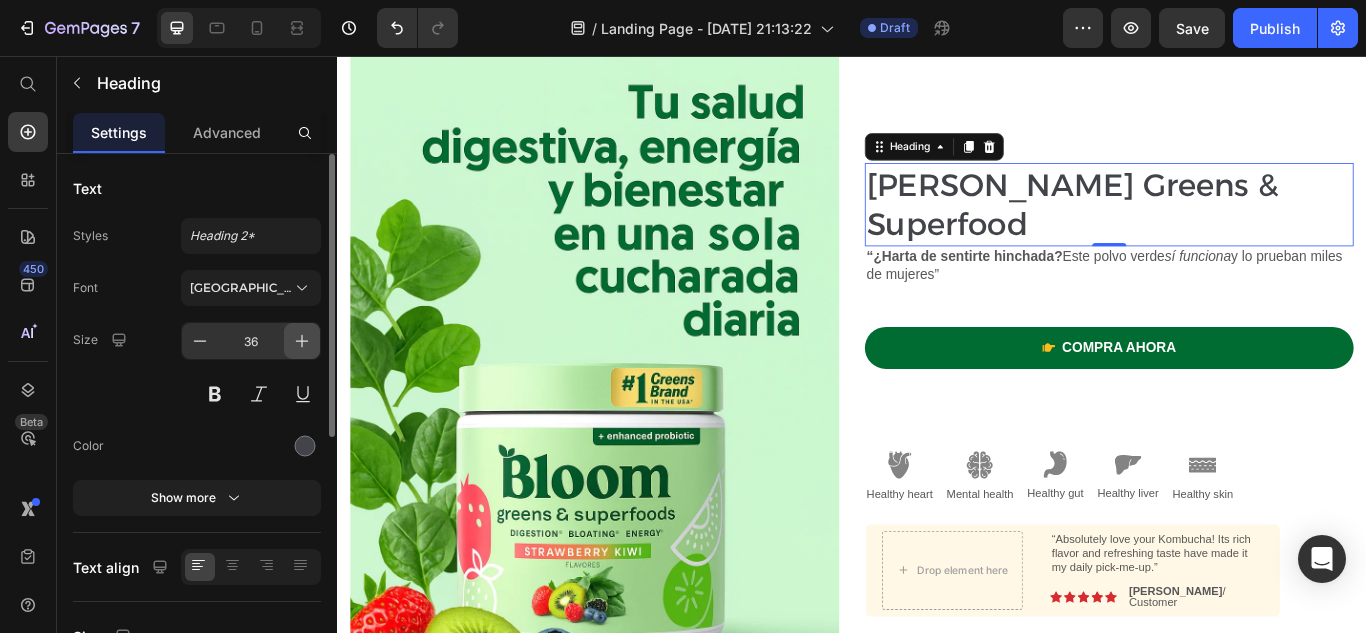 click 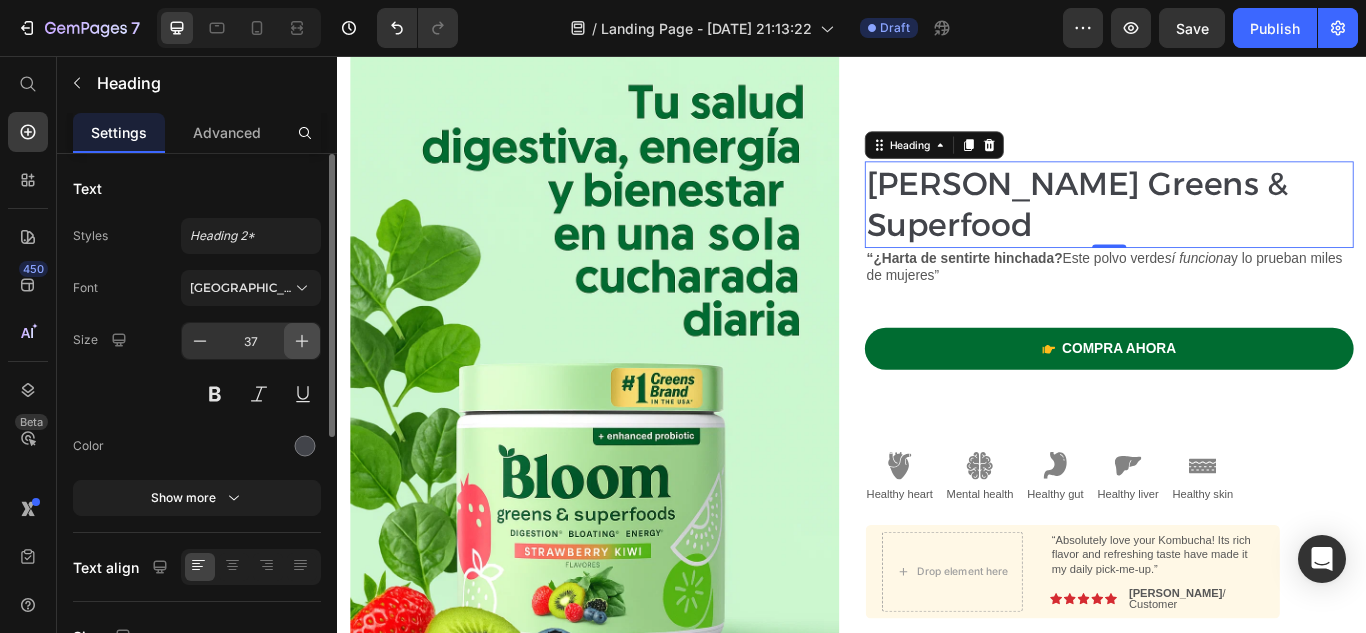click 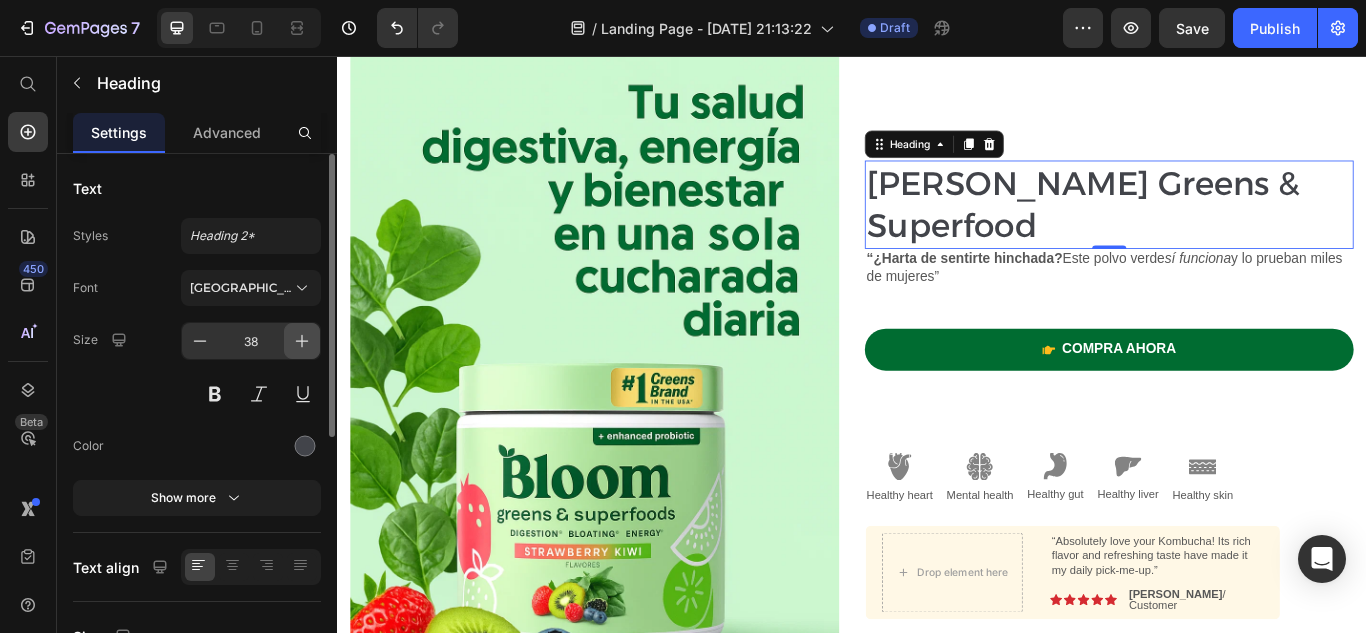 click 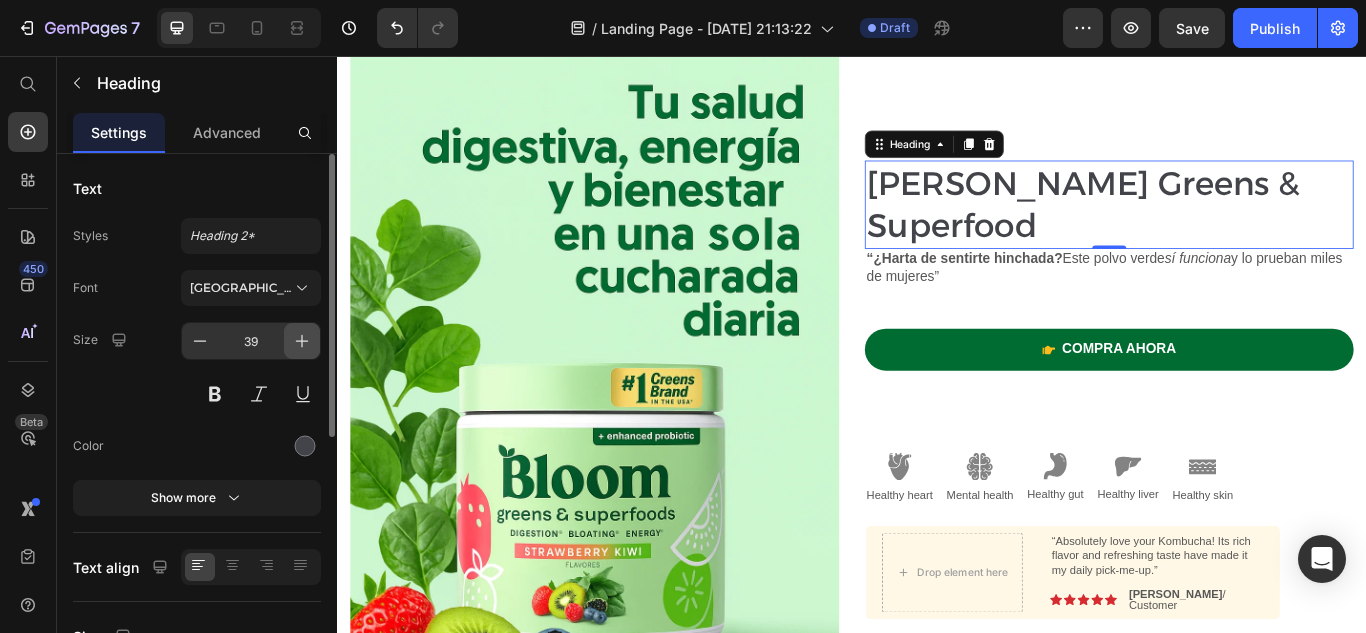 click 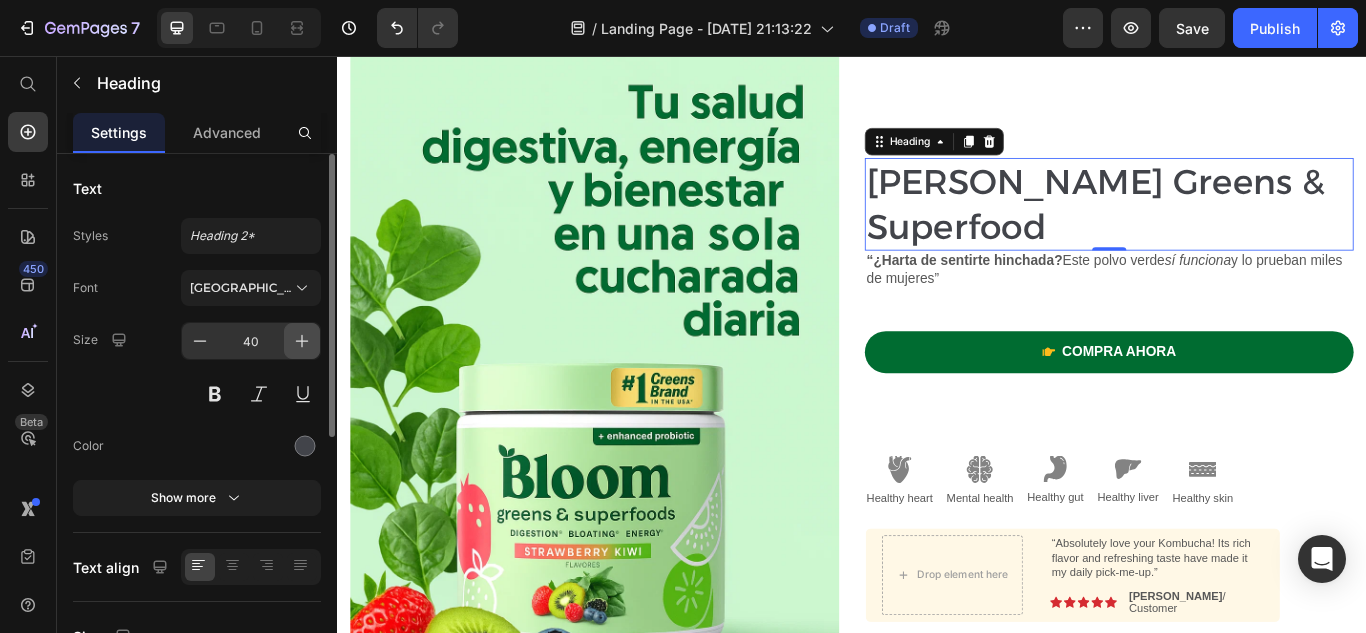click 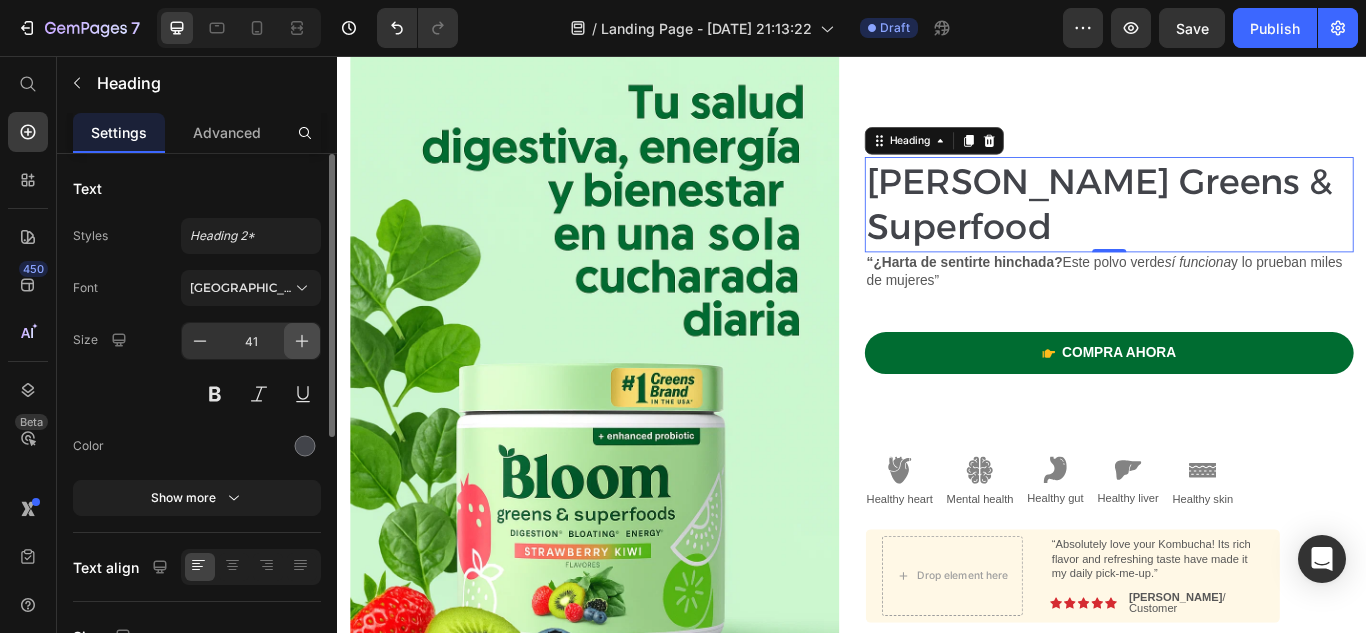 click 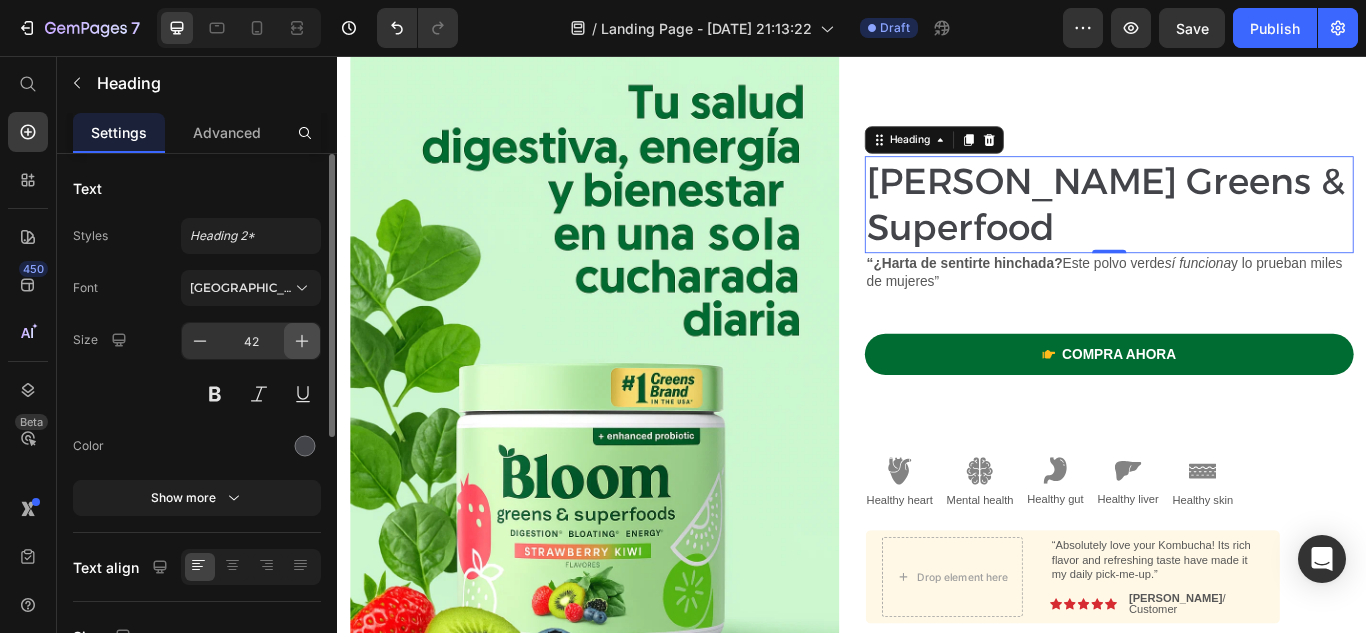 click 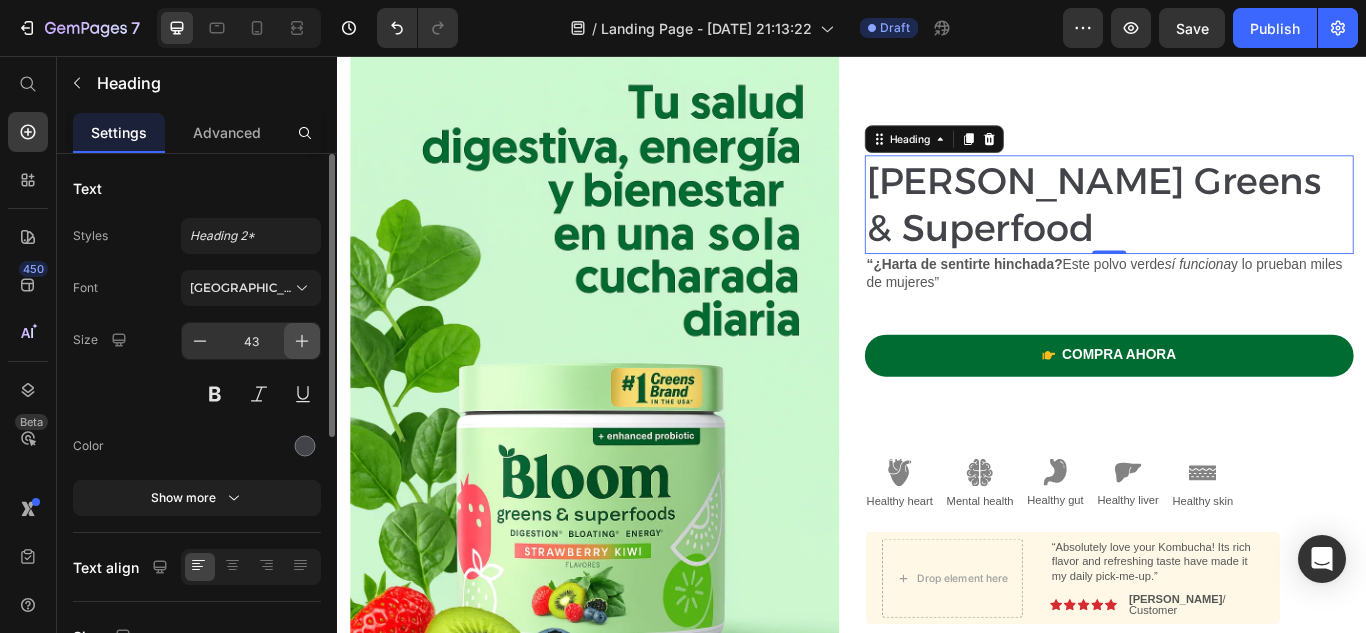 click 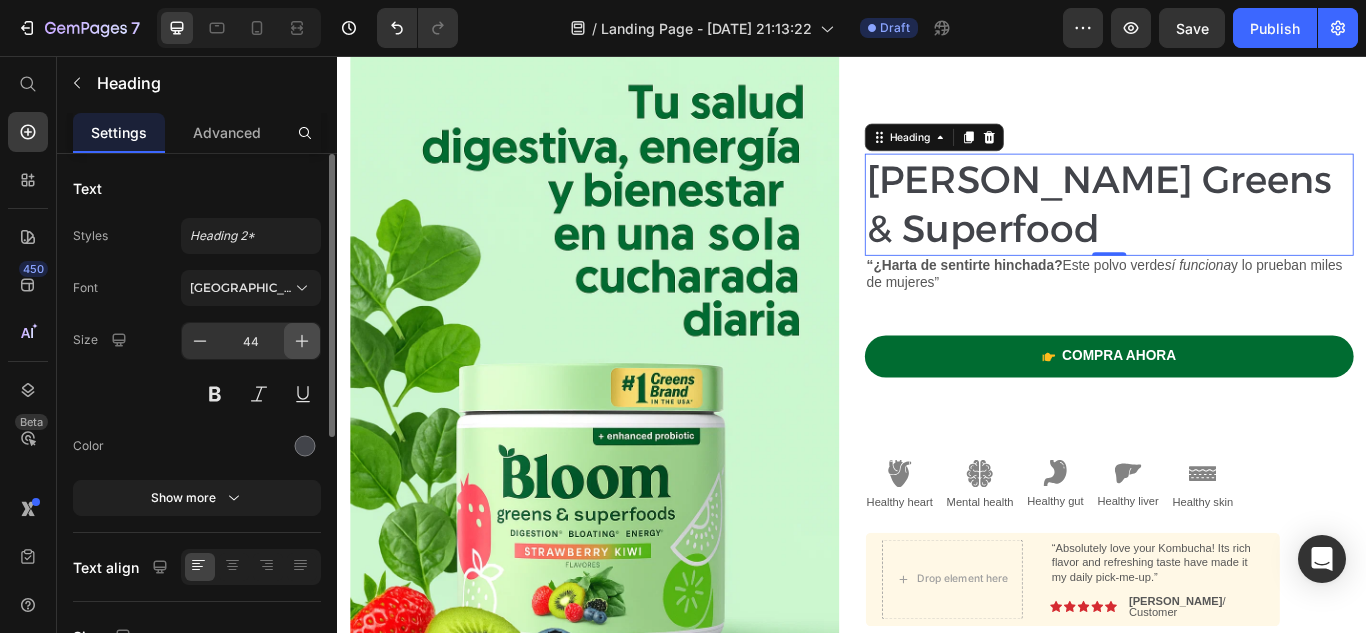 click 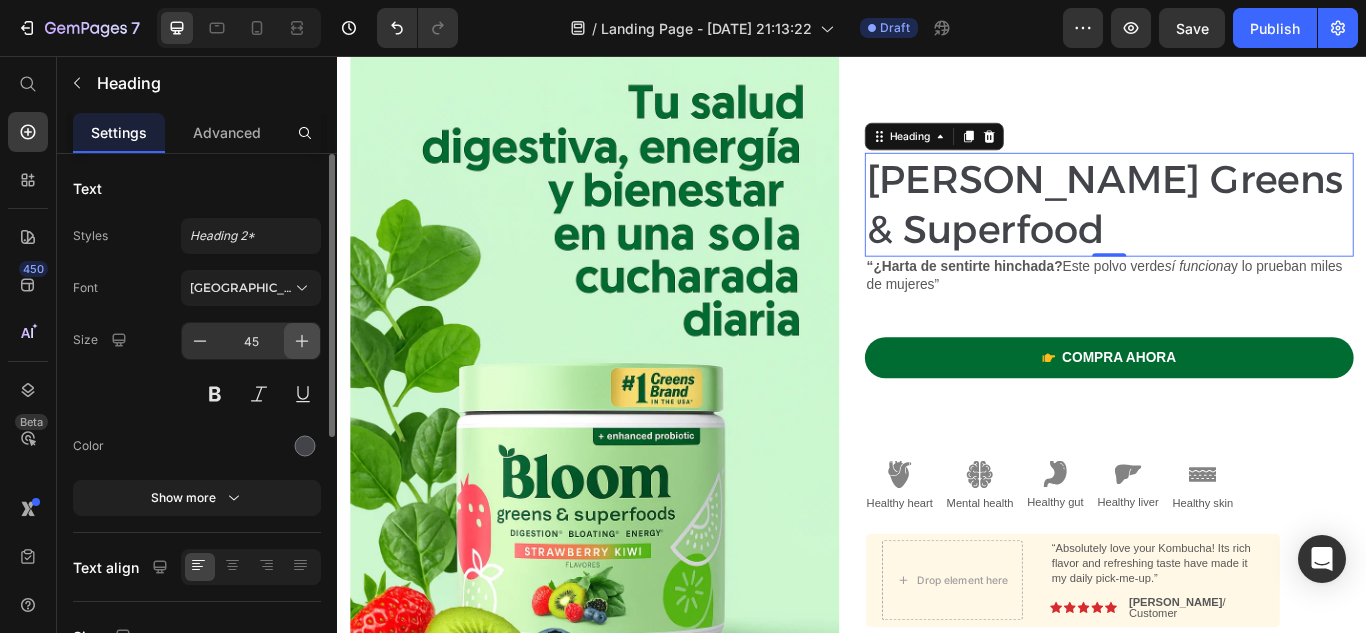 click 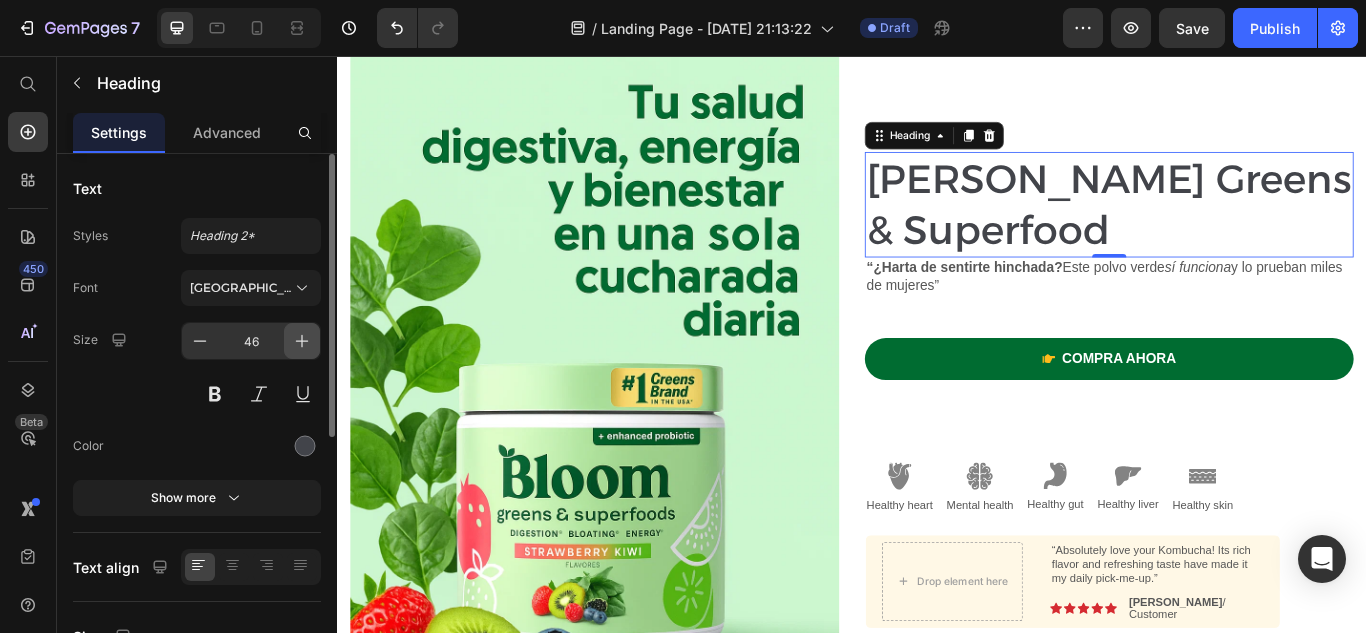 click 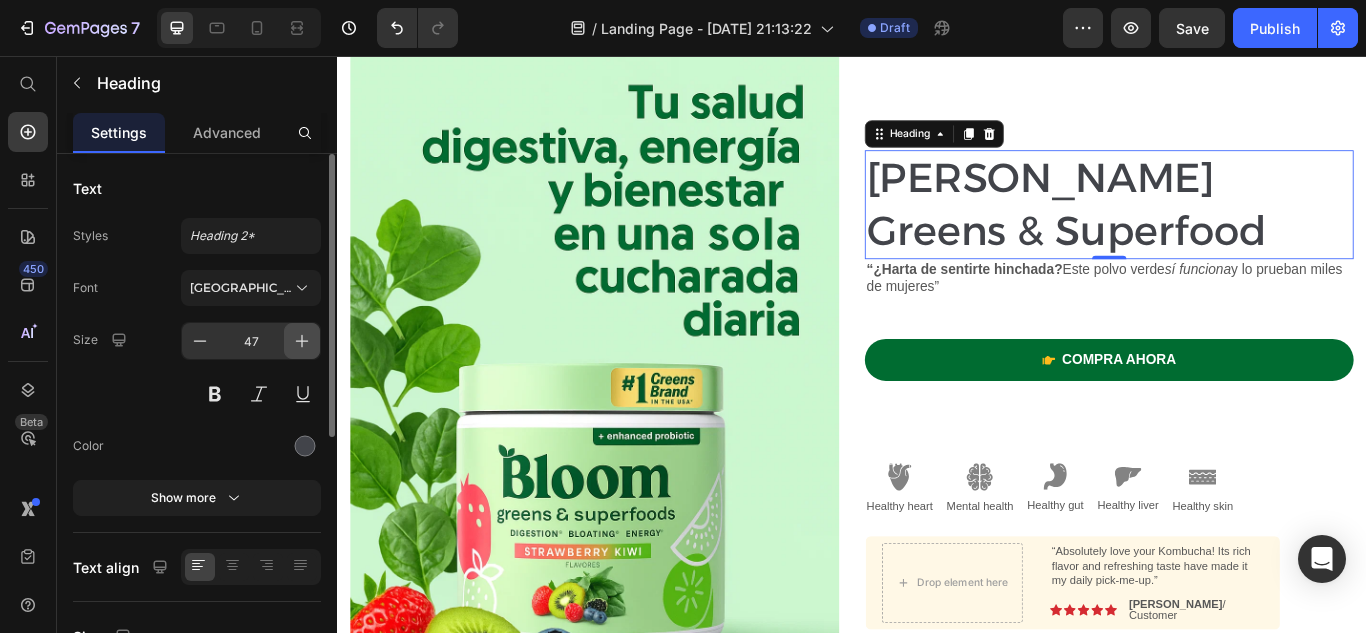 click 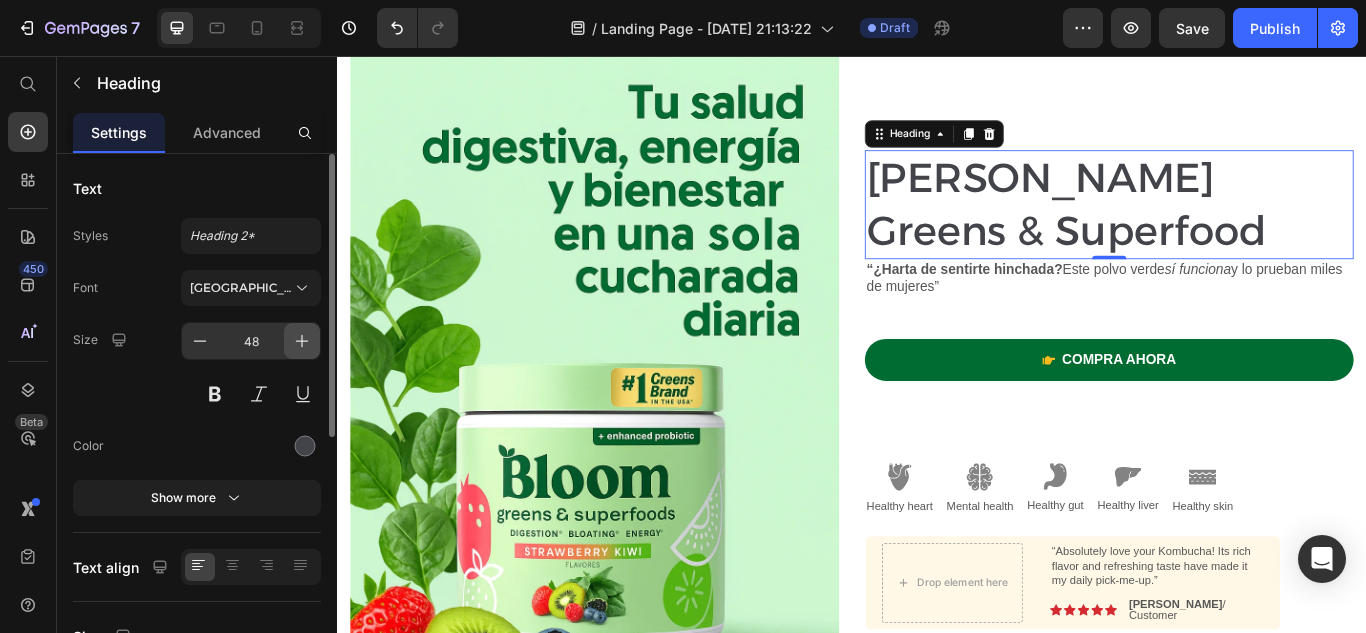 click 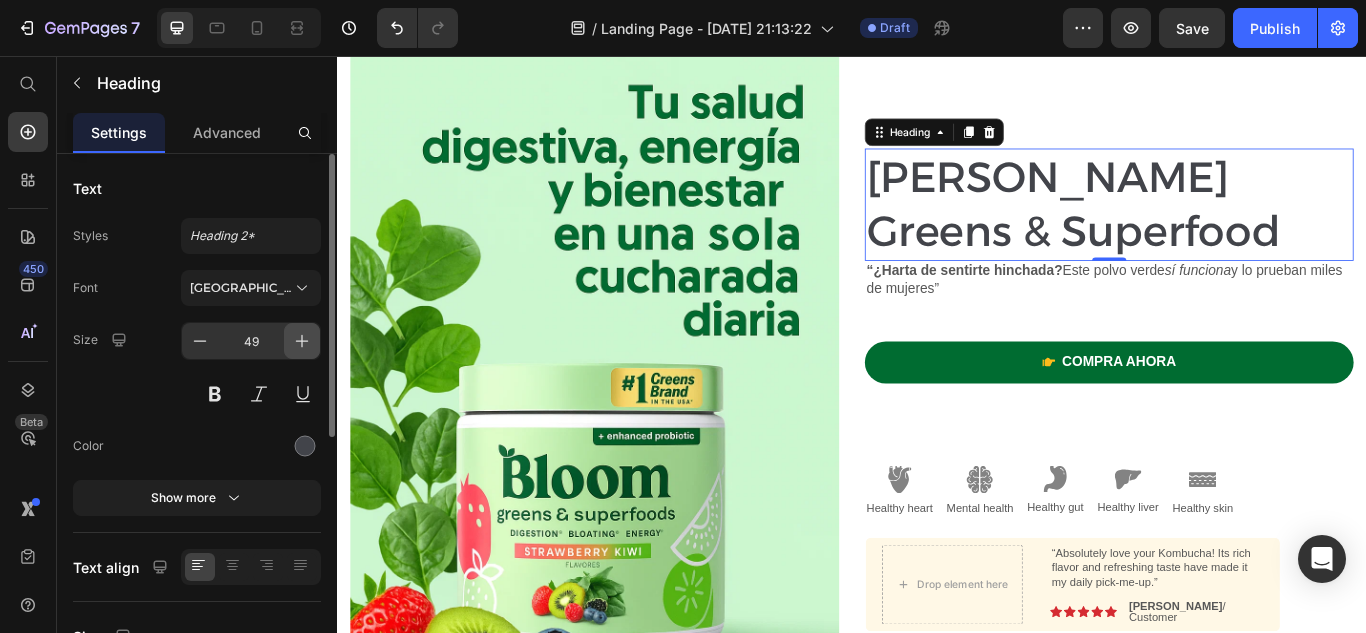 click 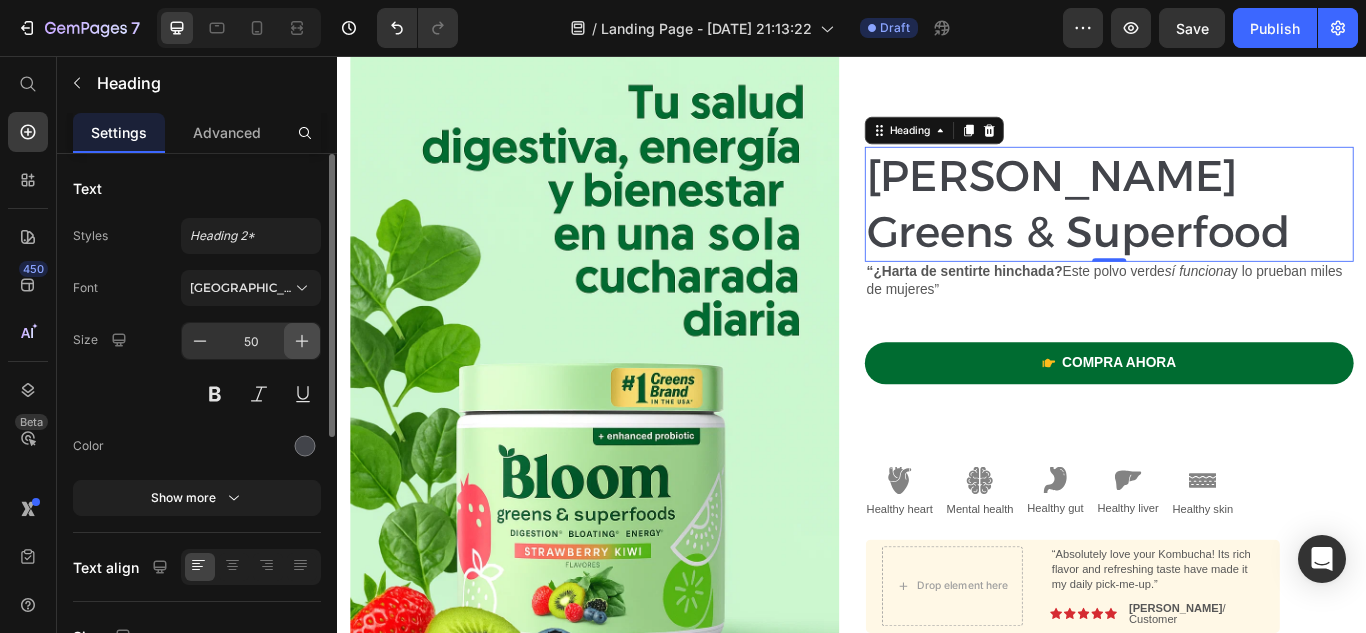 click 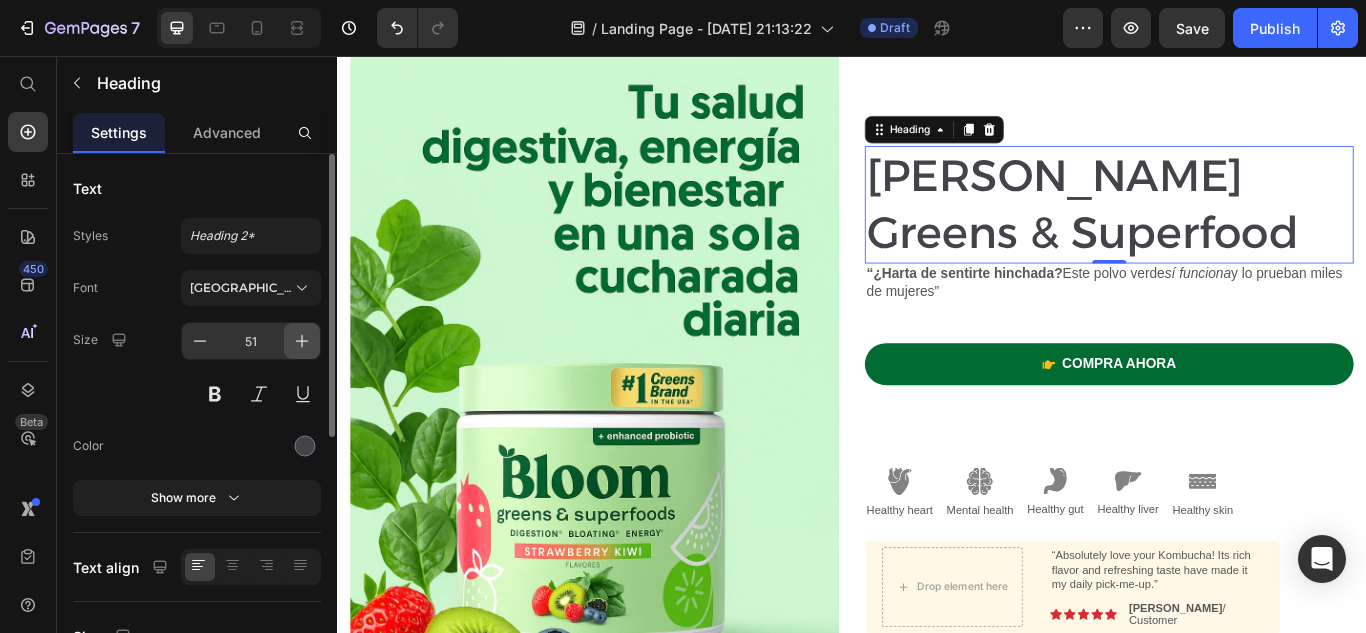 click 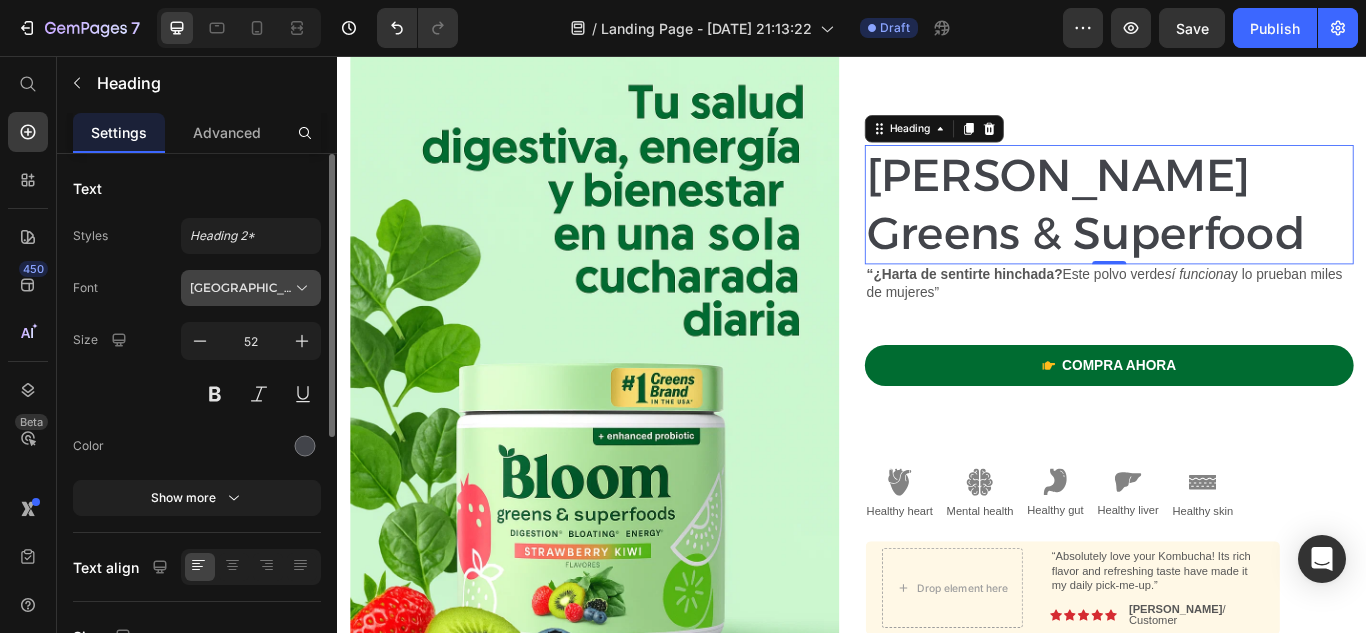 click 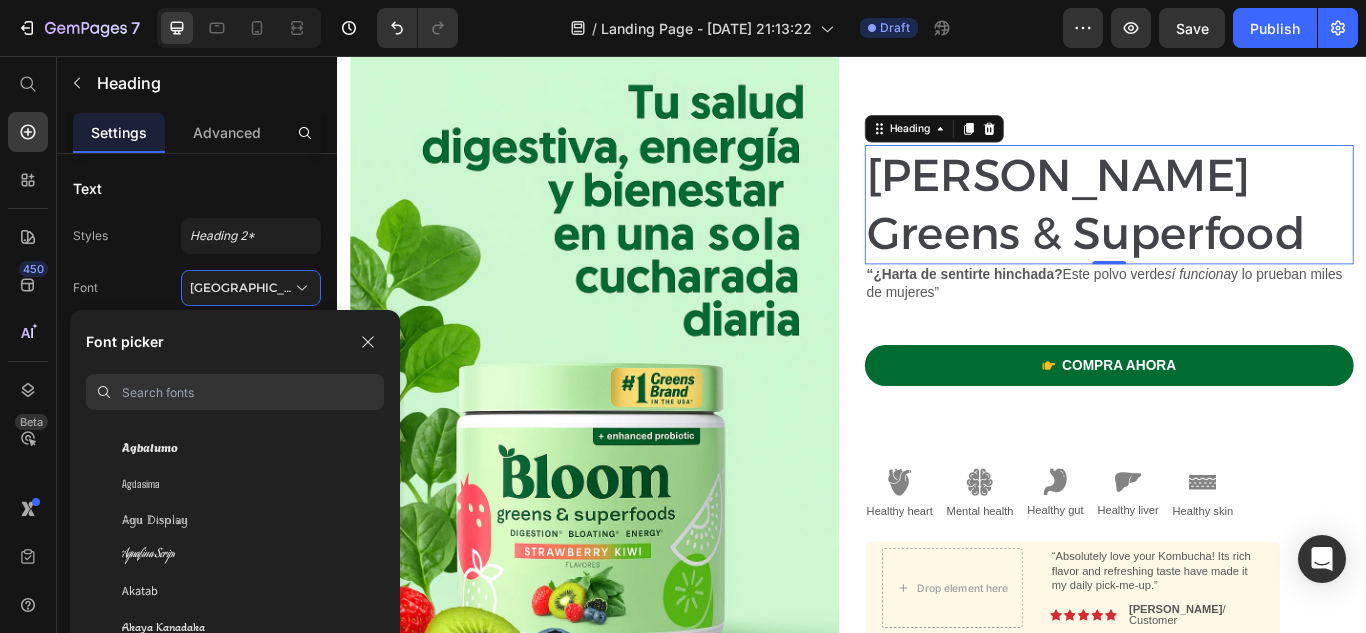 scroll, scrollTop: 734, scrollLeft: 0, axis: vertical 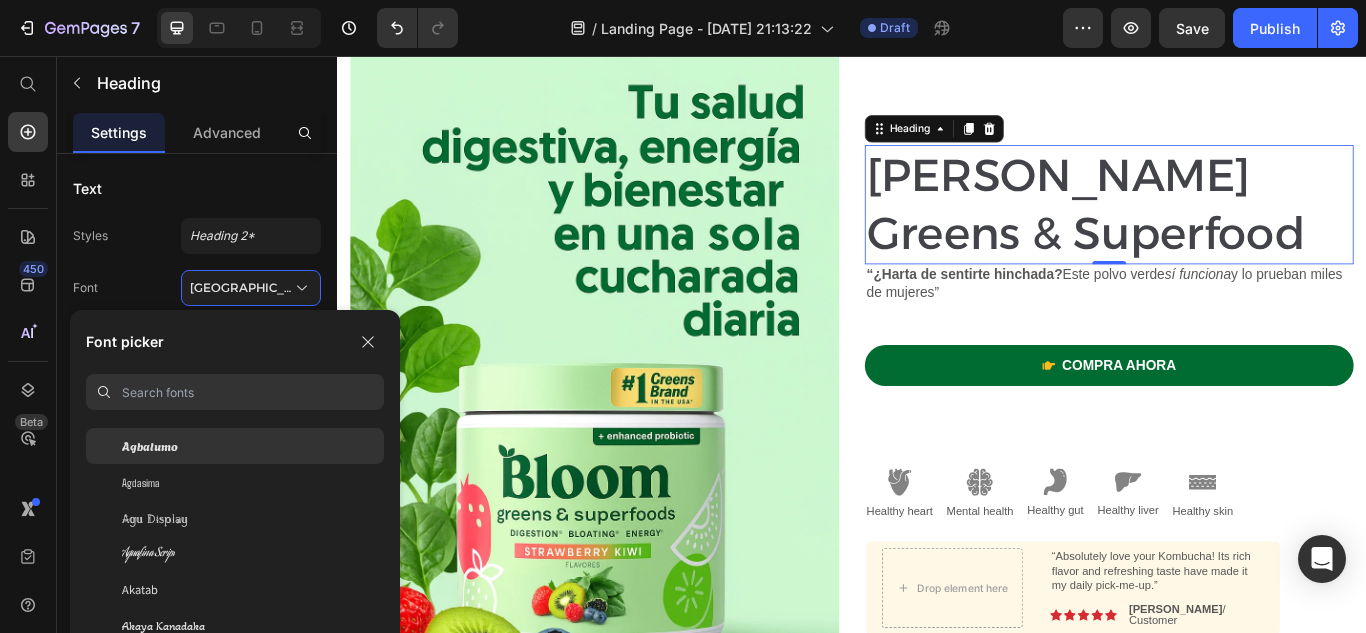 click on "Agbalumo" 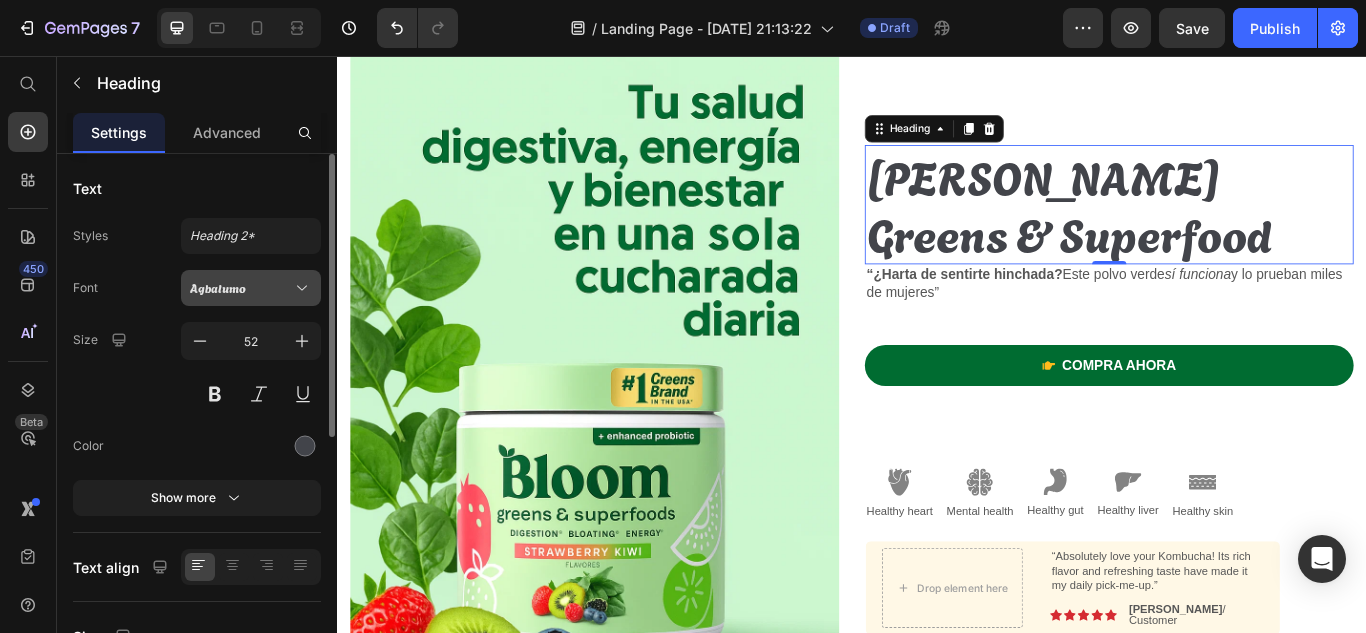click 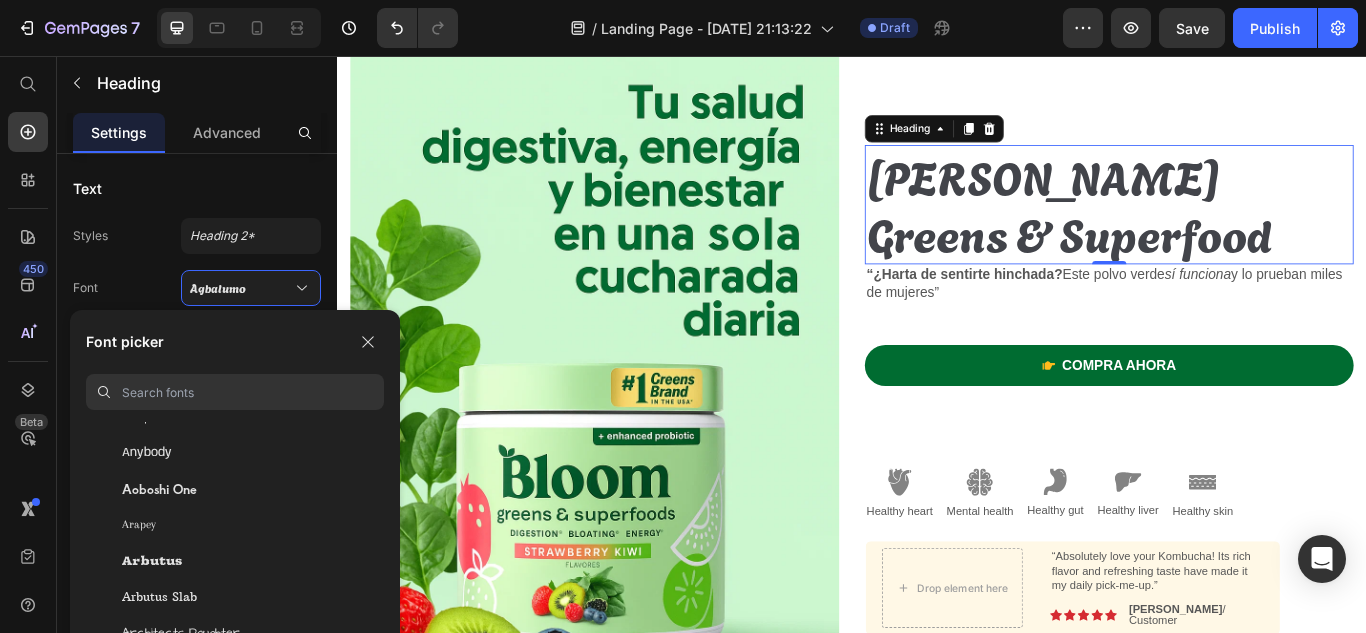scroll, scrollTop: 3428, scrollLeft: 0, axis: vertical 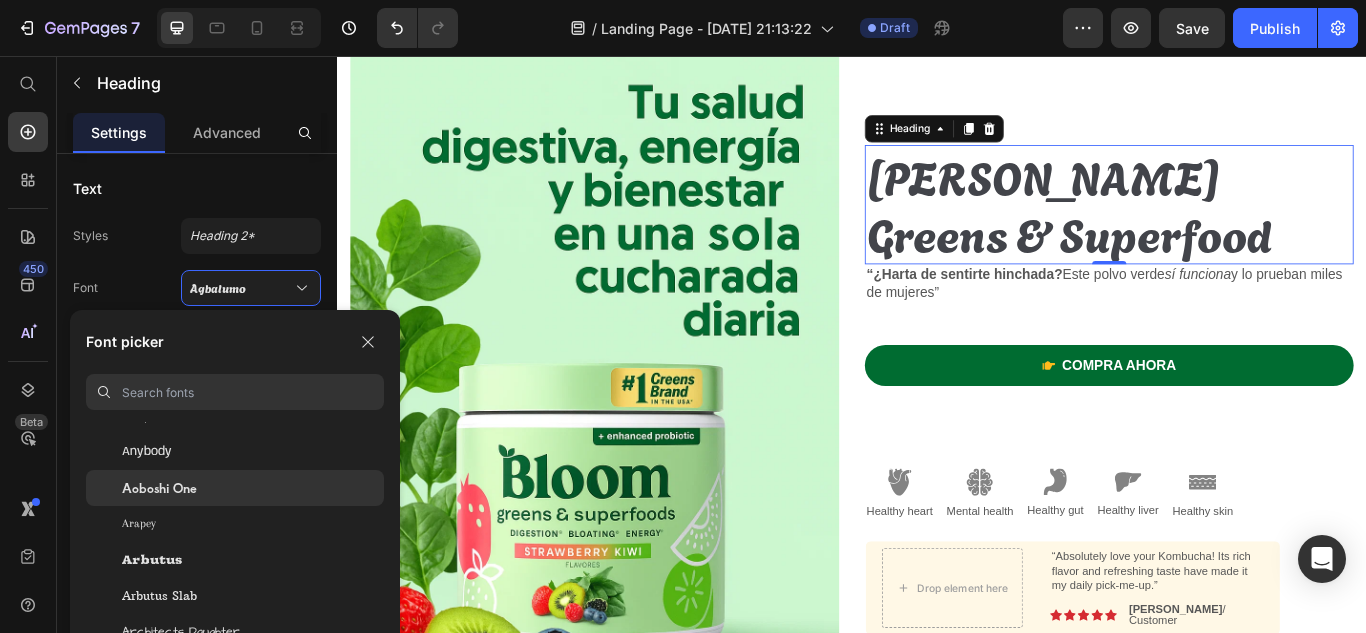 click on "Aoboshi One" at bounding box center [159, 488] 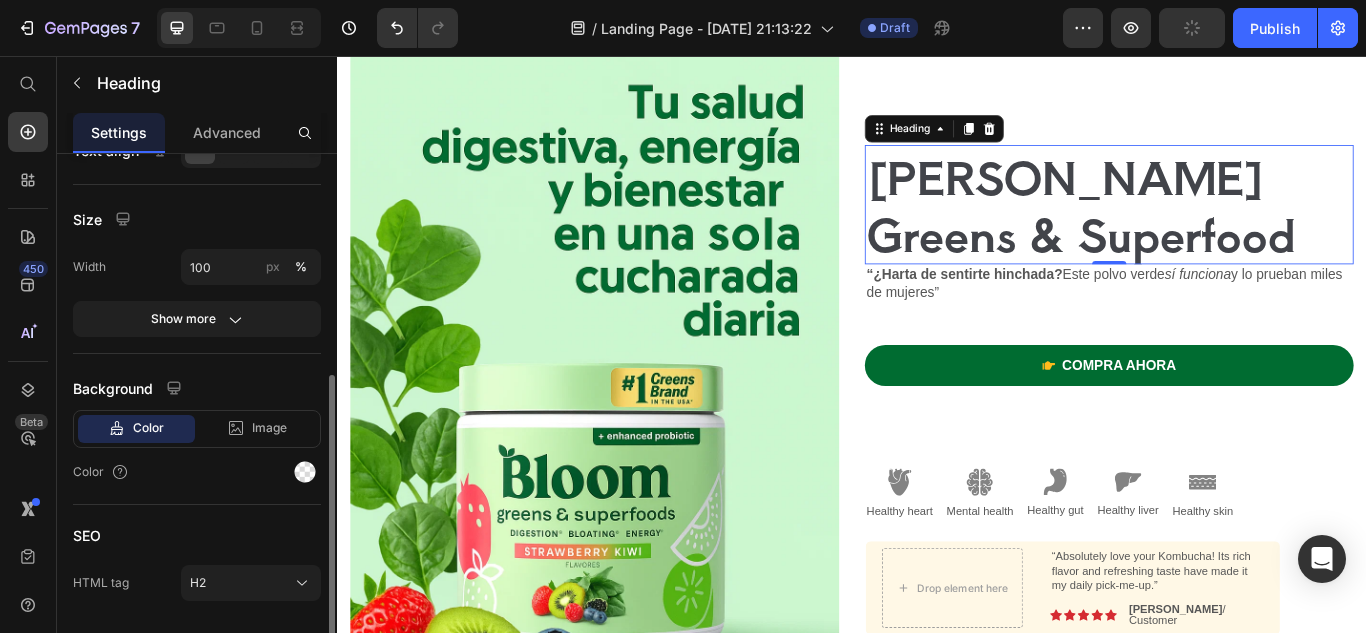 scroll, scrollTop: 476, scrollLeft: 0, axis: vertical 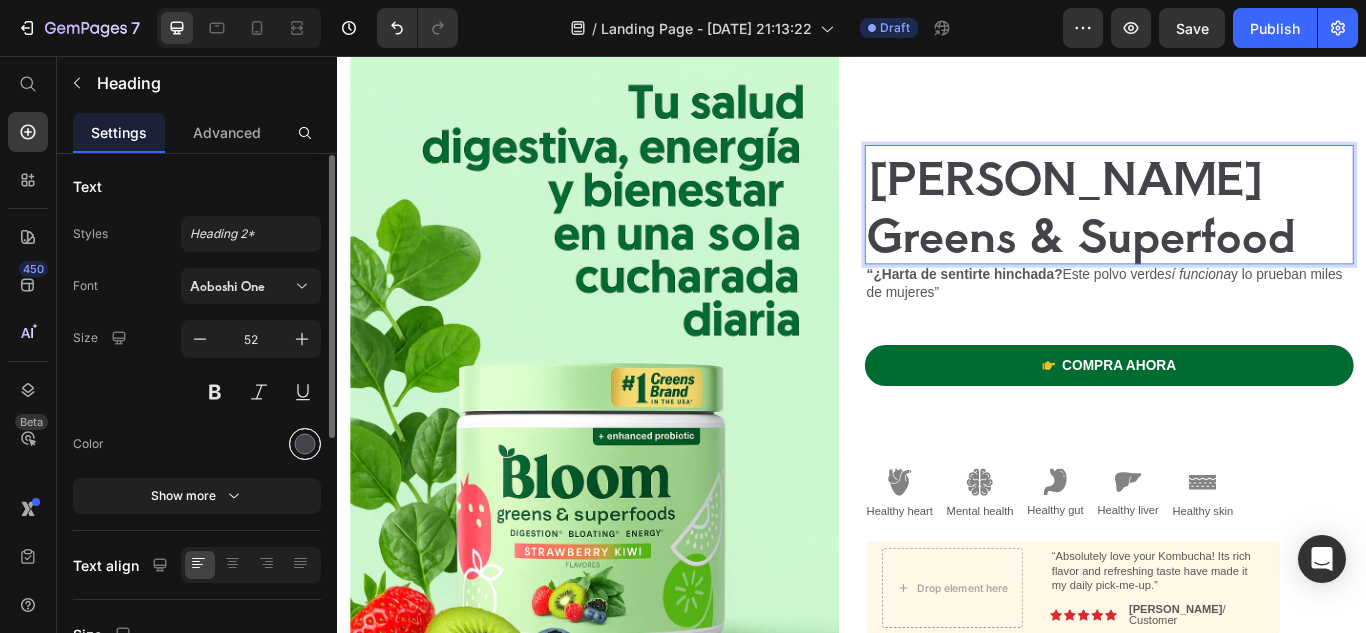 click at bounding box center [305, 444] 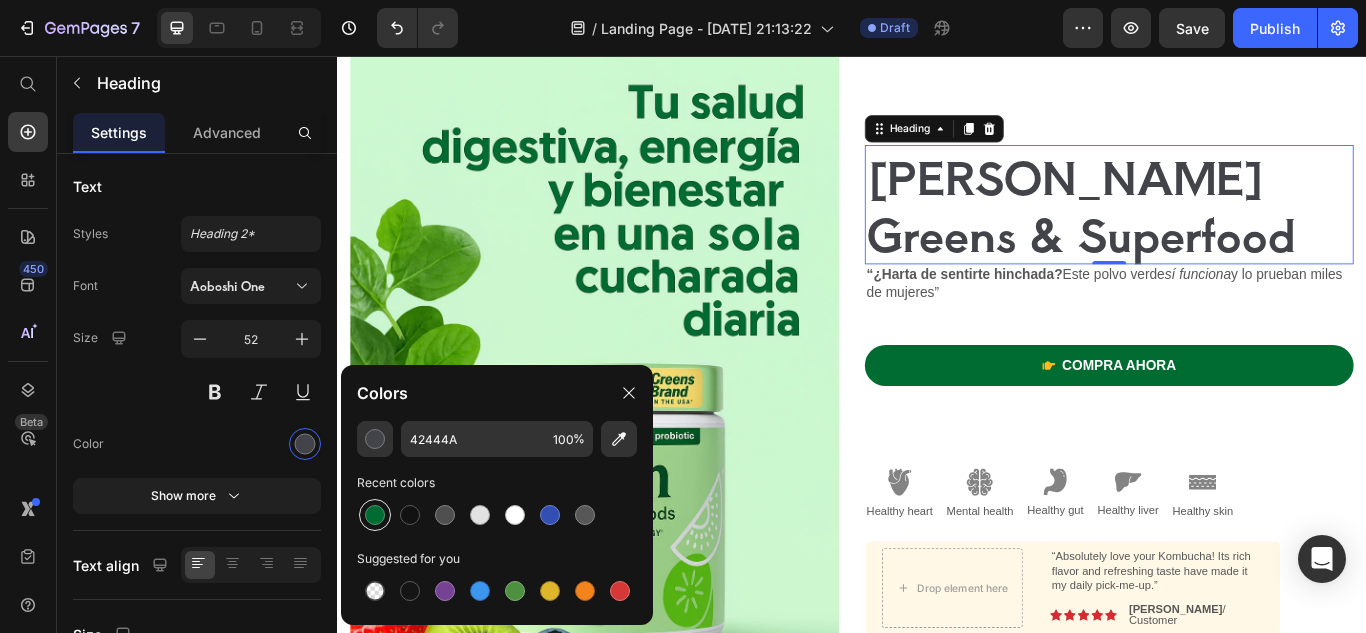 click at bounding box center (375, 515) 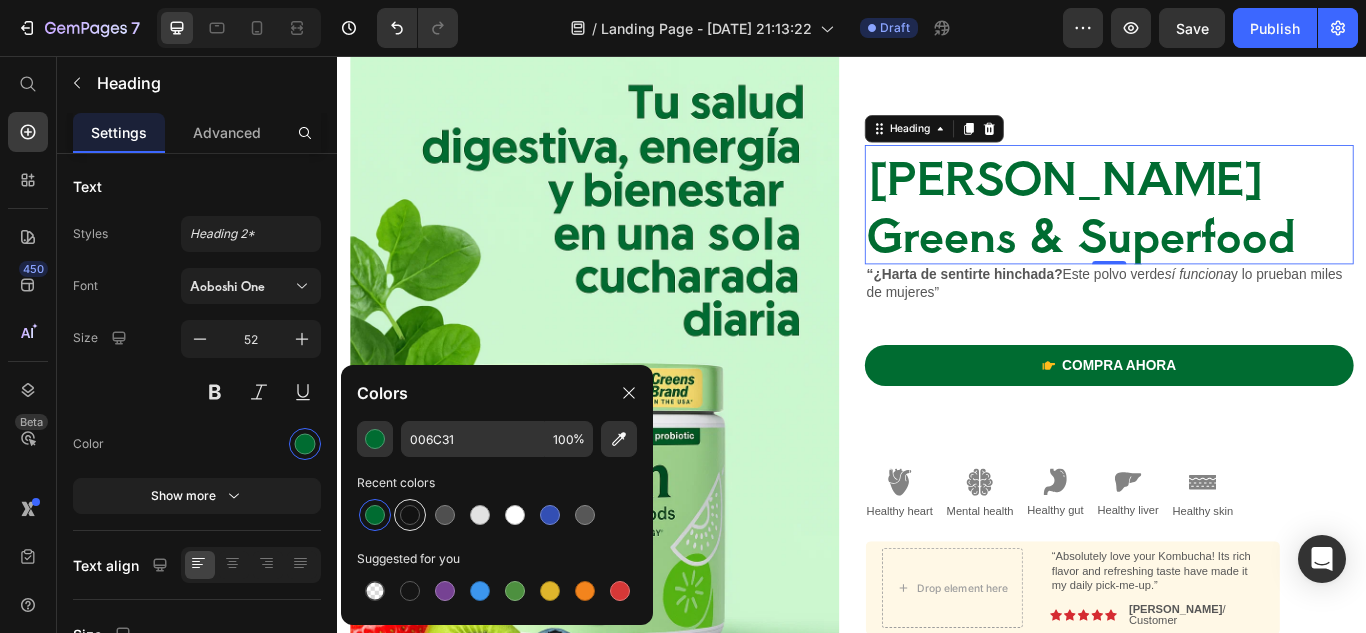 click at bounding box center (410, 515) 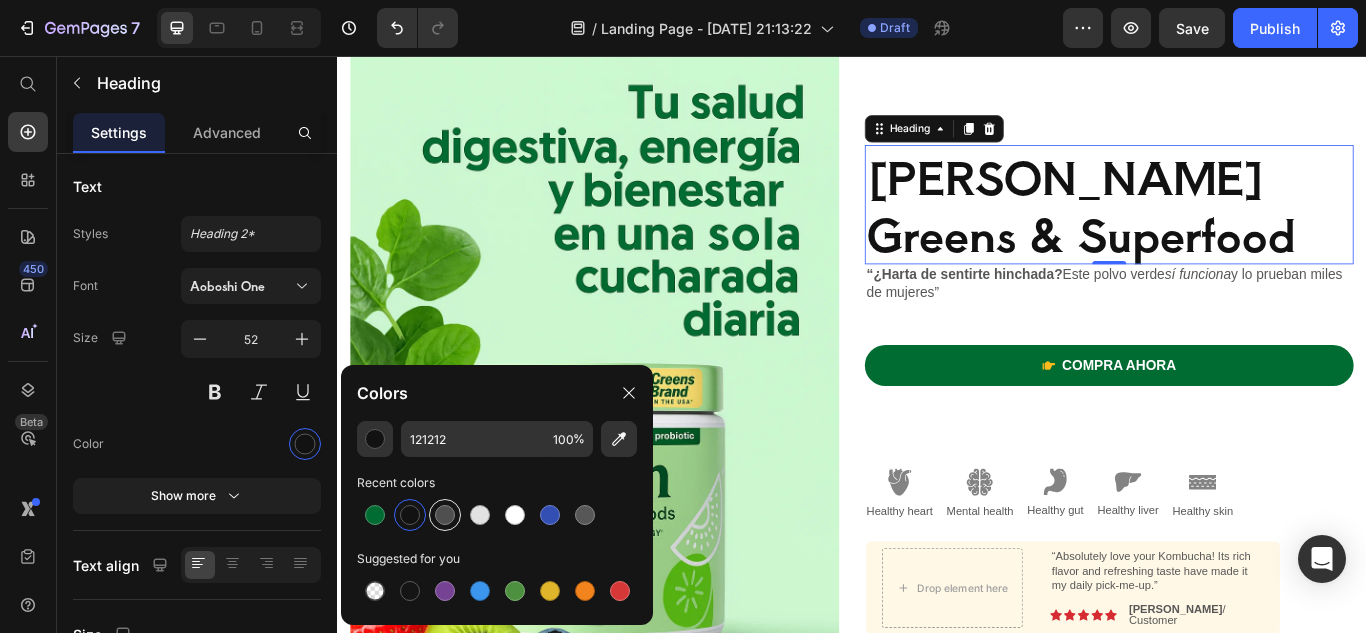 click at bounding box center (445, 515) 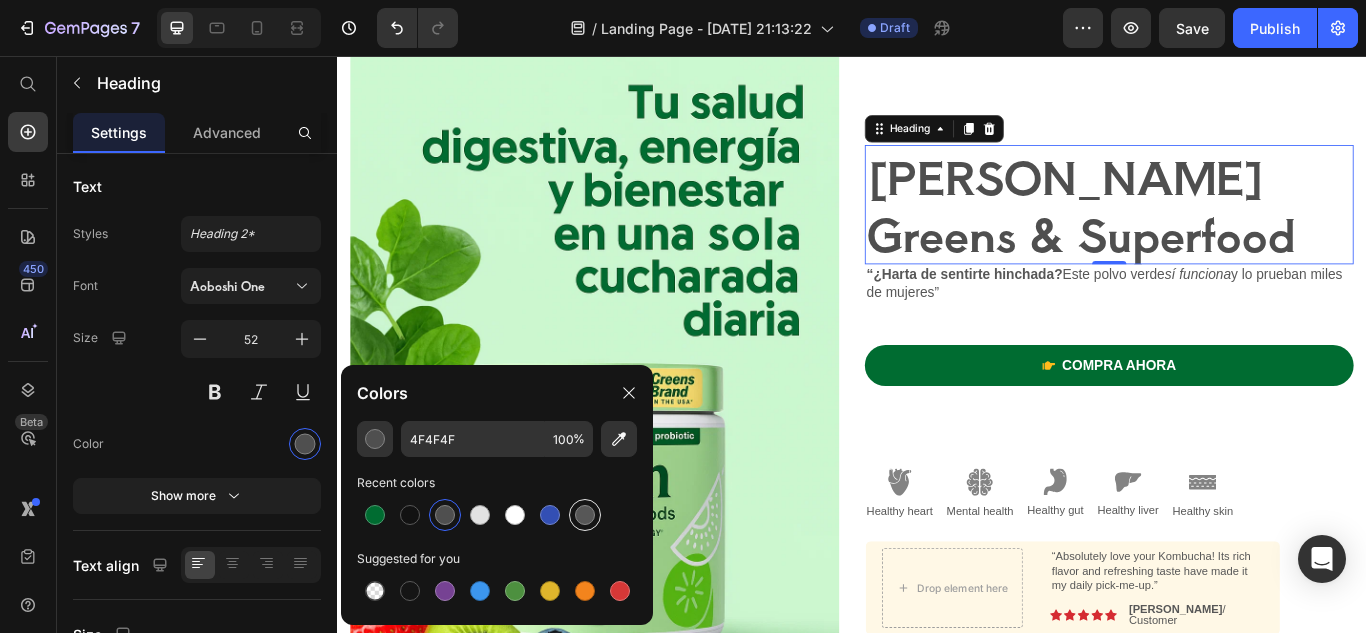 click at bounding box center [585, 515] 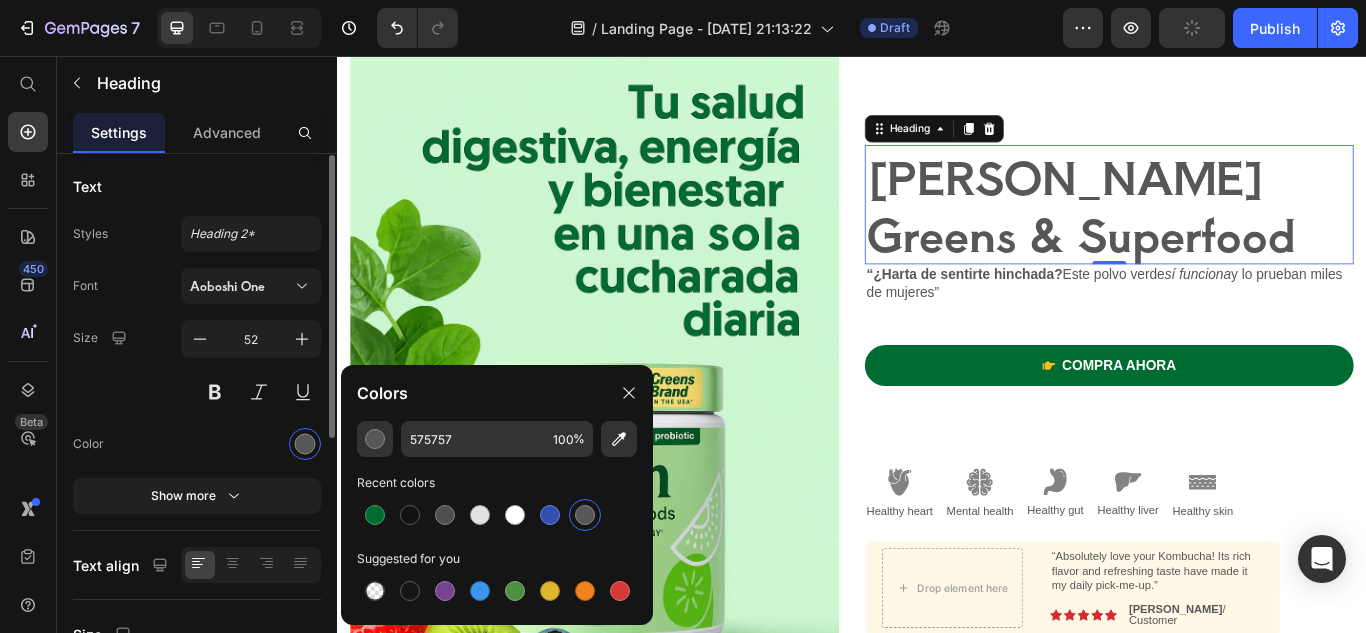click on "Size 52" at bounding box center [197, 365] 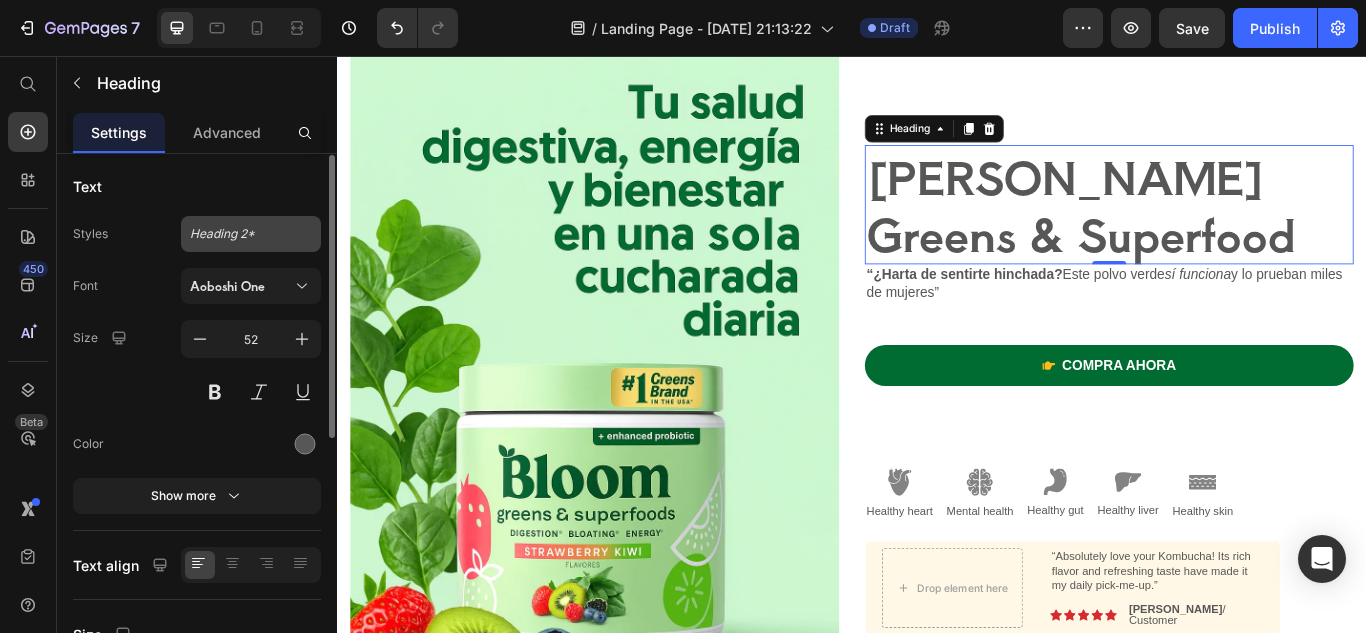 click on "Heading 2*" at bounding box center (251, 234) 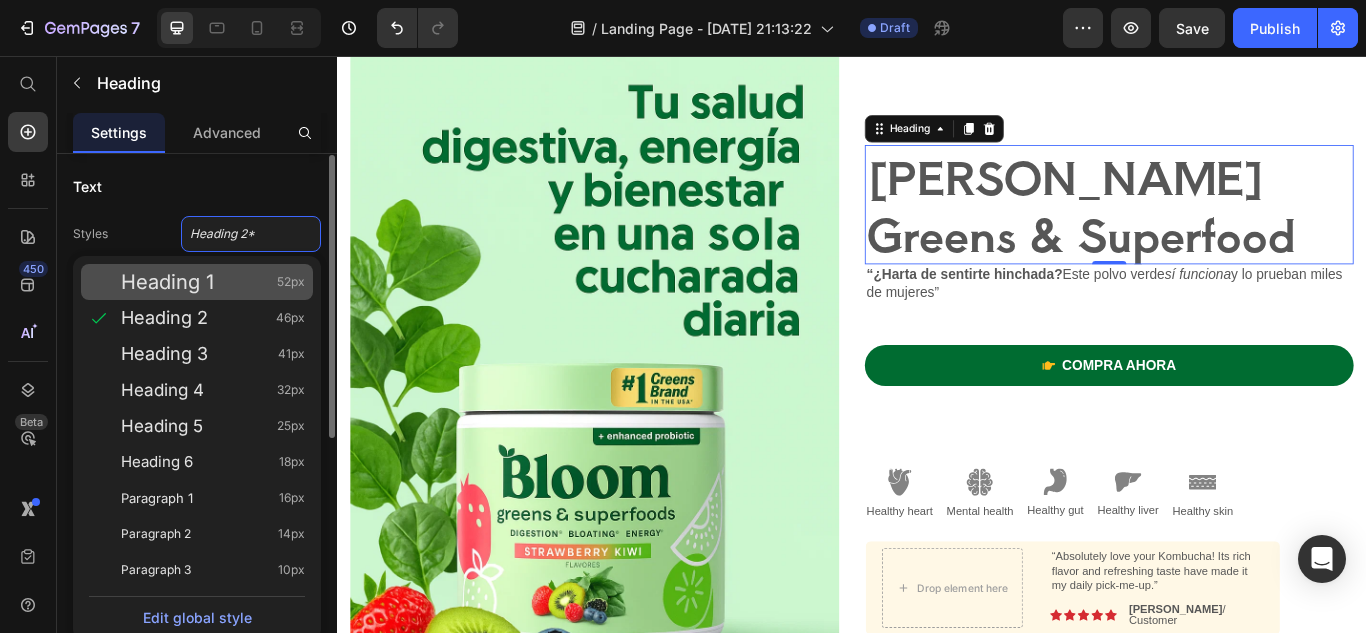 click on "Heading 1 52px" at bounding box center (213, 282) 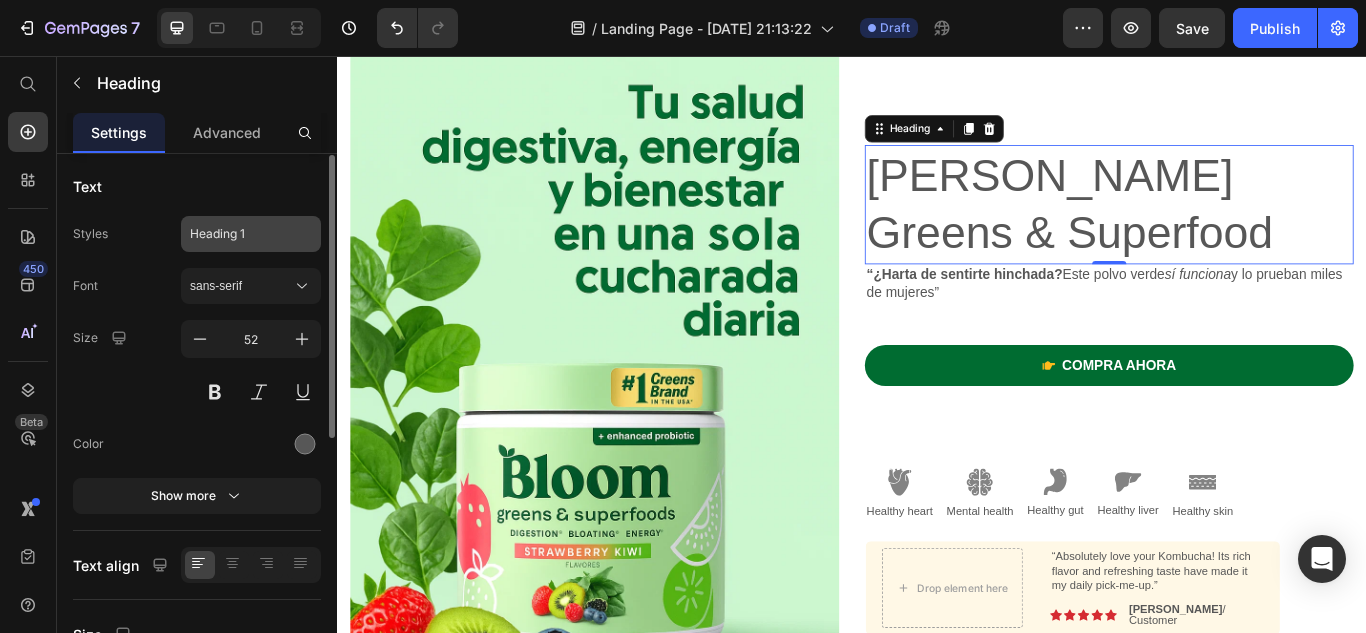 click on "Heading 1" at bounding box center (239, 234) 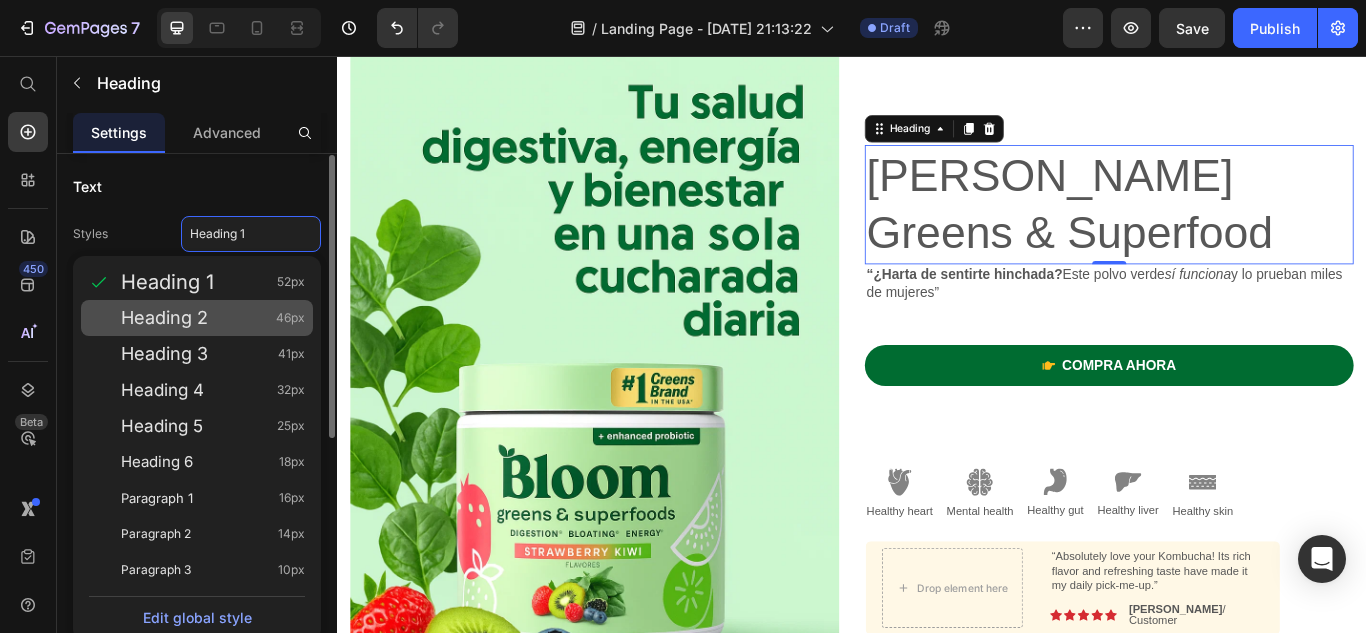 click on "Heading 2" at bounding box center (164, 318) 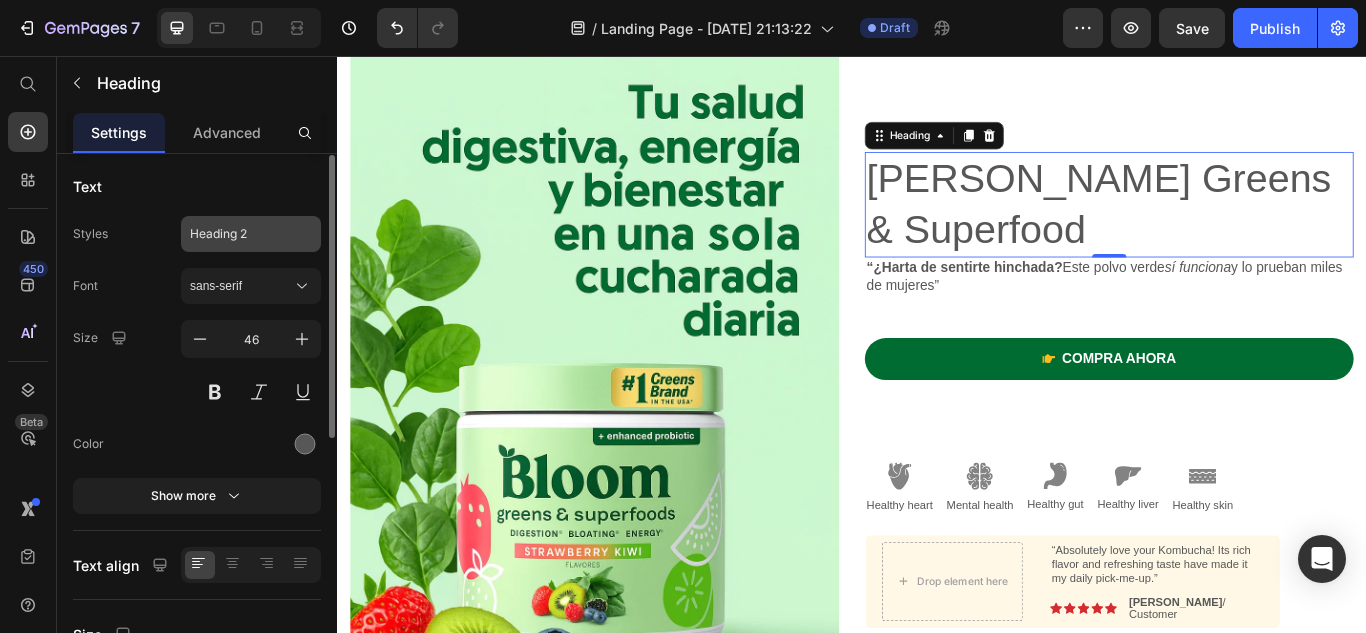 click on "Heading 2" at bounding box center [251, 234] 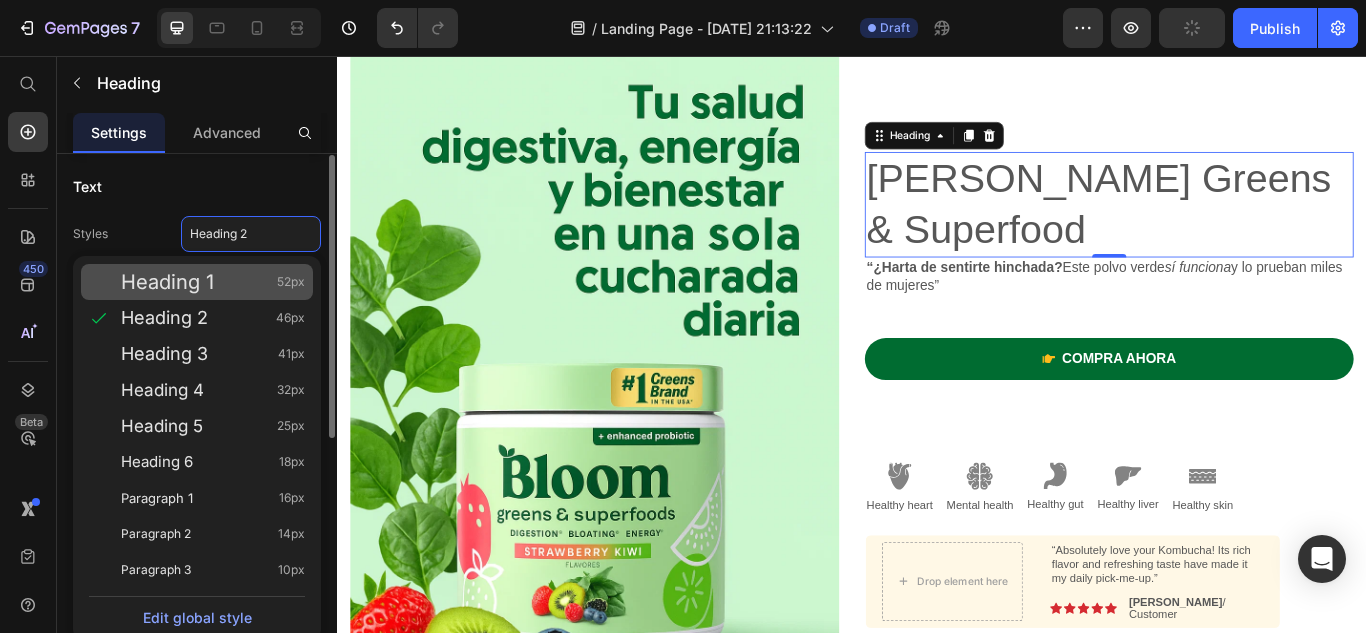 click on "Heading 1 52px" 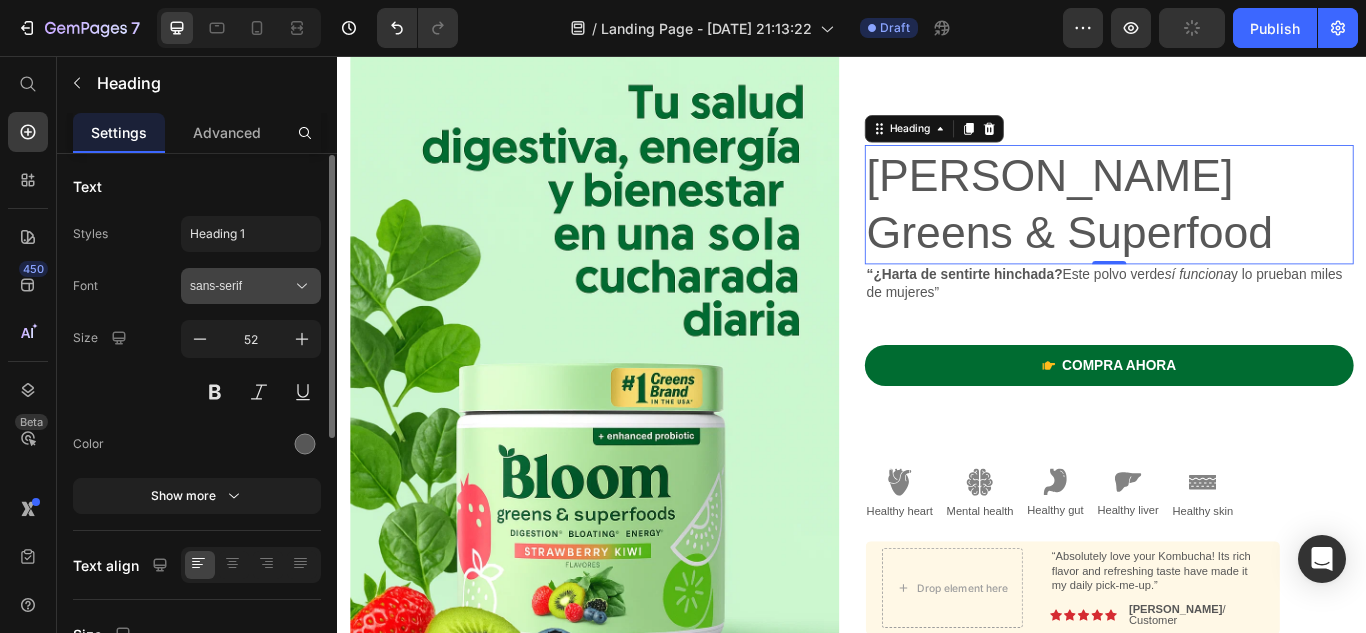 click on "sans-serif" at bounding box center (241, 286) 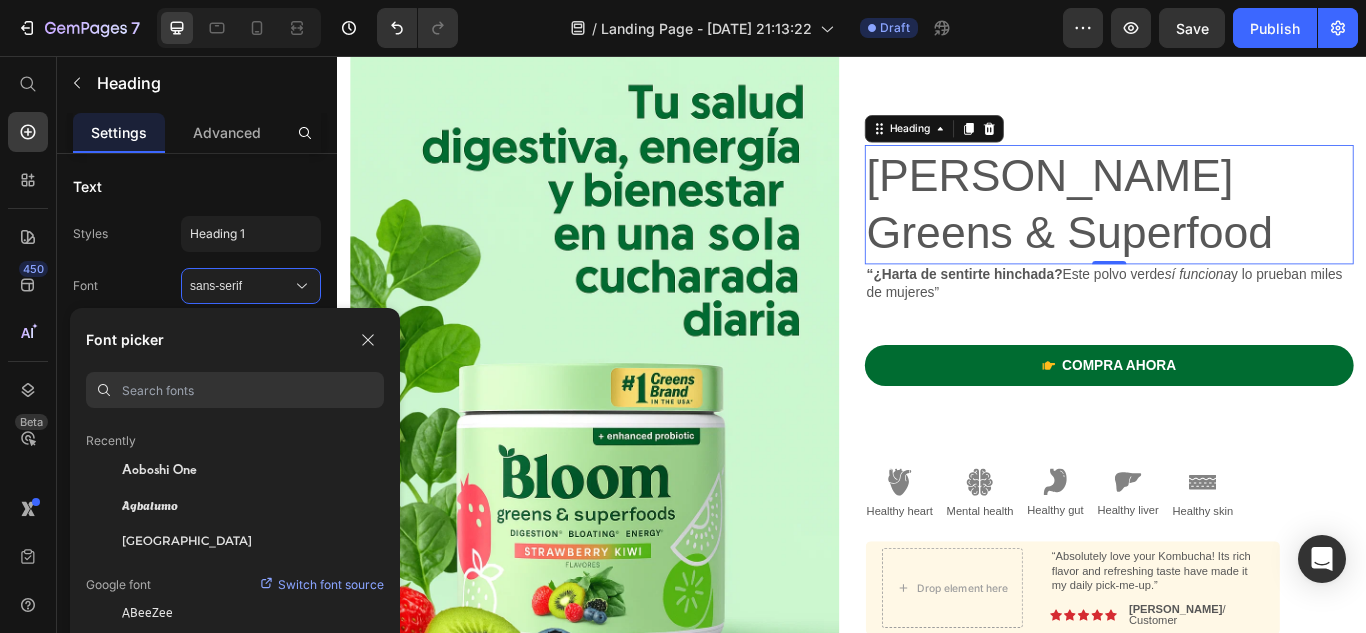 scroll, scrollTop: 56, scrollLeft: 0, axis: vertical 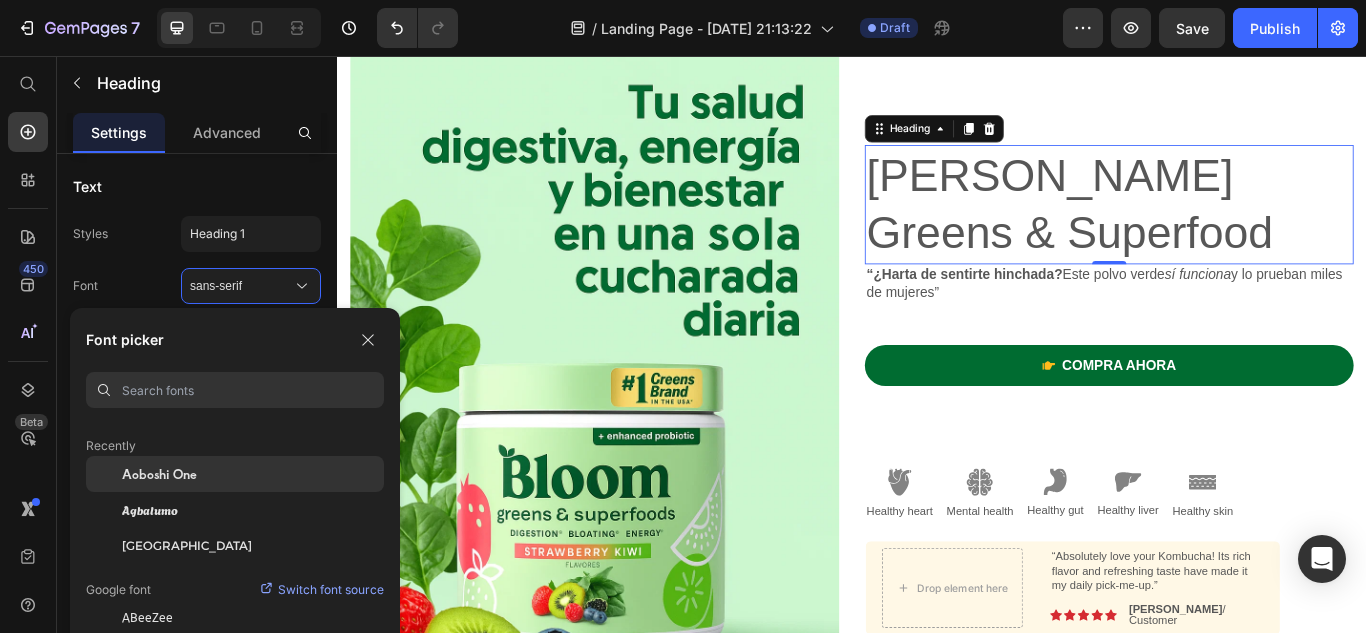 click on "Aoboshi One" 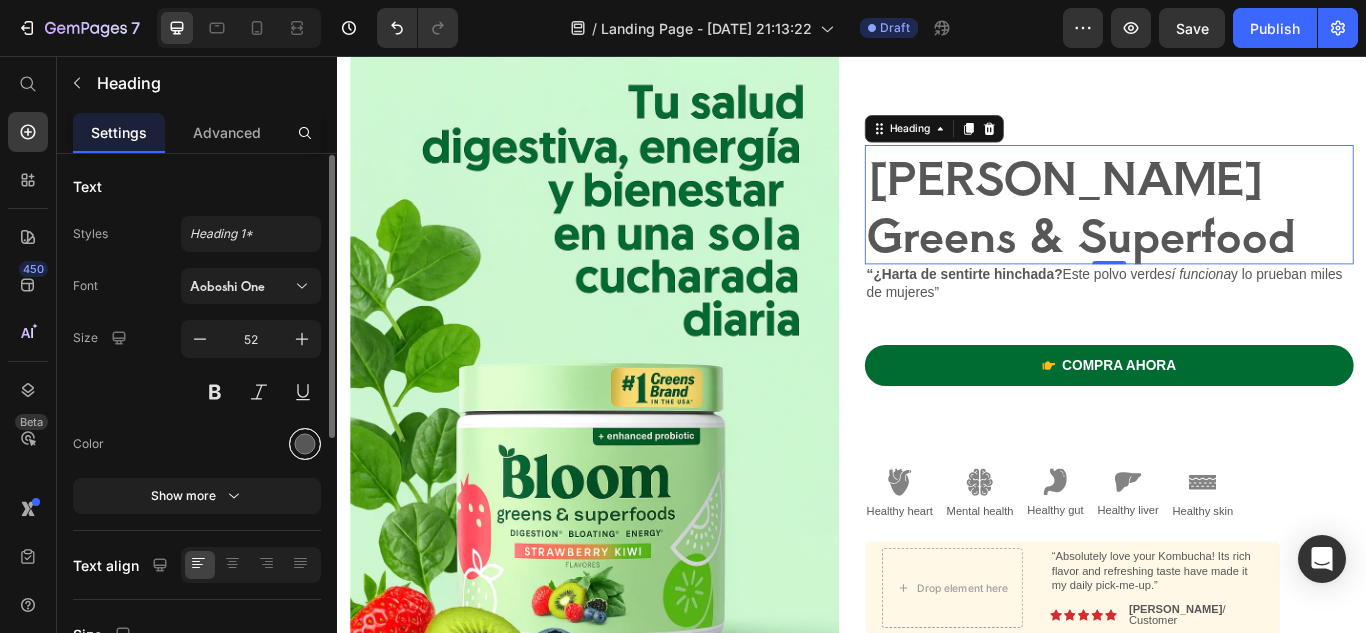 click at bounding box center (305, 444) 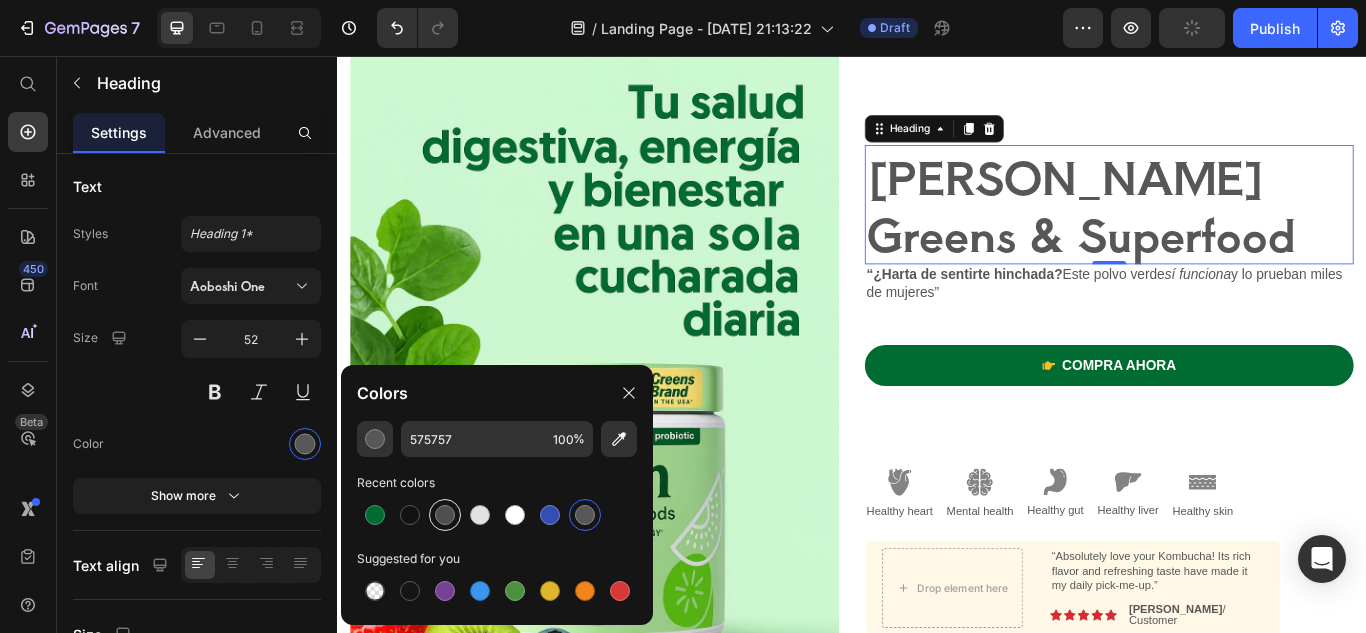 click at bounding box center [445, 515] 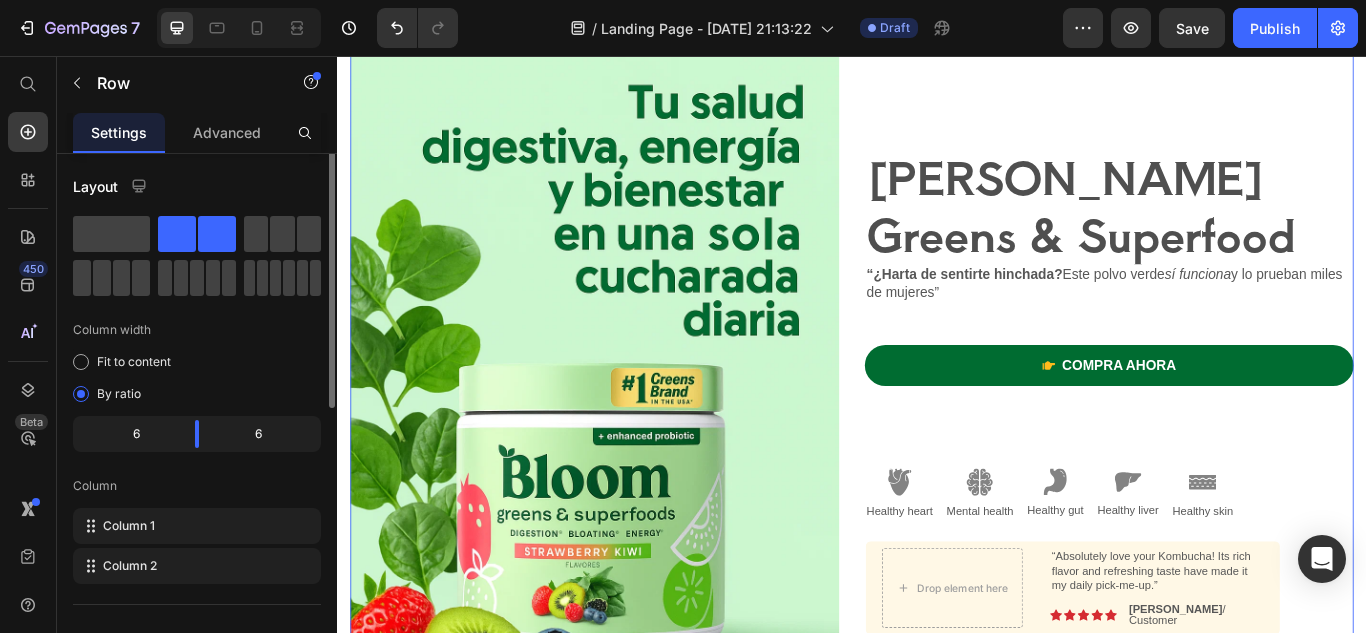 scroll, scrollTop: 0, scrollLeft: 0, axis: both 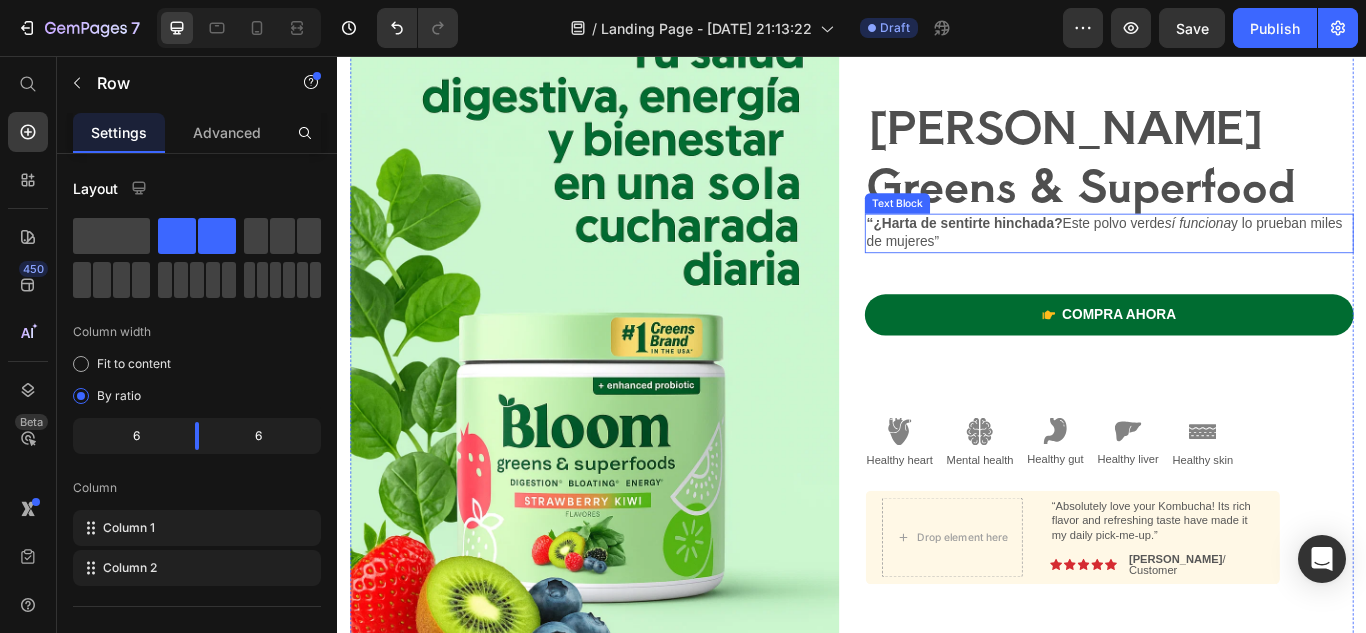 click on "sí funciona" at bounding box center [1340, 251] 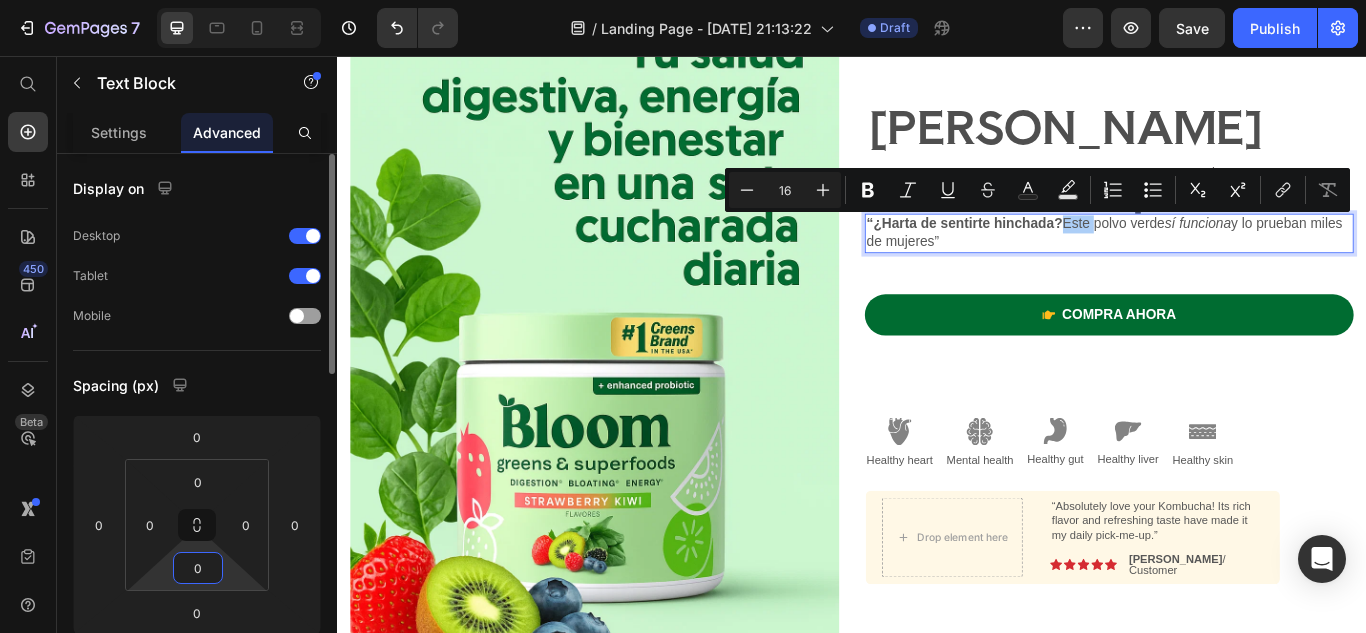 click on "0" at bounding box center (198, 568) 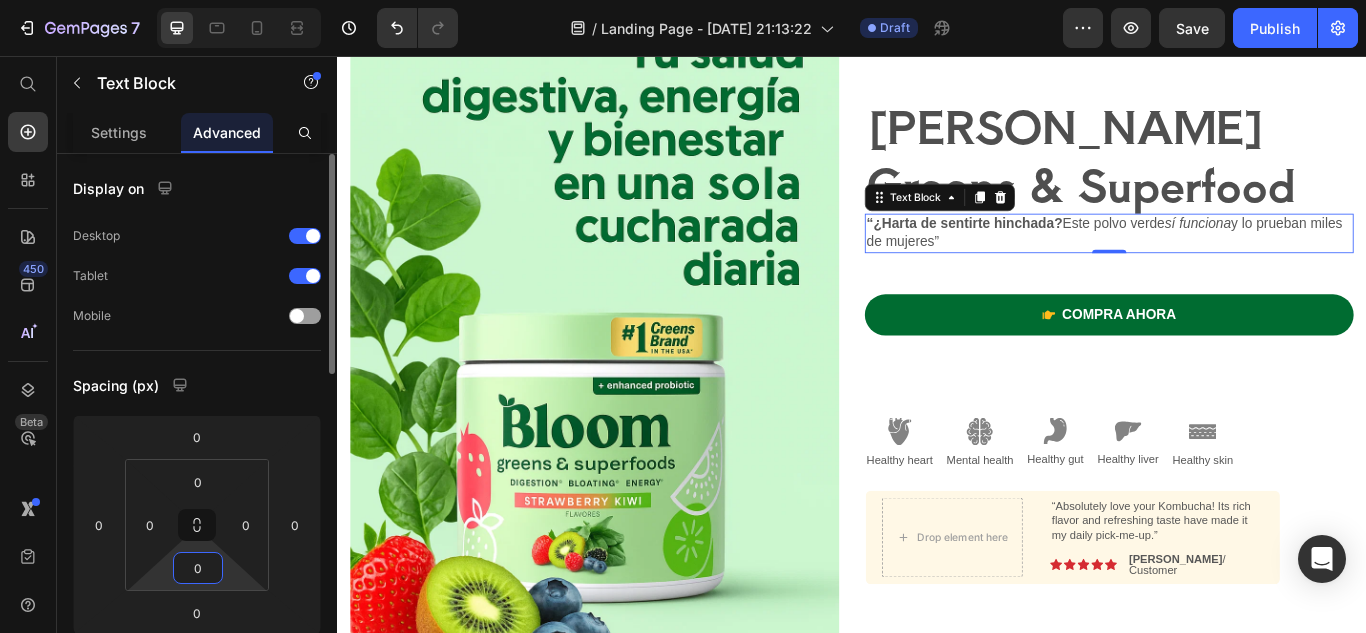 click on "0" at bounding box center [198, 568] 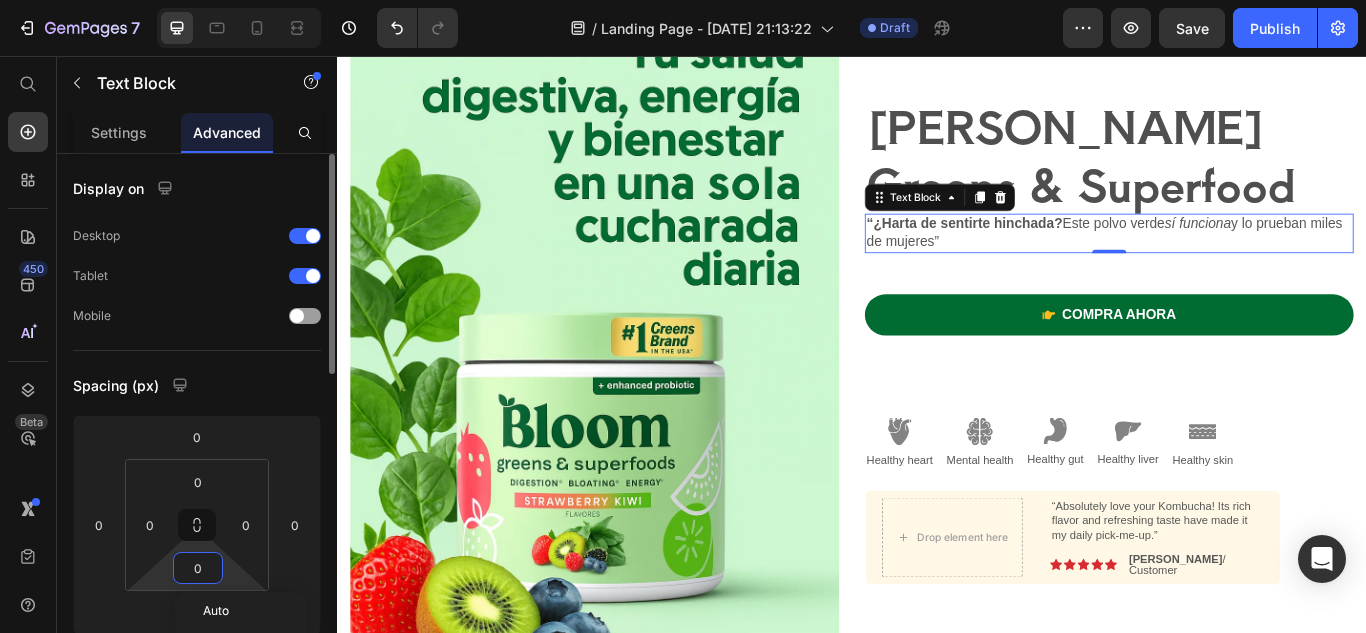 click on "0" at bounding box center (198, 568) 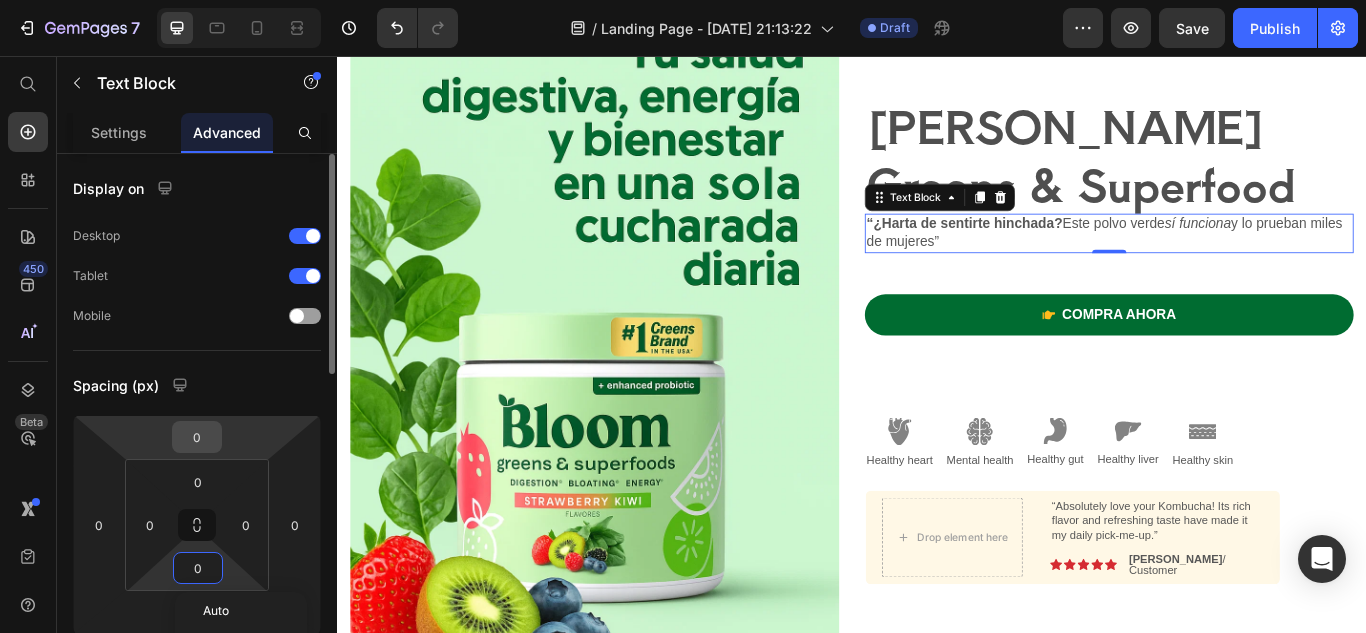 click on "0" at bounding box center (197, 437) 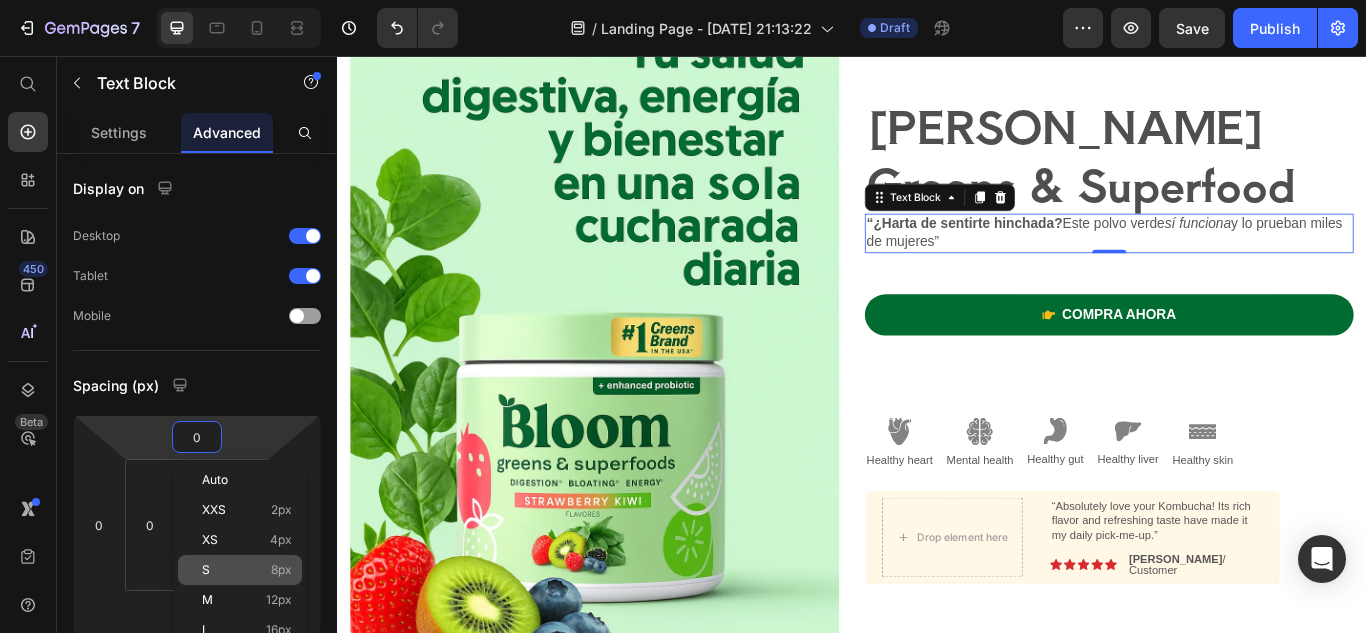 click on "S 8px" at bounding box center (247, 570) 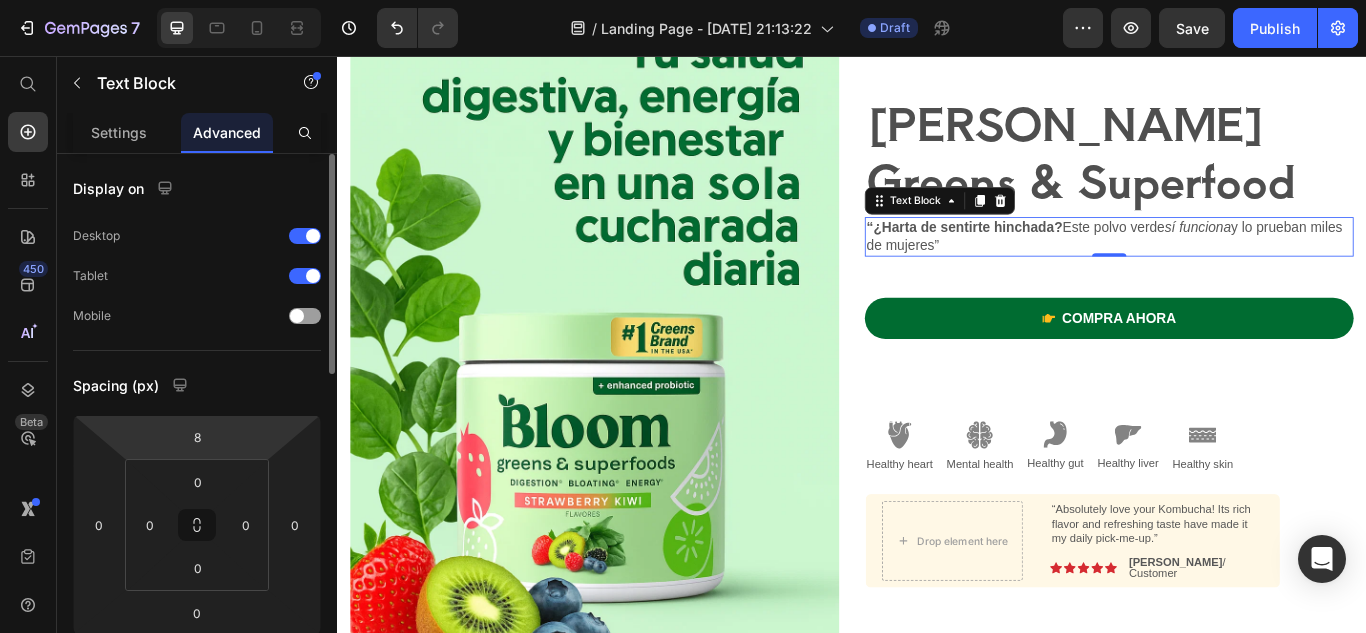 click on "7   /  Landing Page - [DATE] 21:13:22 Draft Preview  Save   Publish  450 Beta Shopify Apps Sections Elements Hero Section Product Detail Brands Trusted Badges Guarantee Product Breakdown How to use Testimonials Compare Bundle FAQs Social Proof Brand Story Product List Collection Blog List Contact Sticky Add to Cart Custom Footer Browse Library 450 Layout
Row
Row
Row
Row Text
Heading
Text Block Button
Button
Button
Sticky Back to top Media
Image" at bounding box center (683, 0) 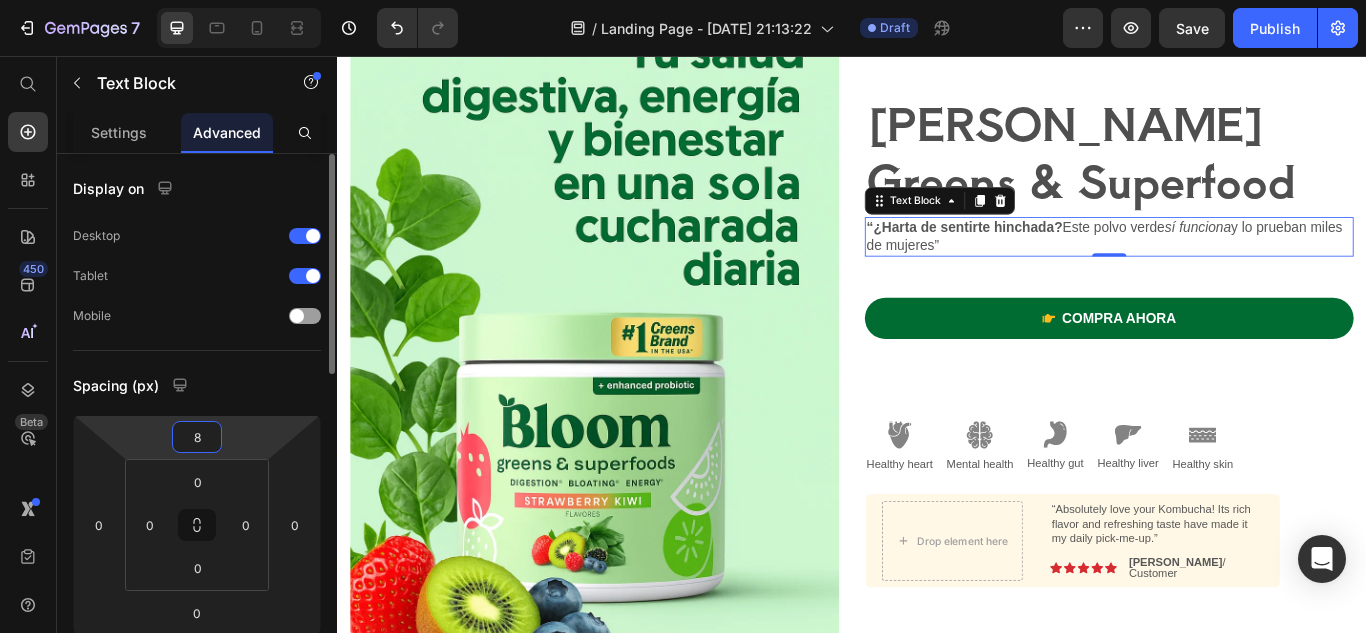 click on "8" at bounding box center (197, 437) 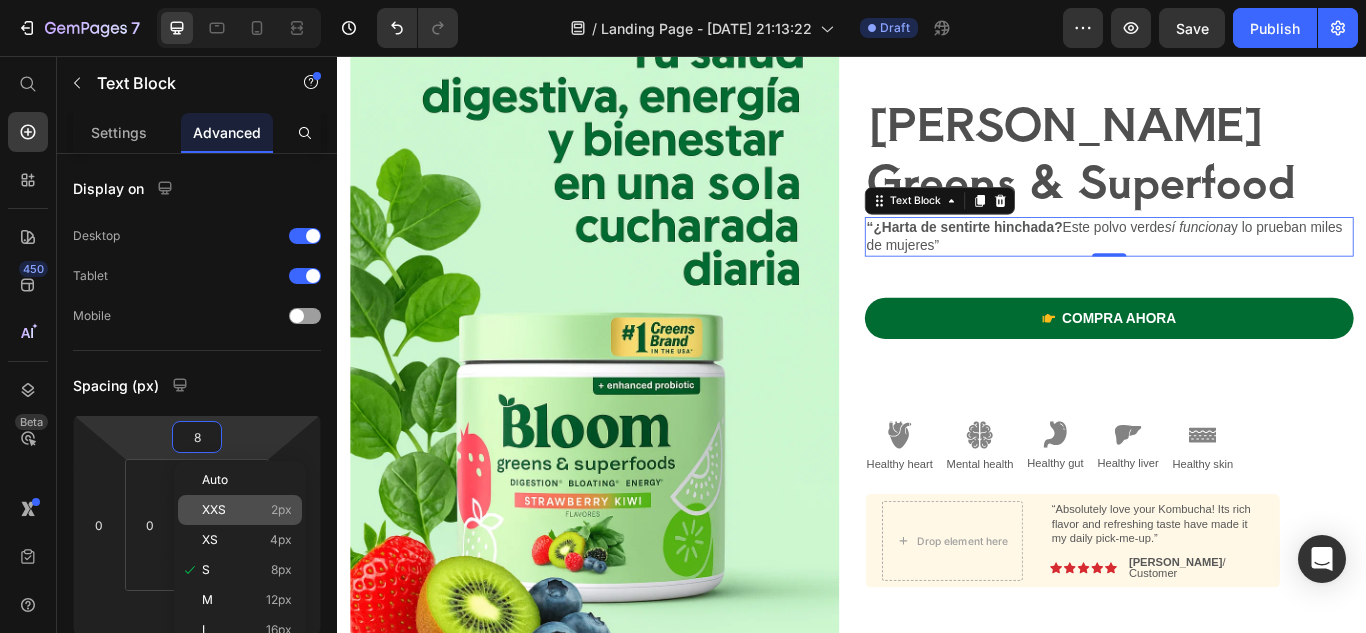 click on "XXS" at bounding box center [214, 510] 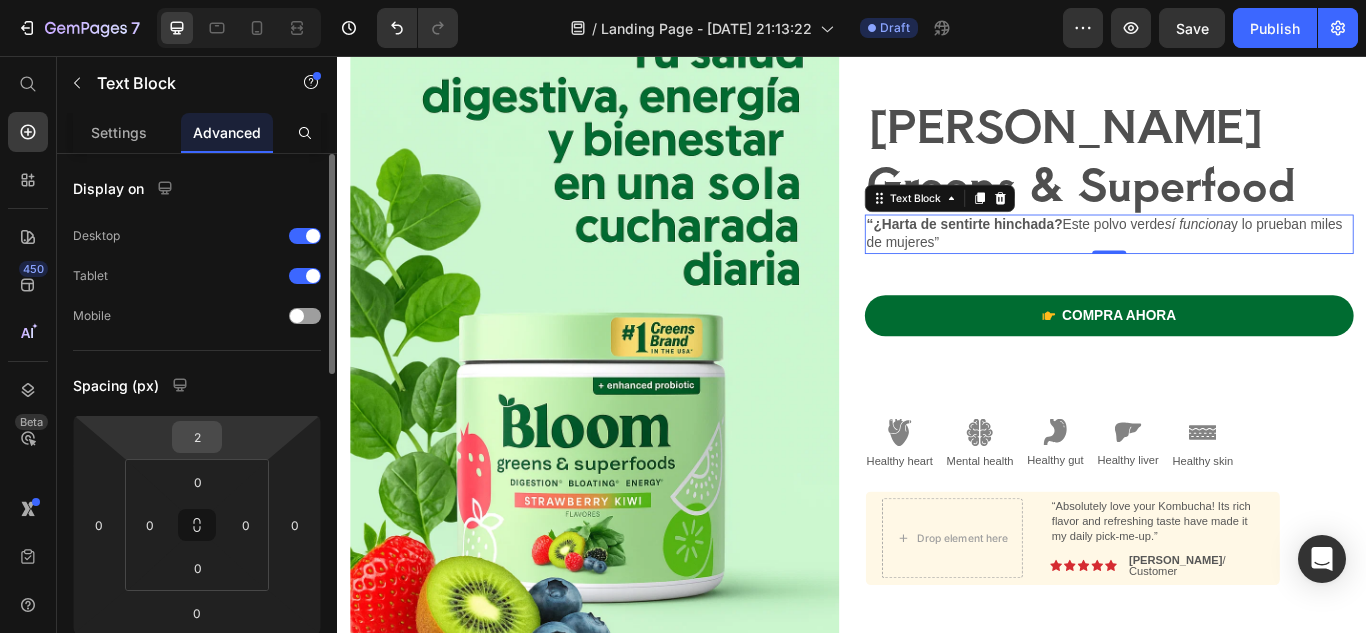 click on "2" at bounding box center (197, 437) 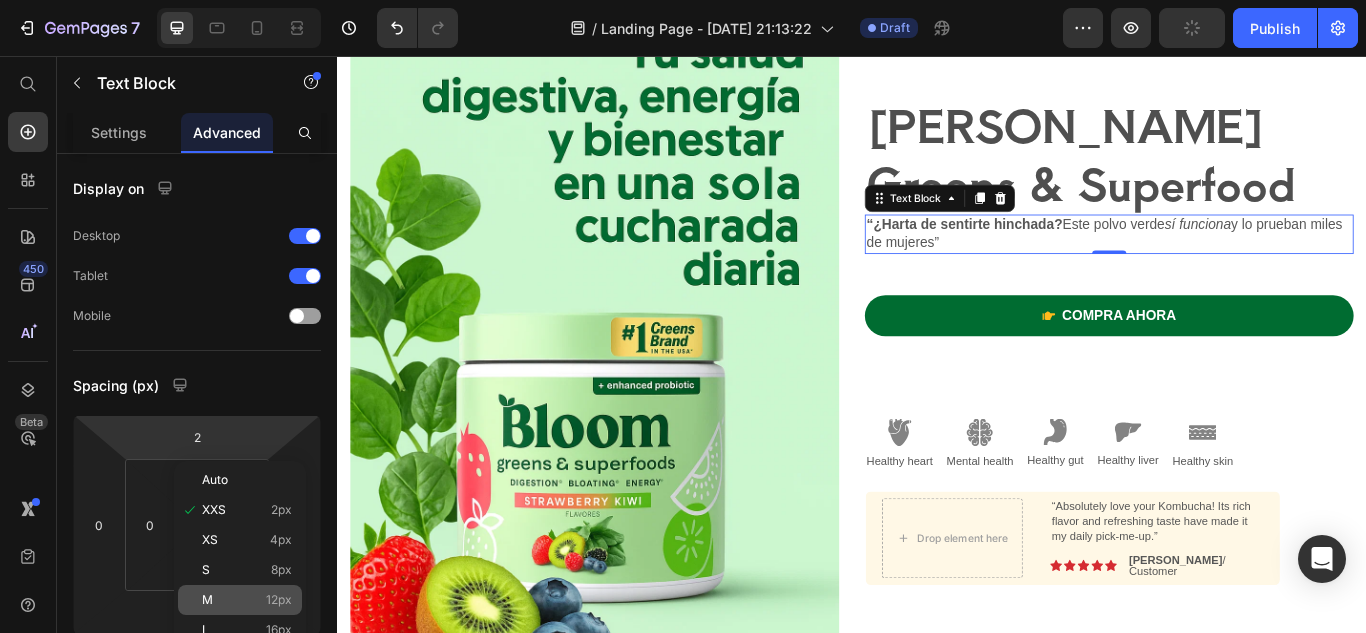 click on "M 12px" 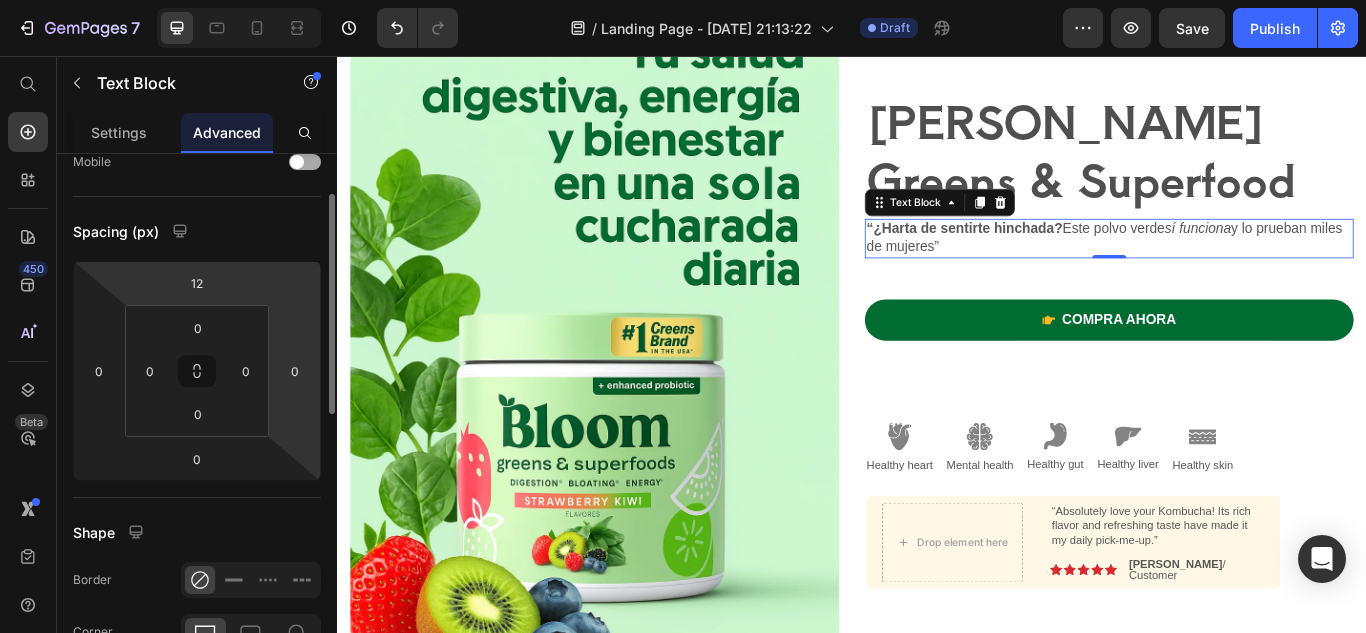scroll, scrollTop: 166, scrollLeft: 0, axis: vertical 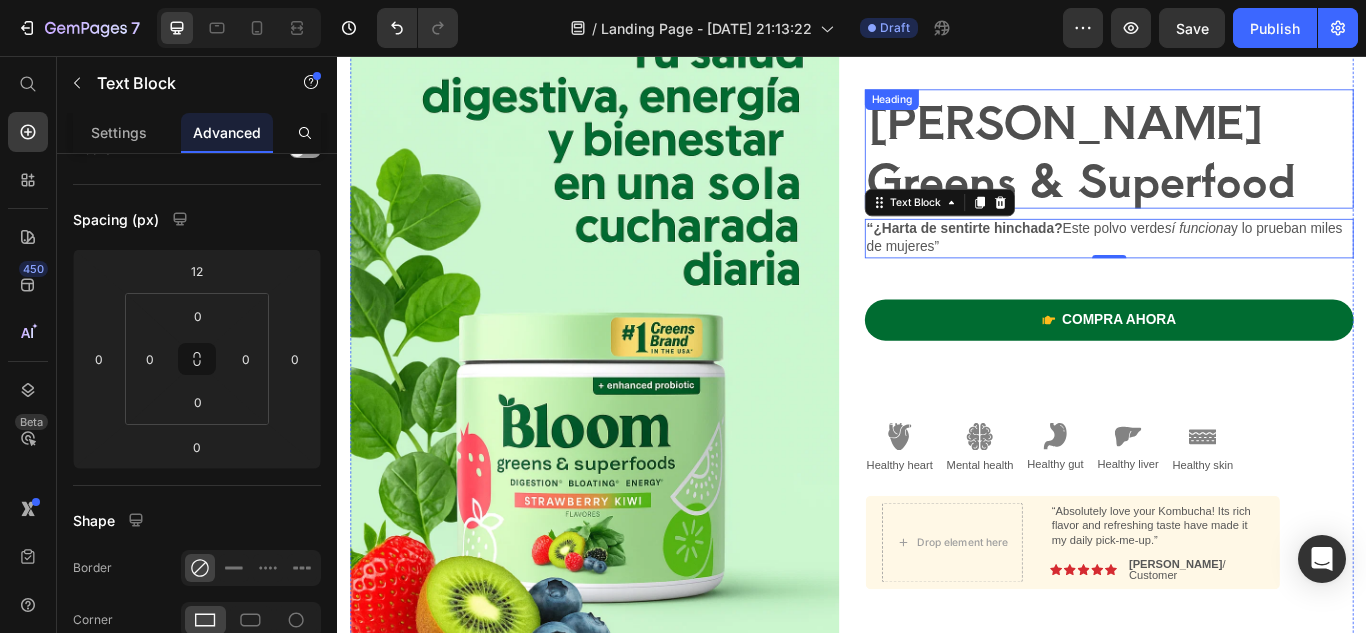 click on "[PERSON_NAME] Greens & Superfood" at bounding box center [1237, 164] 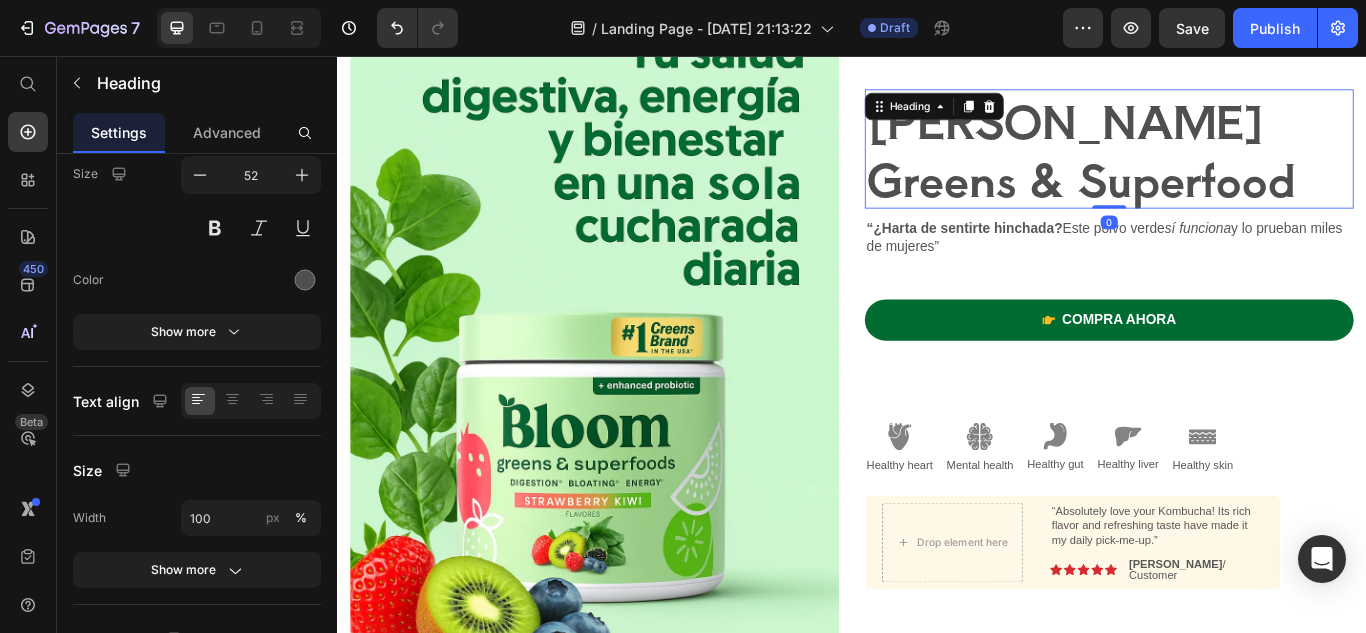 scroll, scrollTop: 0, scrollLeft: 0, axis: both 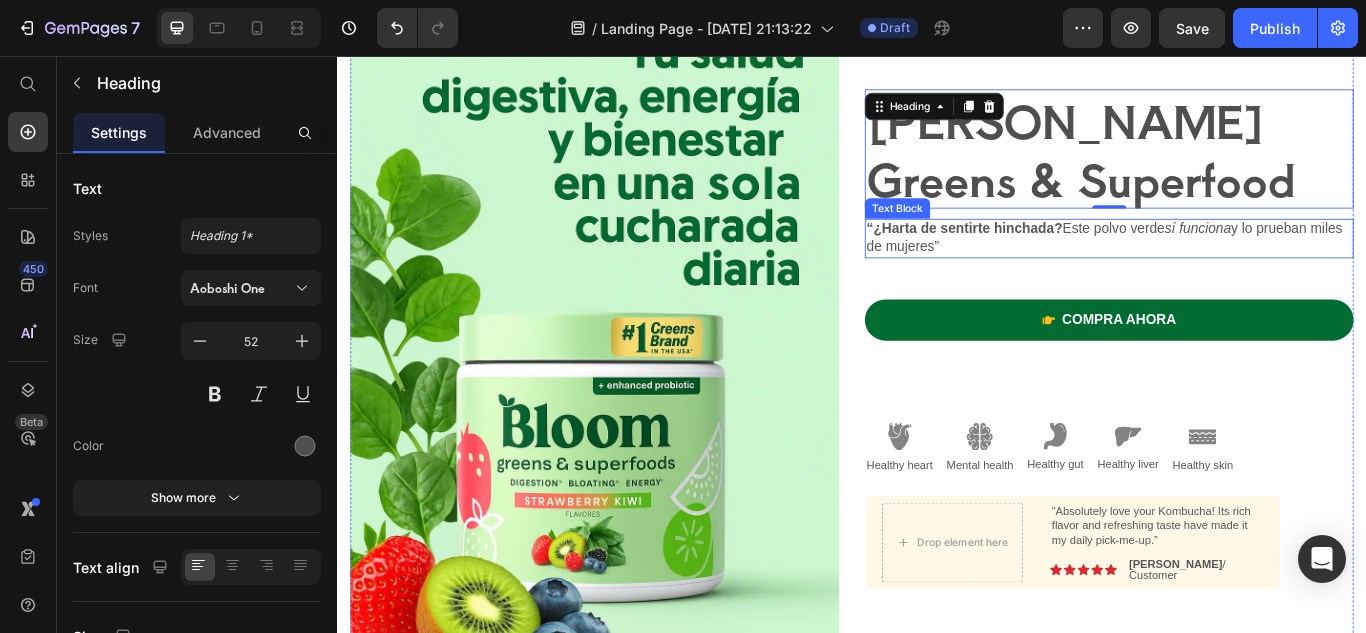 click on "“¿Harta de sentirte hinchada?" at bounding box center [1068, 257] 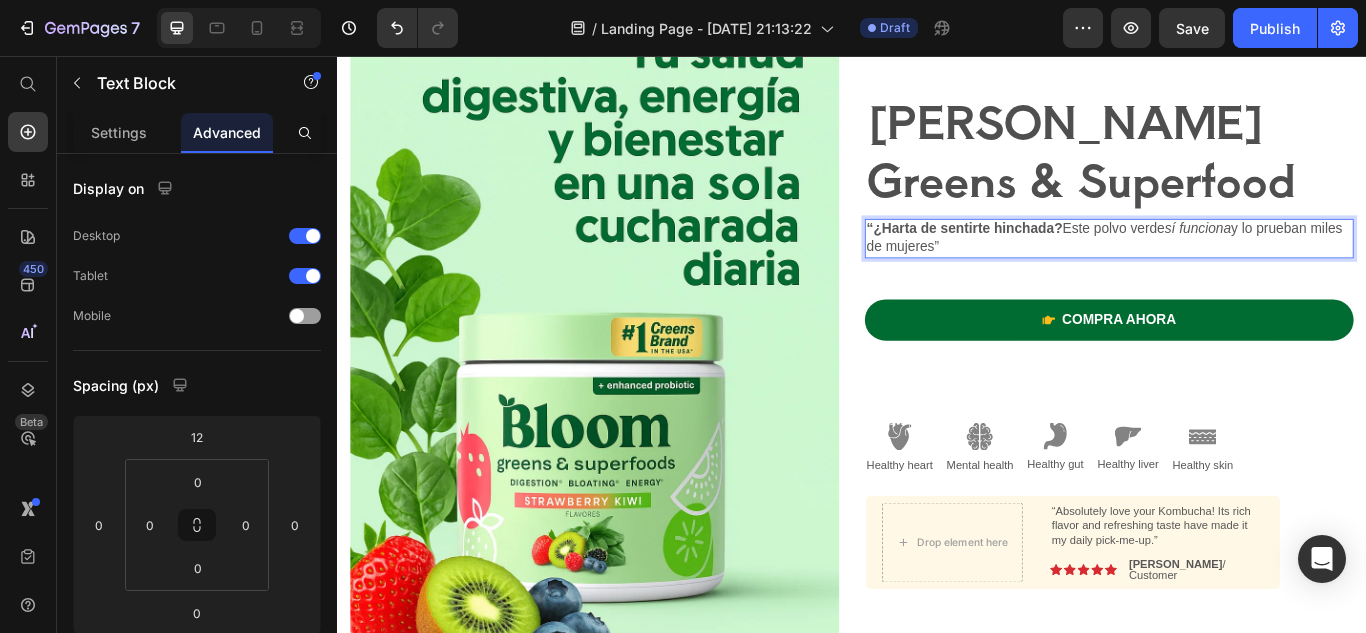 click on "“¿Harta de sentirte hinchada?" at bounding box center [1068, 257] 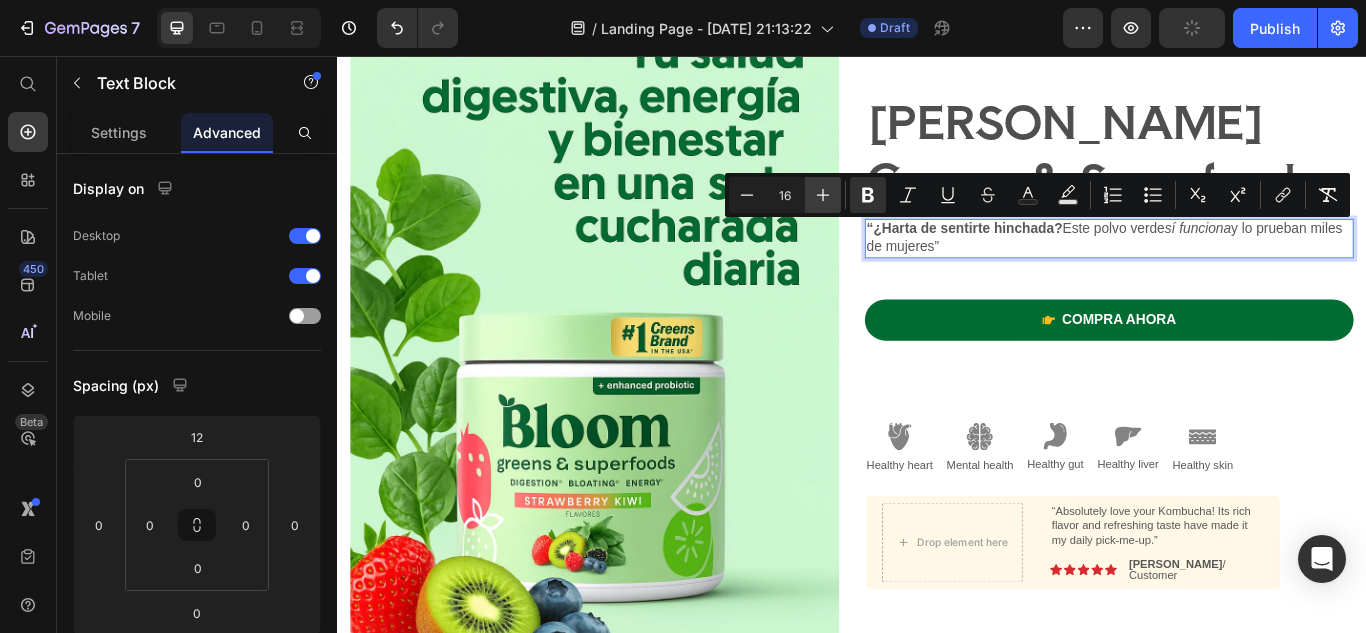 click 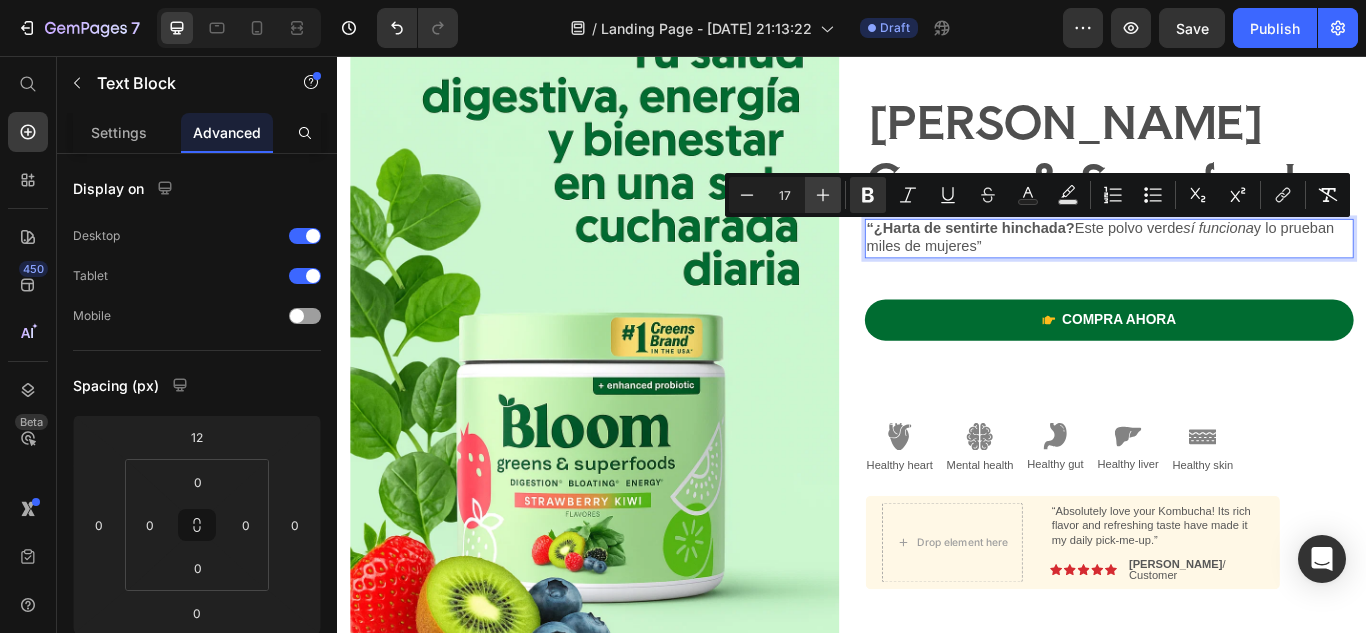 click 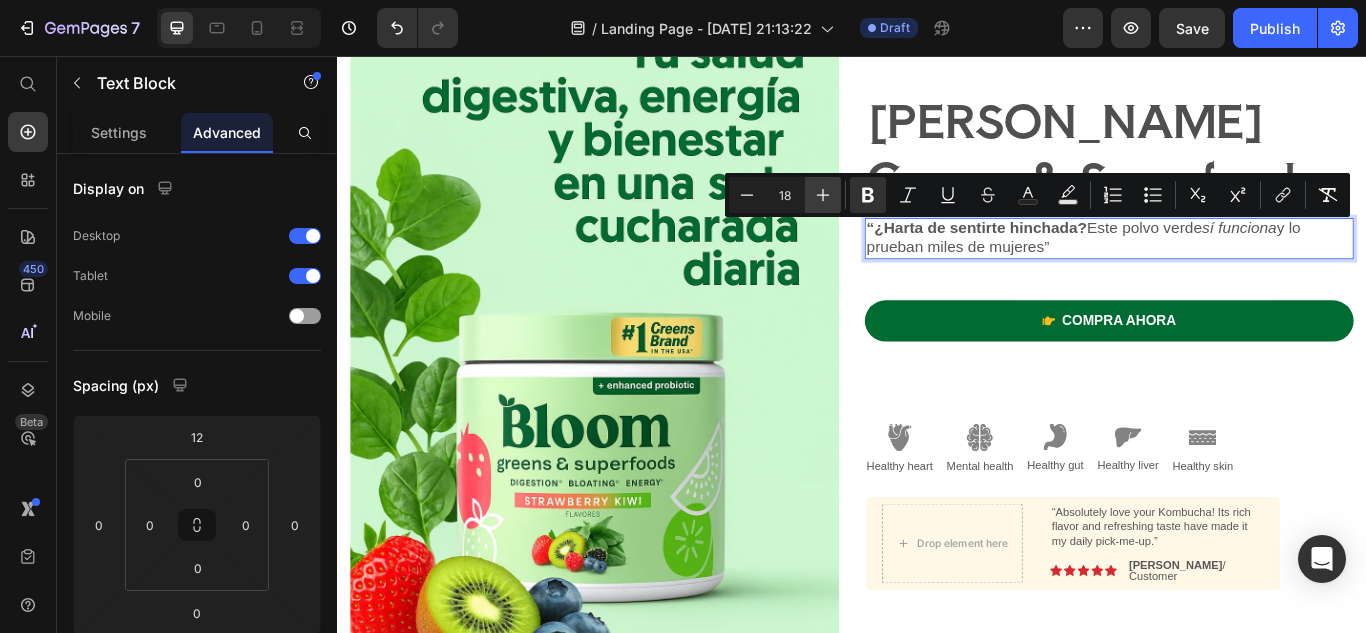click 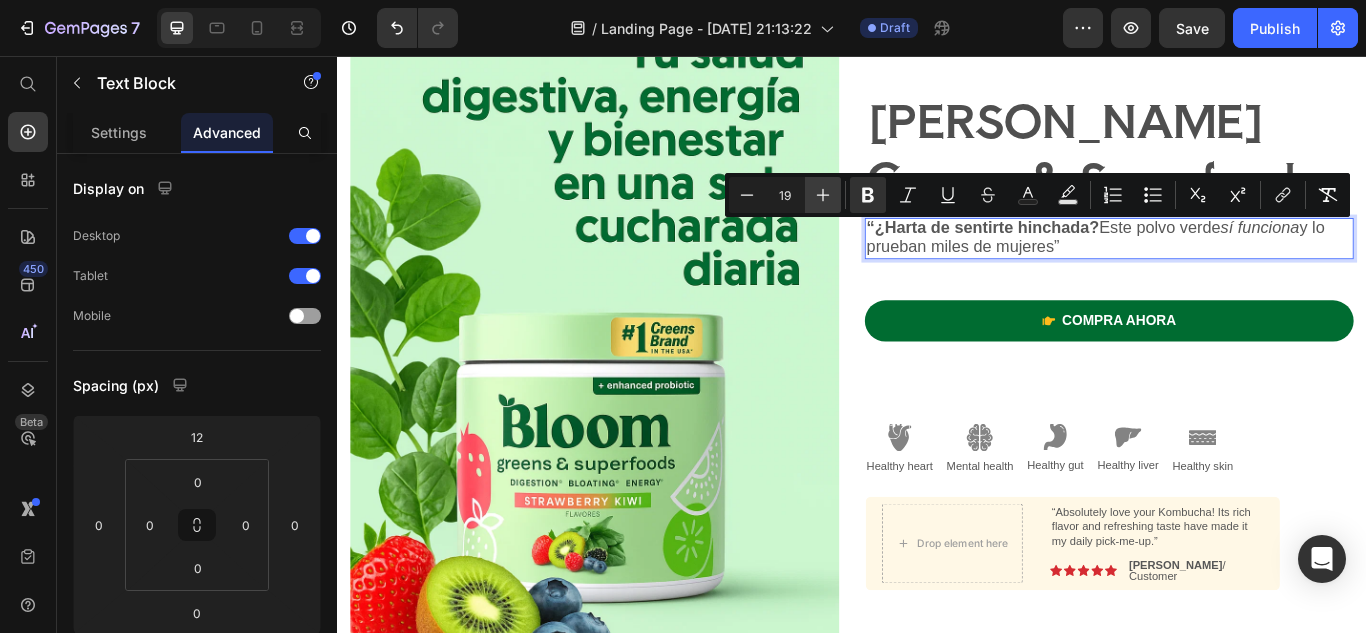 click 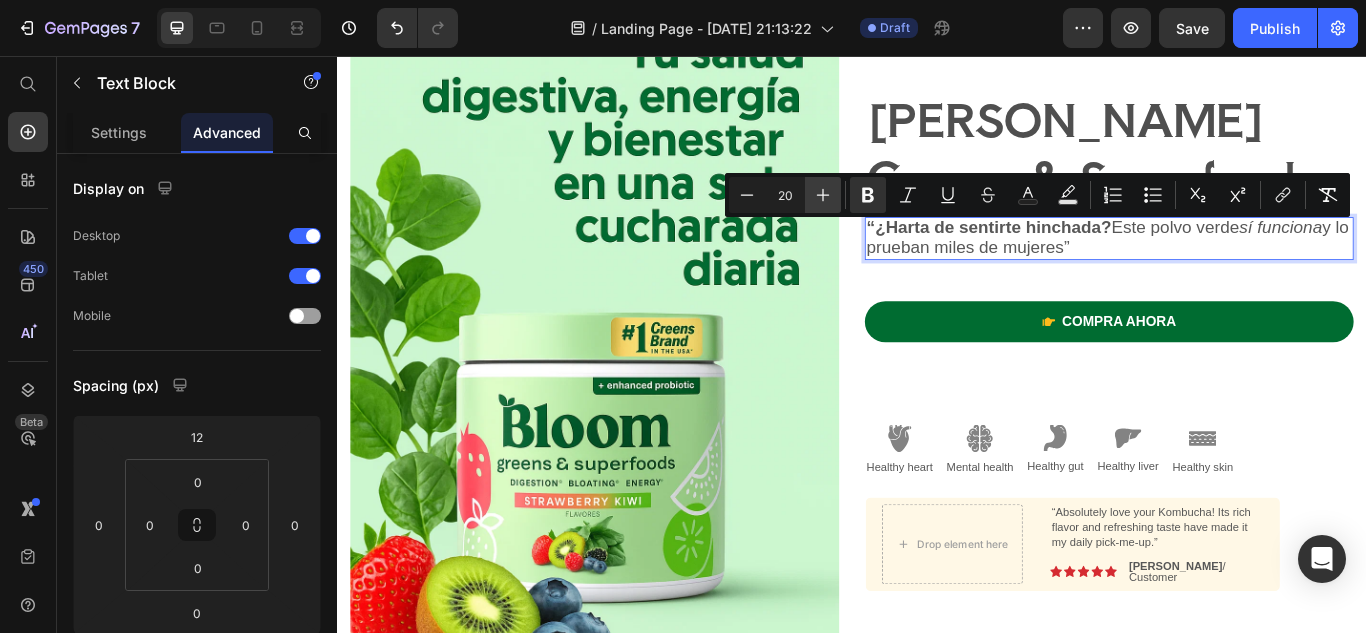 click 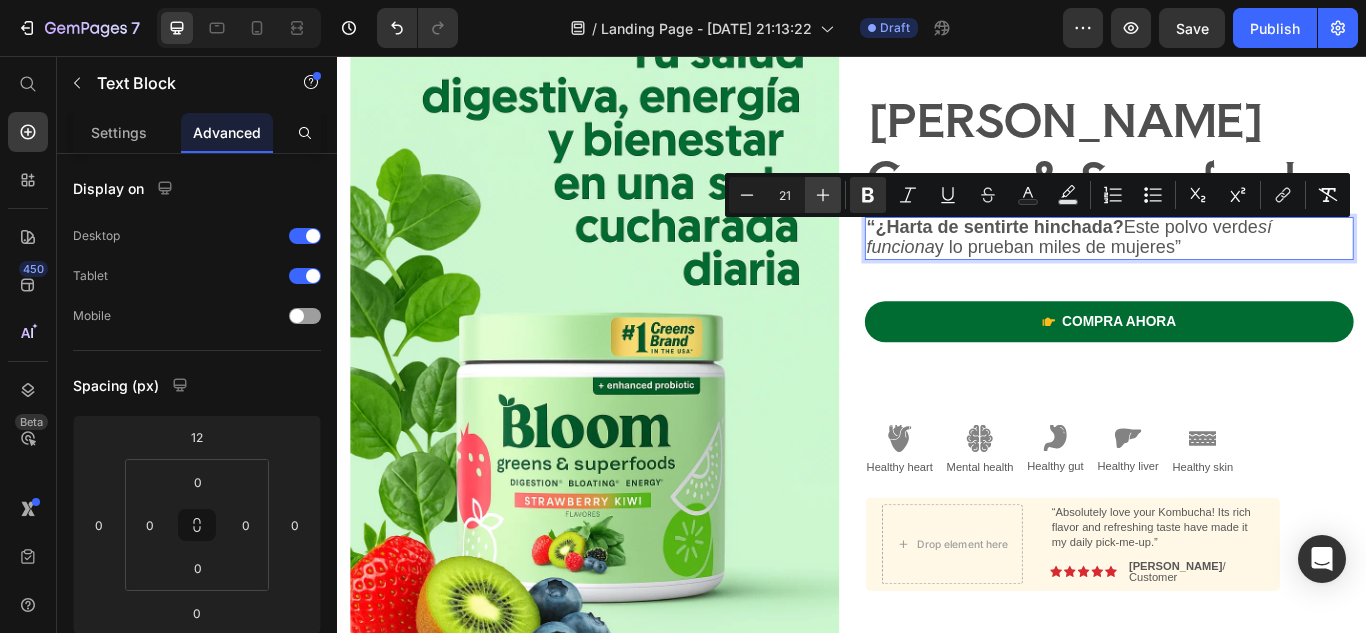 click 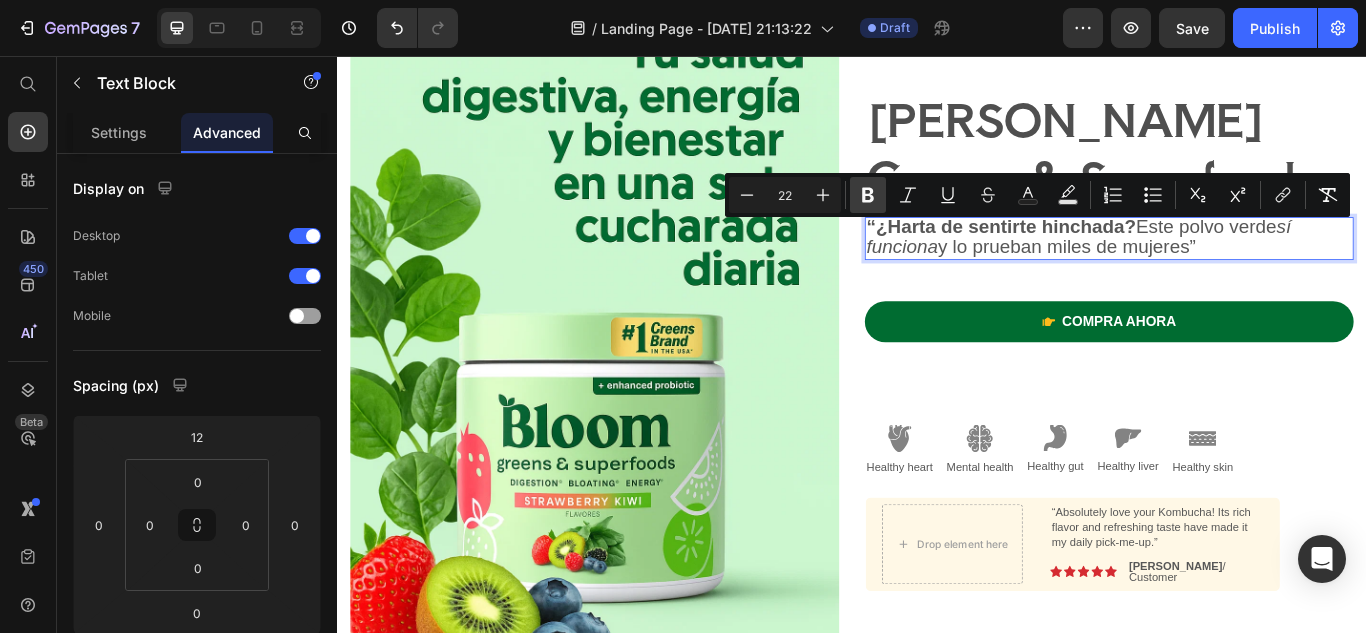 click 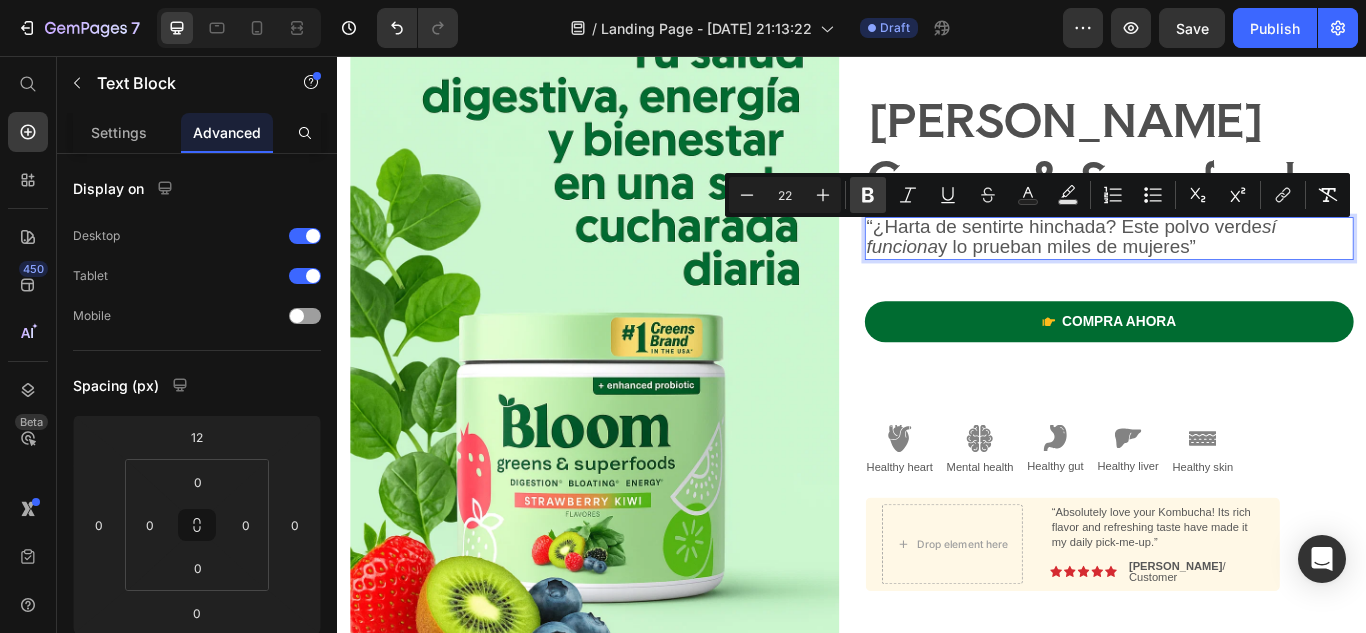click 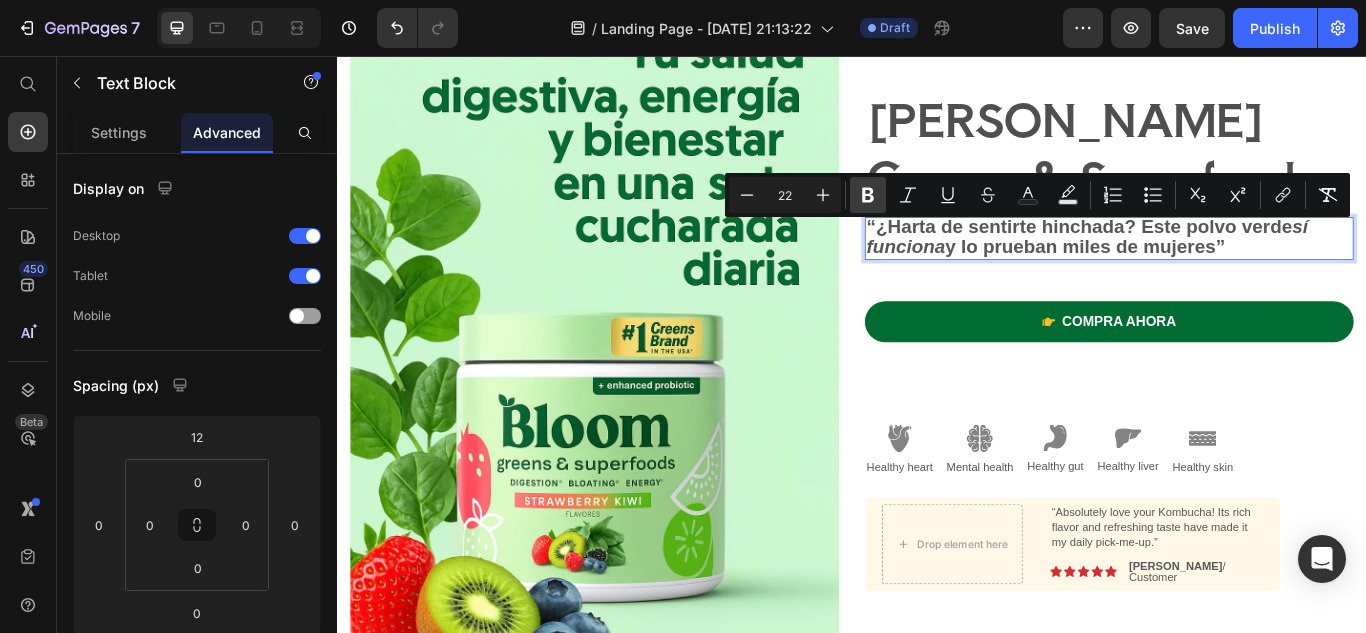 click 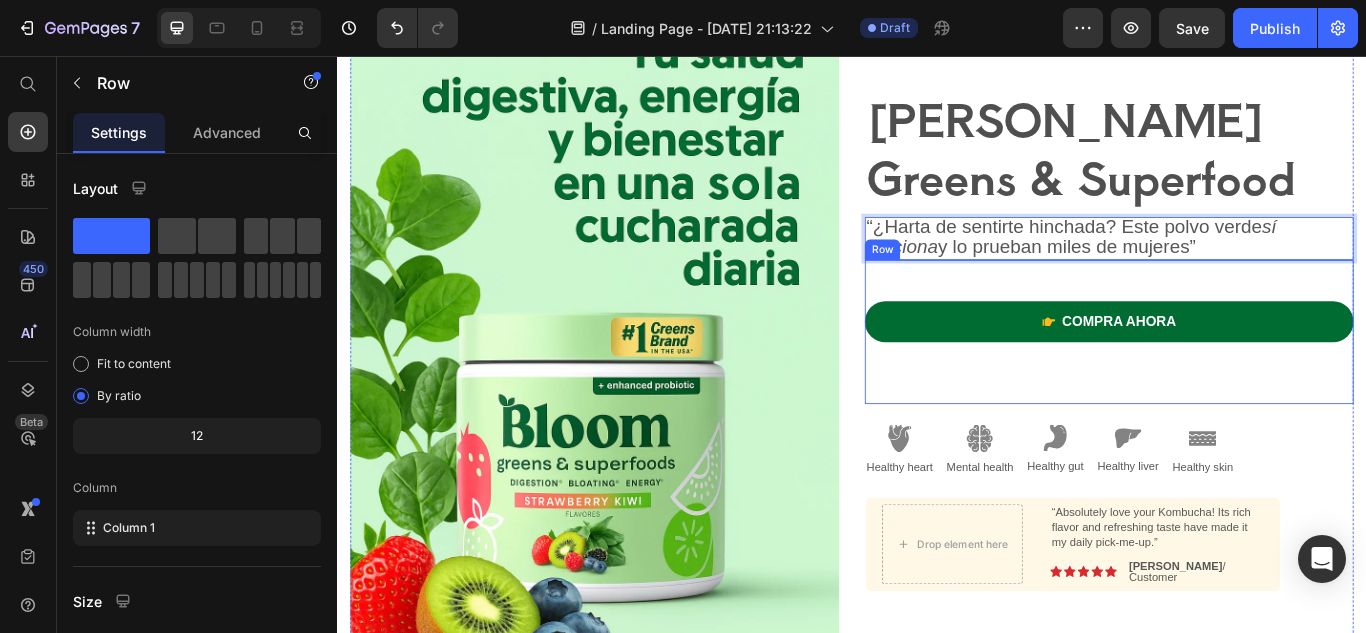 click on "compra ahora Button Shop Now   👉    Button Row" at bounding box center (1237, 378) 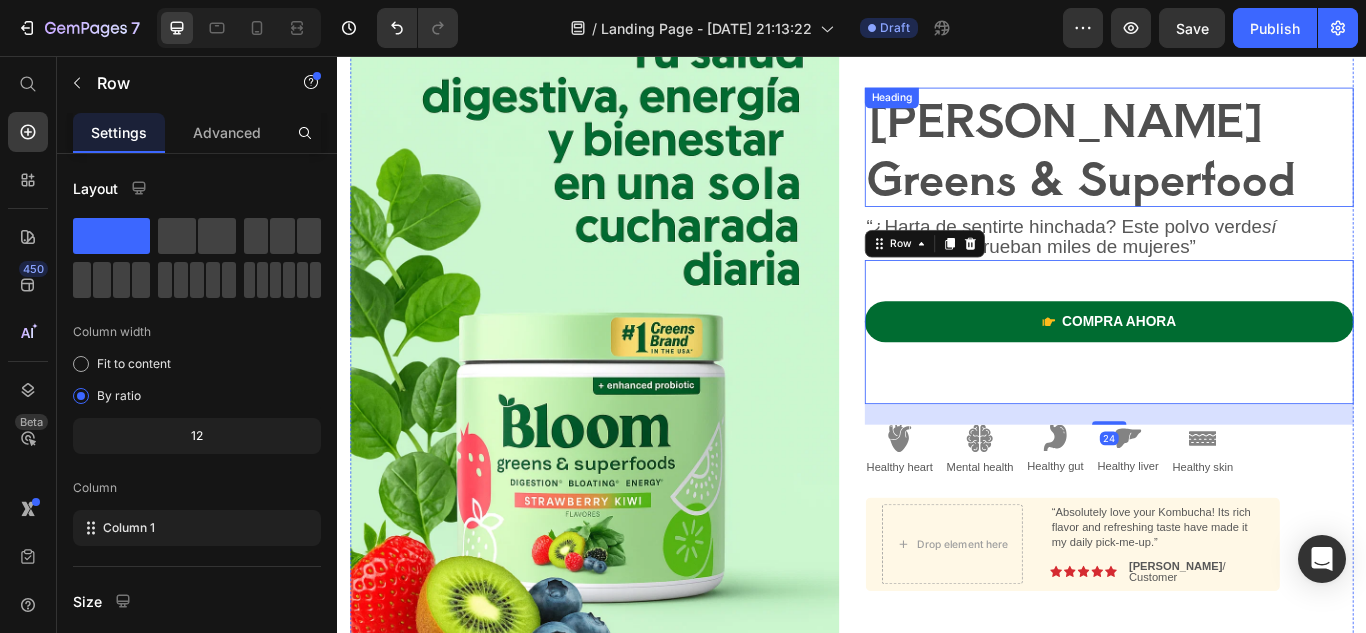 click on "[PERSON_NAME] Greens & Superfood" at bounding box center (1237, 162) 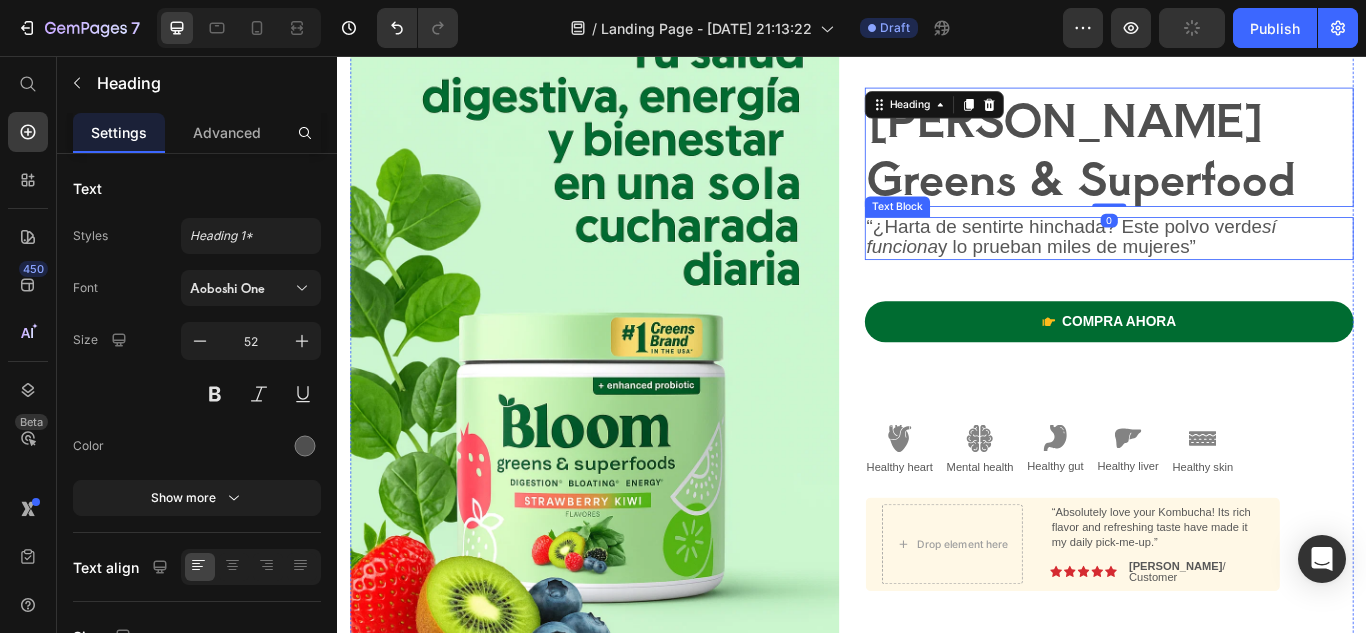 click on "“¿Harta de sentirte hinchada? Este polvo verde  sí funciona  y lo prueban miles de mujeres”" at bounding box center [1193, 267] 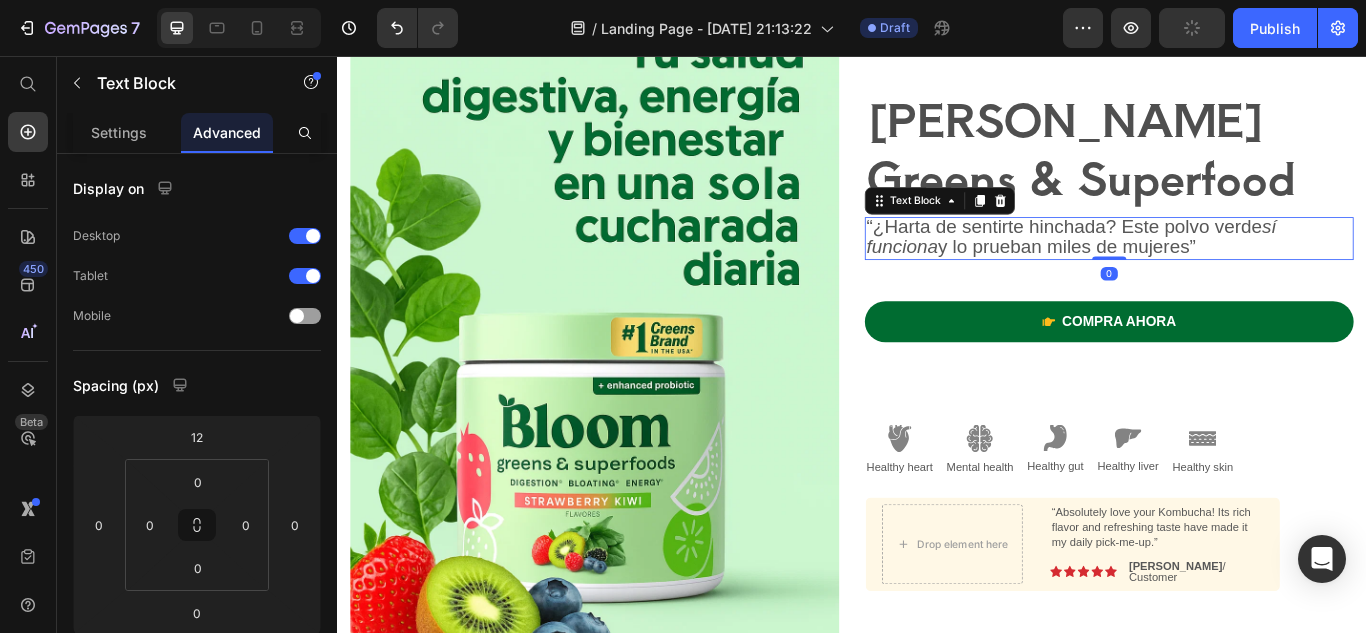 click on "“¿Harta de sentirte hinchada? Este polvo verde  sí funciona  y lo prueban miles de mujeres”" at bounding box center [1193, 267] 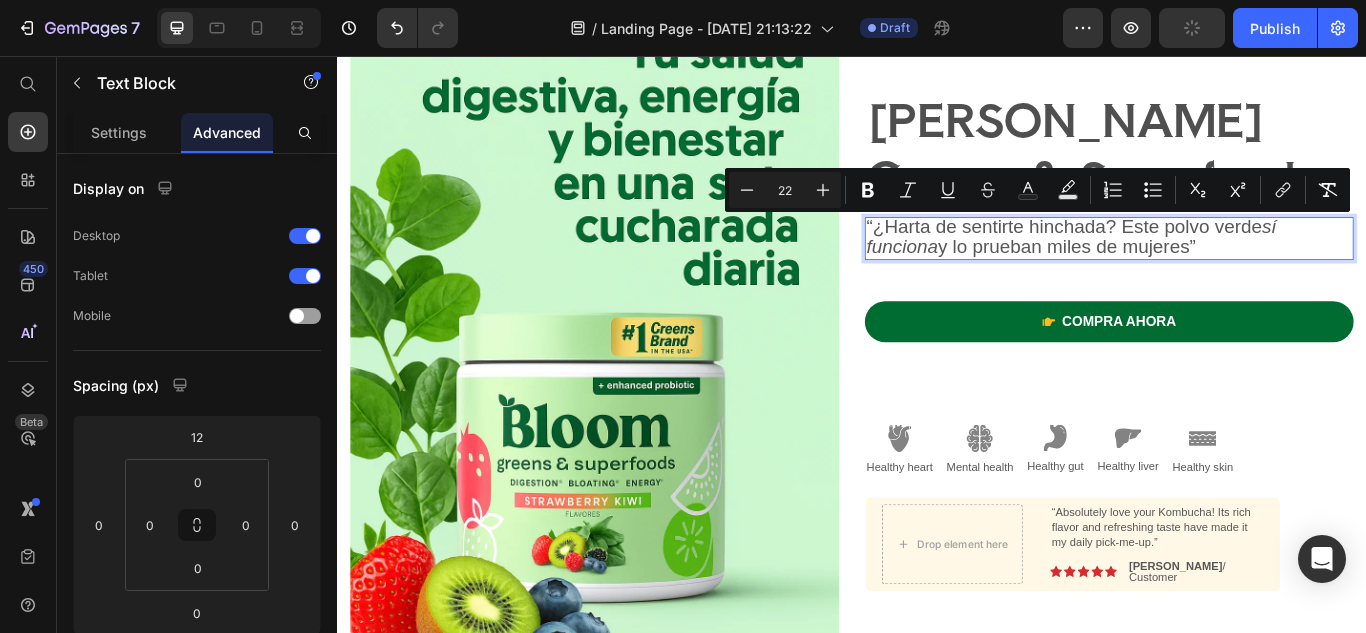 click on "“¿Harta de sentirte hinchada? Este polvo verde  sí funciona  y lo prueban miles de mujeres”" at bounding box center [1193, 267] 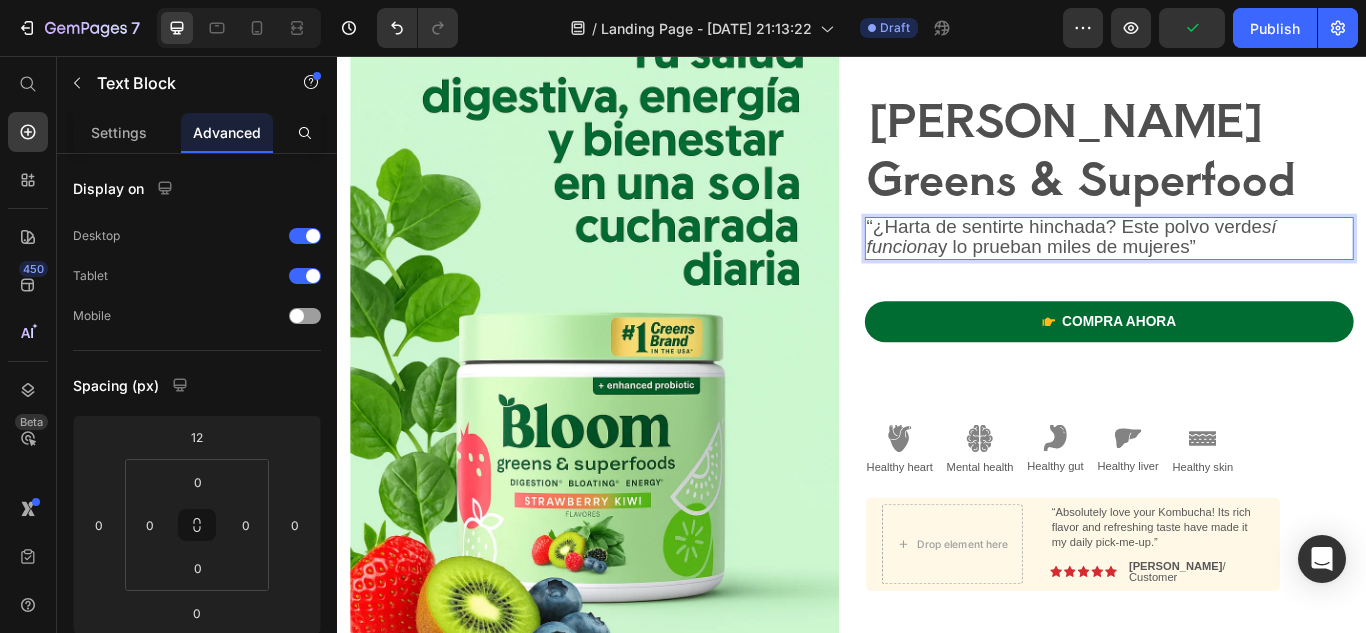 click on "“¿Harta de sentirte hinchada? Este polvo verde  sí funciona  y lo prueban miles de mujeres”" at bounding box center (1193, 267) 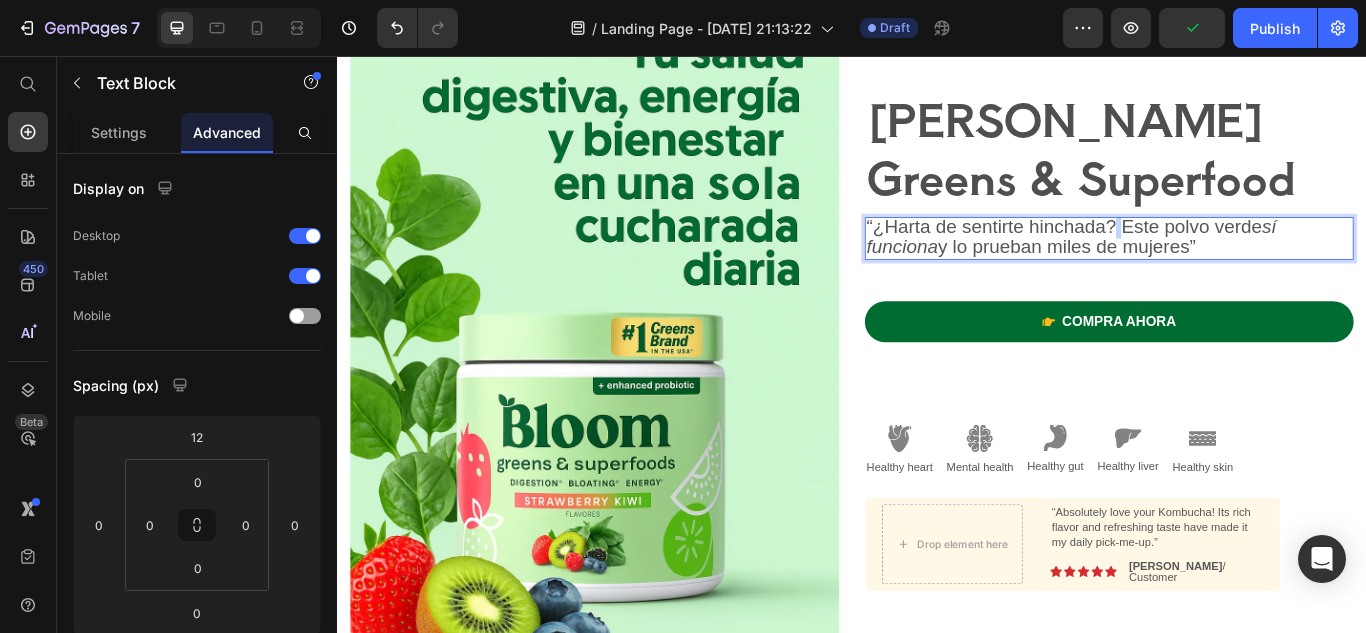 click on "“¿Harta de sentirte hinchada? Este polvo verde  sí funciona  y lo prueban miles de mujeres”" at bounding box center (1193, 267) 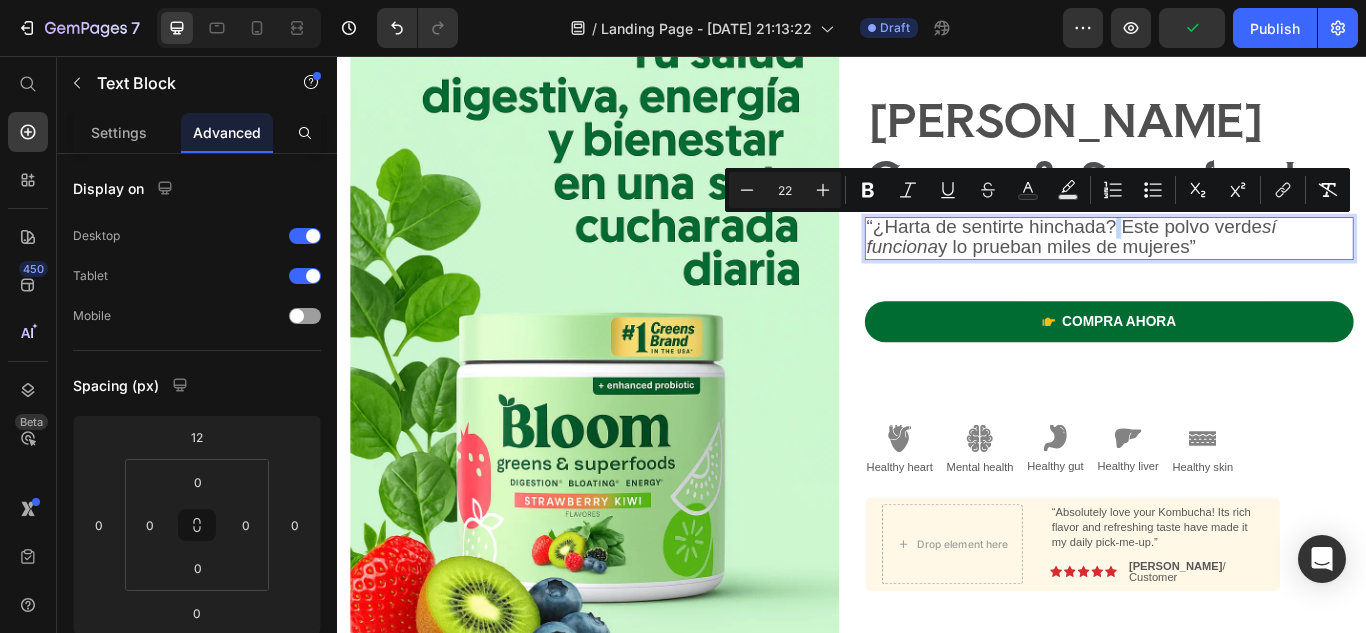 click on "“¿Harta de sentirte hinchada? Este polvo verde  sí funciona  y lo prueban miles de mujeres”" at bounding box center [1193, 267] 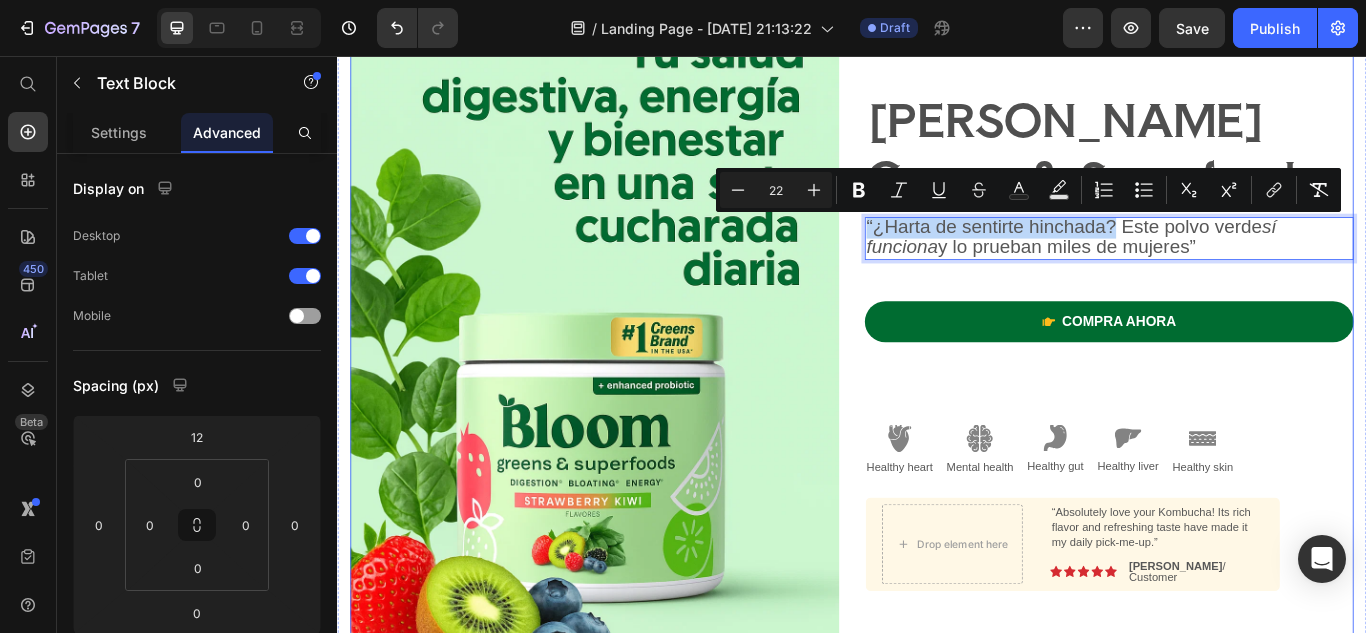 drag, startPoint x: 1238, startPoint y: 250, endPoint x: 943, endPoint y: 248, distance: 295.00677 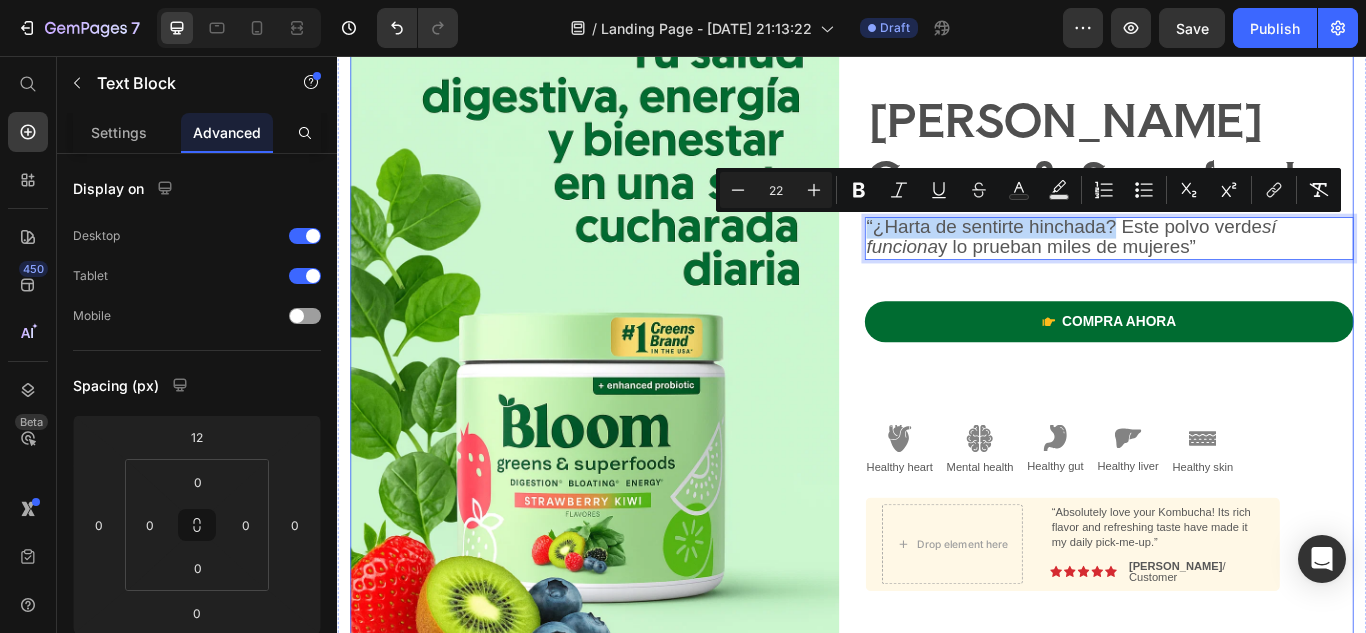 click on "Image [PERSON_NAME] Greens & Superfood Heading “¿Harta de sentirte hinchada? Este polvo verde  sí funciona  y lo prueban miles de mujeres” Text Block   0
compra ahora Button Shop Now   👉    Button Row Image Healthy heart Text Block Image Mental health Text Block Image Healthy gut Text Block Image Healthy liver Text Block Image Healthy skin Text Block Row
Drop element here “Absolutely love your Kombucha! Its rich flavor and refreshing taste have made it my daily pick-me-up.” Text Block Image Icon Icon Icon Icon Icon Icon List [PERSON_NAME]  / Customer Text Block Row Row Row" at bounding box center (937, 386) 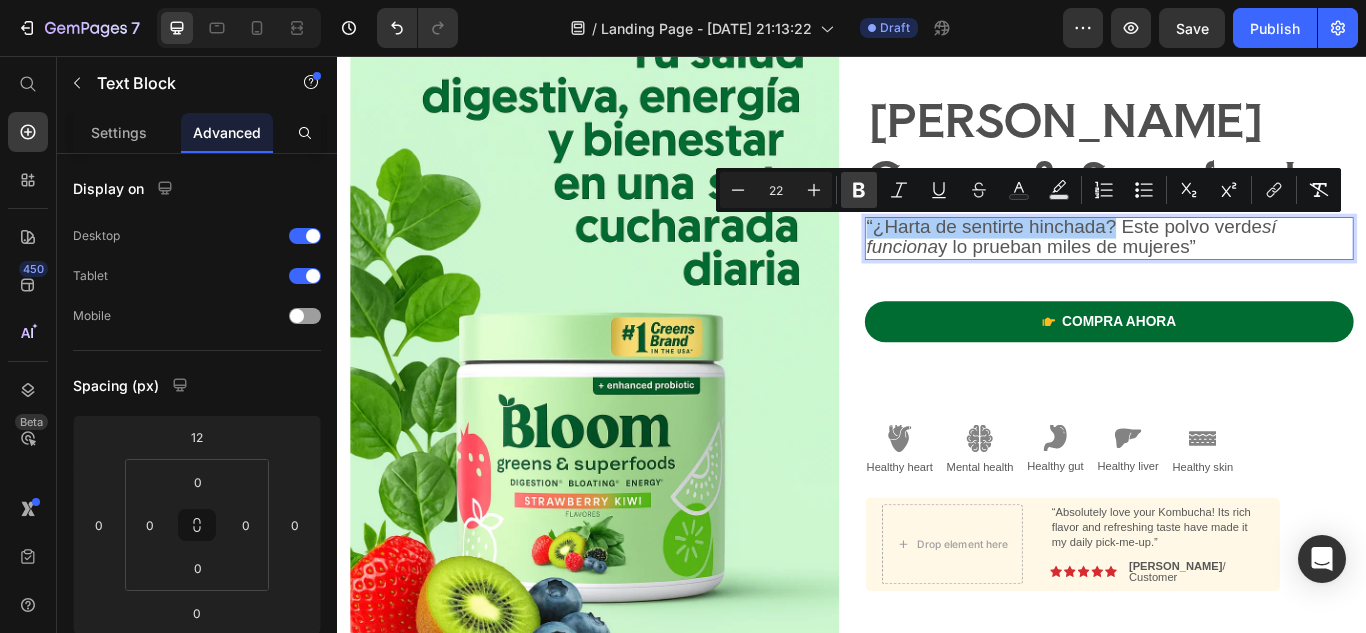 click 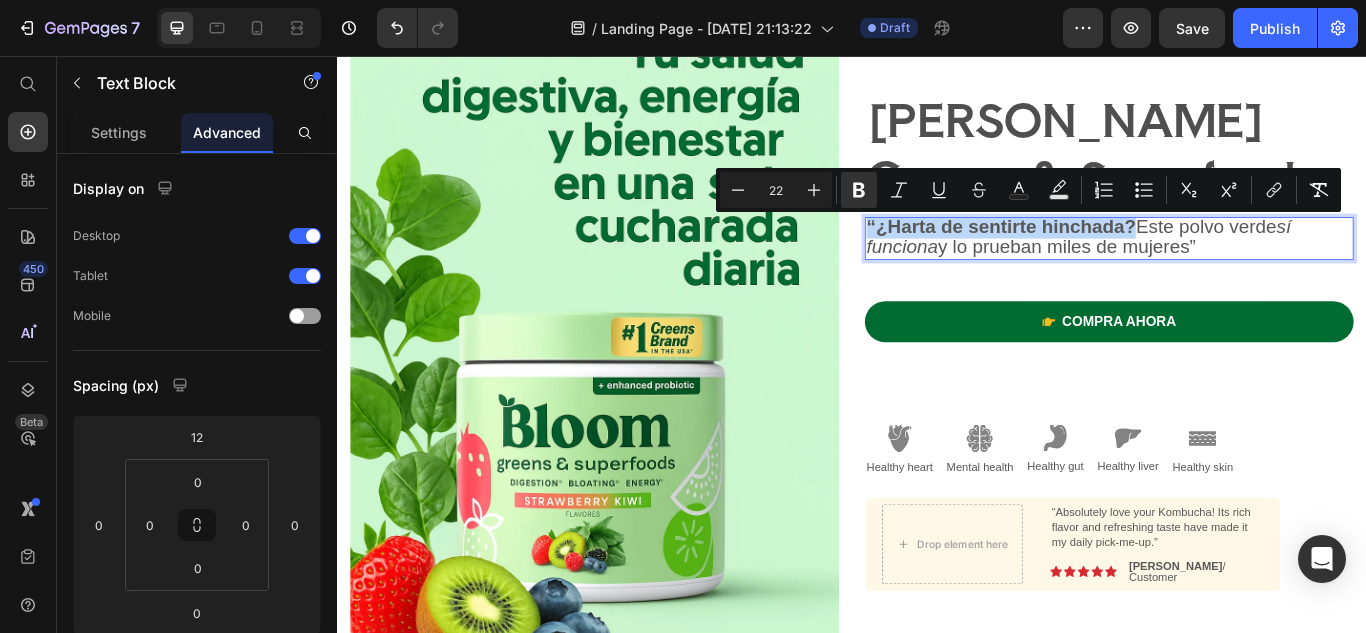 click on "“¿Harta de sentirte hinchada?" at bounding box center (1111, 255) 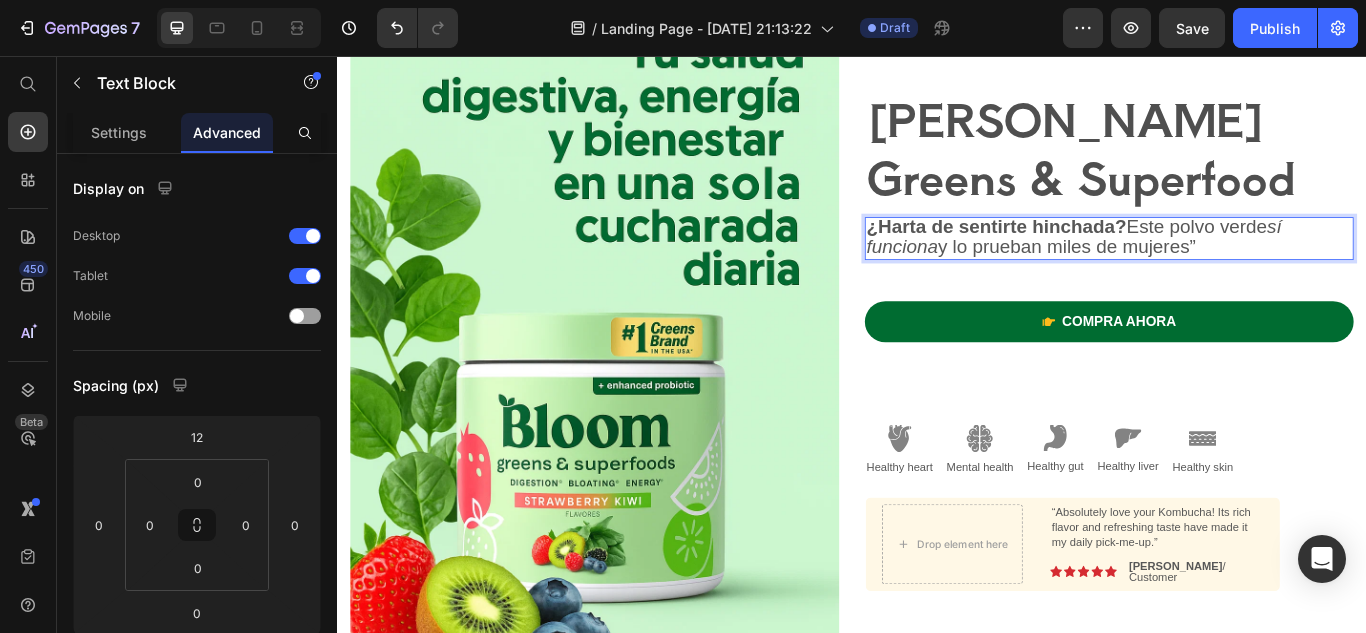 click on "¿Harta de sentirte hinchada?  Este polvo verde  sí funciona  y lo prueban miles de mujeres”" at bounding box center (1237, 269) 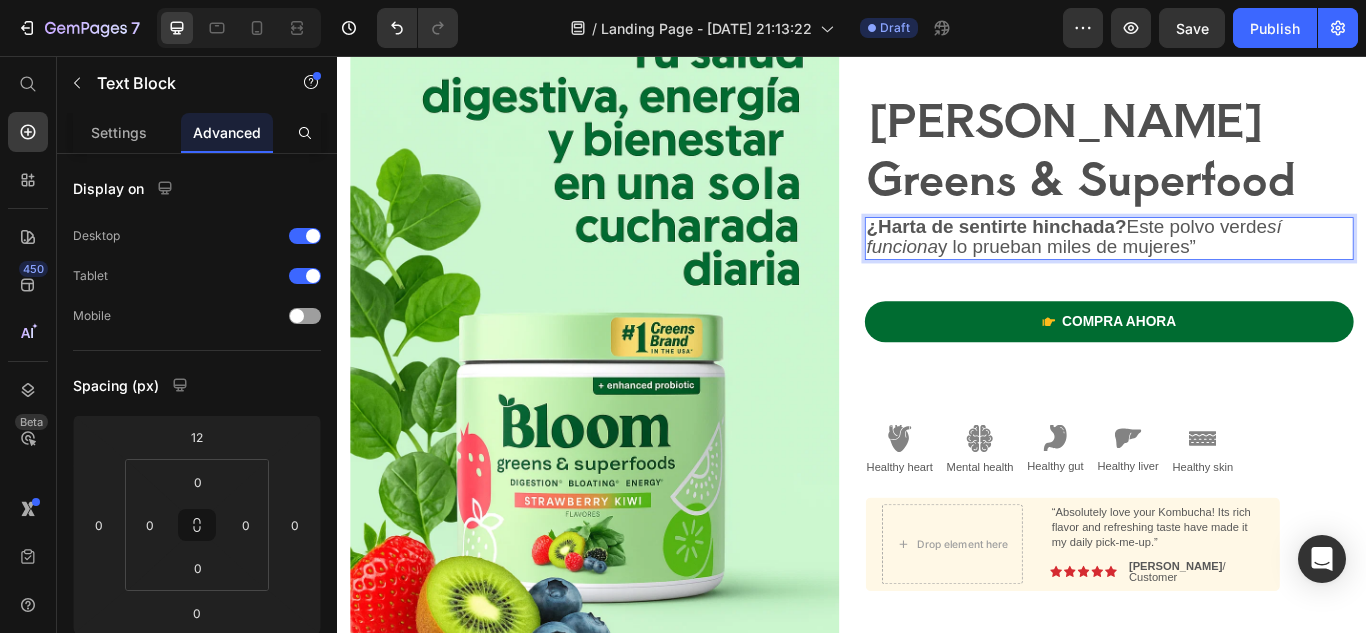 click on "¿Harta de sentirte hinchada?  Este polvo verde  sí funciona  y lo prueban miles de mujeres”" at bounding box center (1237, 269) 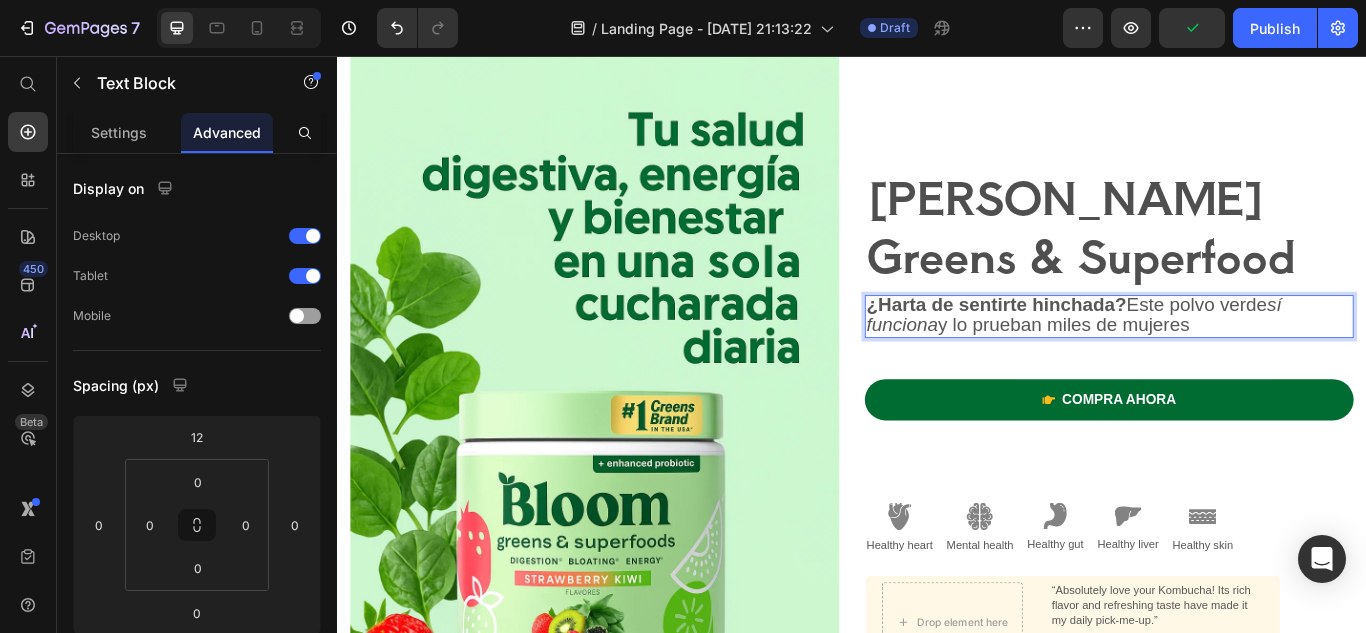 scroll, scrollTop: 101, scrollLeft: 0, axis: vertical 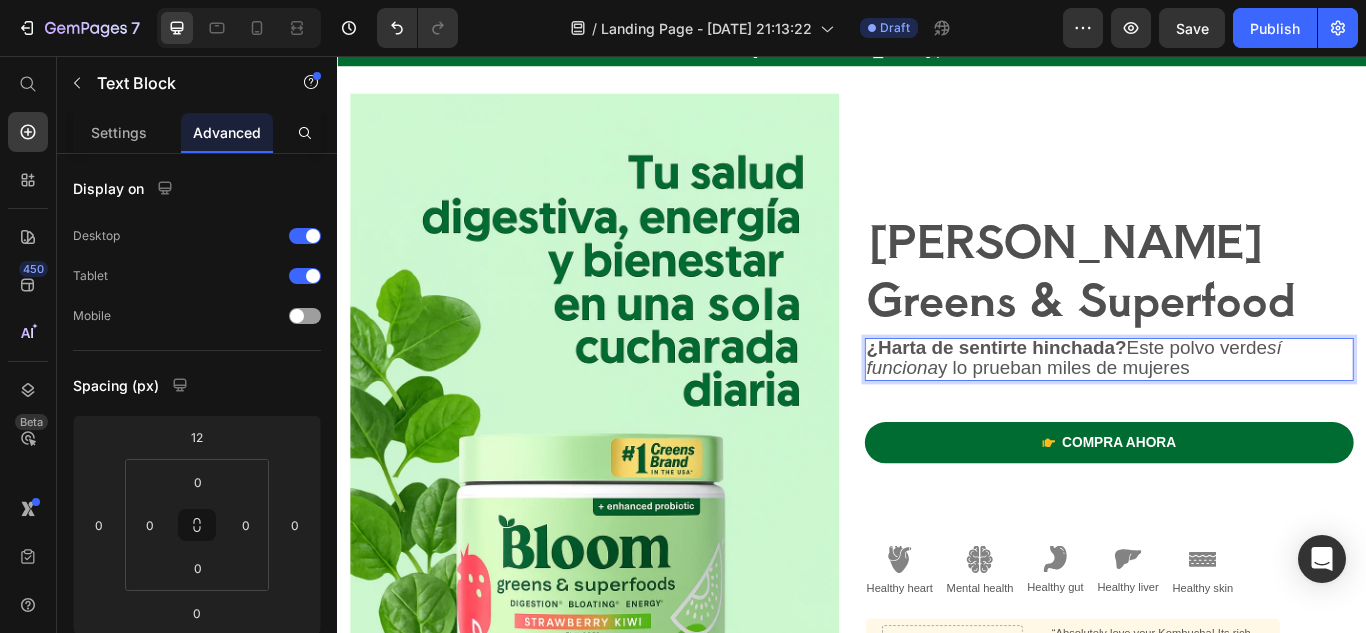 click on "[PERSON_NAME] Greens & Superfood" at bounding box center (1237, 303) 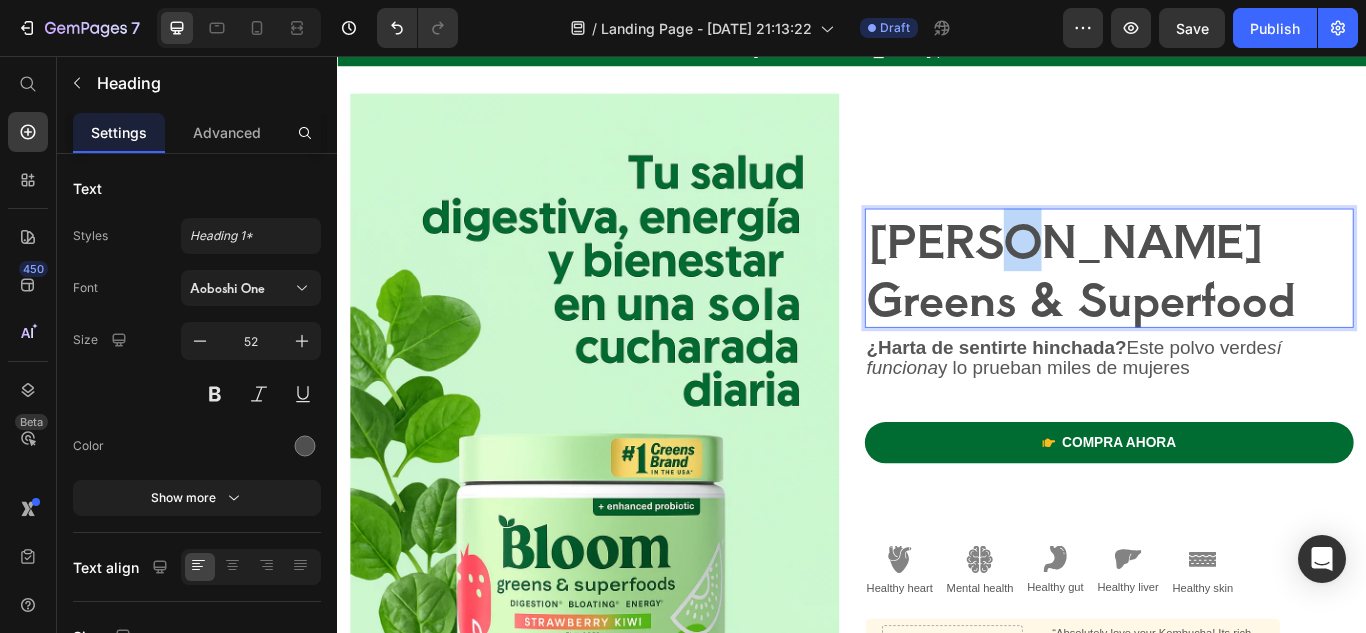 click on "[PERSON_NAME] Greens & Superfood" at bounding box center (1237, 303) 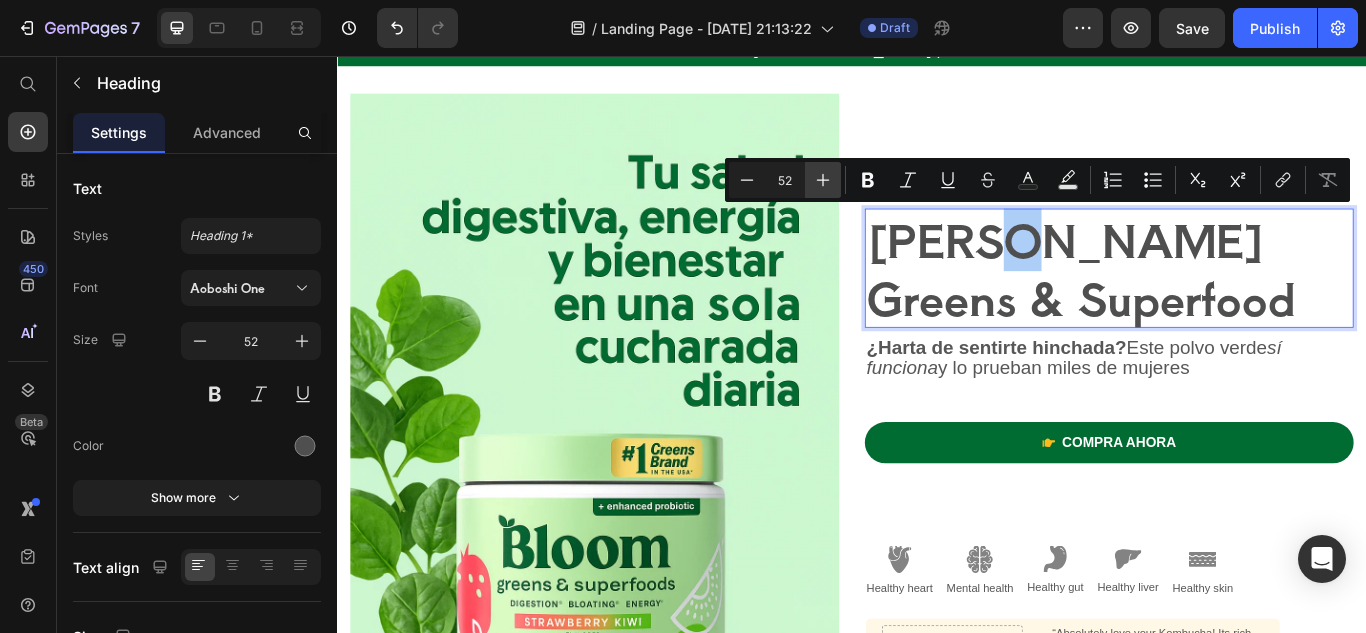 click 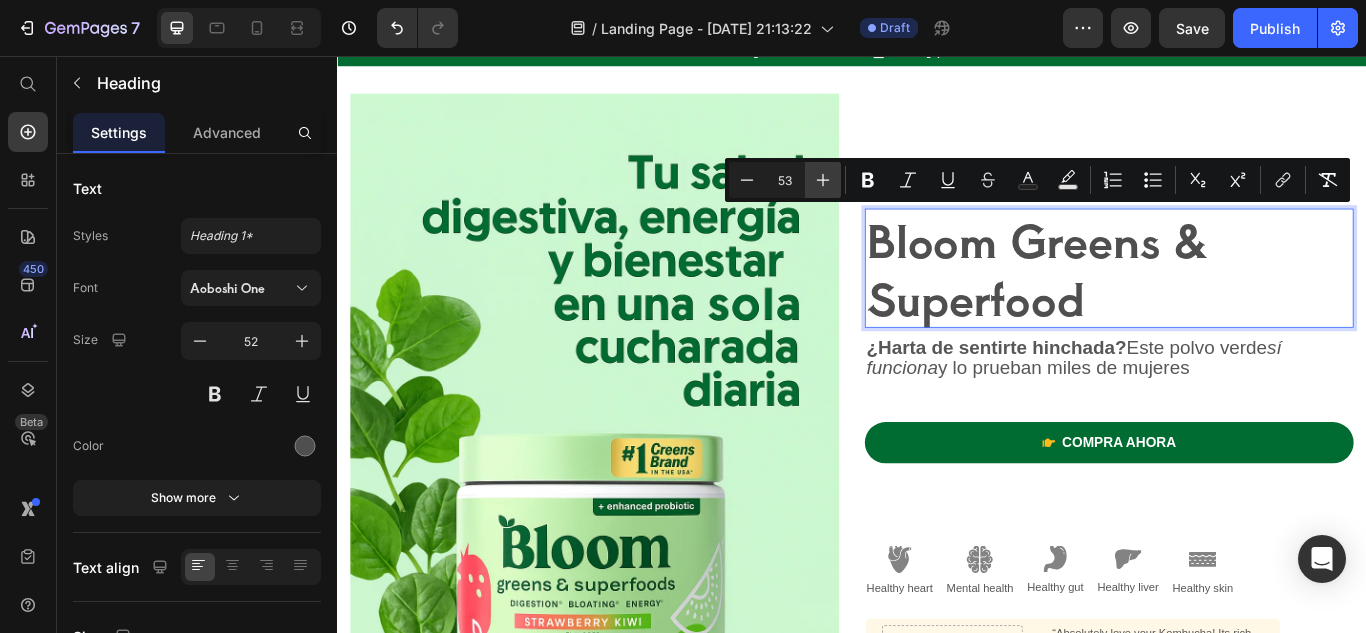 click 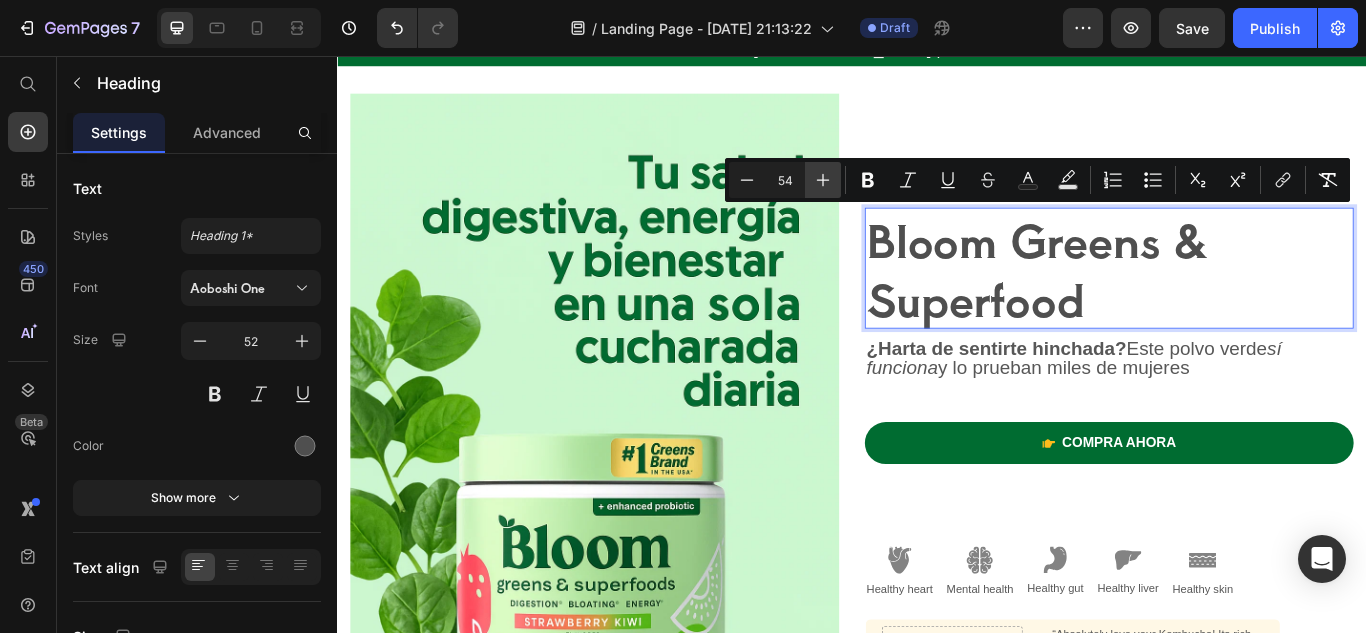 click 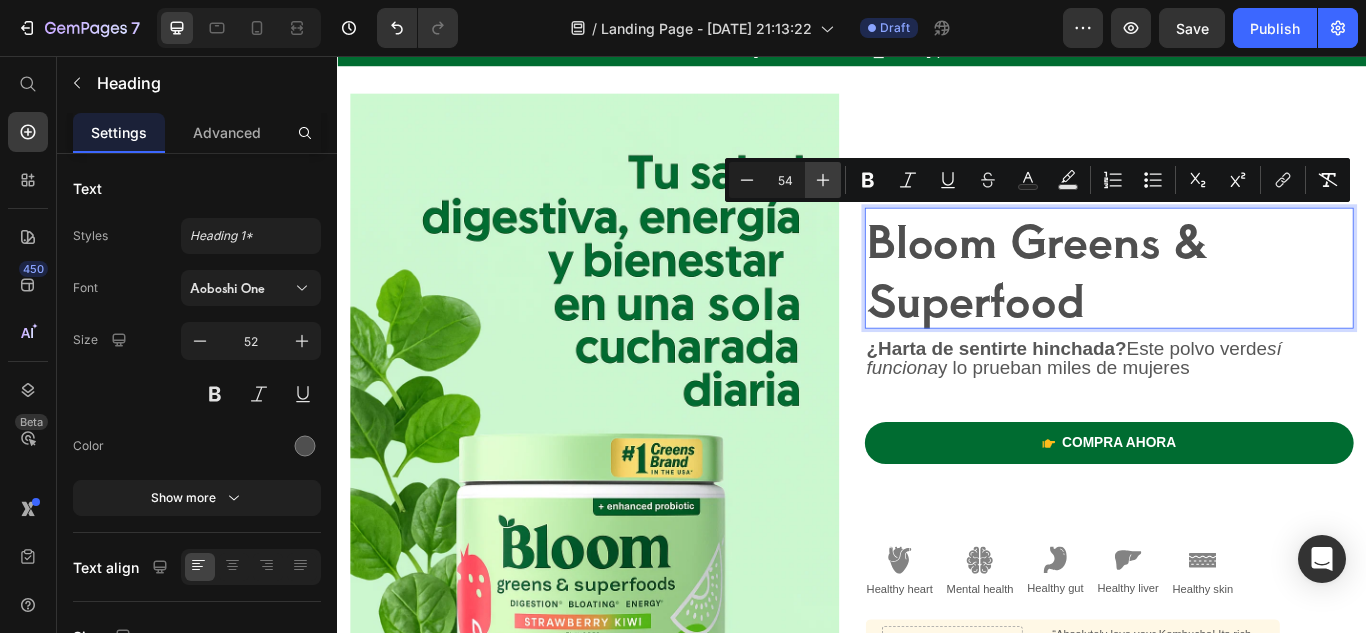 type on "55" 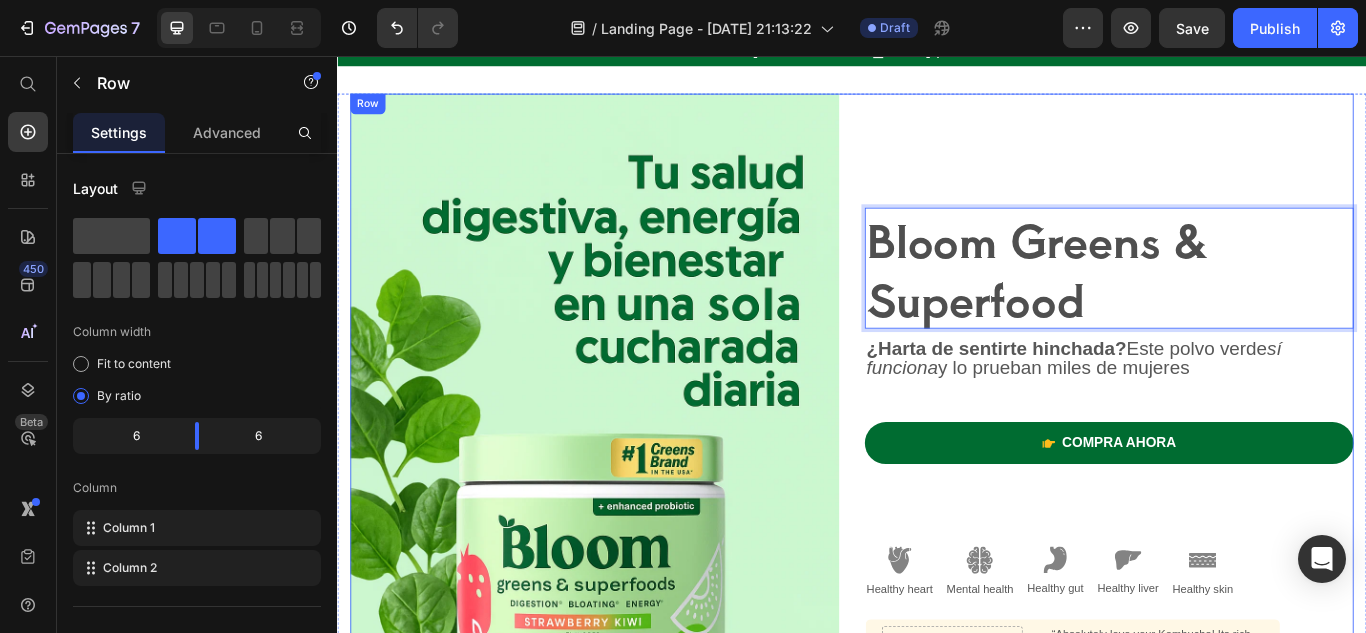 click on "[PERSON_NAME]   Greens & Superfood Heading   0 ¿Harta de sentirte hinchada?  Este polvo verde  sí funciona  y lo prueban miles de mujeres Text Block
compra ahora Button Shop Now   👉    Button Row Image Healthy heart Text Block Image Mental health Text Block Image Healthy gut Text Block Image Healthy liver Text Block Image Healthy skin Text Block Row
Drop element here “Absolutely love your Kombucha! Its rich flavor and refreshing taste have made it my daily pick-me-up.” Text Block Image Icon Icon Icon Icon Icon Icon List [PERSON_NAME]  / Customer Text Block Row Row" at bounding box center [1237, 527] 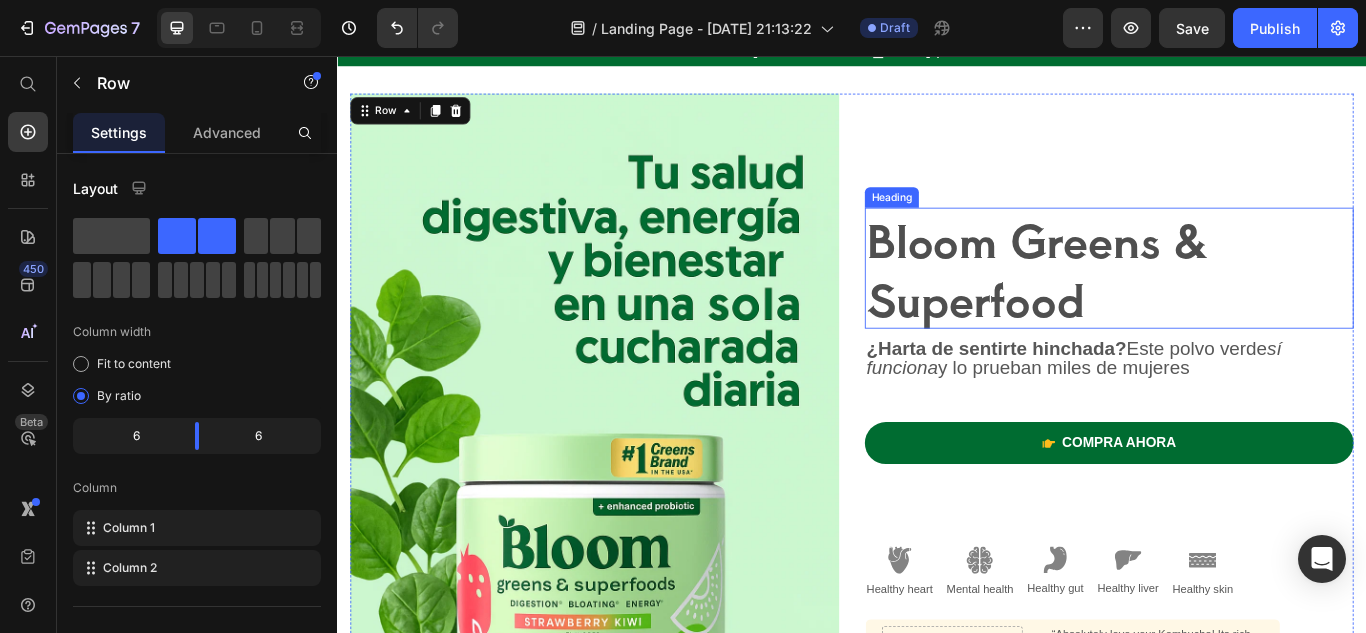 click at bounding box center [1114, 268] 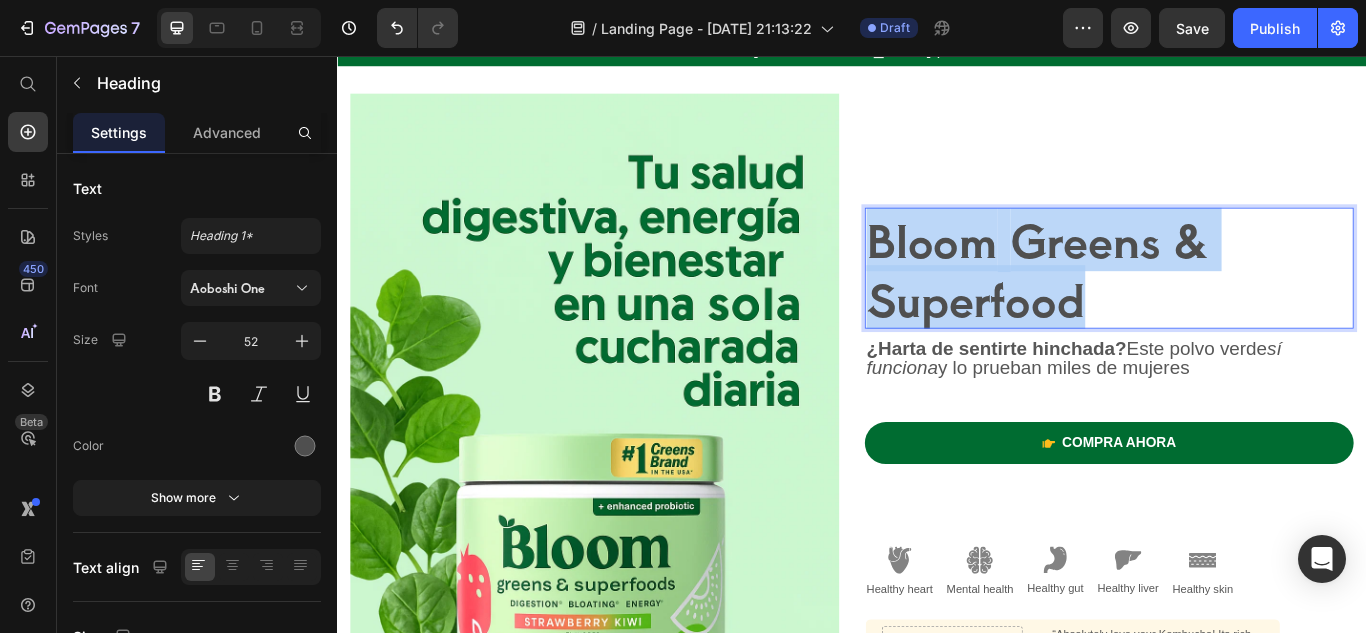 click at bounding box center (1114, 268) 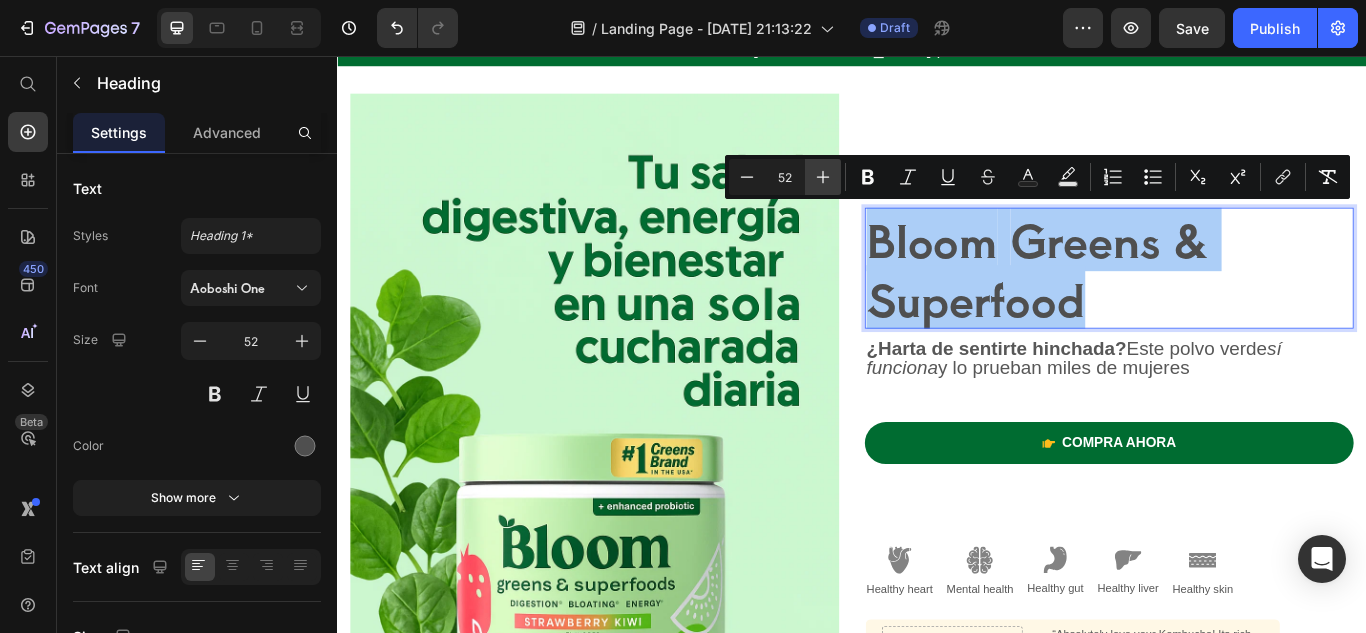 click 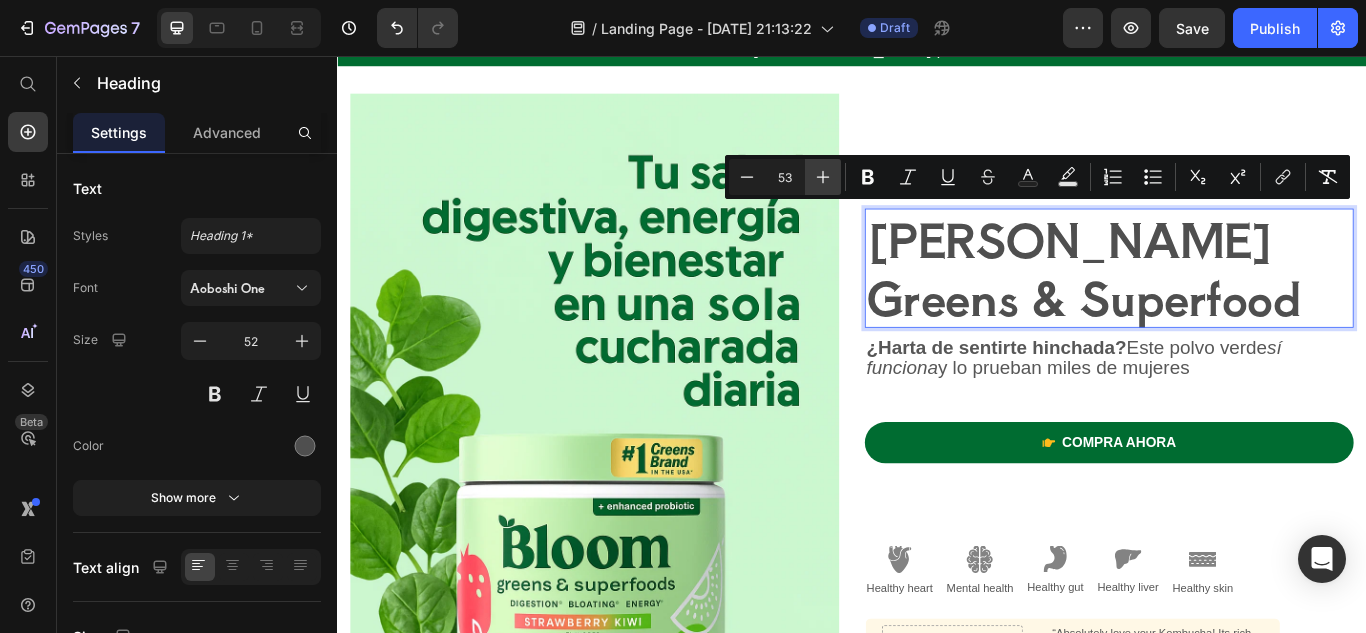 click 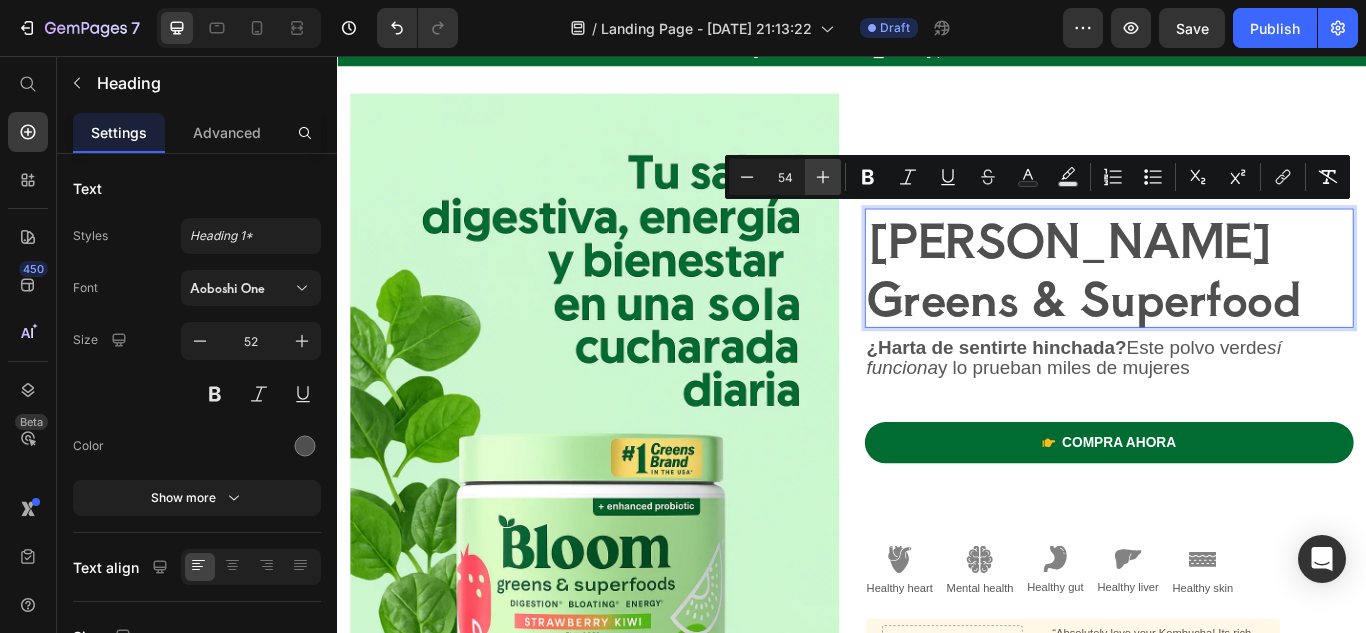 click 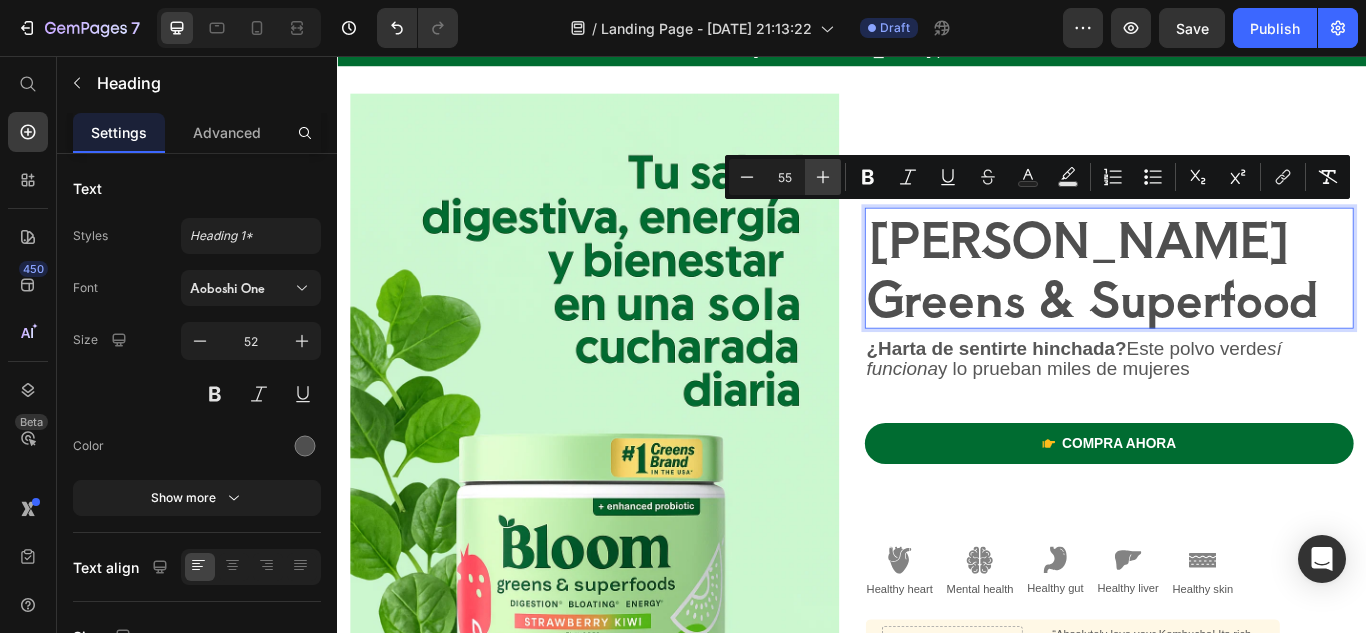click 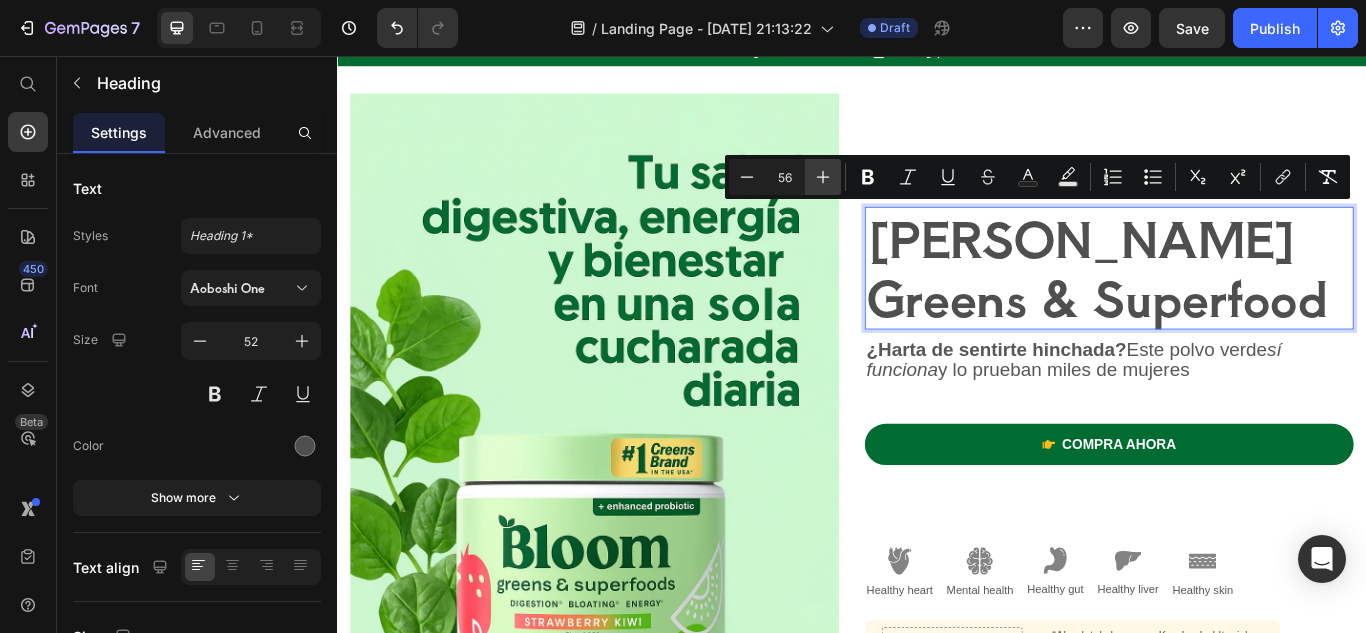 click 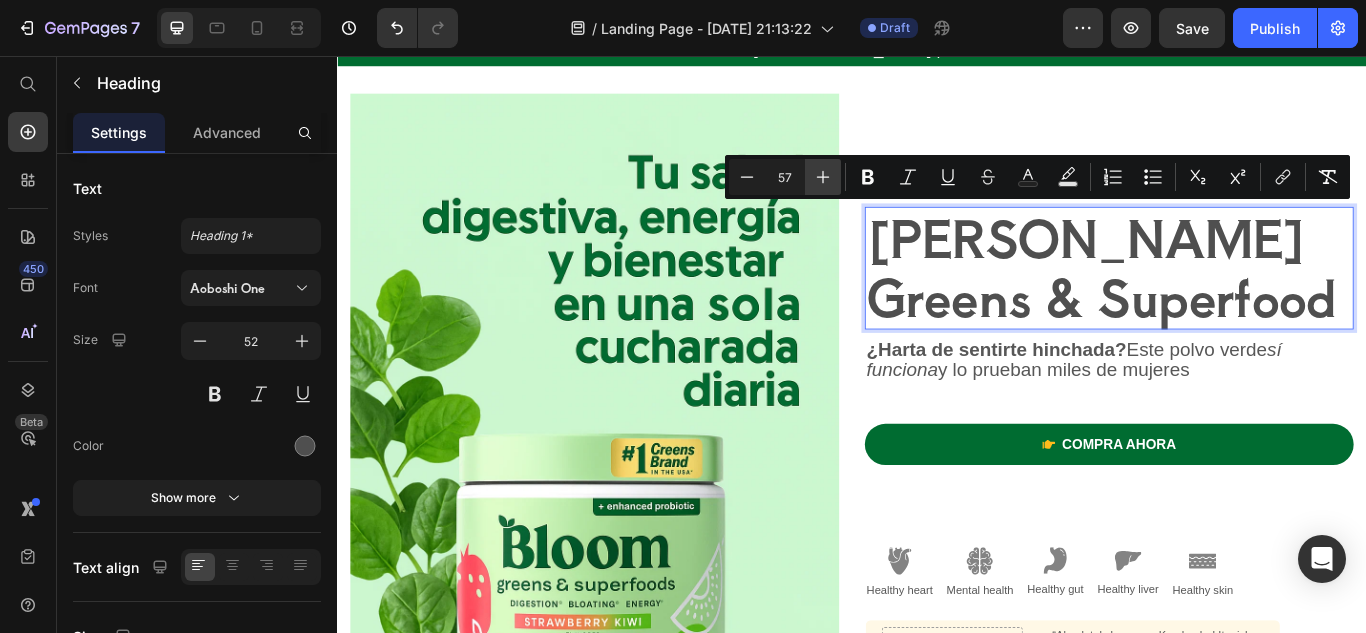 click 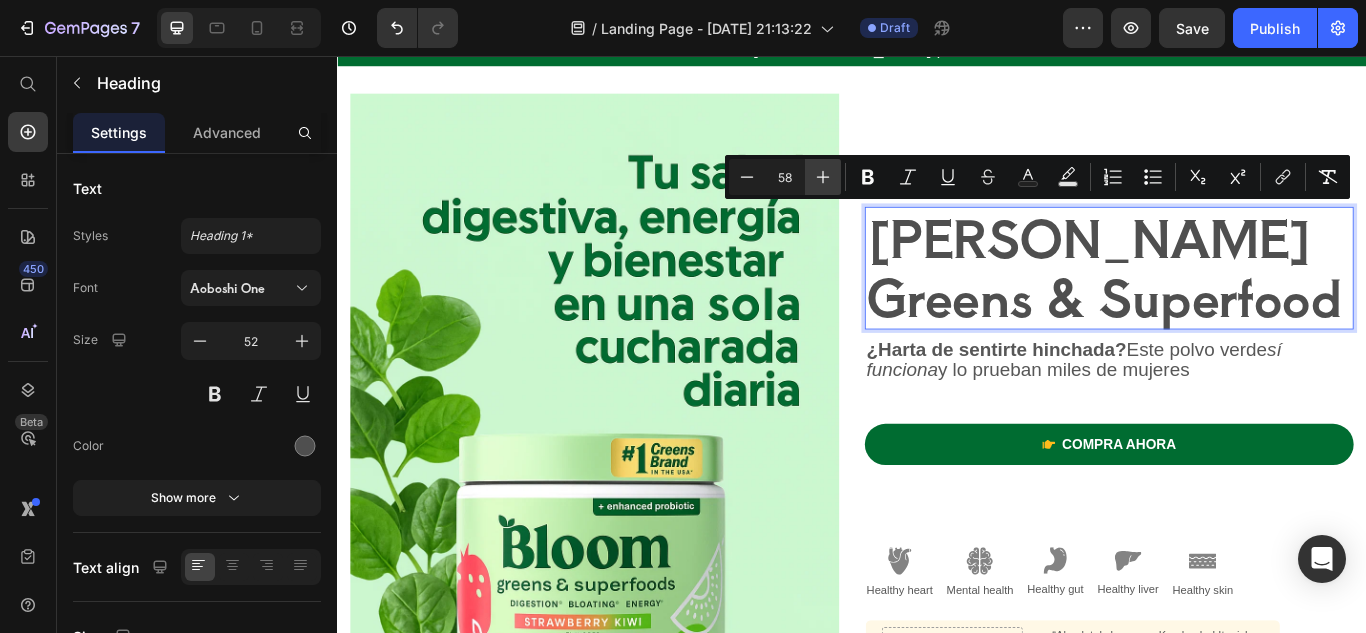 click 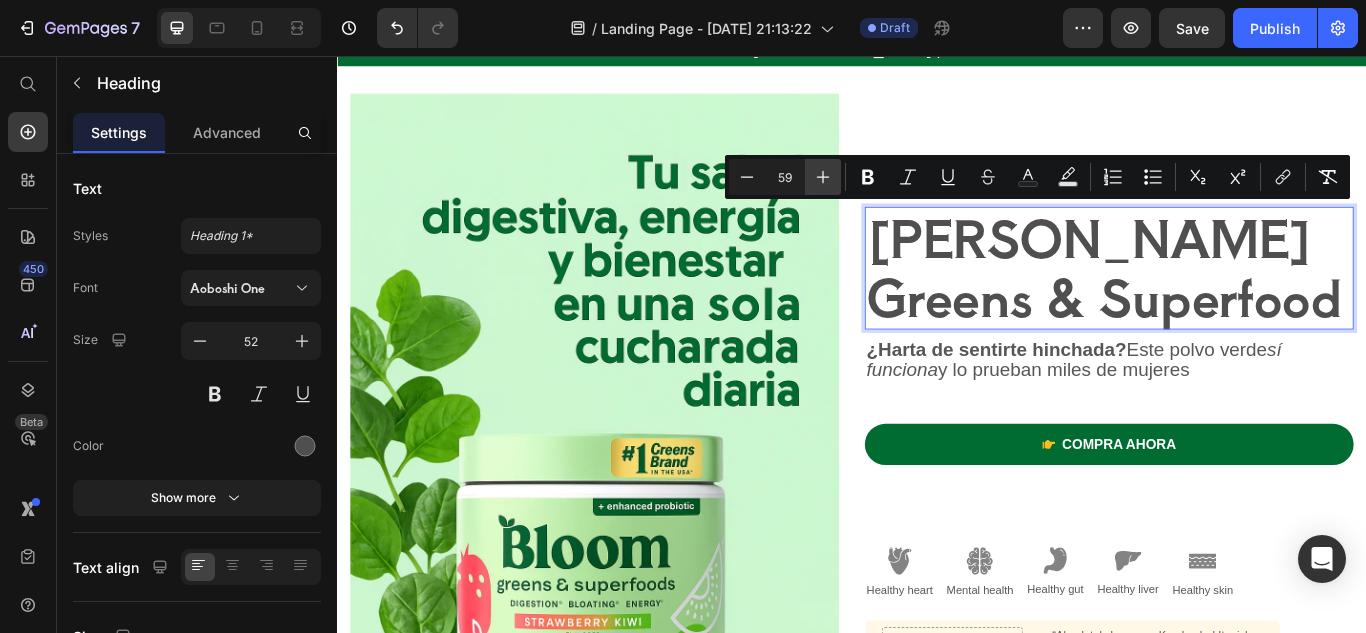 click 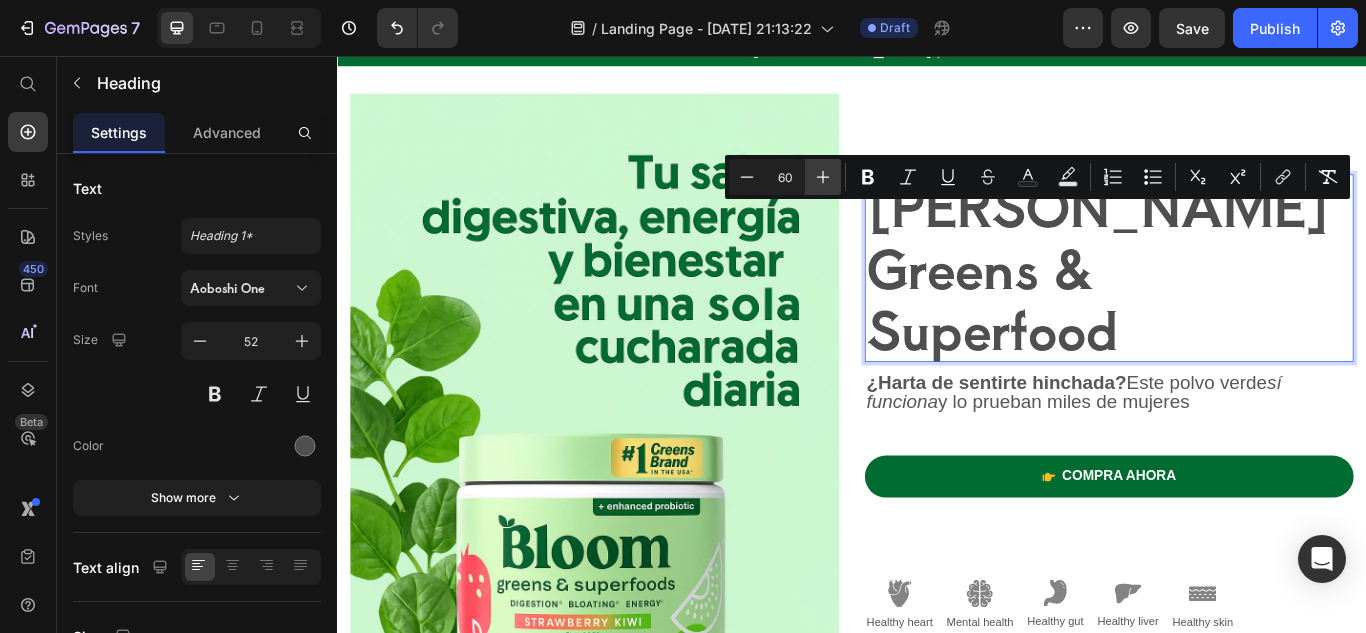 click 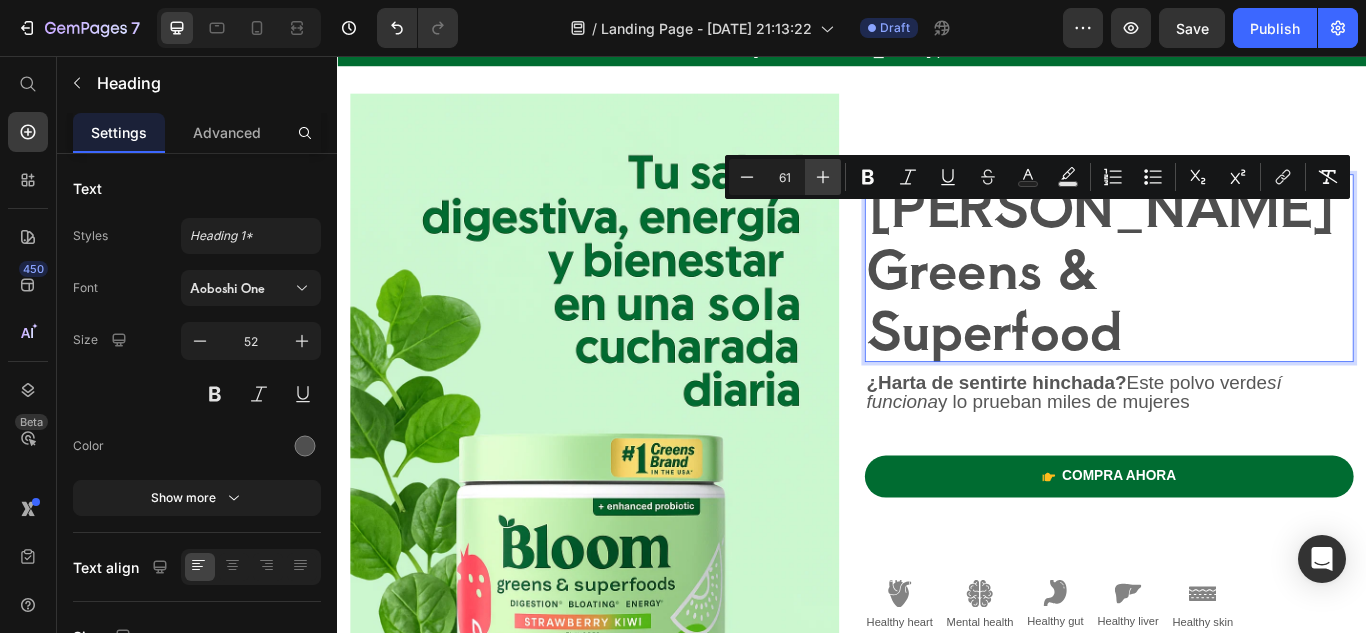click 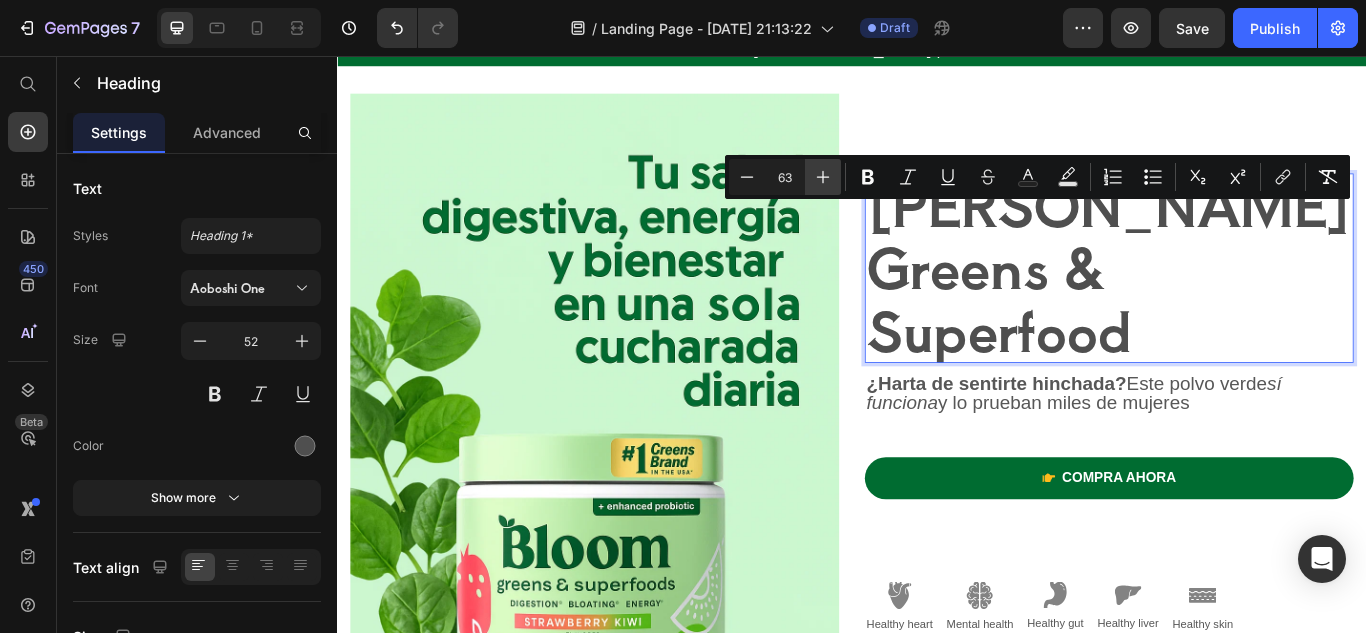 click 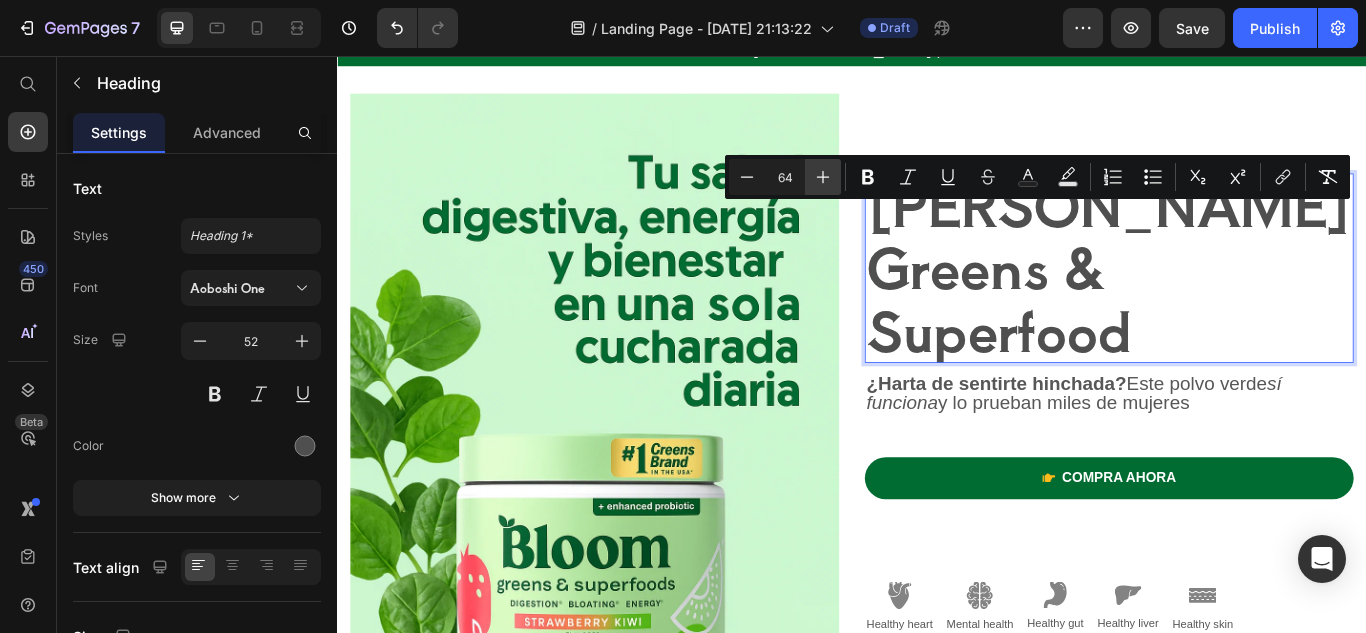 click 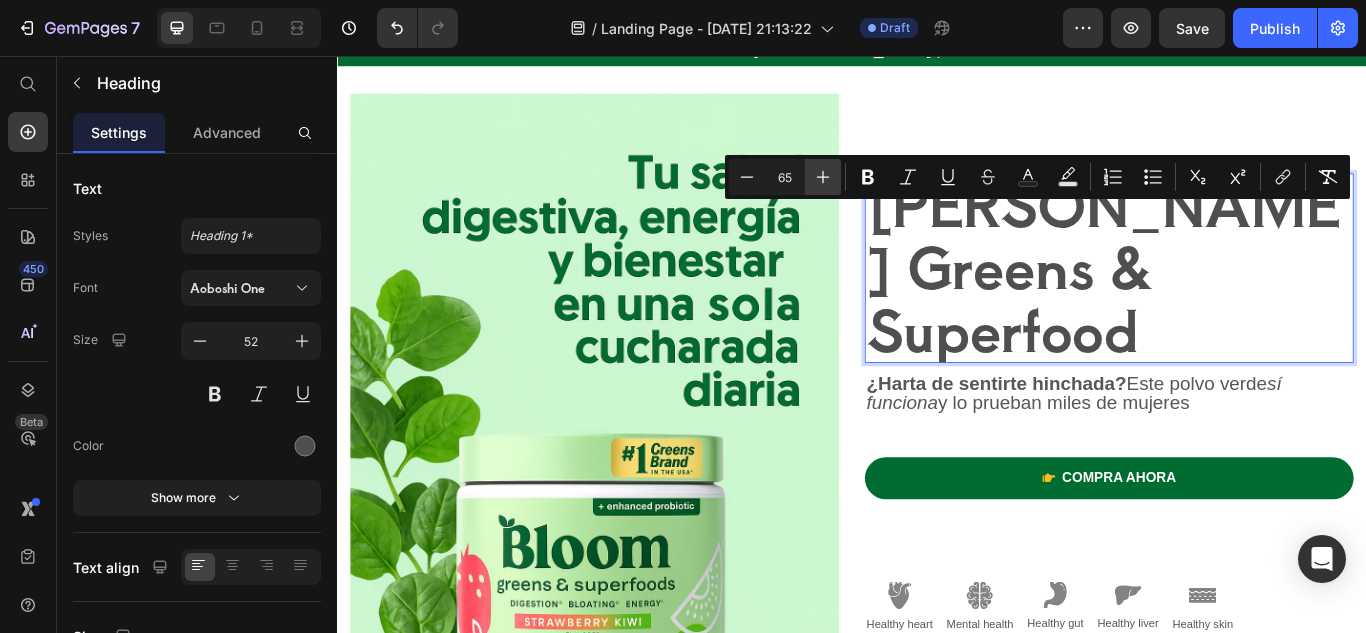 click 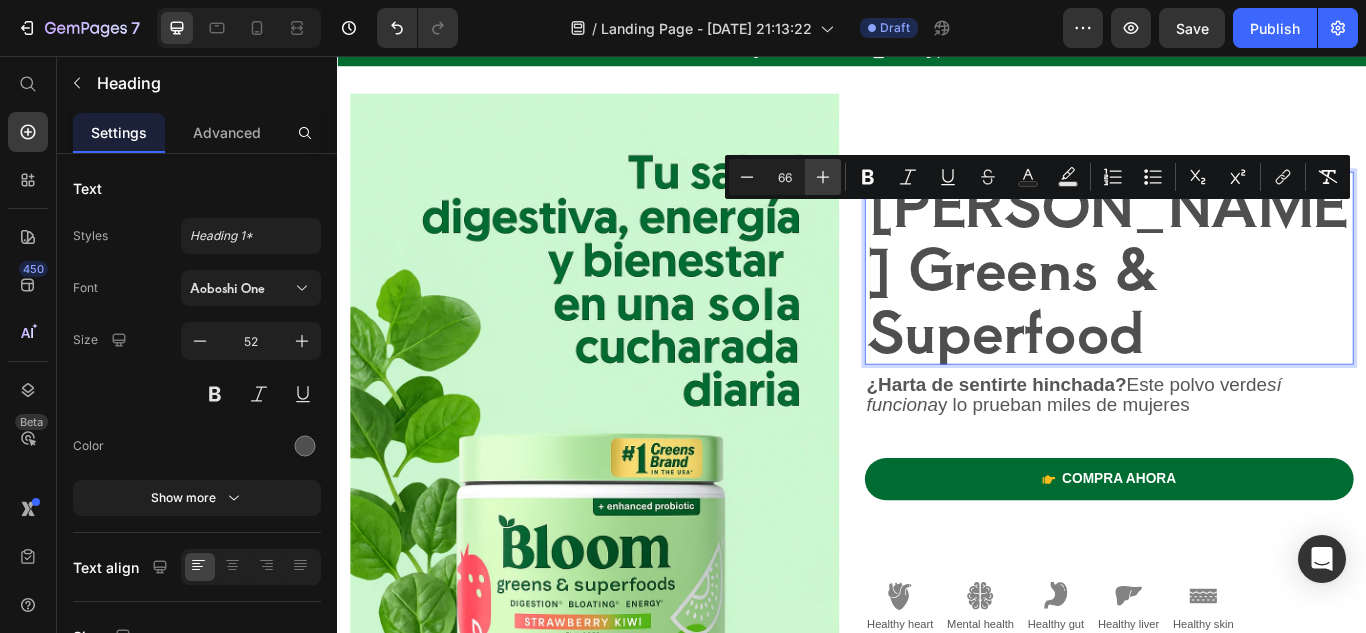 click 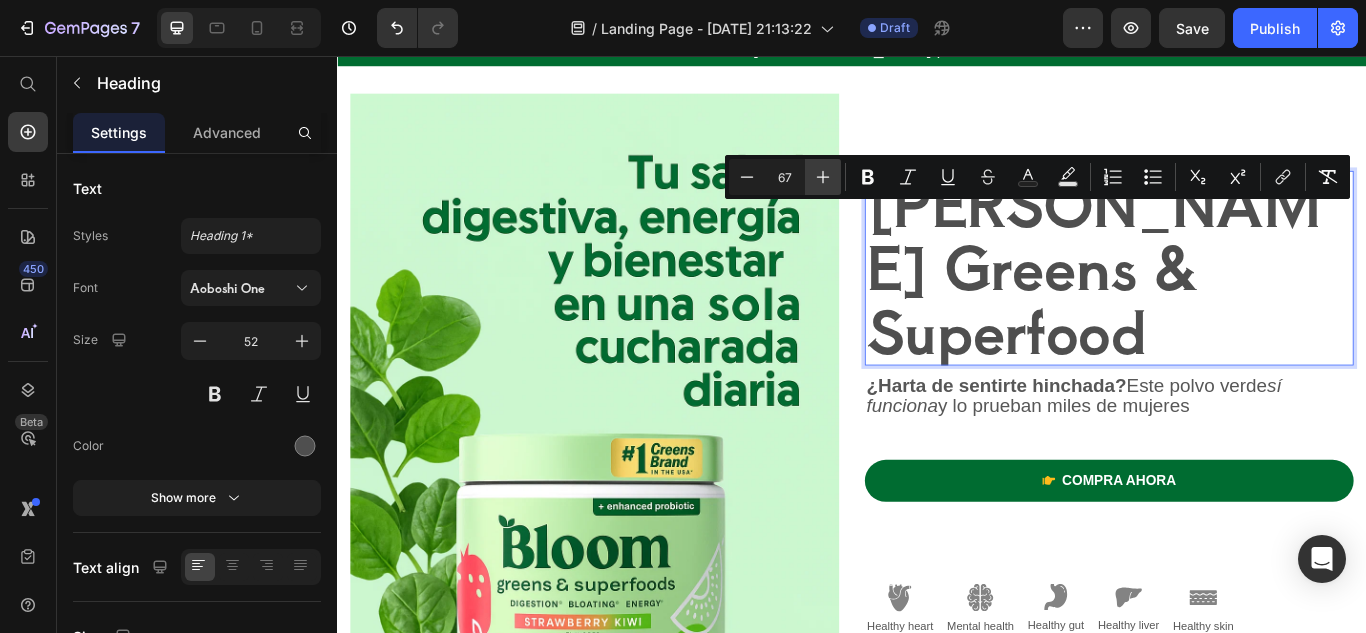 click 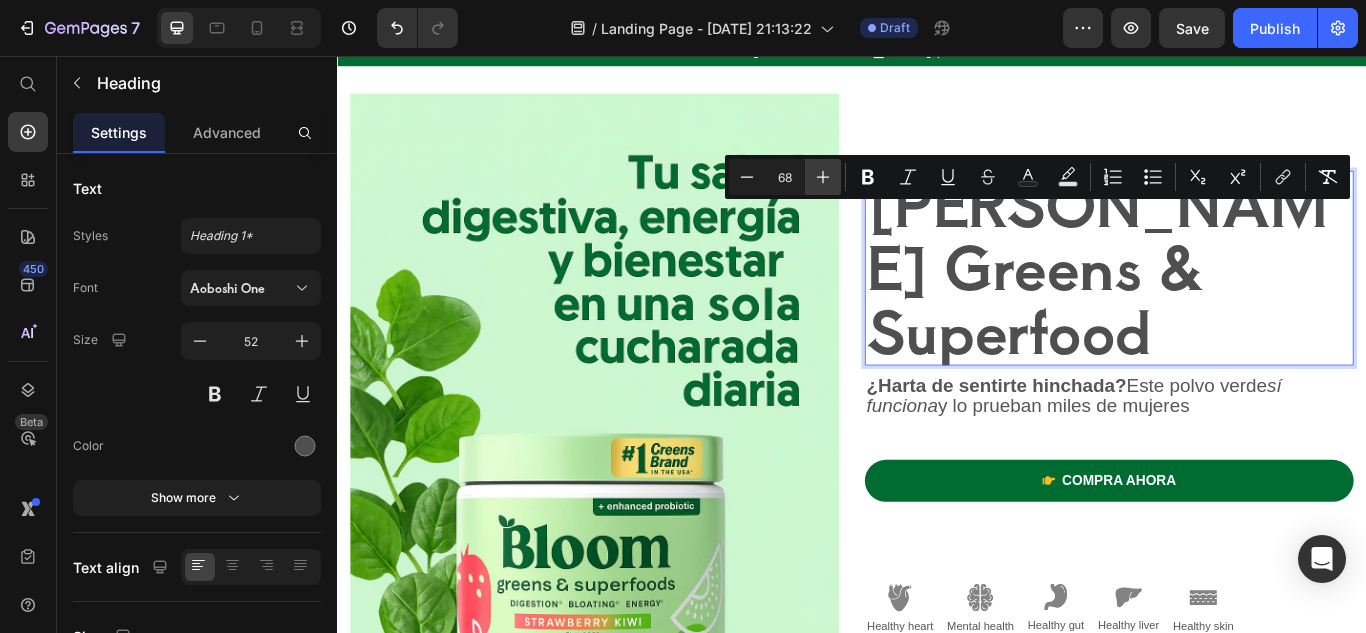 click 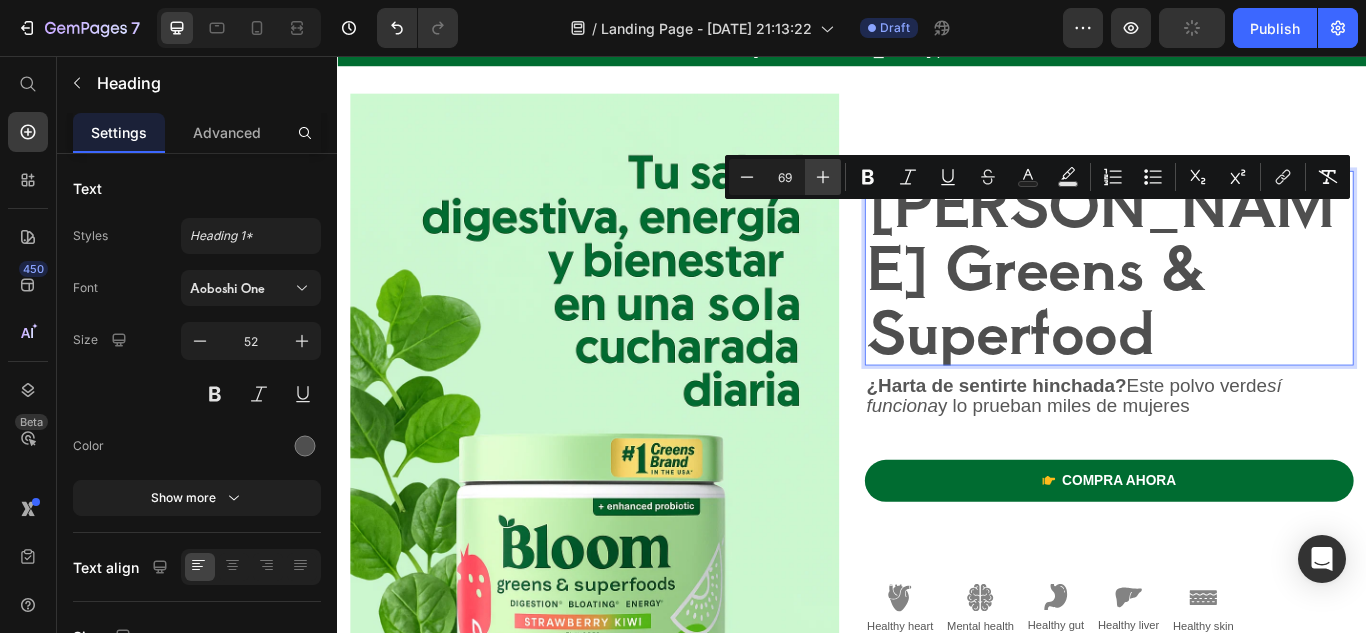 click 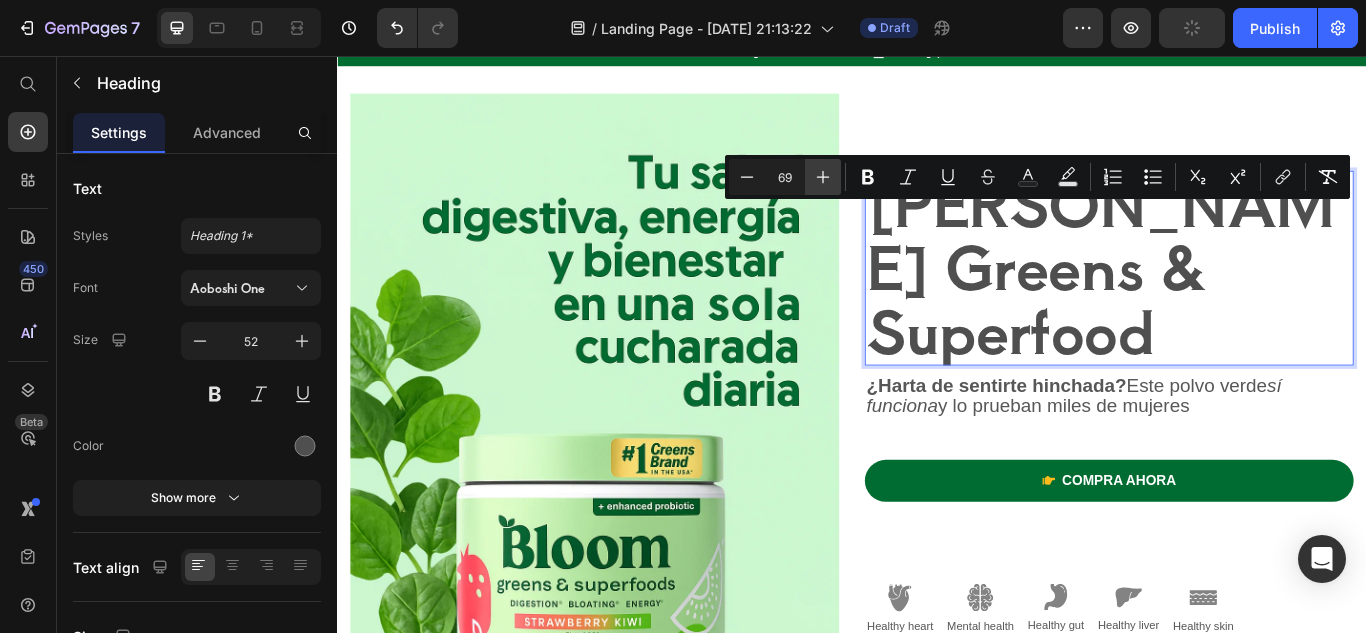 type on "70" 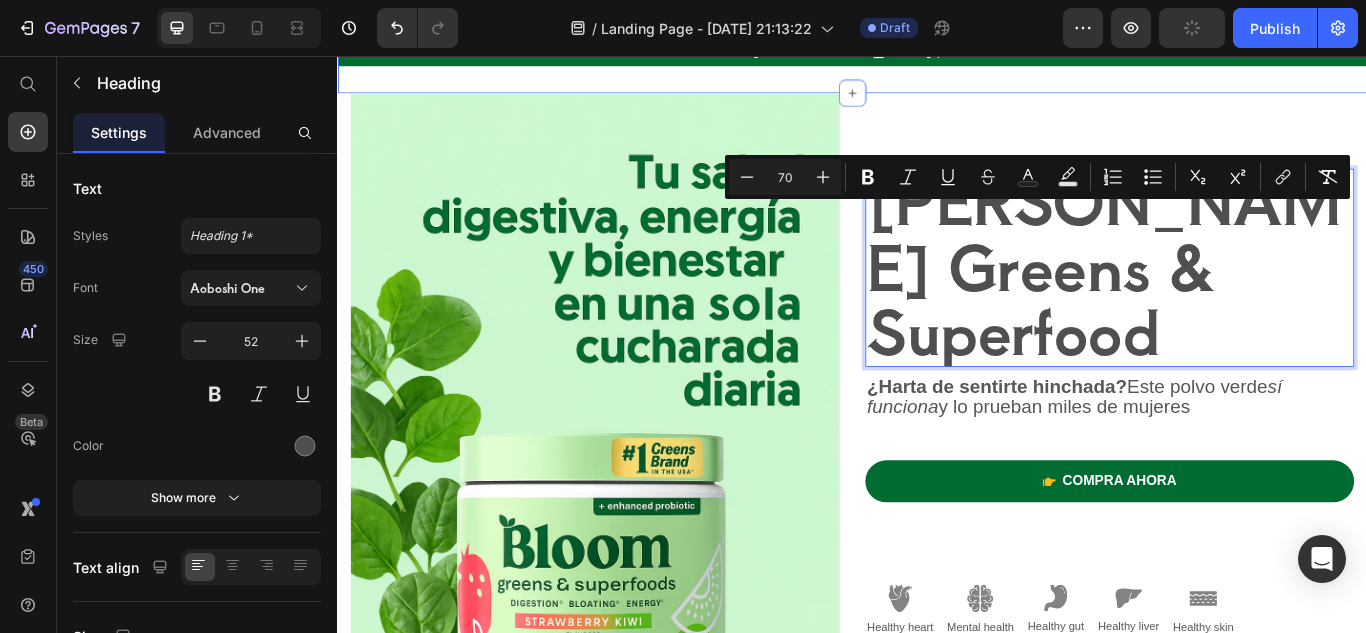 click on "ENVIOS GRATIS A TODA [GEOGRAPHIC_DATA] | PAGO CONTRAENTREGA Text Block Row Section 1" at bounding box center [937, 48] 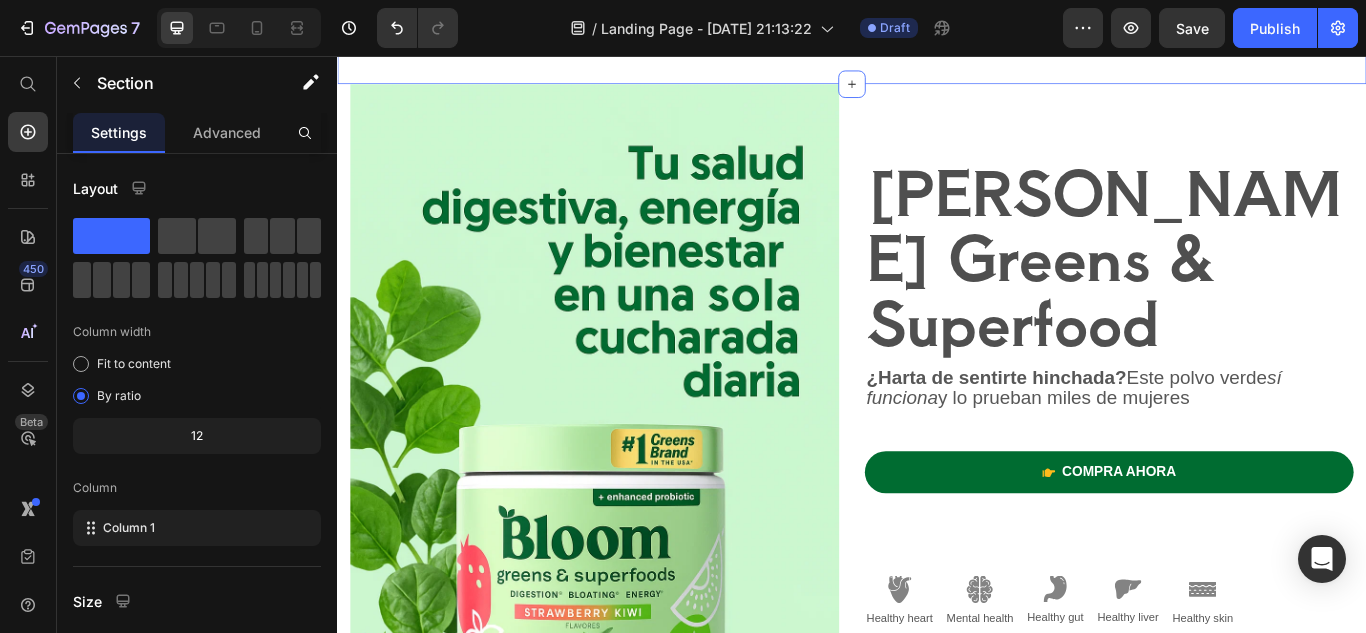 scroll, scrollTop: 106, scrollLeft: 0, axis: vertical 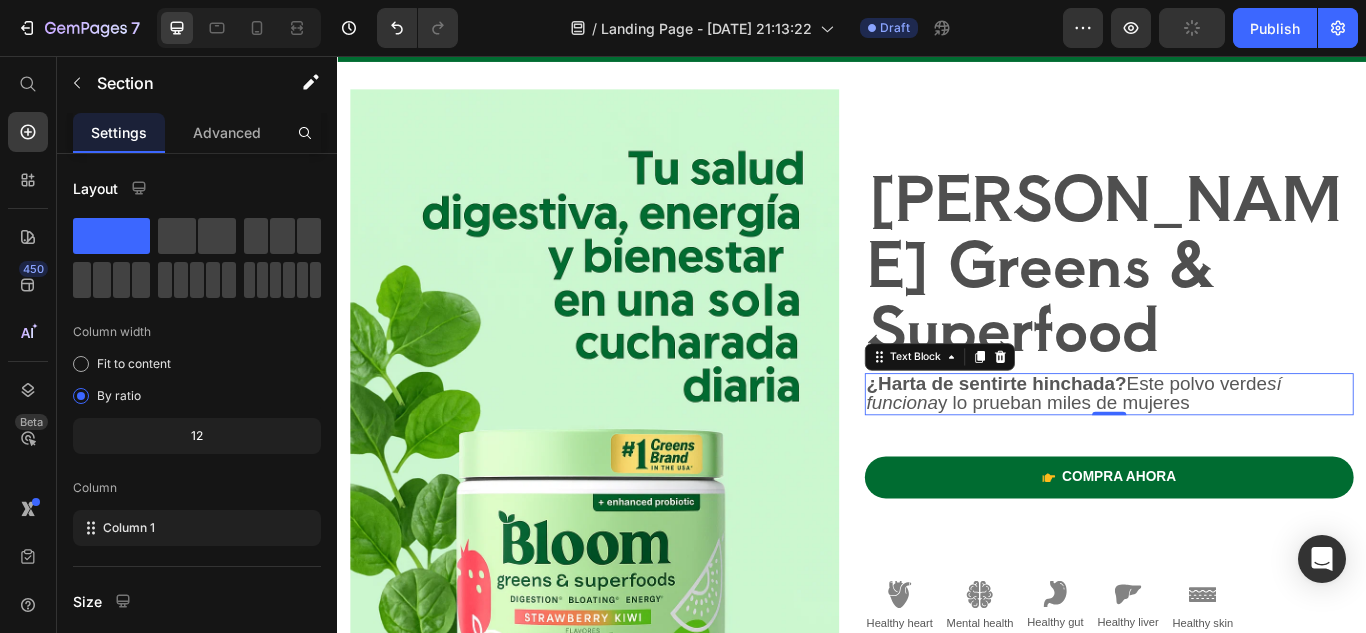 click on "¿Harta de sentirte hinchada?" at bounding box center (1105, 437) 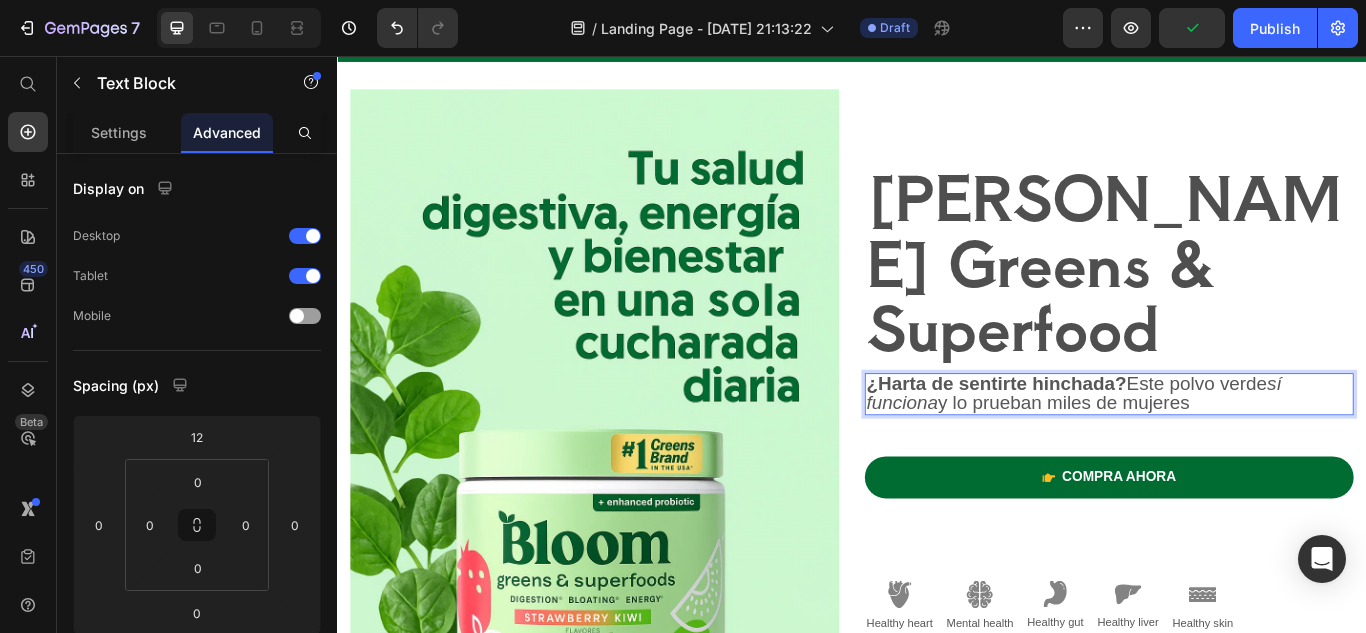 click on "¿Harta de sentirte hinchada?  Este polvo verde  sí funciona  y lo prueban miles de mujeres" at bounding box center (1196, 449) 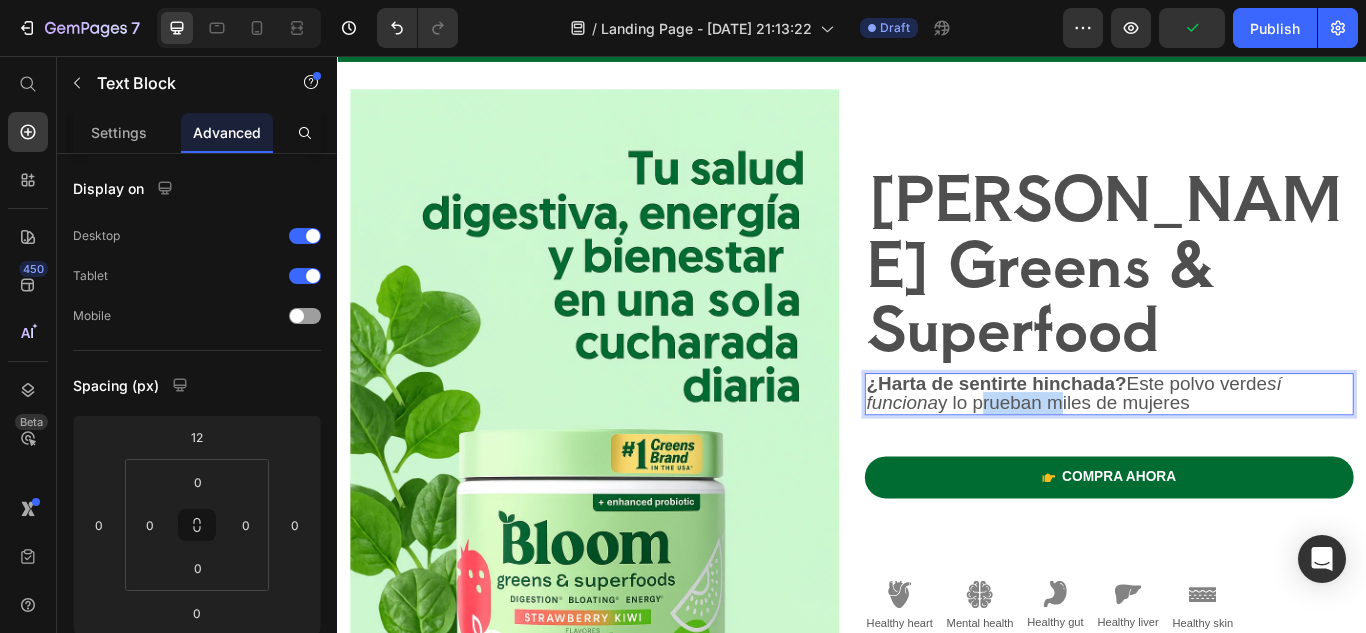 click on "¿Harta de sentirte hinchada?  Este polvo verde  sí funciona  y lo prueban miles de mujeres" at bounding box center [1196, 449] 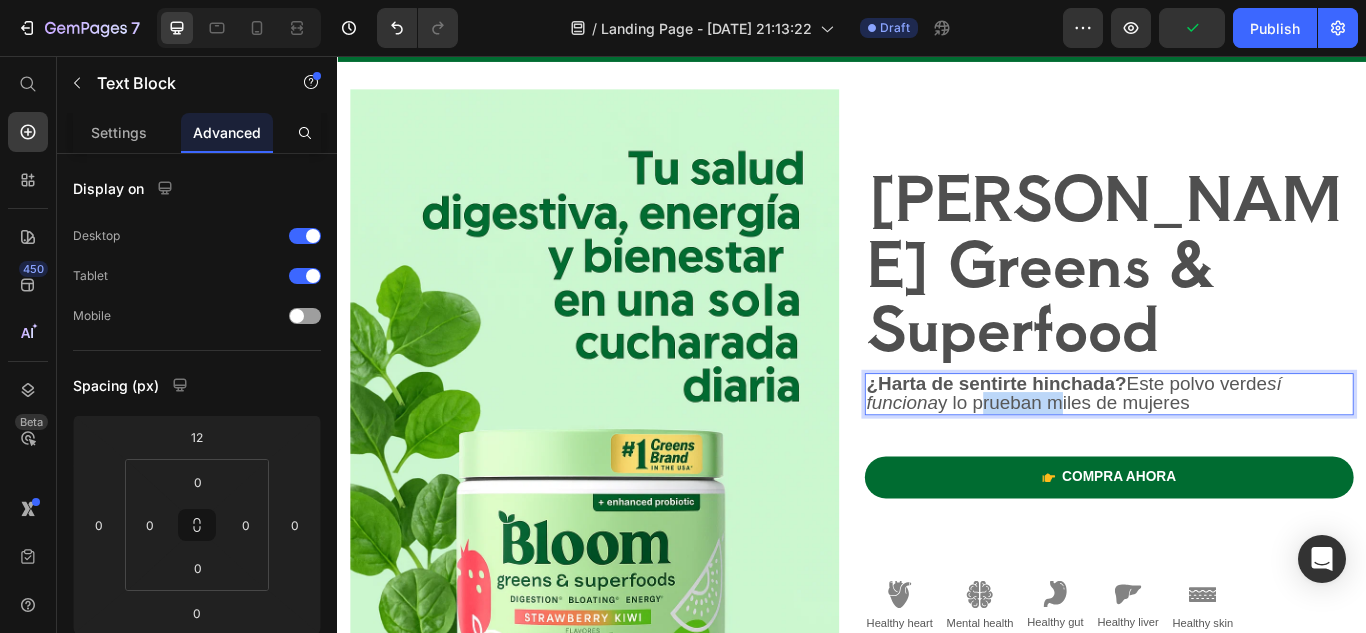 click on "¿Harta de sentirte hinchada?  Este polvo verde  sí funciona  y lo prueban miles de mujeres" at bounding box center [1196, 449] 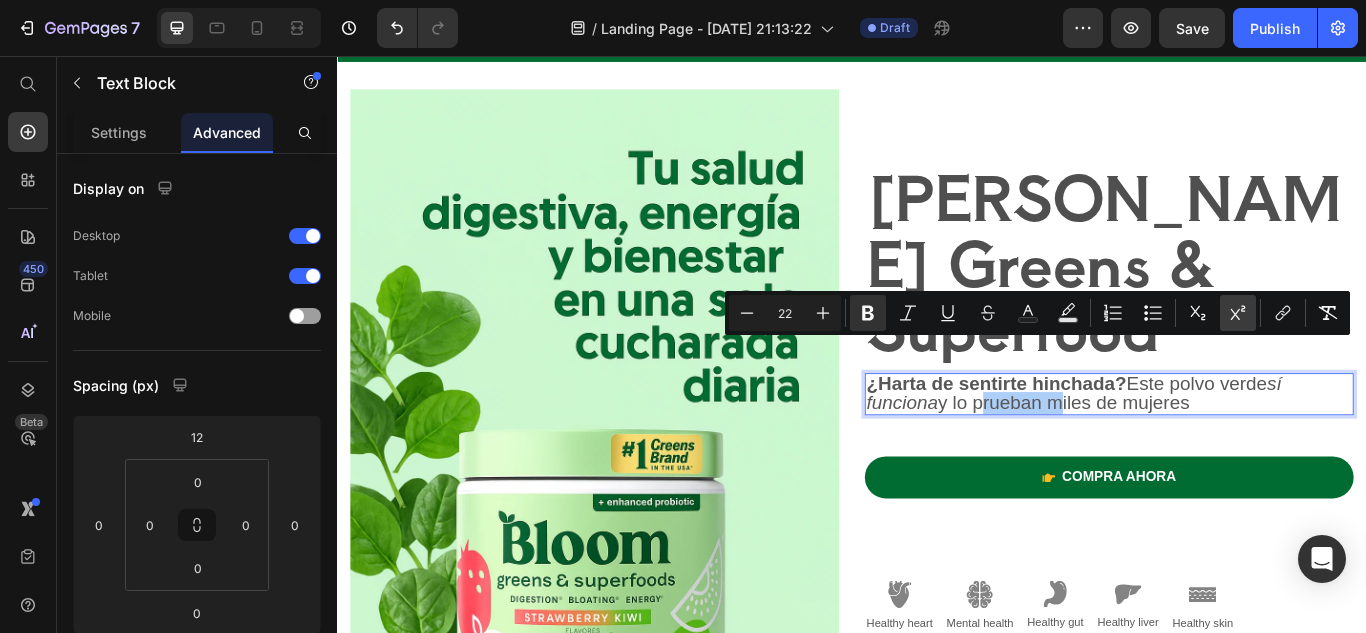 click on "Superscript" at bounding box center [1238, 313] 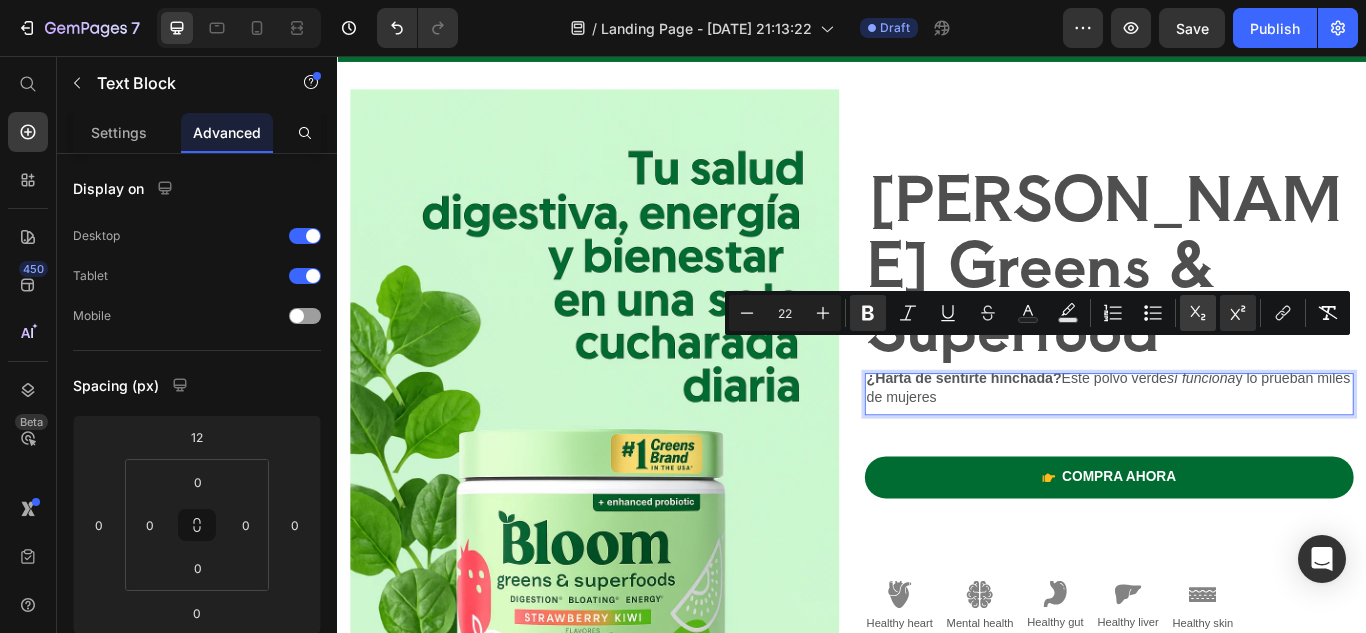 click 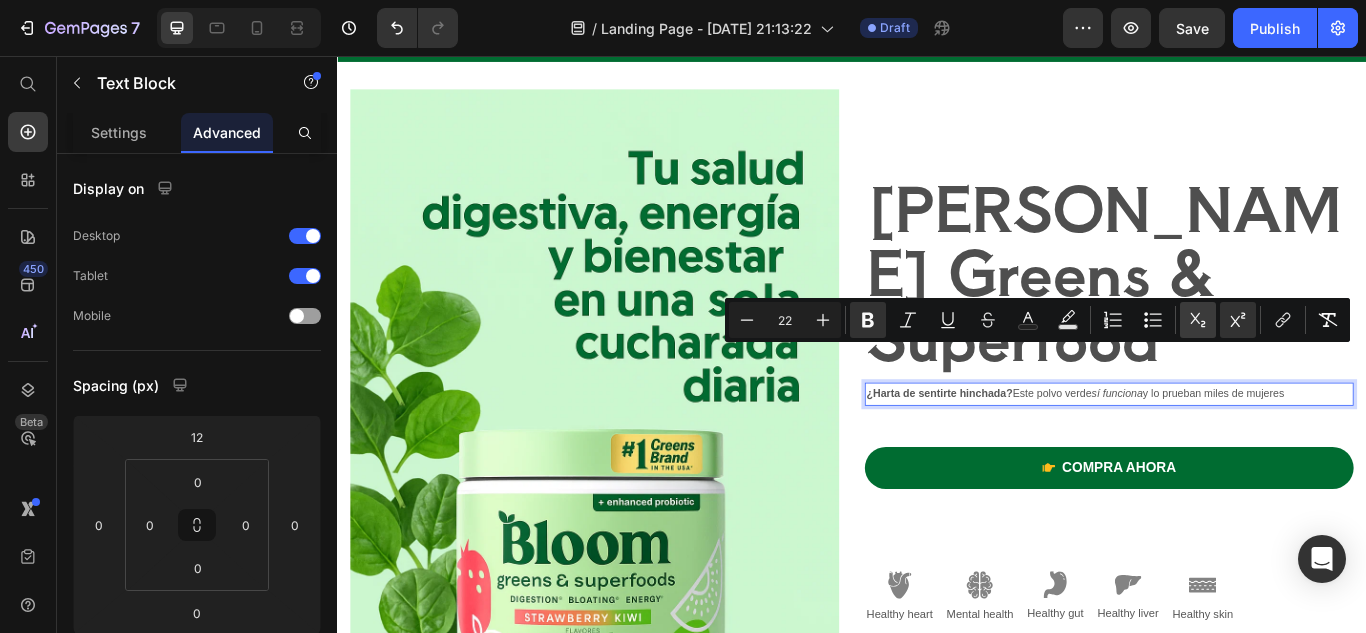 scroll, scrollTop: 95, scrollLeft: 0, axis: vertical 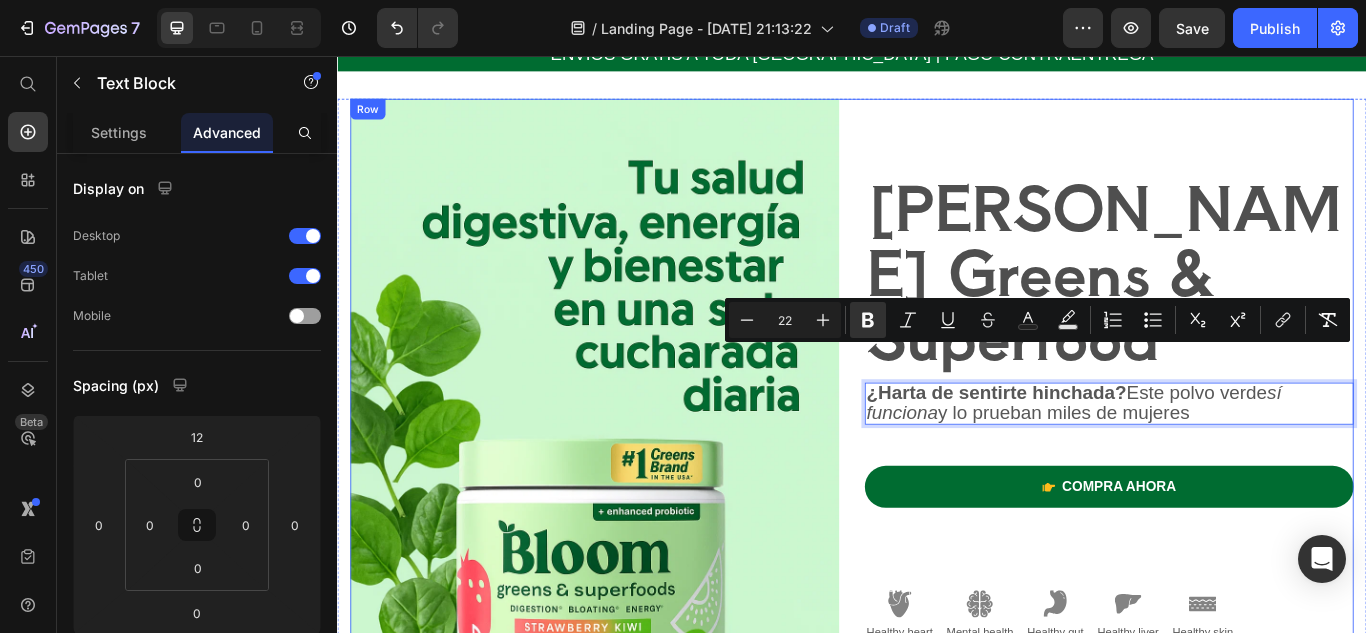 click on "⁠⁠⁠⁠⁠⁠⁠ [PERSON_NAME] Greens & Superfood Heading ¿Harta de sentirte hinchada?  Este polvo verde  sí funciona  y lo prueban miles de mujeres Text Block   0
compra ahora Button Shop Now   👉    Button Row Image Healthy heart Text Block Image Mental health Text Block Image Healthy gut Text Block Image Healthy liver Text Block Image Healthy skin Text Block Row
Drop element here “Absolutely love your Kombucha! Its rich flavor and refreshing taste have made it my daily pick-me-up.” Text Block Image Icon Icon Icon Icon Icon Icon List [PERSON_NAME]  / Customer Text Block Row Row" at bounding box center (1237, 533) 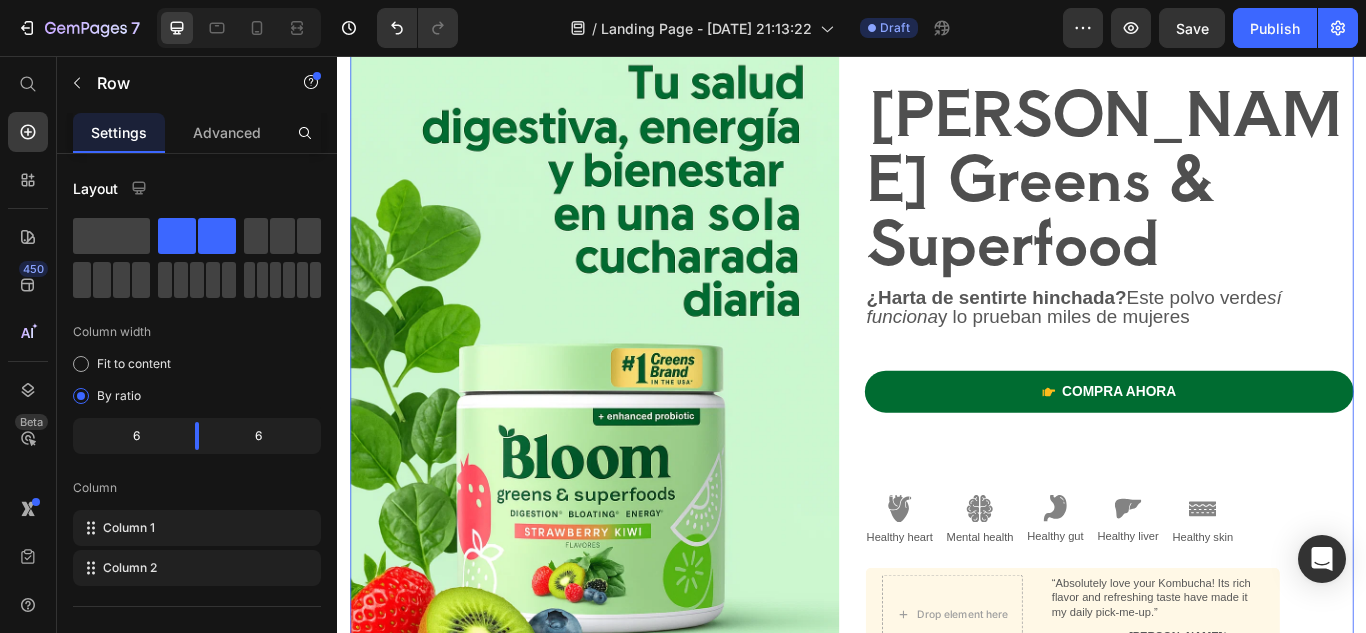 scroll, scrollTop: 211, scrollLeft: 0, axis: vertical 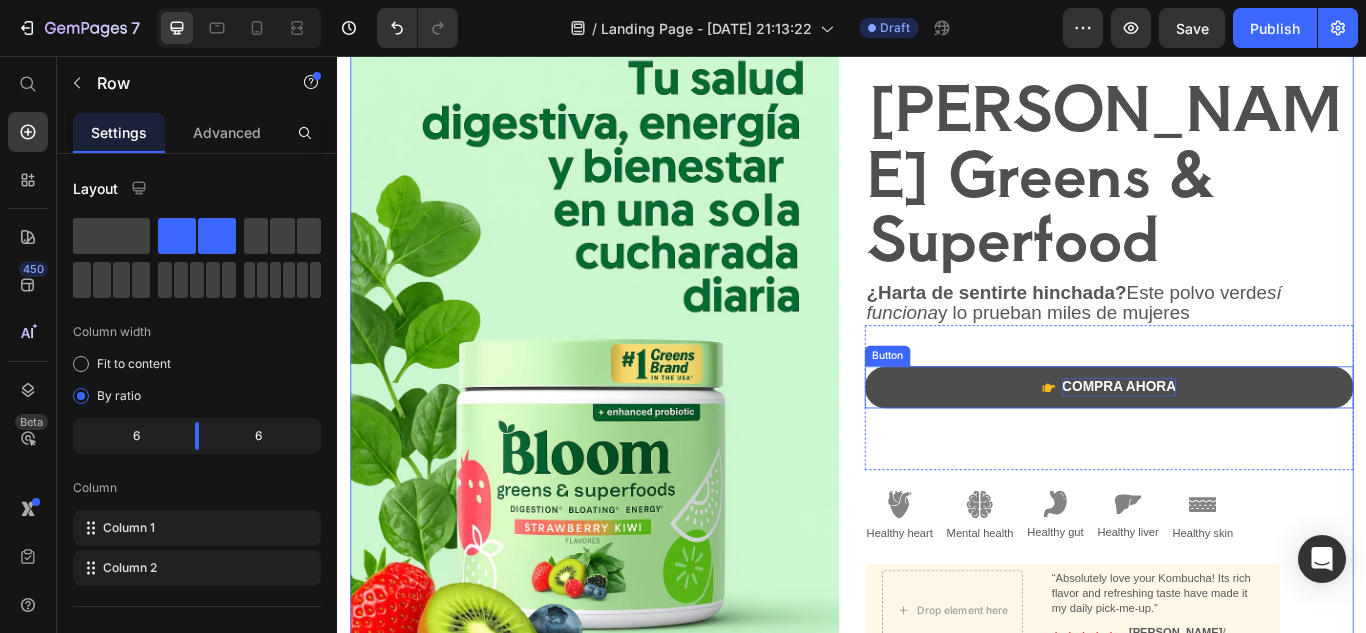 click on "compra ahora" at bounding box center (1248, 442) 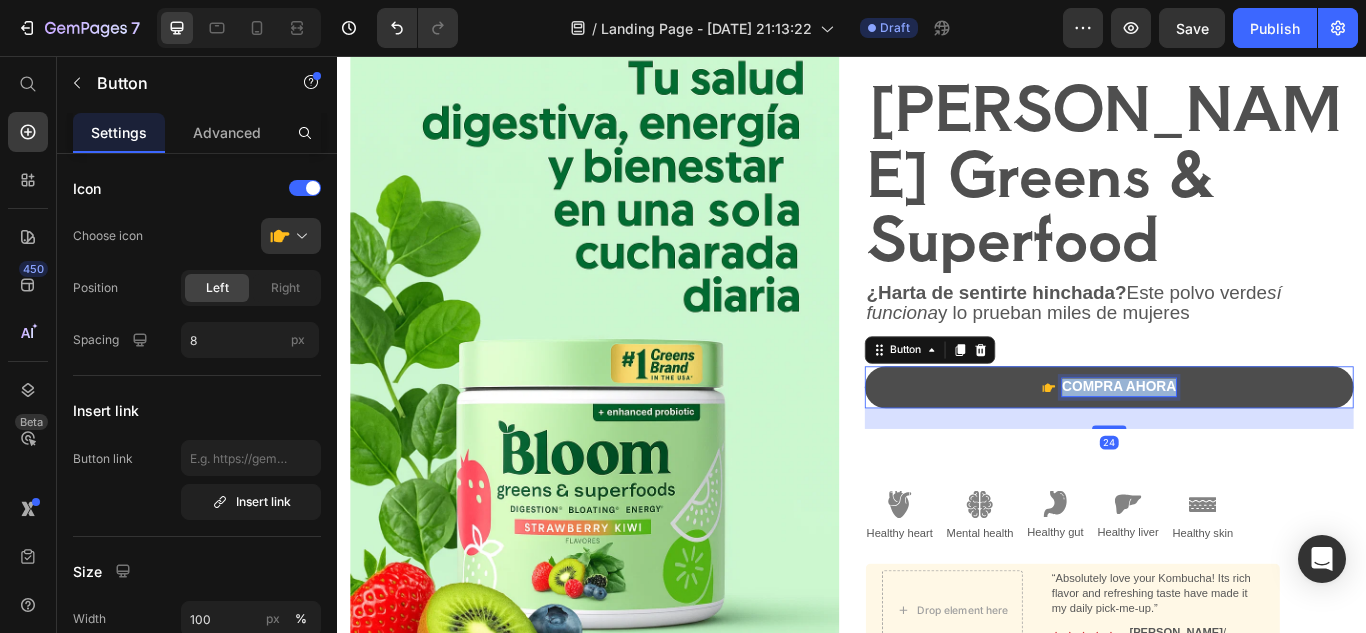 click on "compra ahora" at bounding box center (1248, 442) 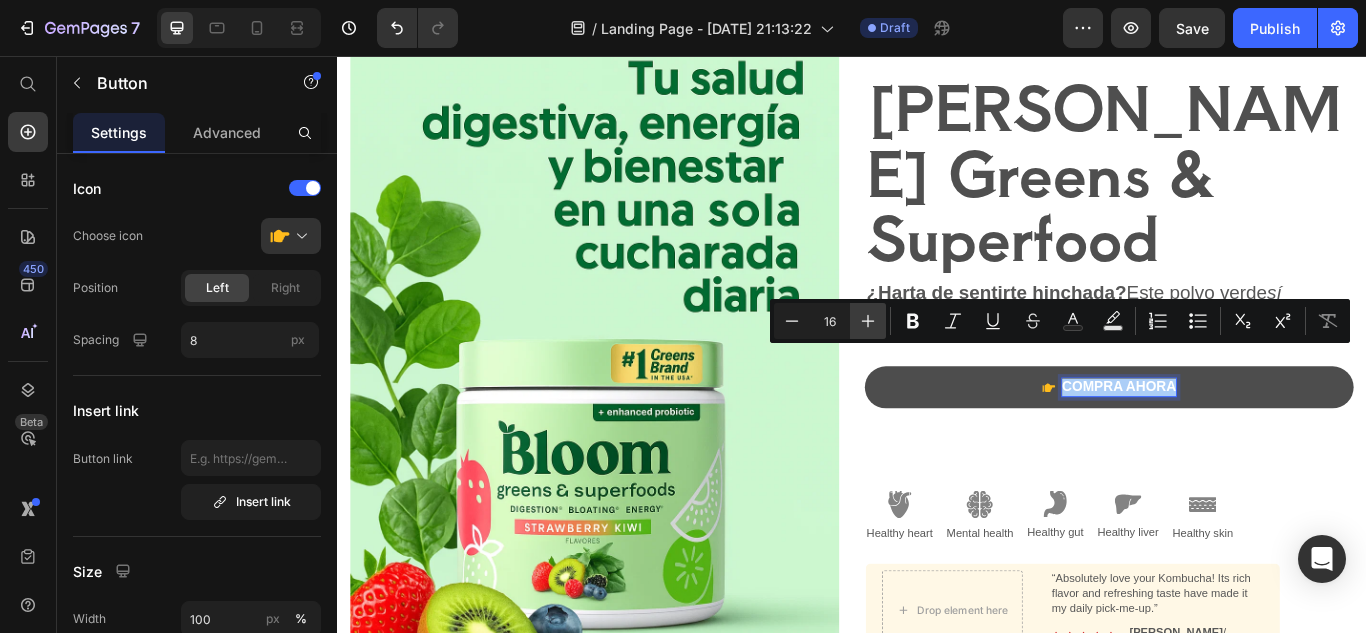 click 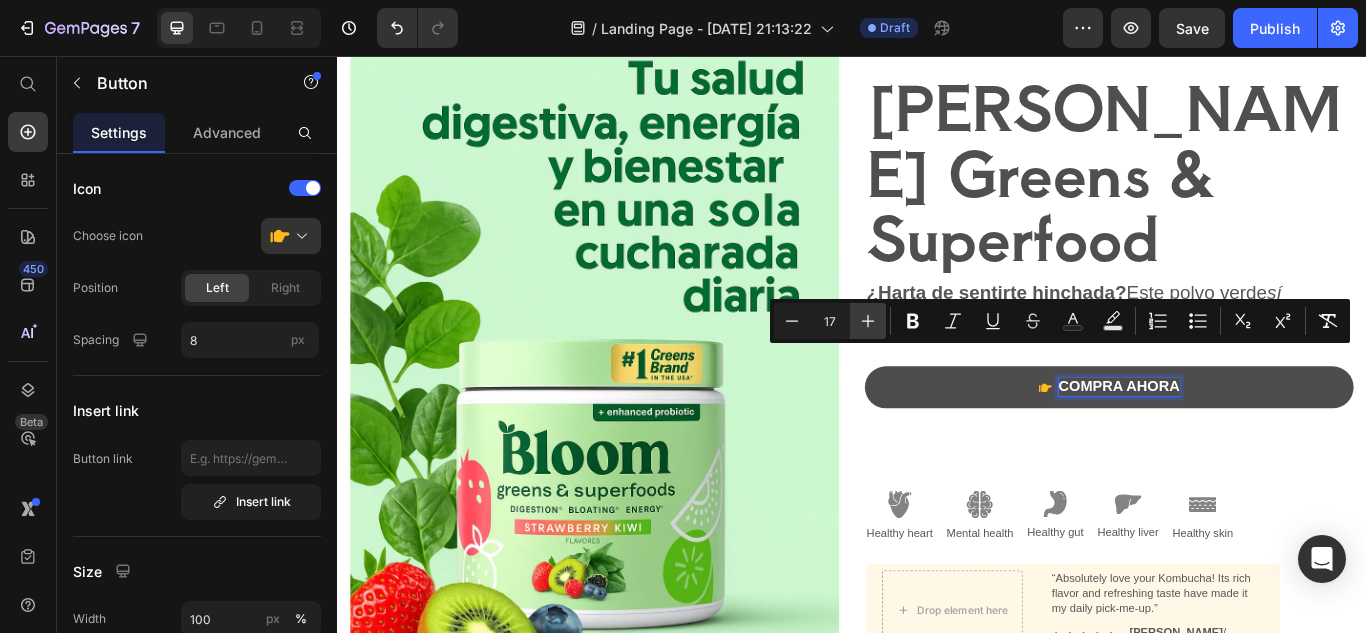 click 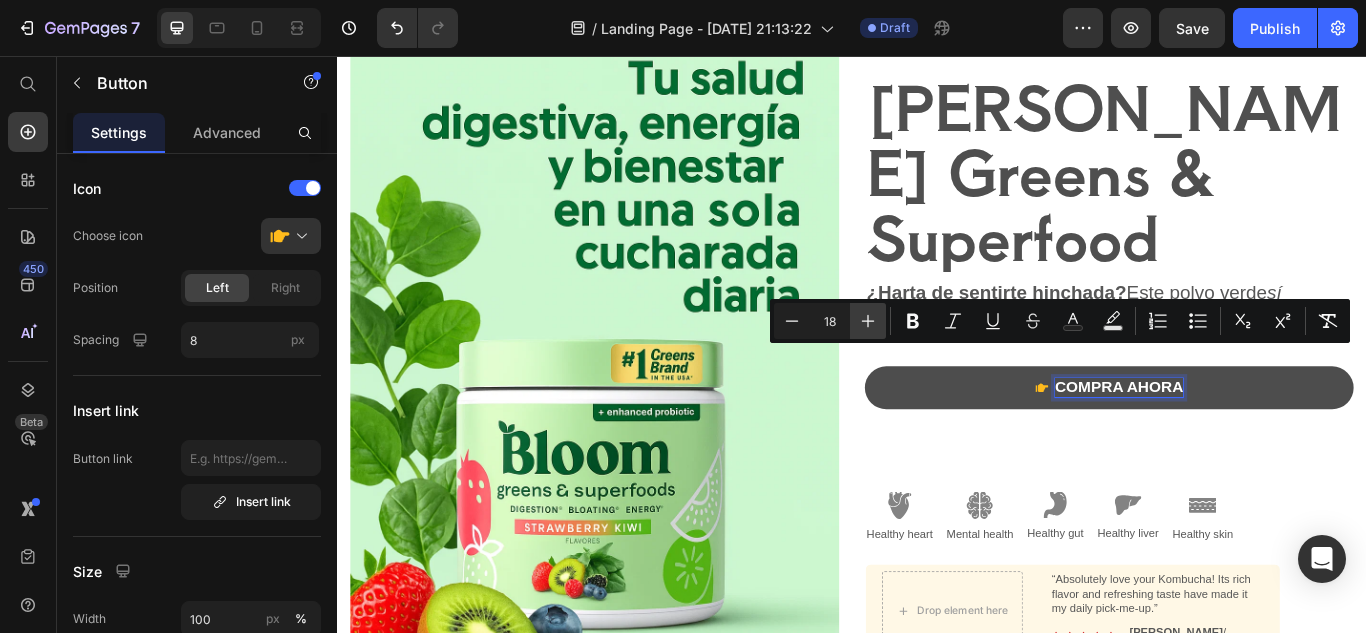 click 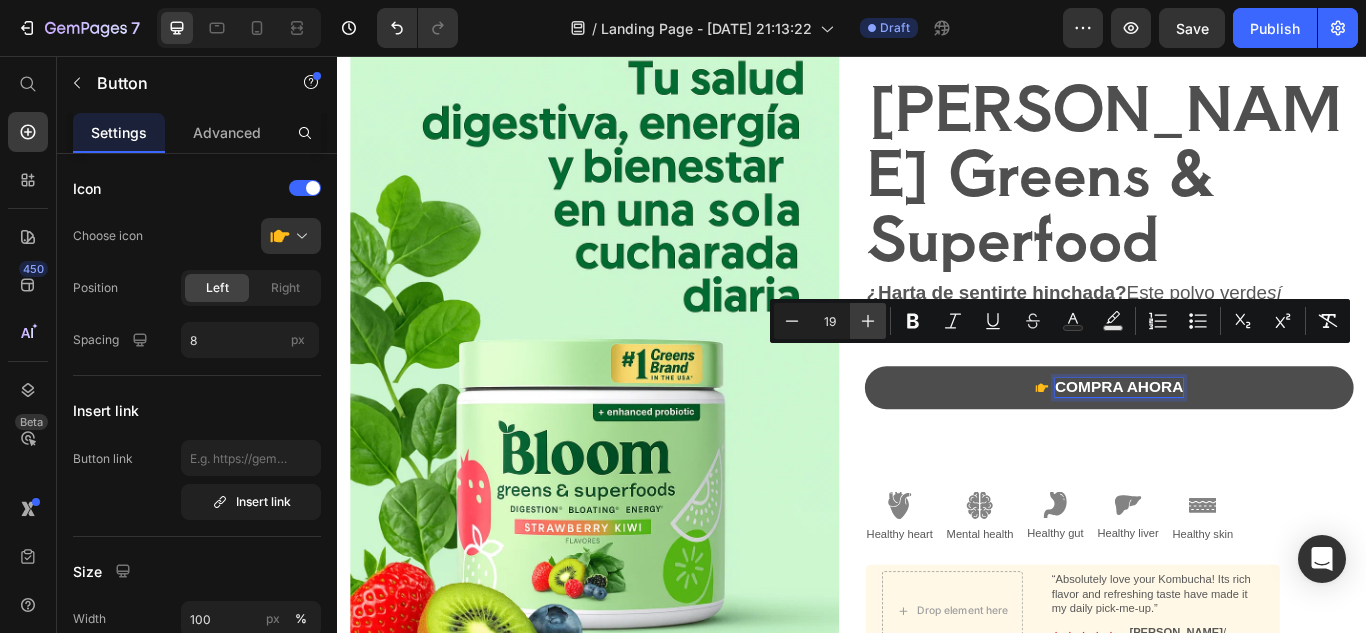 click 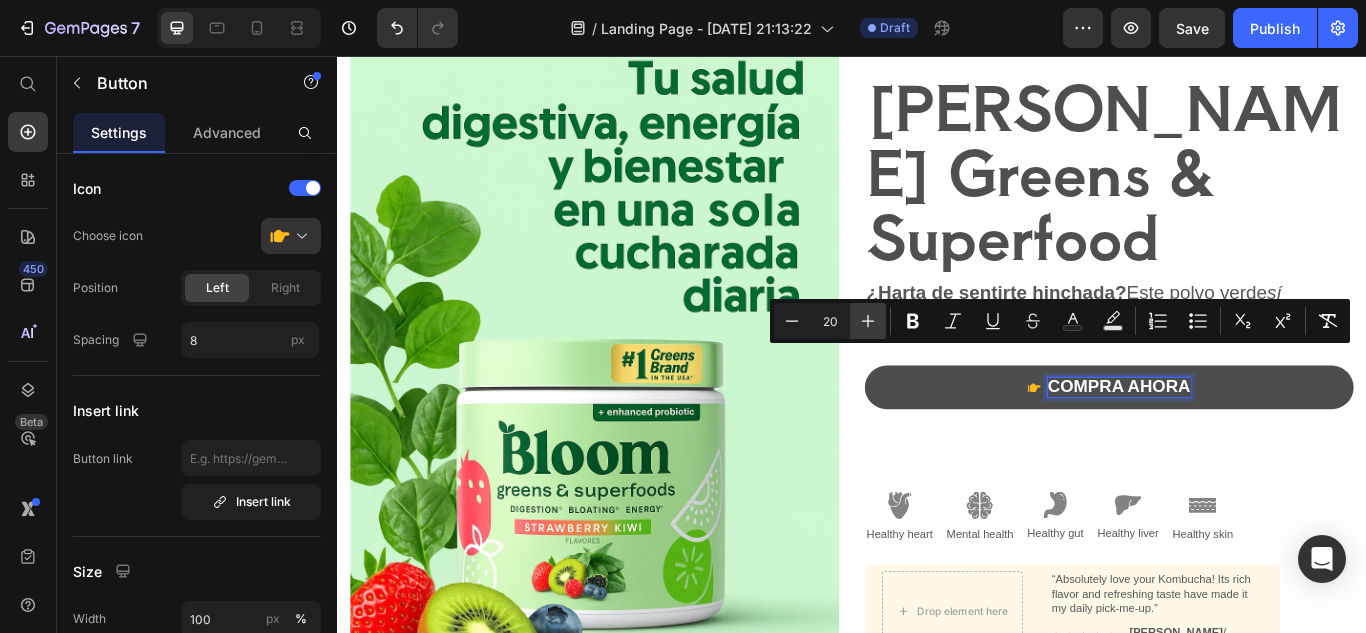 click 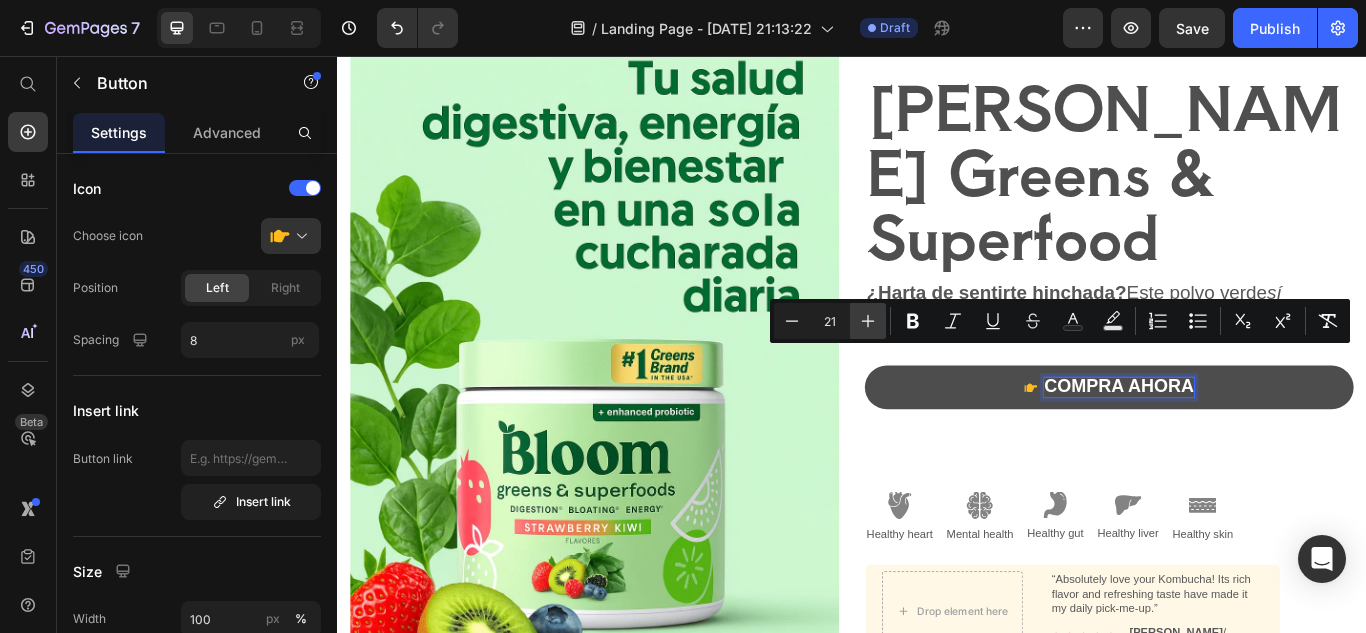 click 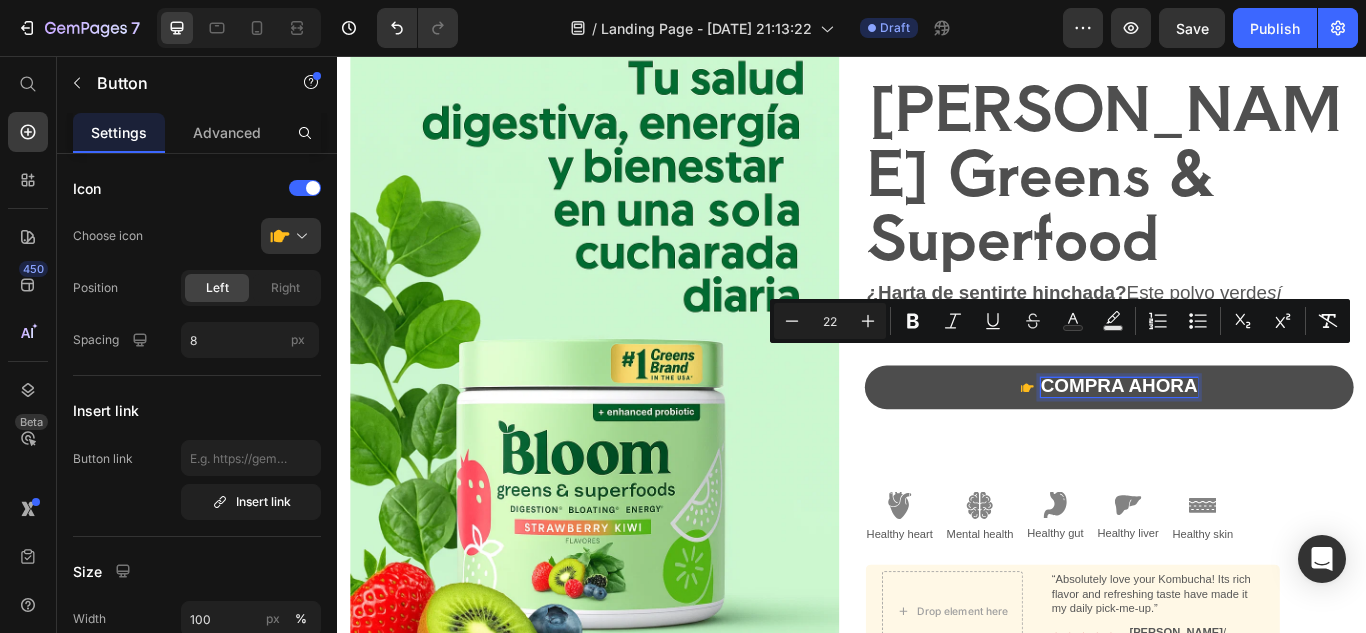 click 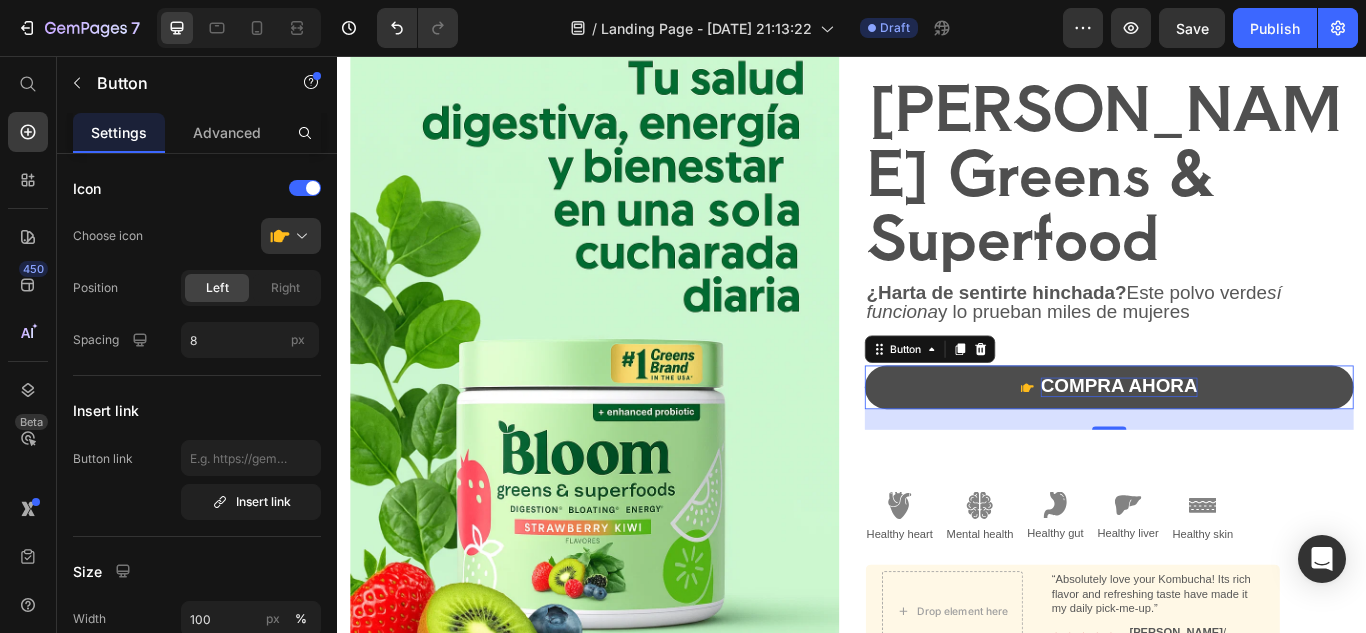click 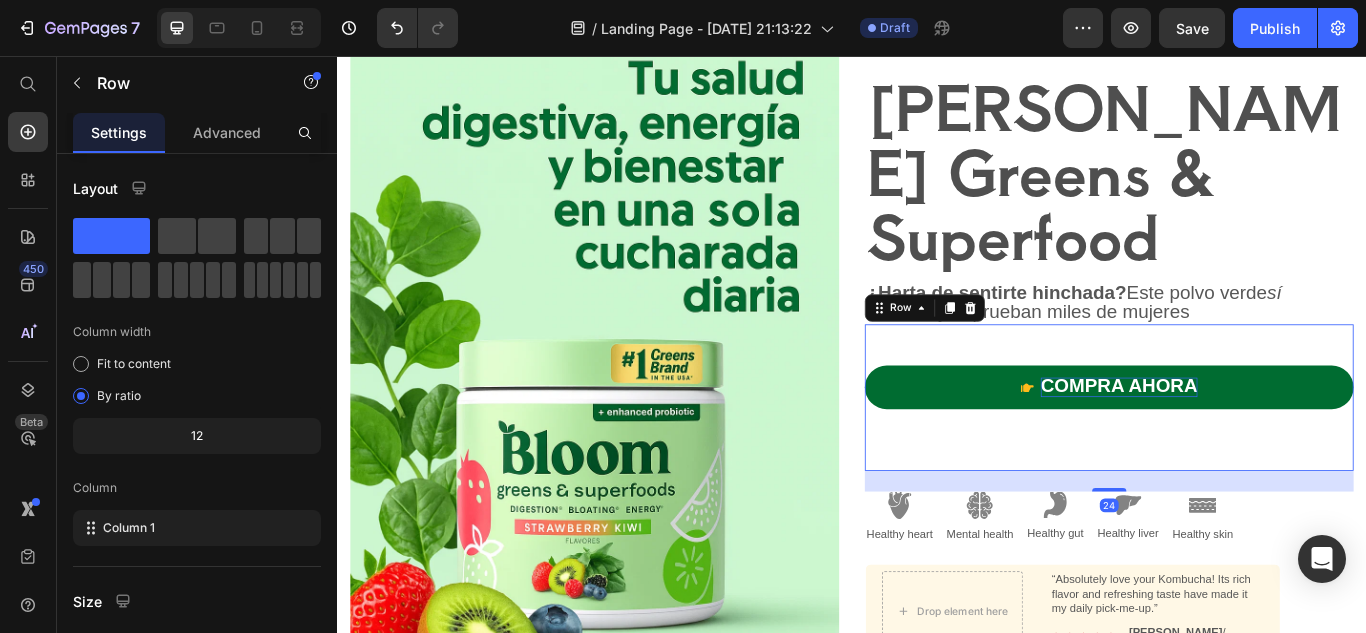 click on "compra ahora Button Shop Now   👉    Button Row   24" at bounding box center [1237, 454] 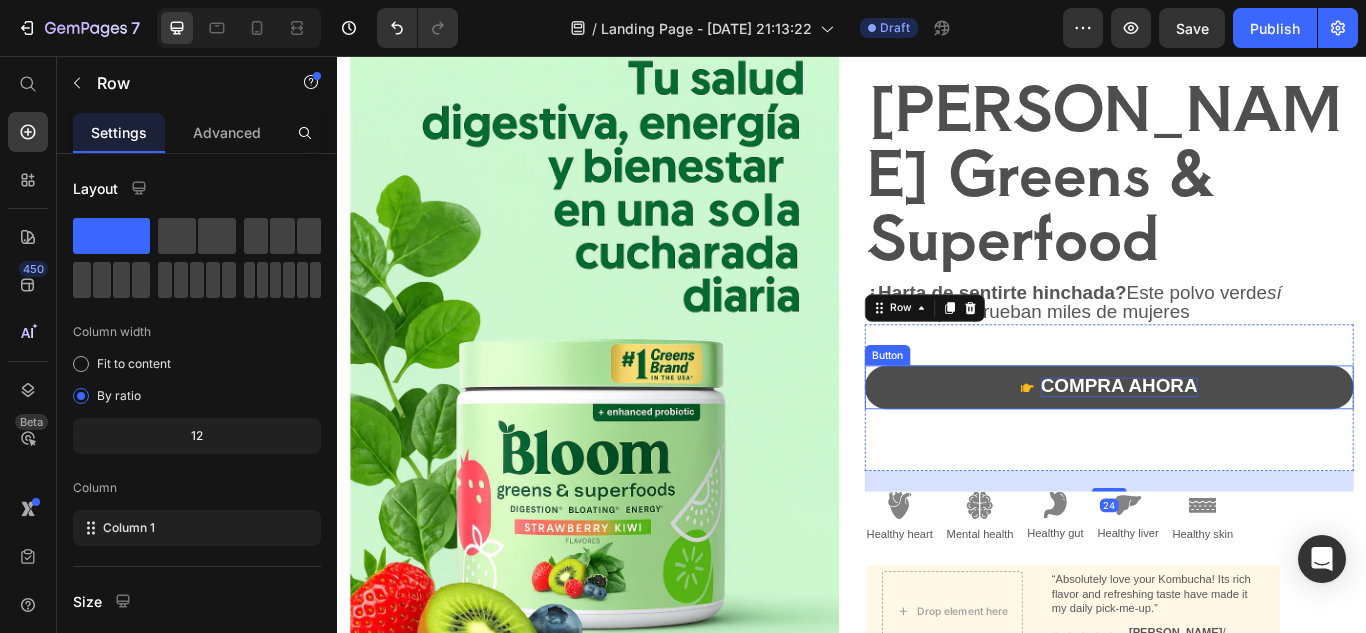 click 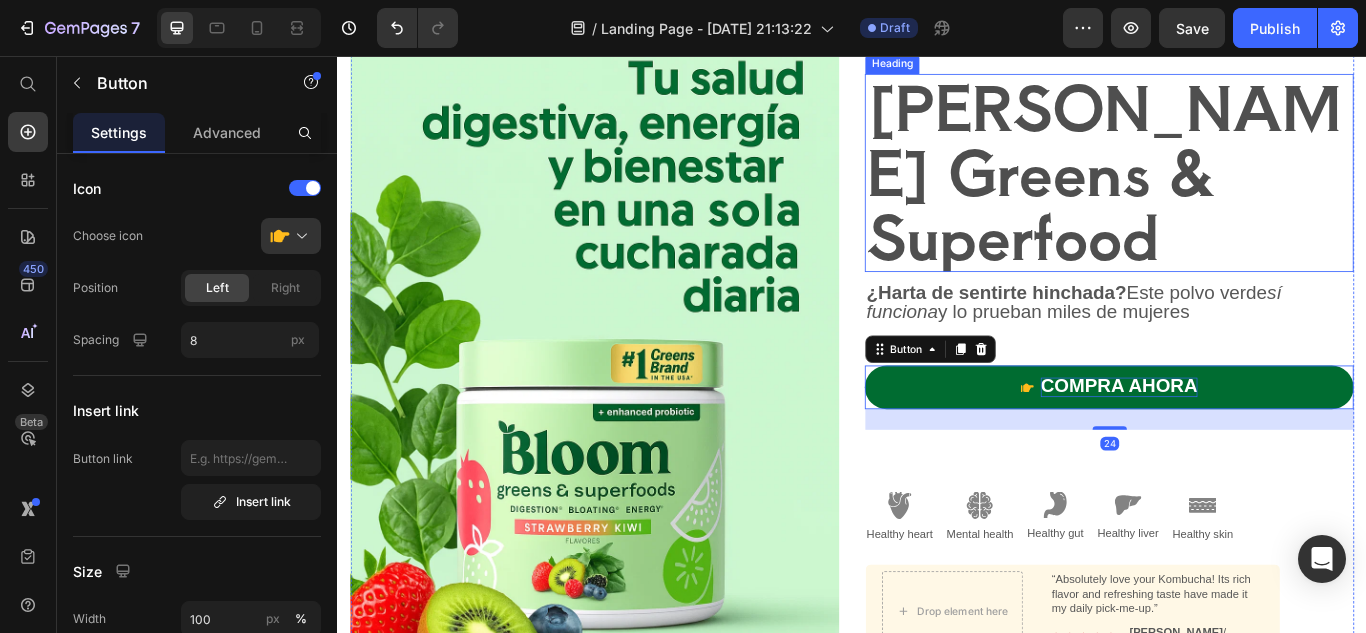 click on "⁠⁠⁠⁠⁠⁠⁠ [PERSON_NAME] Greens & Superfood" at bounding box center (1237, 192) 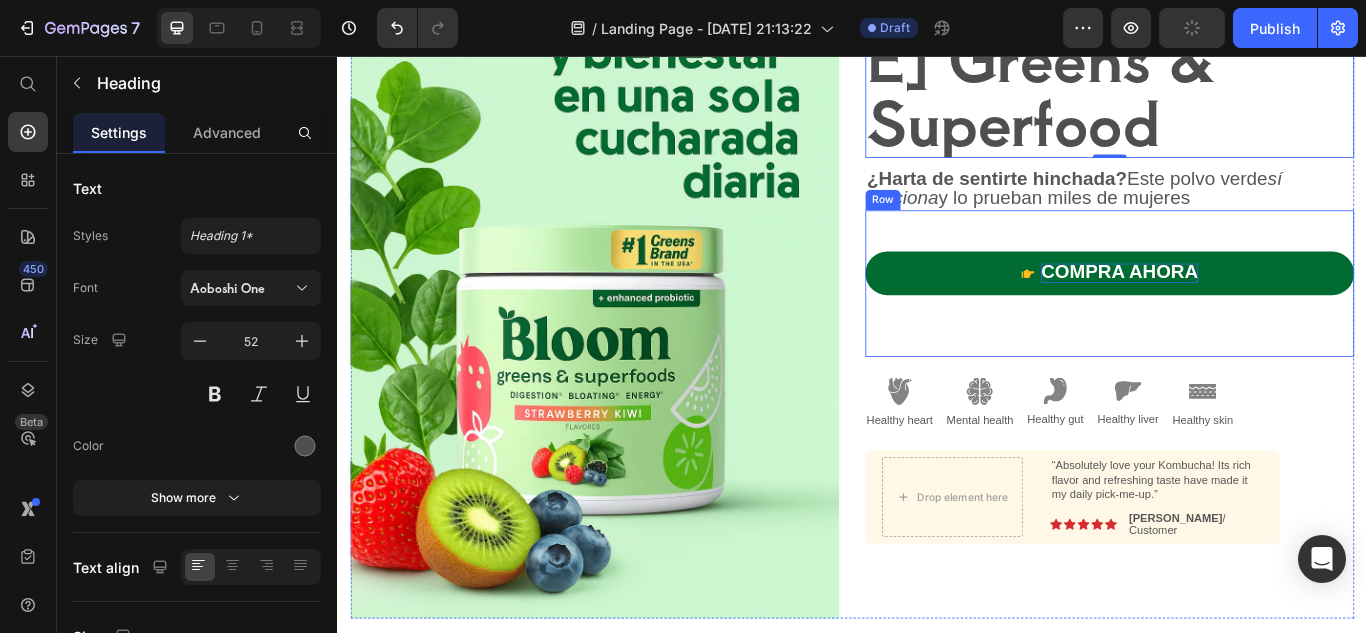 scroll, scrollTop: 347, scrollLeft: 0, axis: vertical 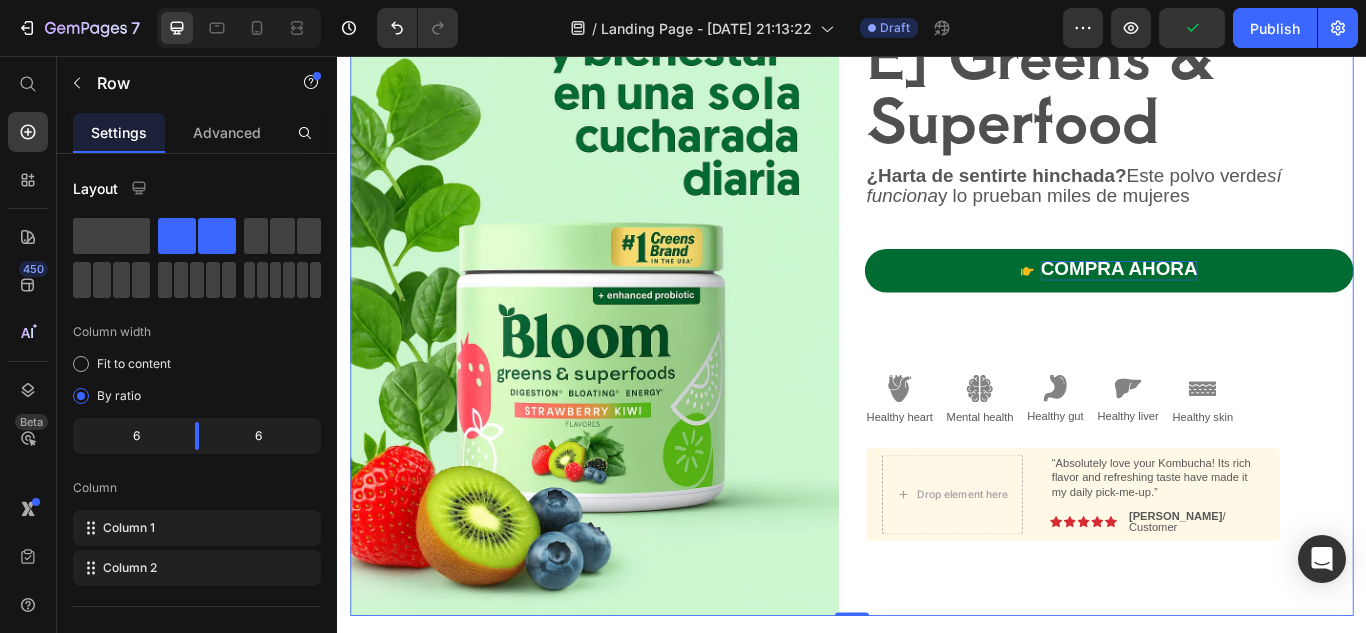 click on "⁠⁠⁠⁠⁠⁠⁠ [PERSON_NAME] Greens & Superfood Heading ¿Harta de sentirte hinchada?  Este polvo verde  sí funciona  y lo prueban miles de mujeres Text Block
compra ahora Button Shop Now   👉    Button Row Image Healthy heart Text Block Image Mental health Text Block Image Healthy gut Text Block Image Healthy liver Text Block Image Healthy skin Text Block Row
Drop element here “Absolutely love your Kombucha! Its rich flavor and refreshing taste have made it my daily pick-me-up.” Text Block Image Icon Icon Icon Icon Icon Icon List [PERSON_NAME]  / Customer Text Block Row Row" at bounding box center [1237, 281] 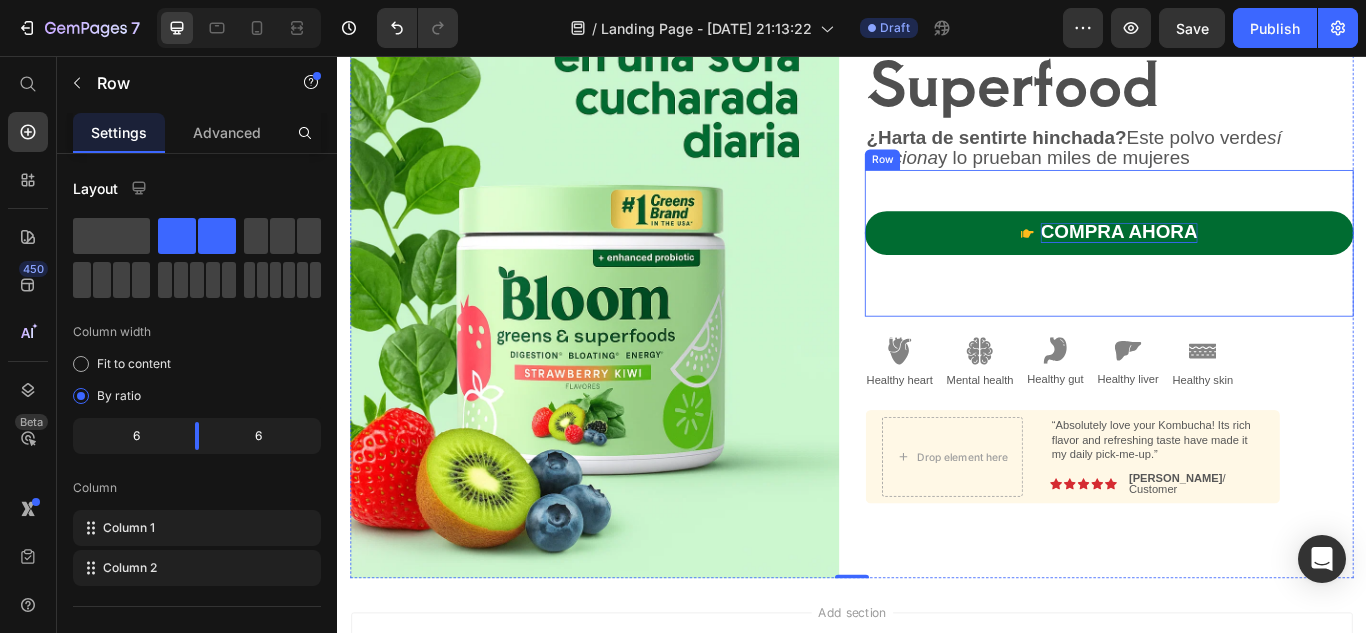 scroll, scrollTop: 317, scrollLeft: 0, axis: vertical 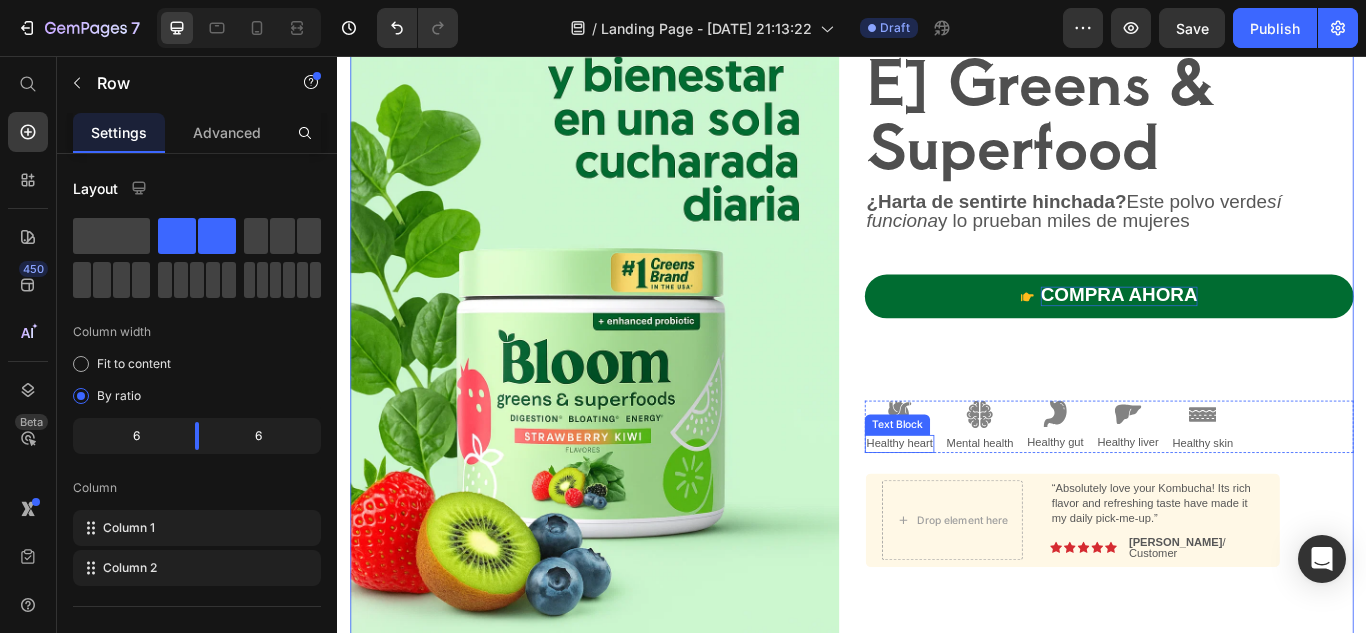 click on "Text Block" at bounding box center (990, 486) 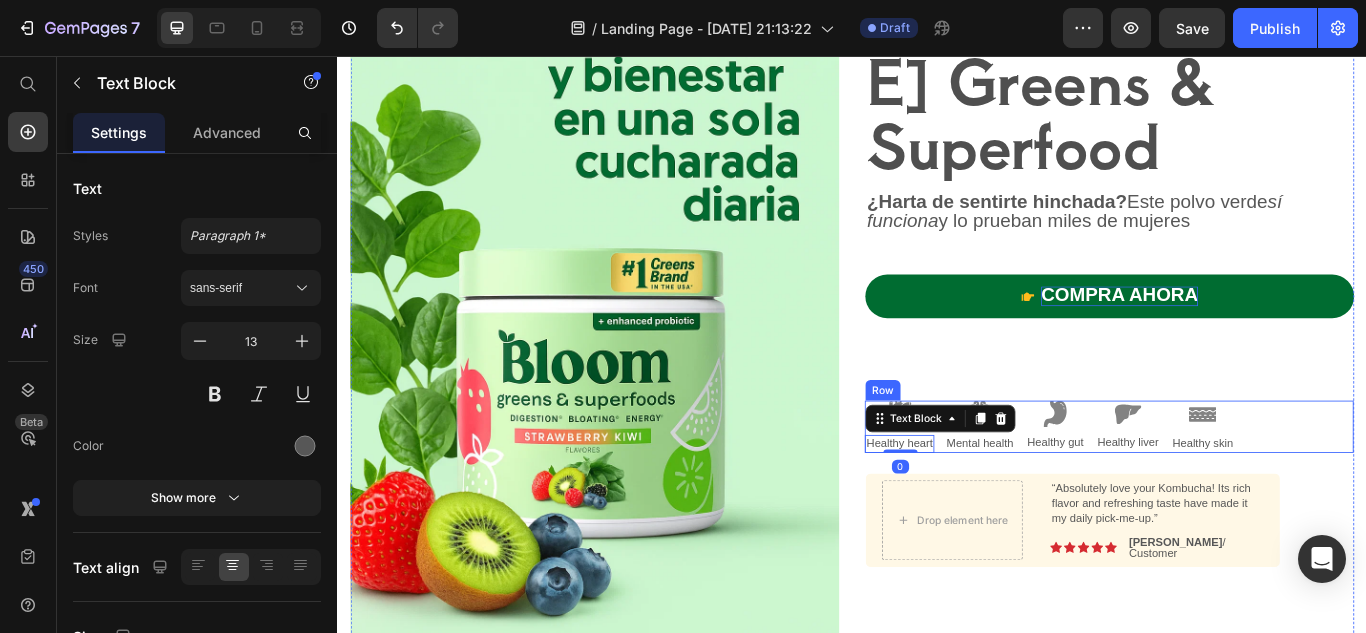 click on "Image Healthy heart Text Block   0 Image Mental health Text Block Image Healthy gut Text Block Image Healthy liver Text Block Image Healthy skin Text Block Row" at bounding box center [1237, 488] 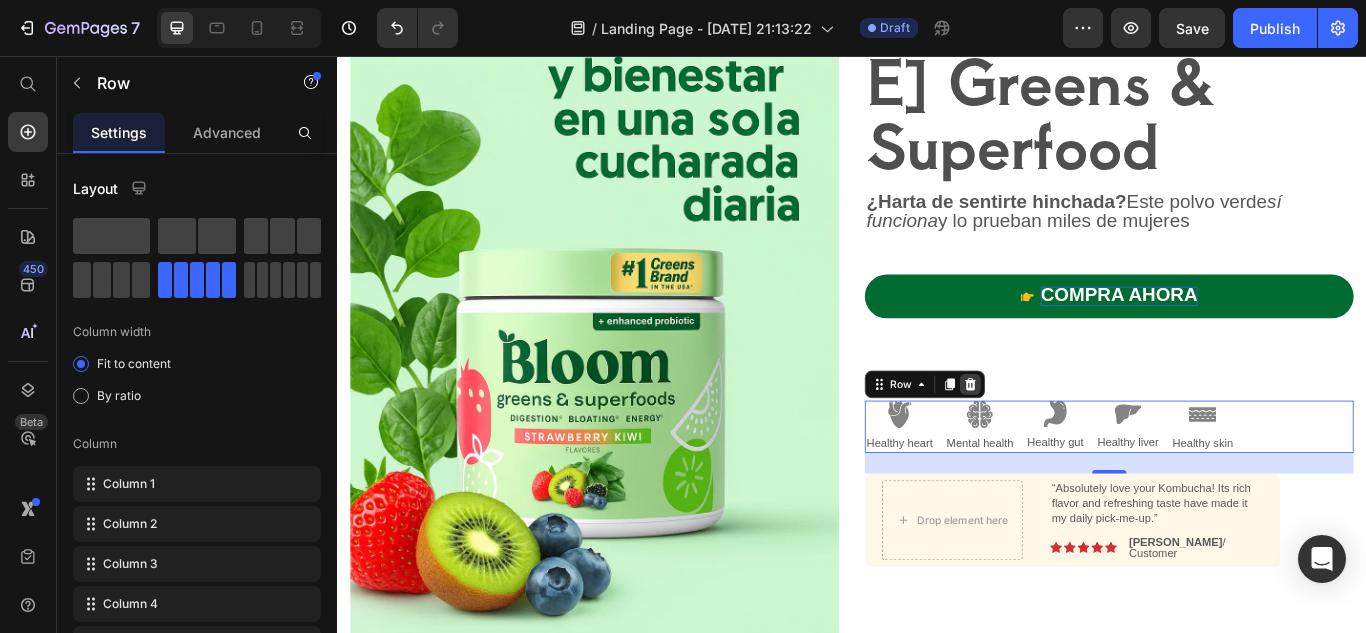 click 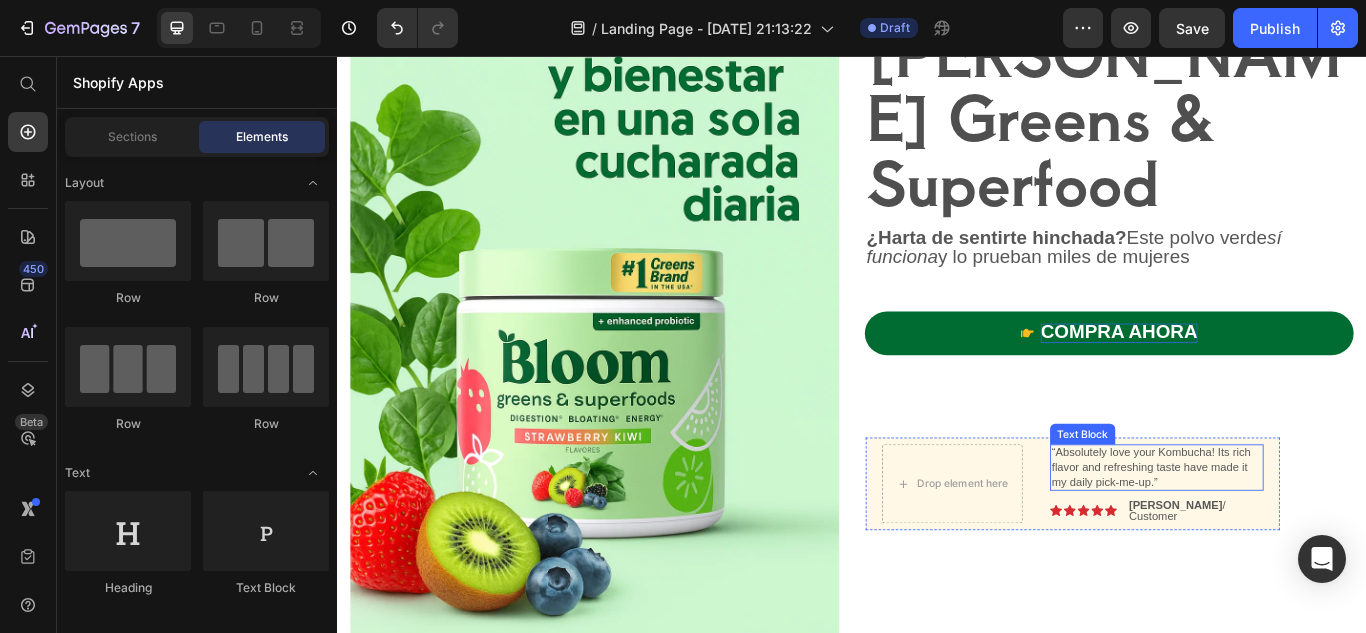 click on "“Absolutely love your Kombucha! Its rich flavor and refreshing taste have made it my daily pick-me-up.”" at bounding box center [1292, 536] 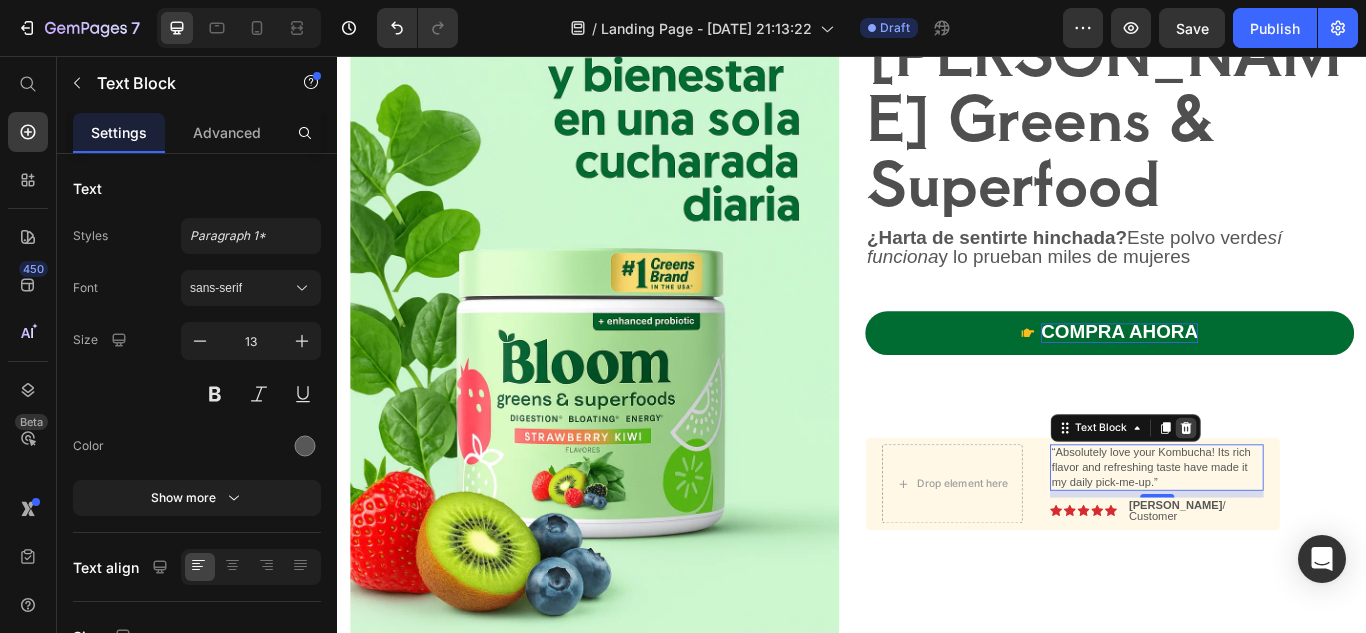 click 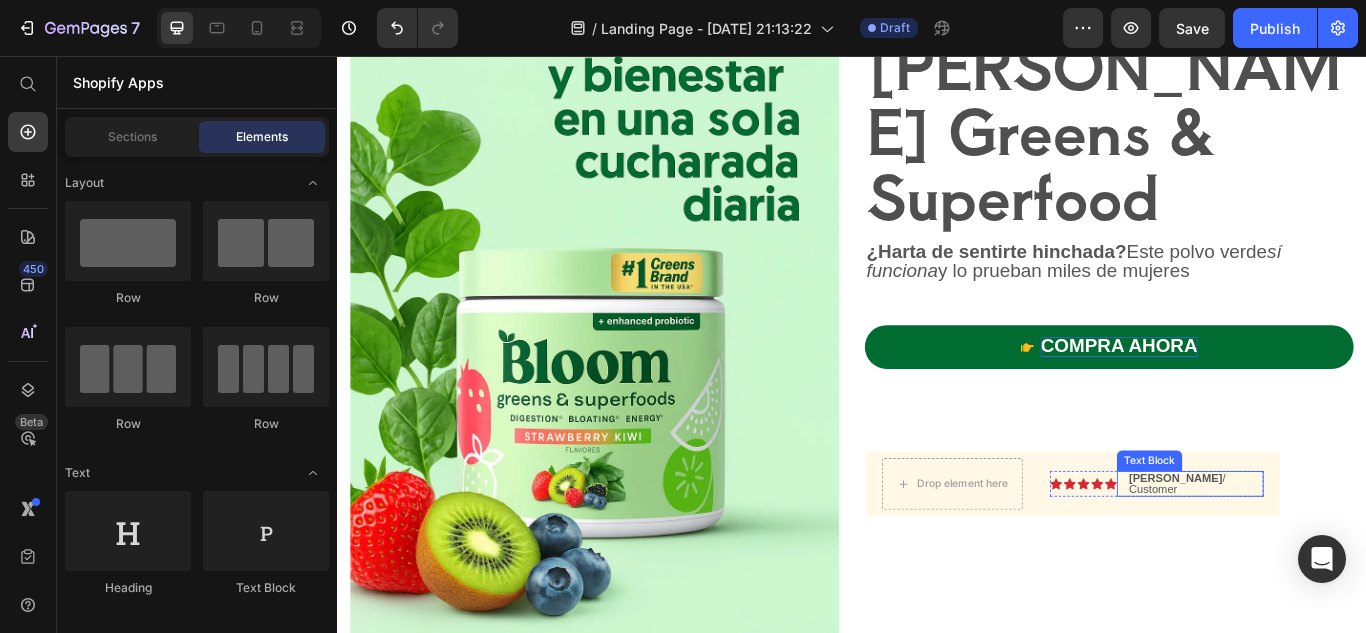 click on "[PERSON_NAME]" at bounding box center (1314, 548) 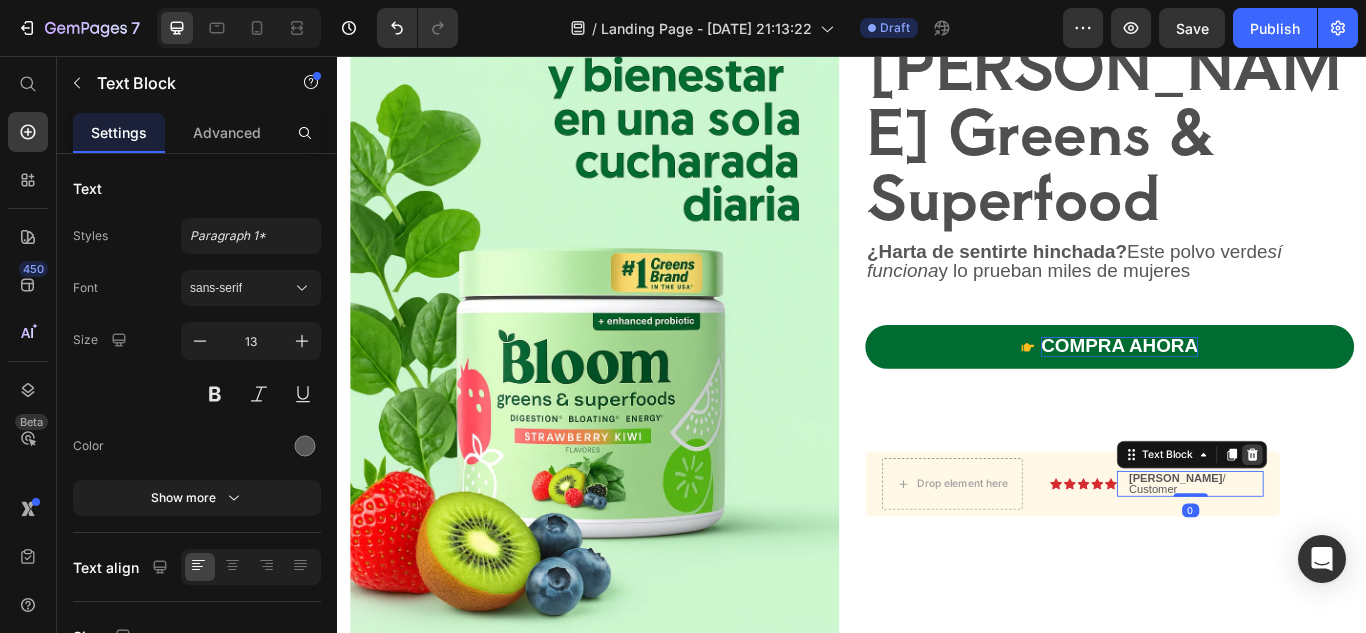 click at bounding box center [1404, 521] 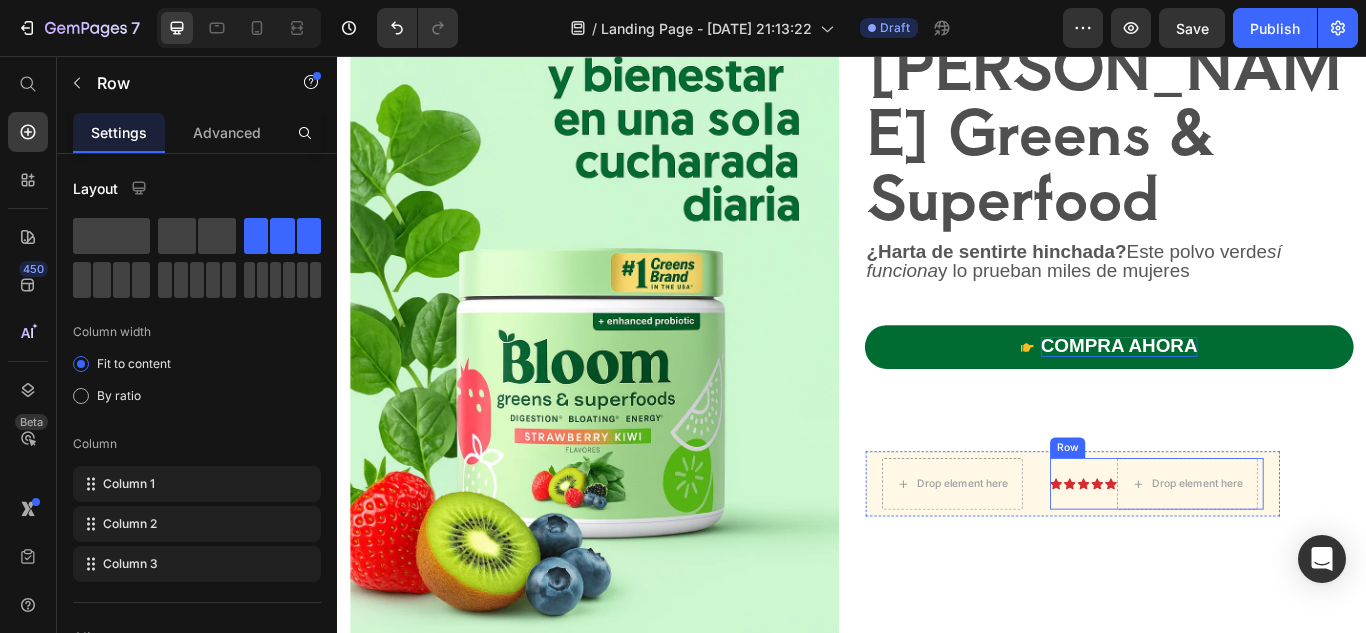click on "Icon Icon Icon Icon Icon Icon List" at bounding box center [1207, 555] 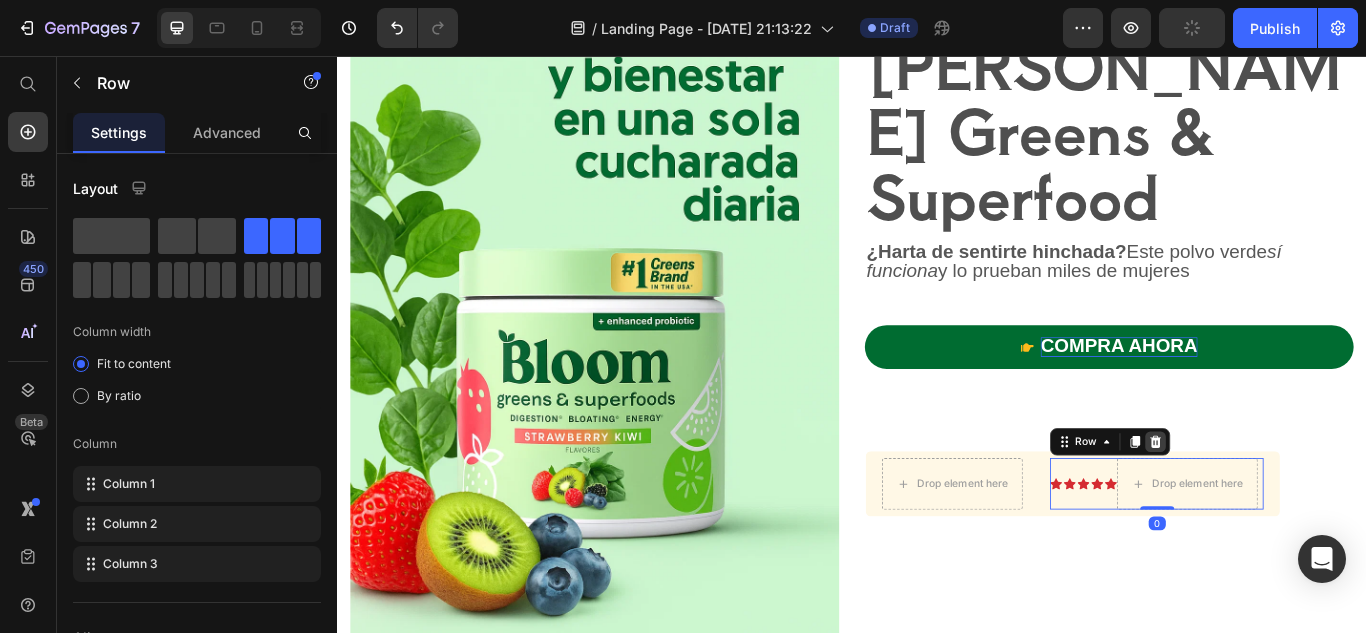 click 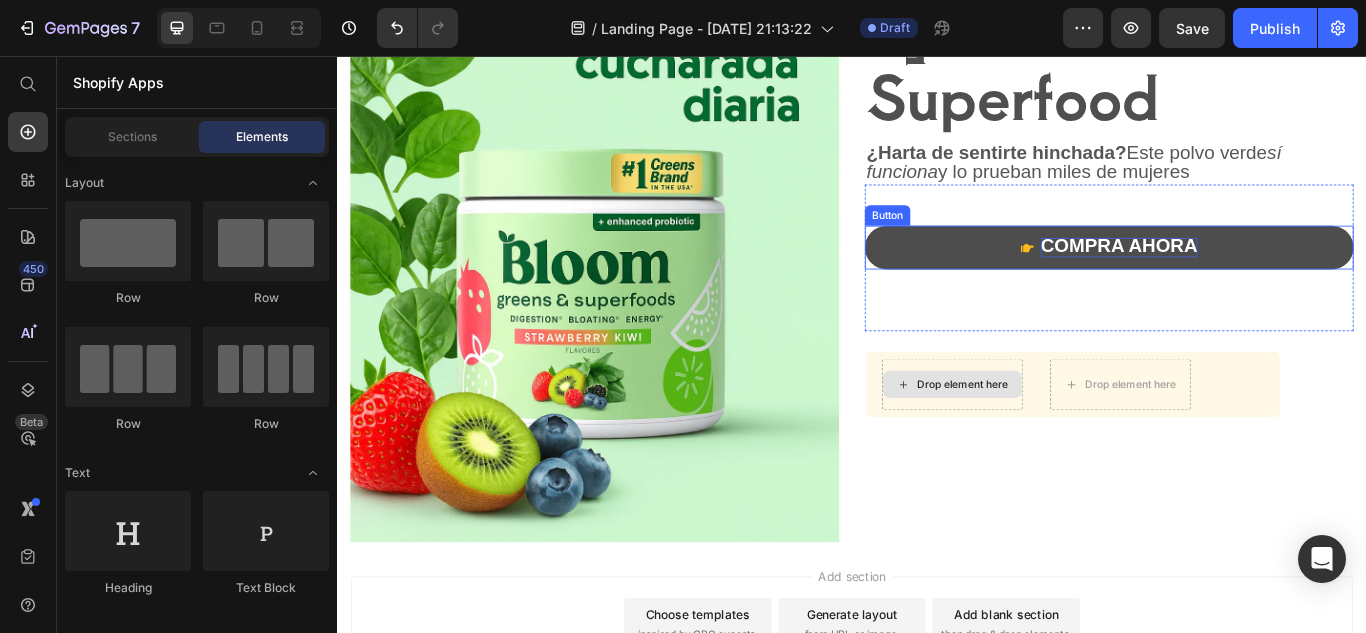 scroll, scrollTop: 435, scrollLeft: 0, axis: vertical 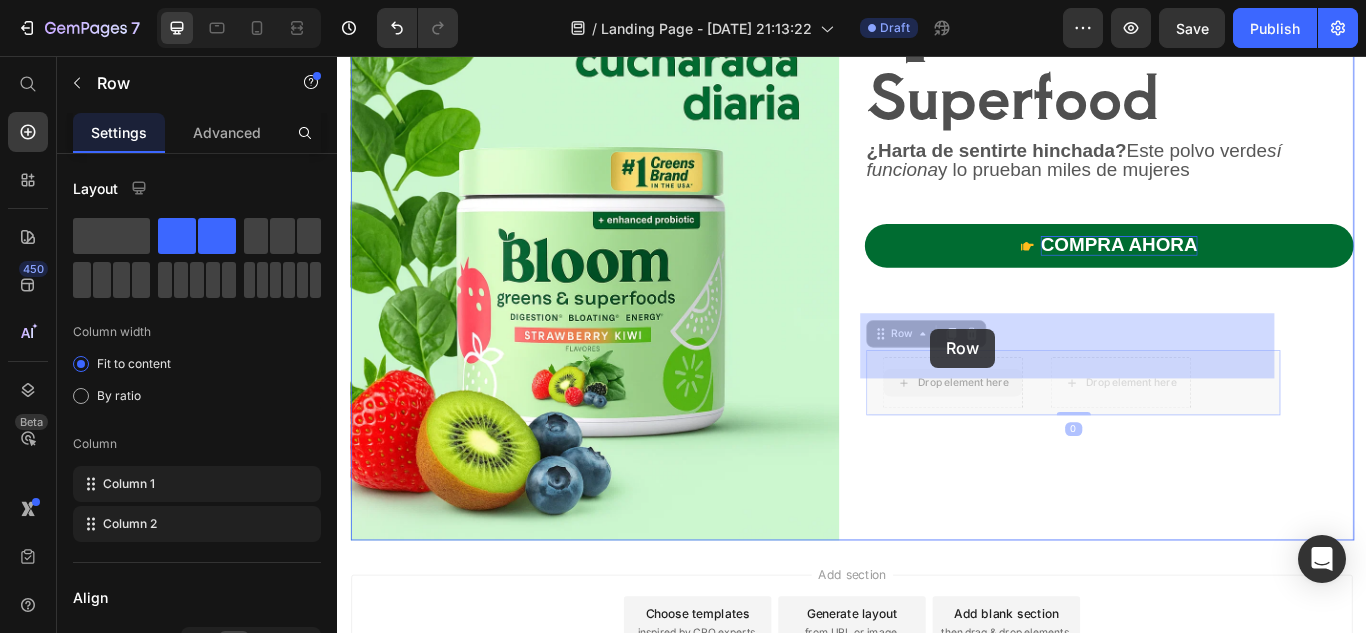 drag, startPoint x: 1046, startPoint y: 369, endPoint x: 1033, endPoint y: 397, distance: 30.870699 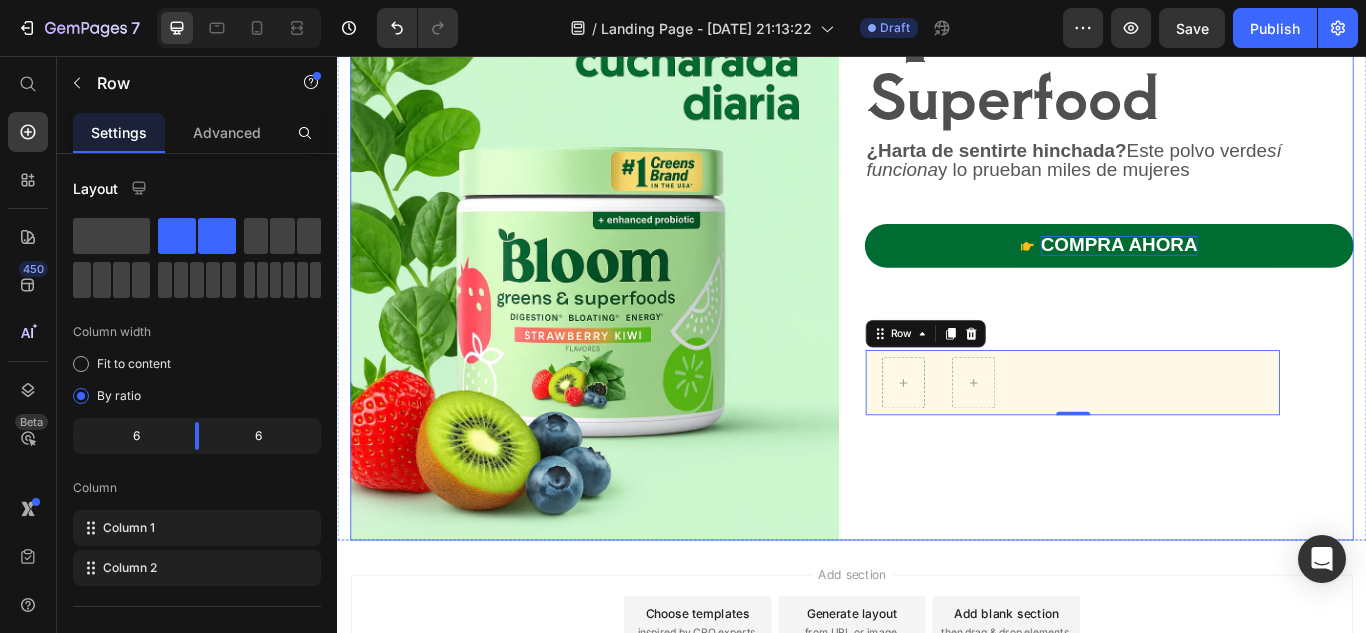 click on "⁠⁠⁠⁠⁠⁠⁠ [PERSON_NAME] Greens & Superfood Heading ¿Harta de sentirte hinchada?  Este polvo verde  sí funciona  y lo prueban miles de mujeres Text Block
compra ahora Button Shop Now   👉    Button Row
Row   0" at bounding box center (1237, 193) 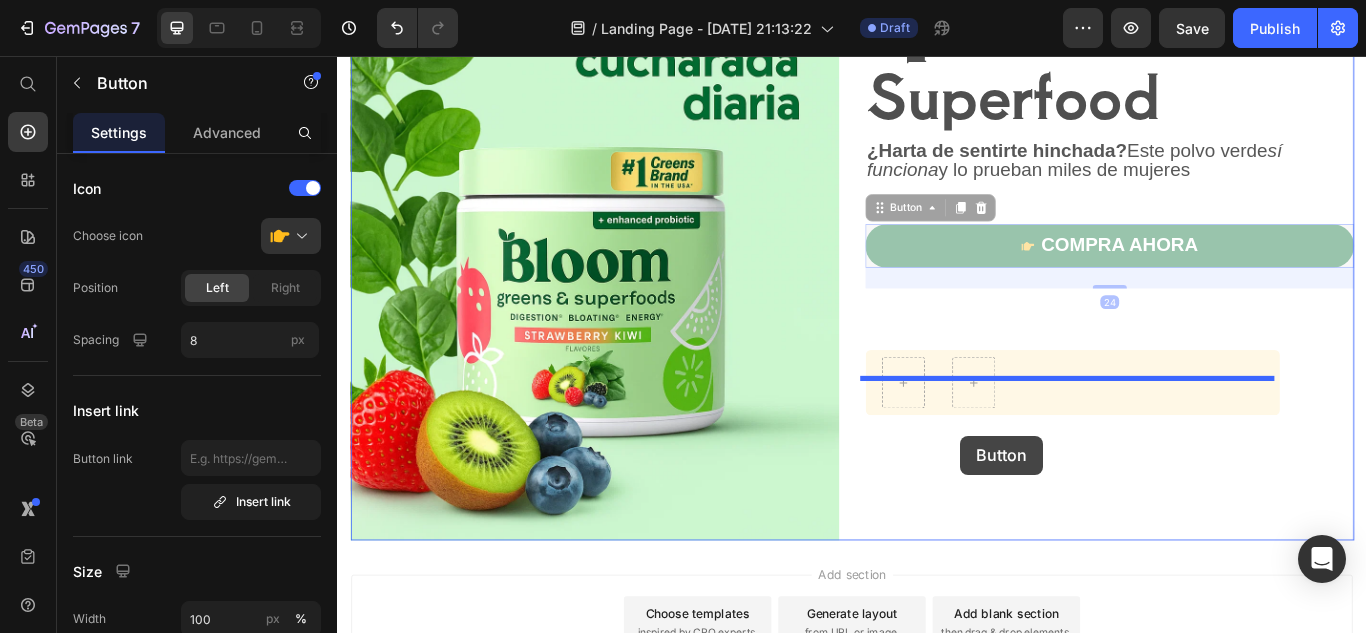 drag, startPoint x: 1060, startPoint y: 235, endPoint x: 1063, endPoint y: 504, distance: 269.01672 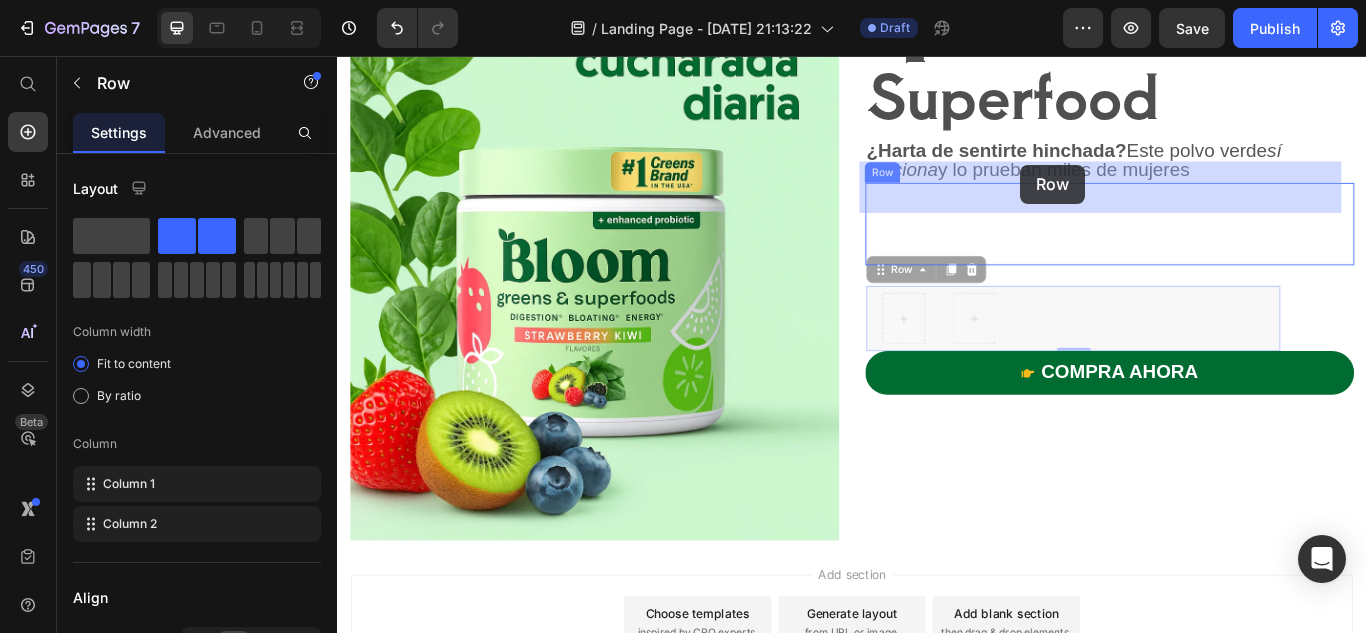 drag, startPoint x: 1148, startPoint y: 321, endPoint x: 1133, endPoint y: 181, distance: 140.80128 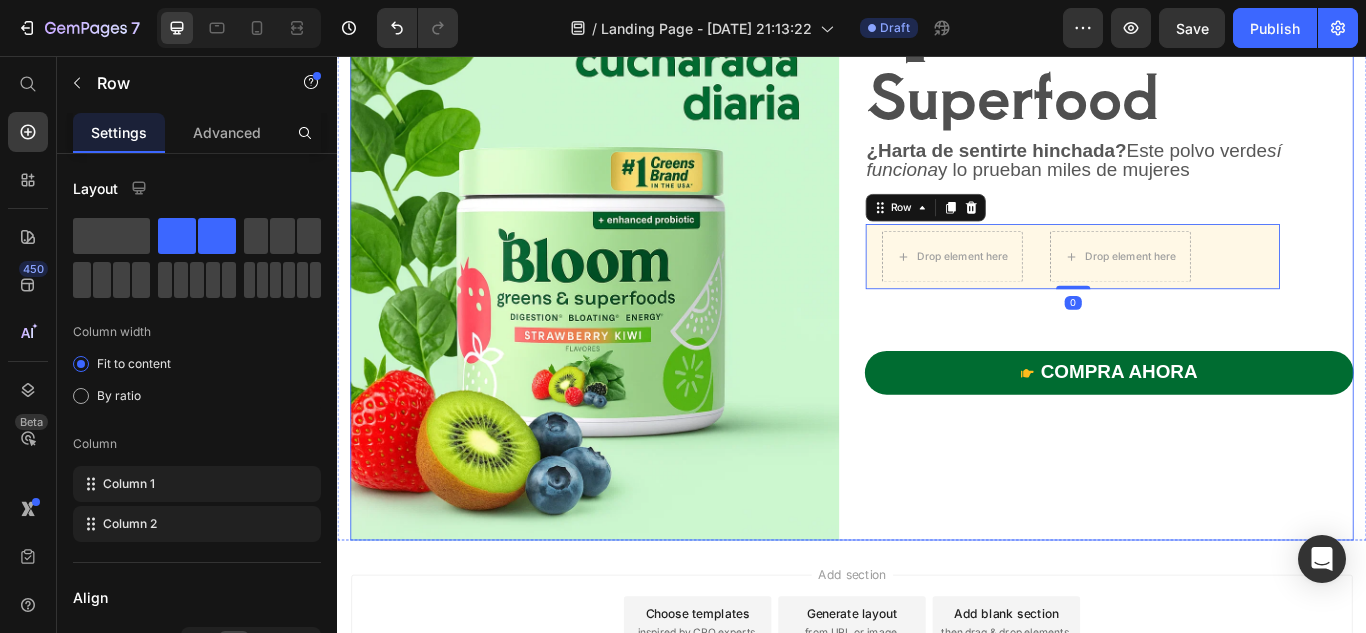 click on "⁠⁠⁠⁠⁠⁠⁠ [PERSON_NAME] Greens & Superfood Heading ¿Harta de sentirte hinchada?  Este polvo verde  sí funciona  y lo prueban miles de mujeres Text Block Shop Now   👉    Button
Drop element here
Drop element here Row   0 Row
compra ahora Button" at bounding box center (1237, 193) 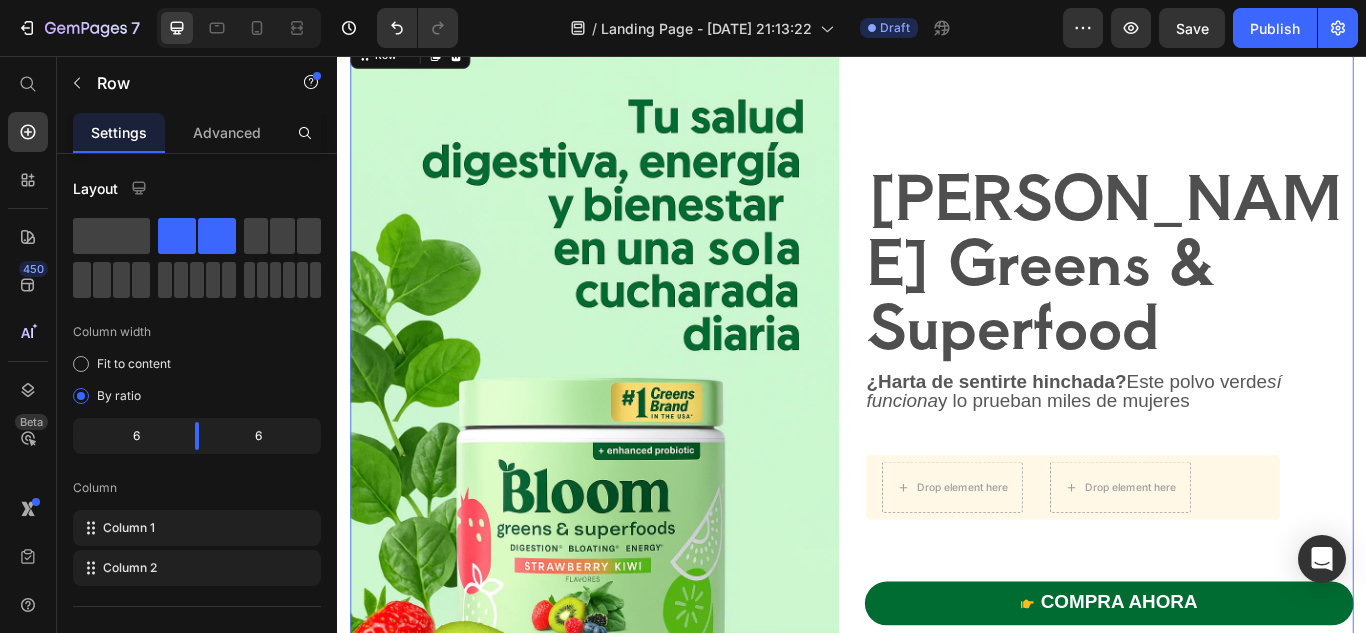 scroll, scrollTop: 155, scrollLeft: 0, axis: vertical 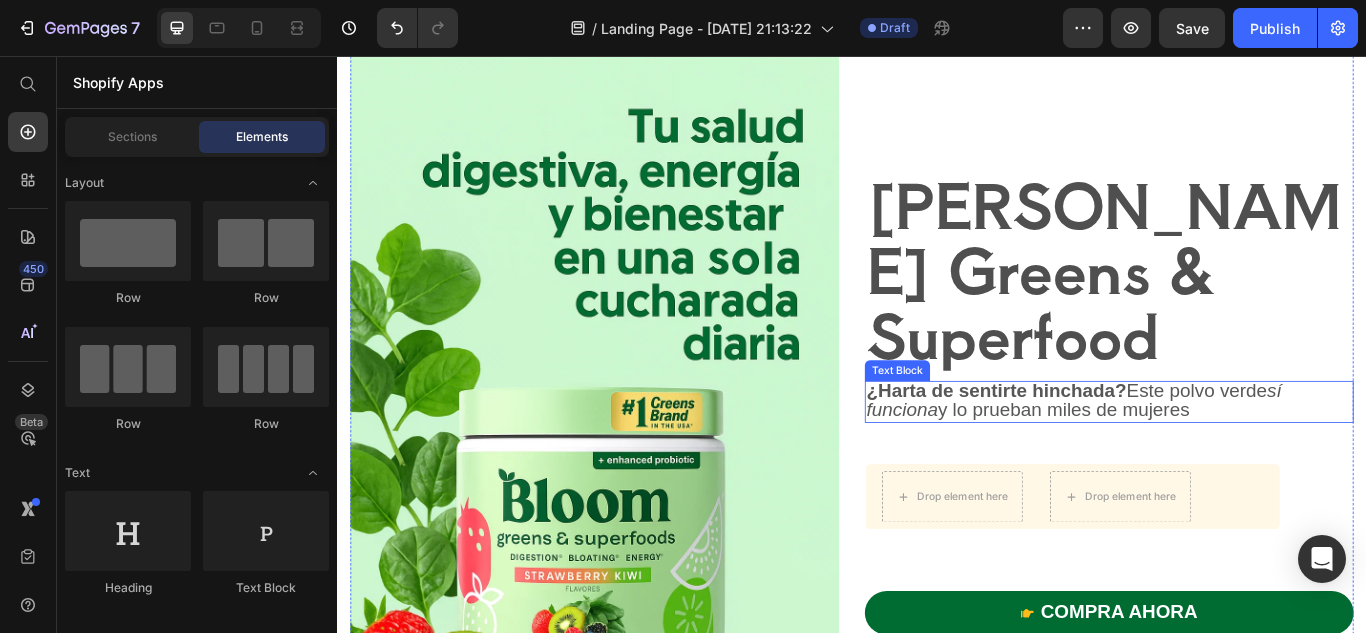 drag, startPoint x: 1177, startPoint y: 510, endPoint x: 730, endPoint y: -111, distance: 765.14703 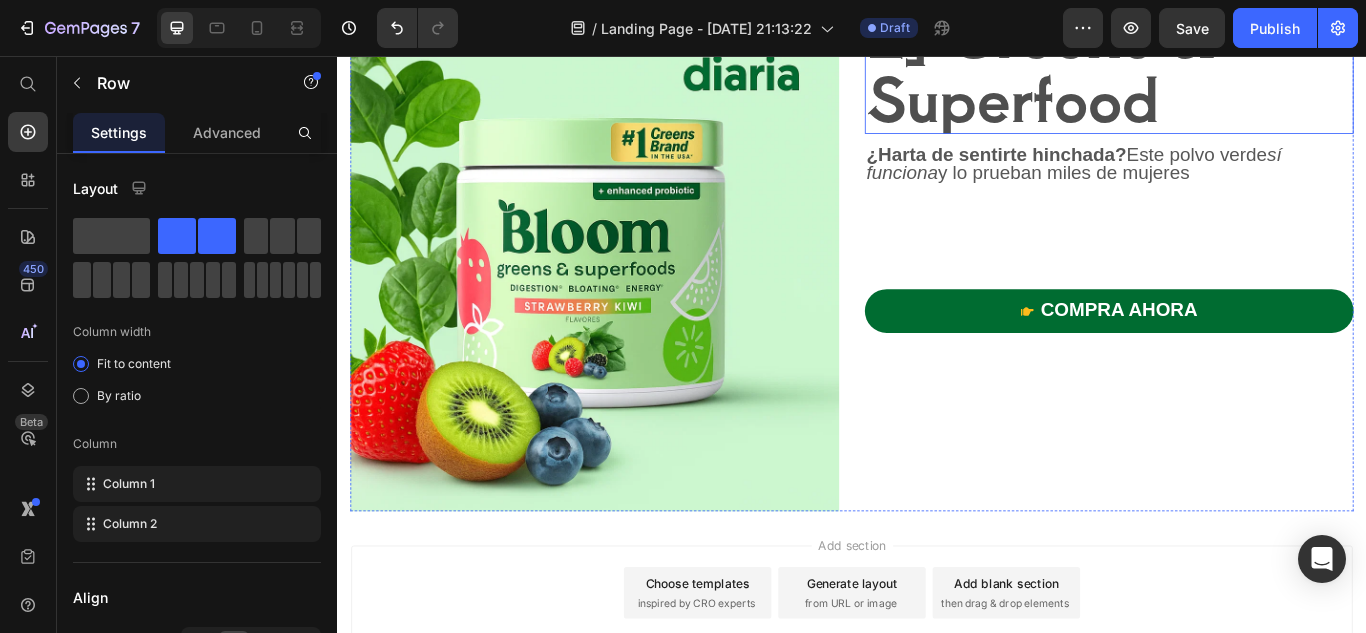 scroll, scrollTop: 545, scrollLeft: 0, axis: vertical 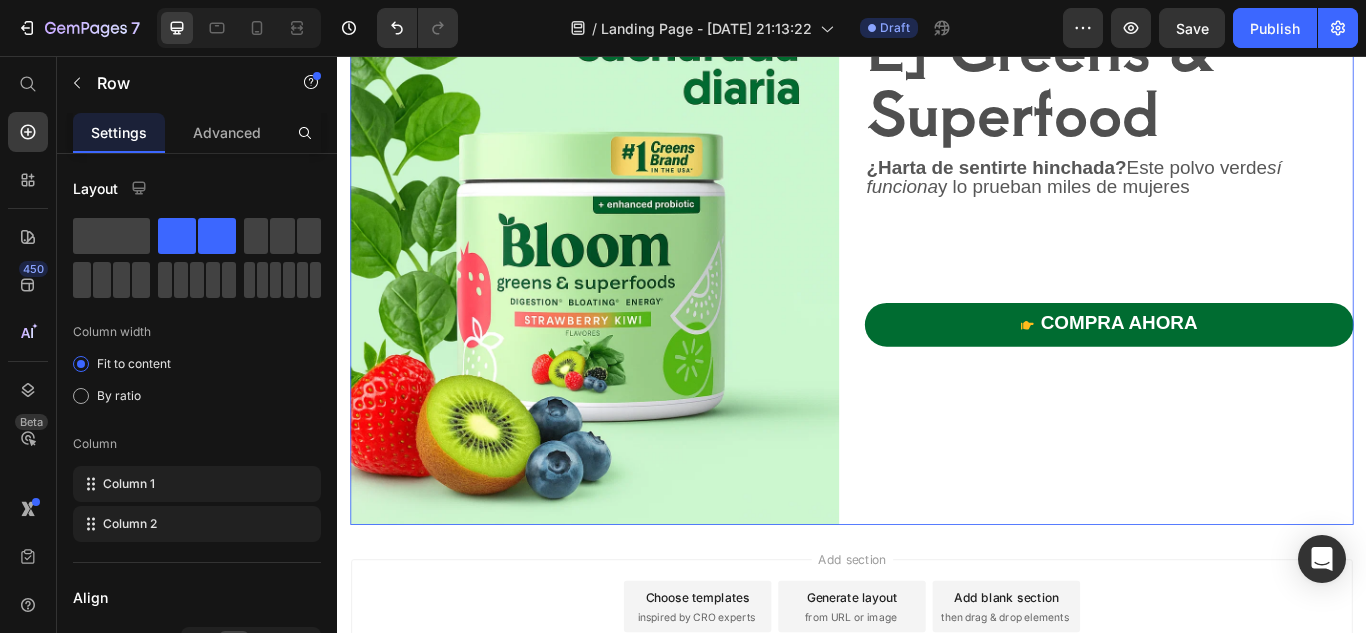 click on "⁠⁠⁠⁠⁠⁠⁠ [PERSON_NAME] Greens & Superfood Heading ¿Harta de sentirte hinchada?  Este polvo verde  sí funciona  y lo prueban miles de mujeres Text Block Shop Now   👉    Button Row
compra ahora Button" at bounding box center [1237, 175] 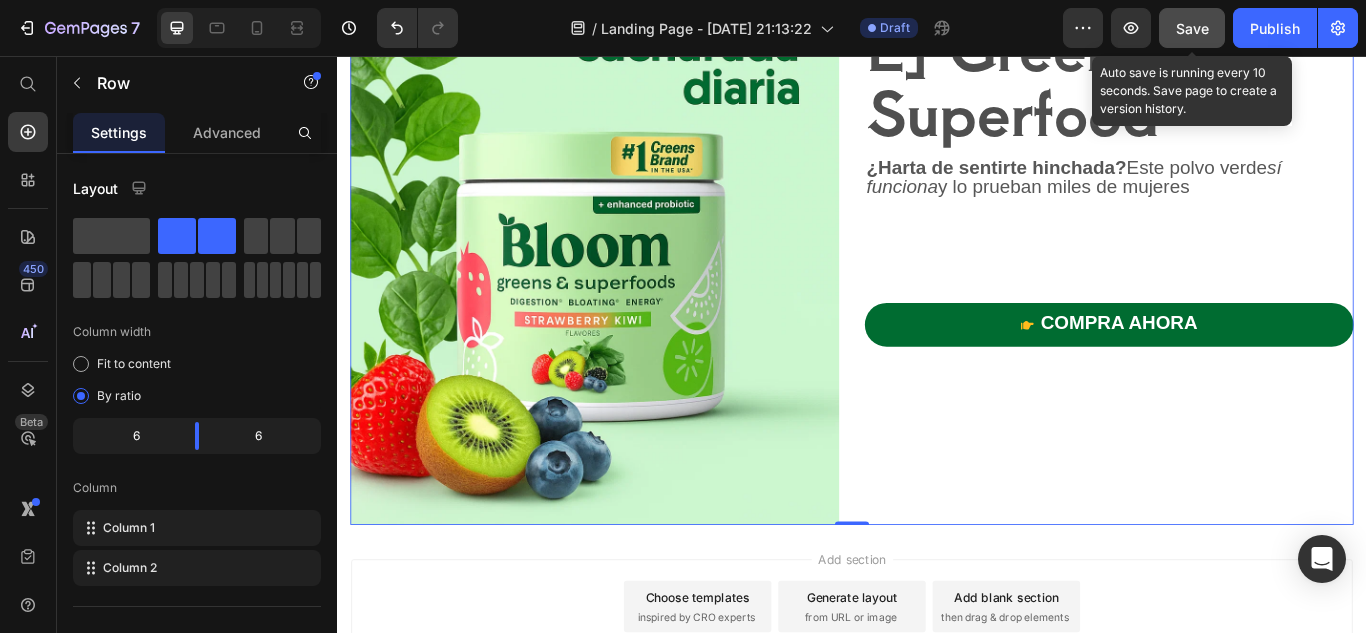 click on "Save" at bounding box center (1192, 28) 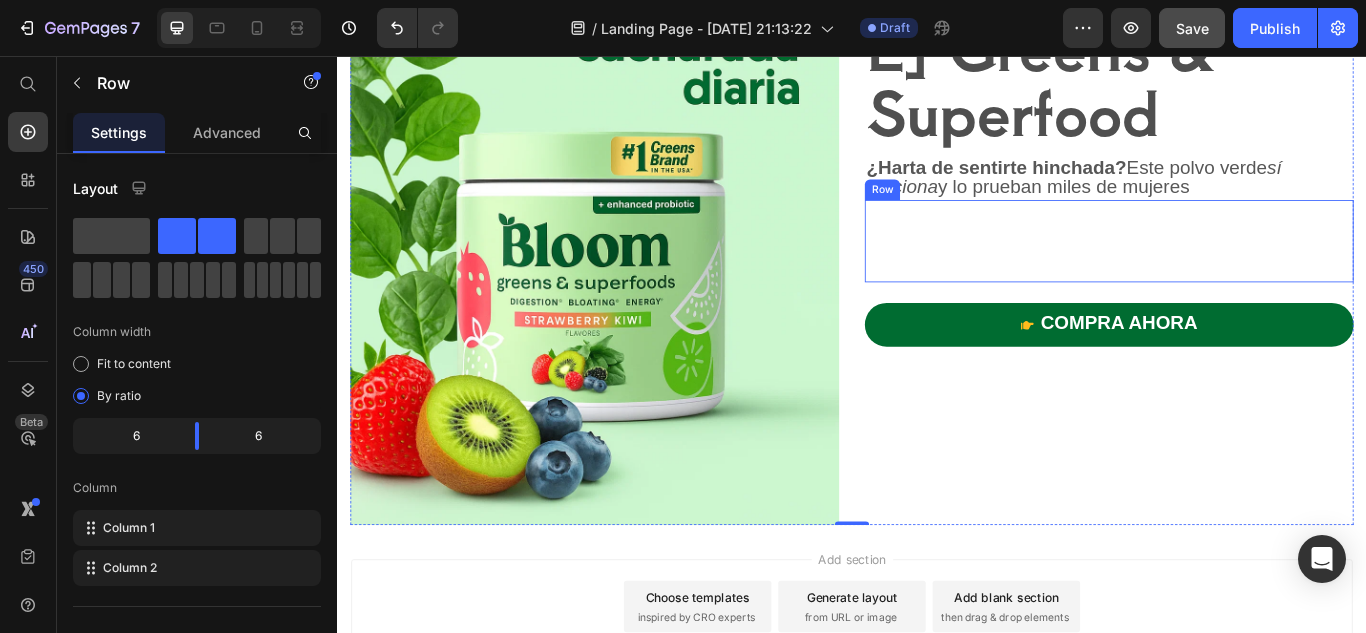 click on "Shop Now   👉    Button Row" at bounding box center (1237, 272) 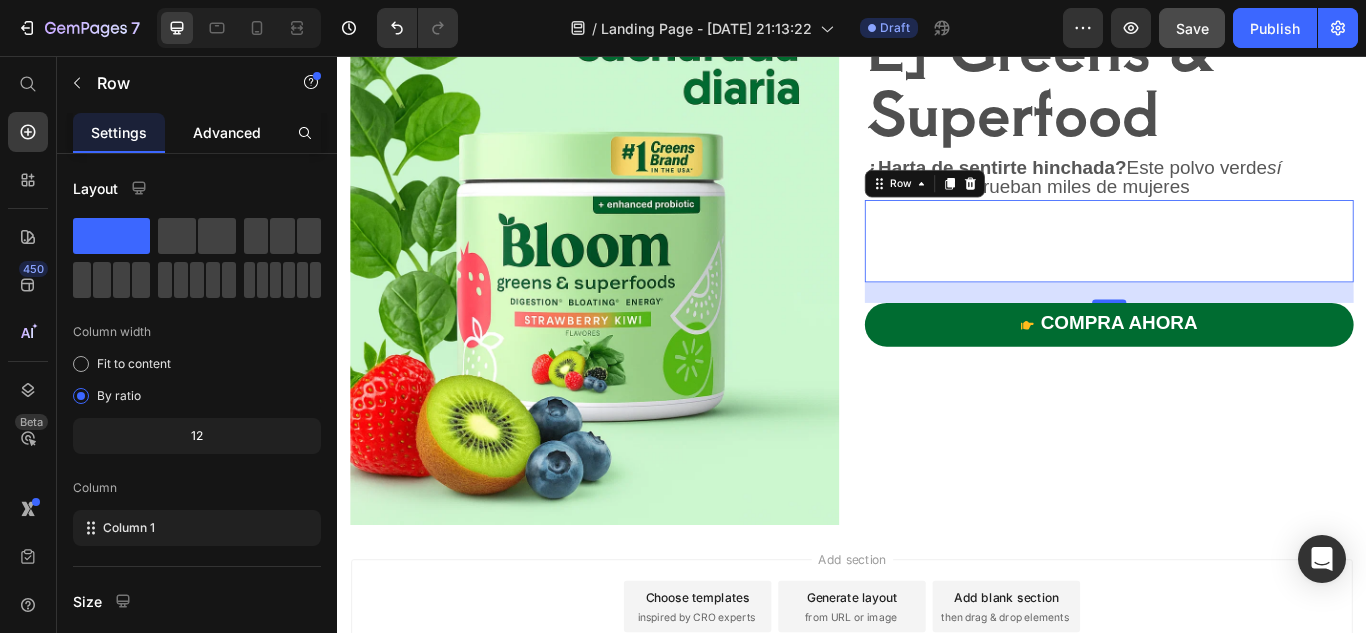 click on "Advanced" at bounding box center [227, 132] 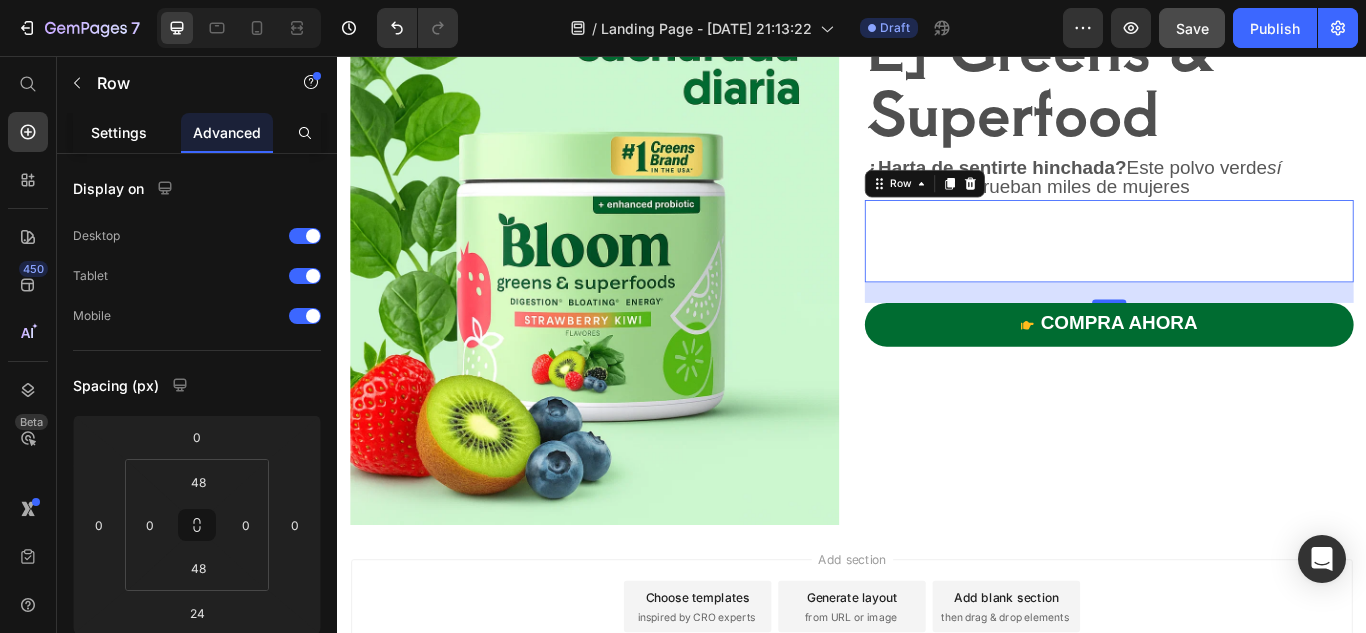 click on "Settings" at bounding box center [119, 132] 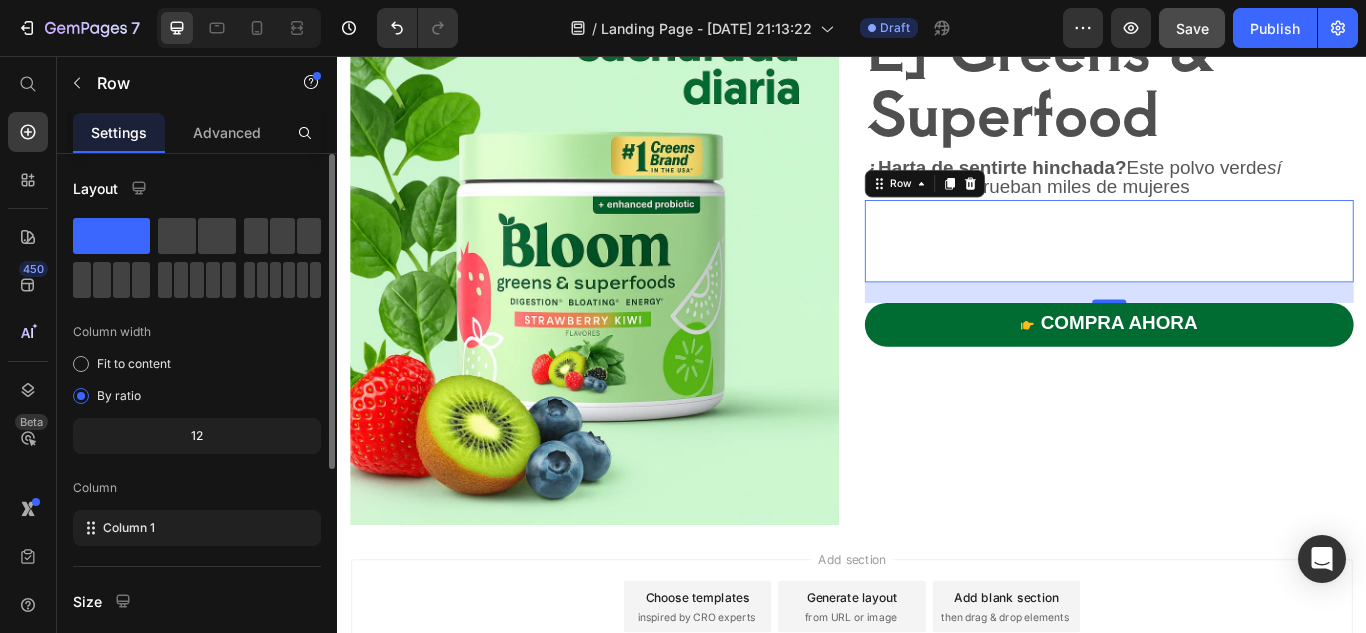 scroll, scrollTop: 376, scrollLeft: 0, axis: vertical 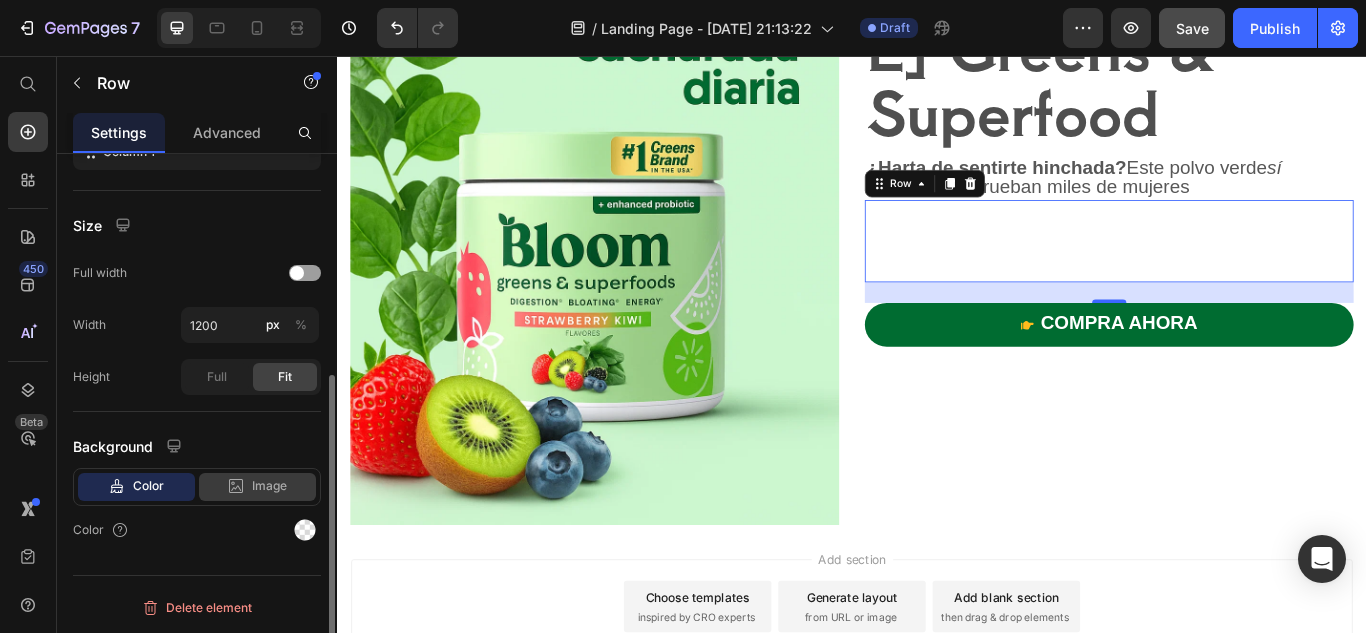click on "Image" 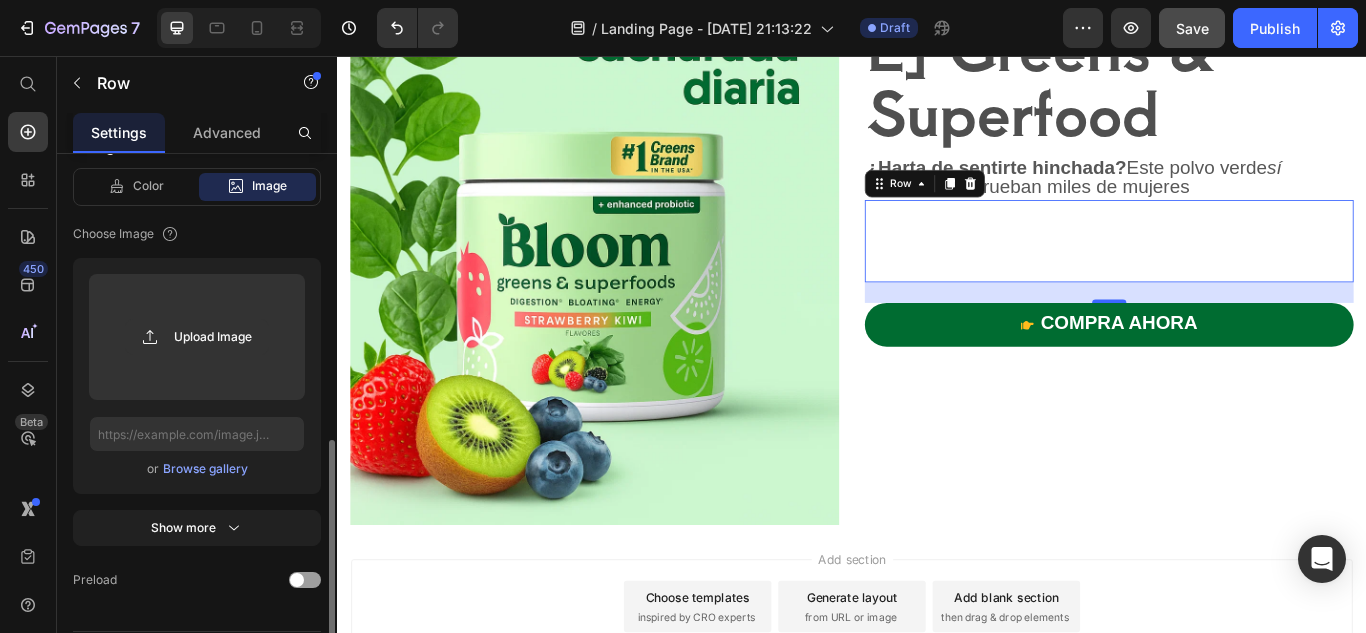 scroll, scrollTop: 686, scrollLeft: 0, axis: vertical 